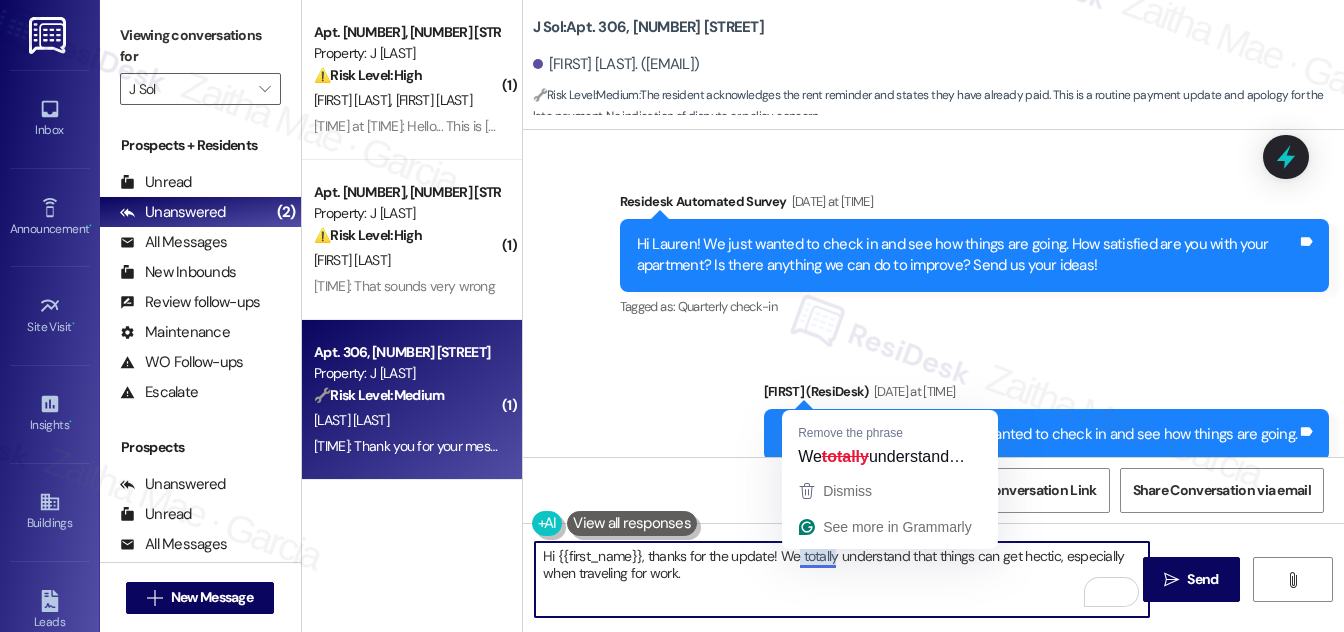 scroll, scrollTop: 0, scrollLeft: 0, axis: both 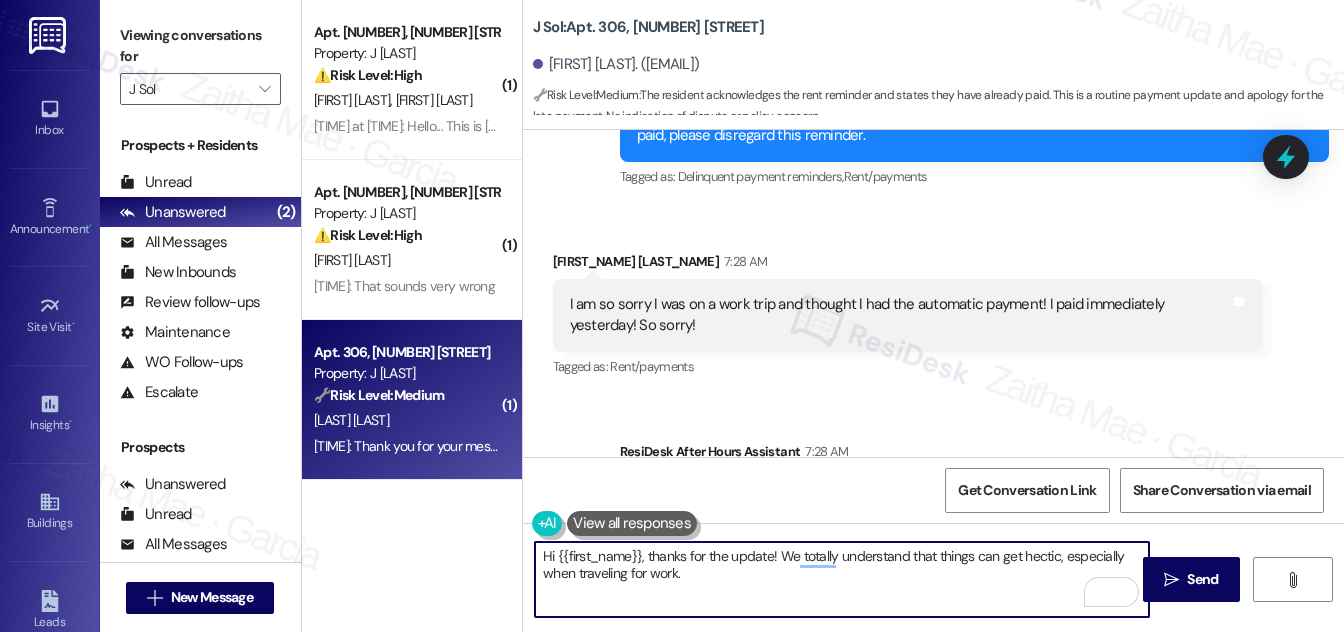 click on "Hi {{first_name}}, thanks for the update! We totally understand that things can get hectic, especially when traveling for work." at bounding box center [842, 579] 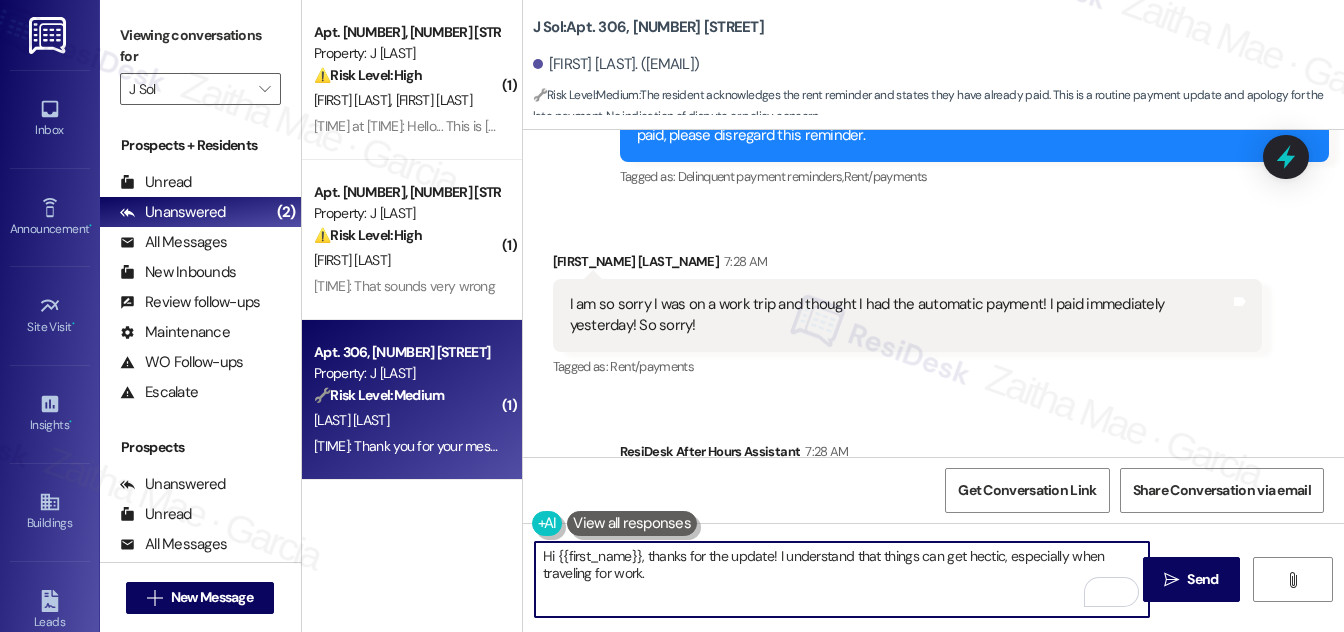 click on "Hi {{first_name}}, thanks for the update! I understand that things can get hectic, especially when traveling for work." at bounding box center (842, 579) 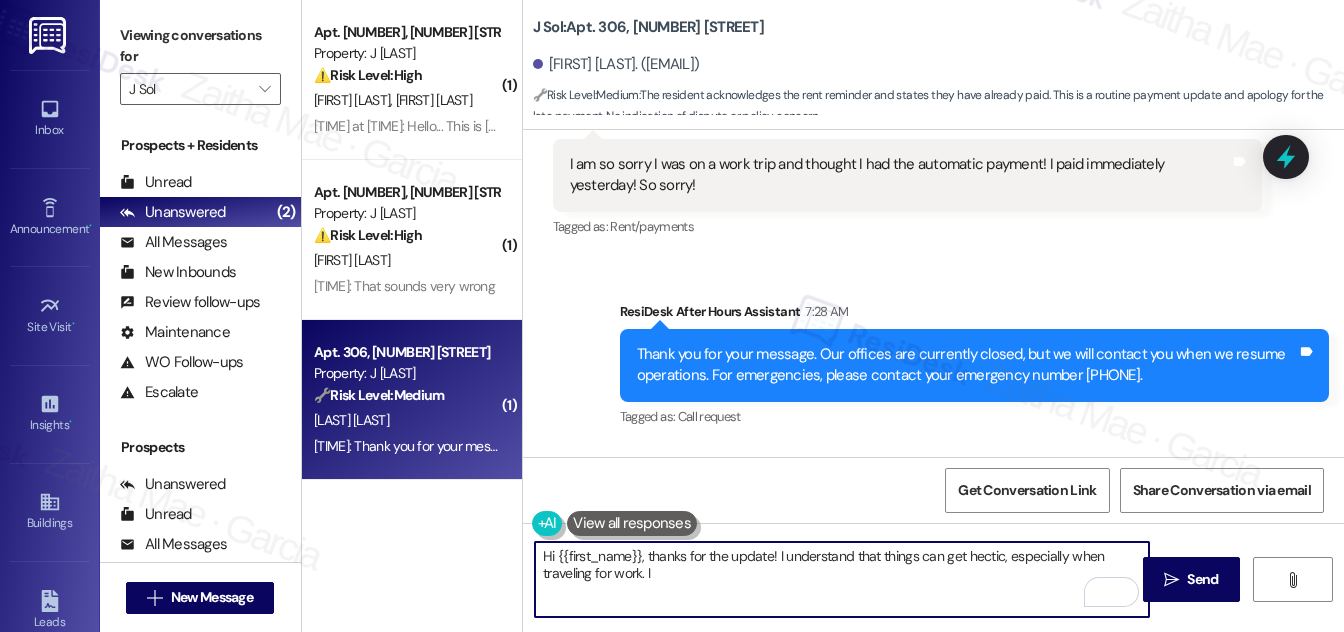scroll, scrollTop: 7217, scrollLeft: 0, axis: vertical 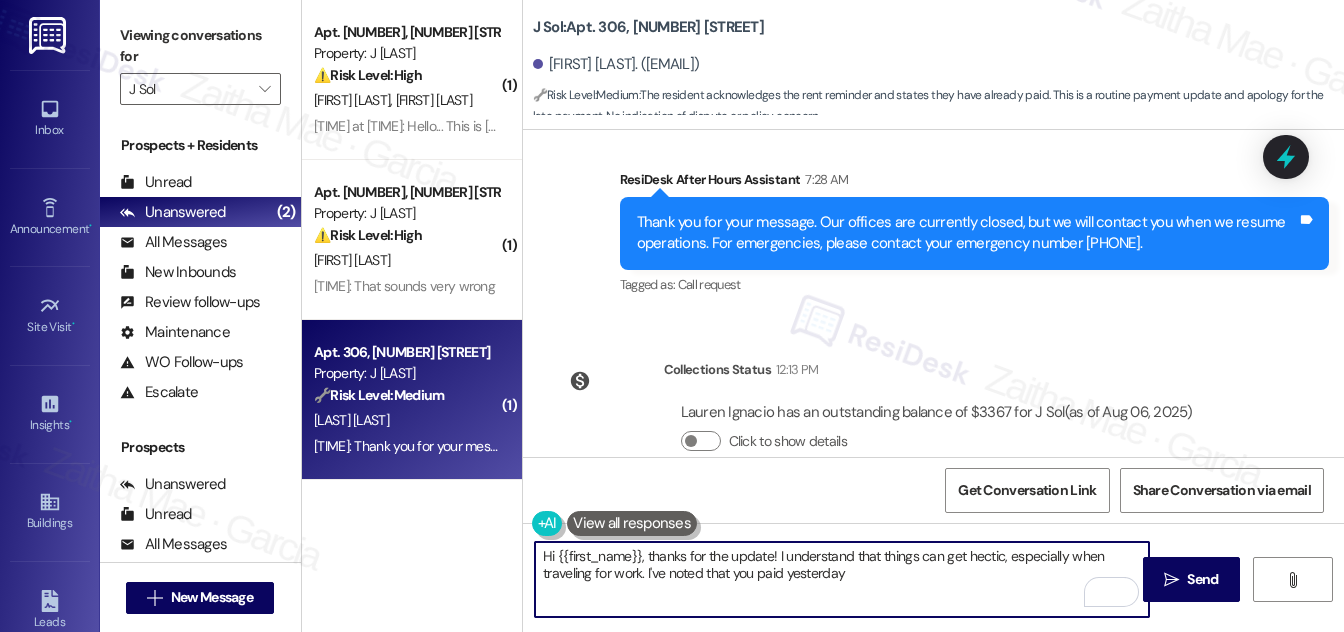 click on "Hi {{first_name}}, thanks for the update! I understand that things can get hectic, especially when traveling for work. I've noted that you paid yesterday" at bounding box center [842, 579] 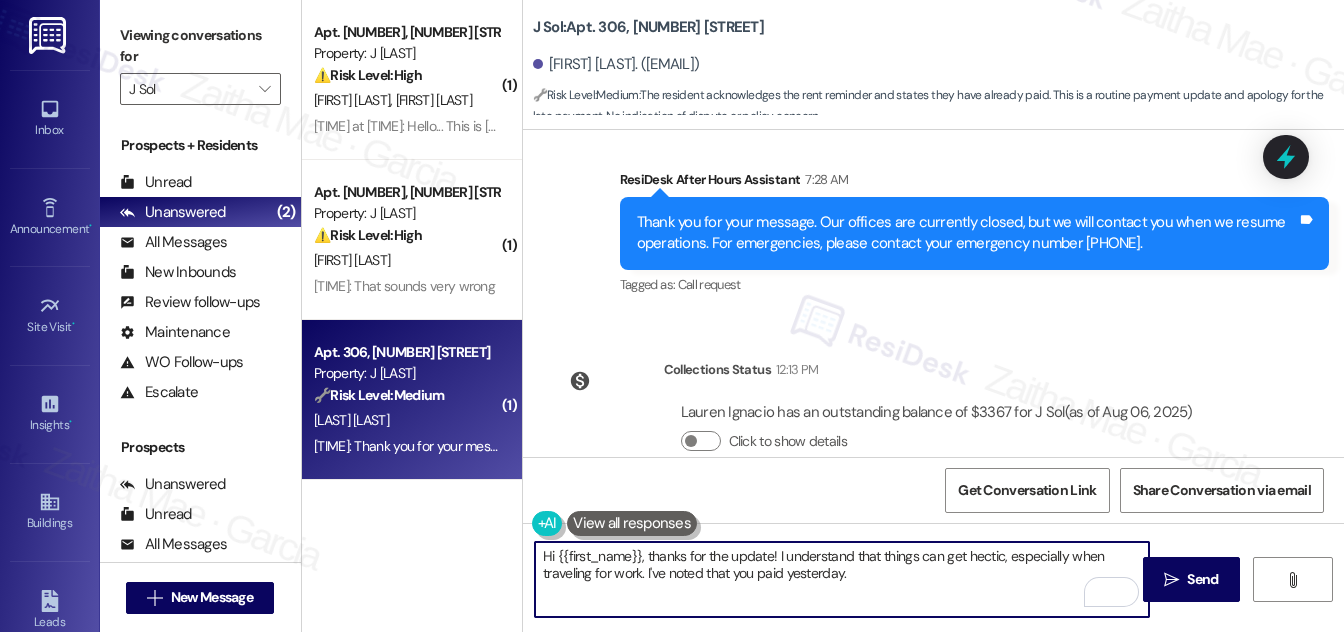 paste on "Please don’t hesitate to reach out if you need anything else!" 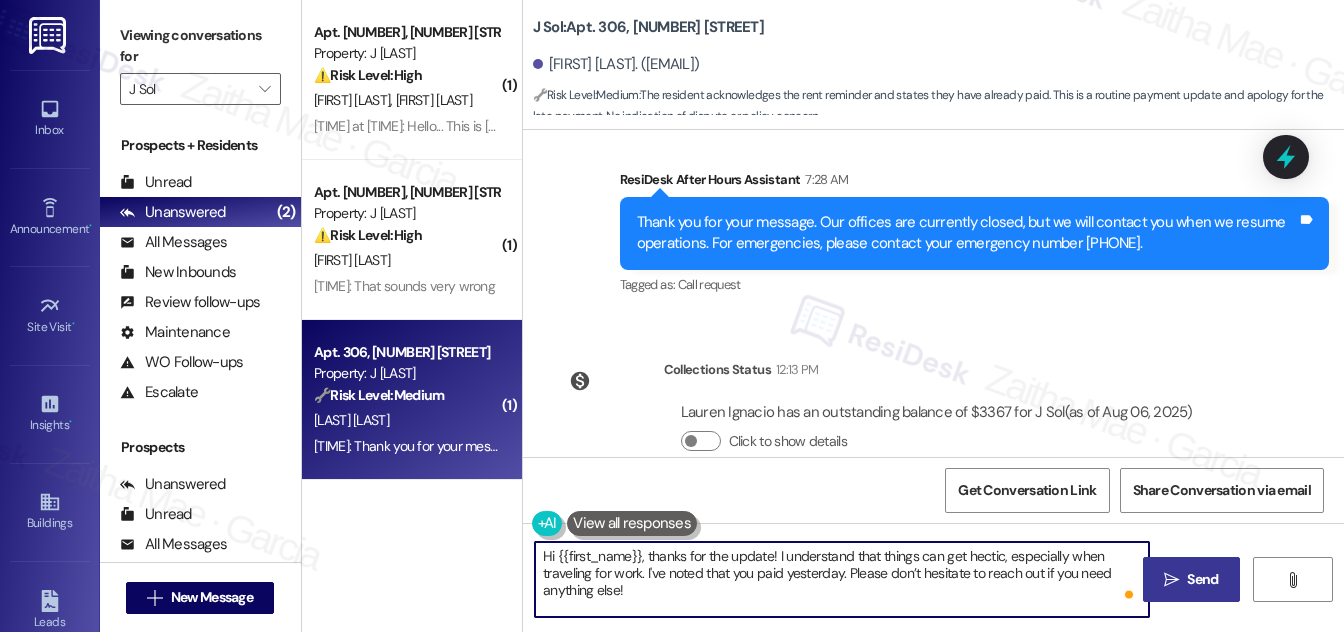 type on "Hi {{first_name}}, thanks for the update! I understand that things can get hectic, especially when traveling for work. I've noted that you paid yesterday. Please don’t hesitate to reach out if you need anything else!" 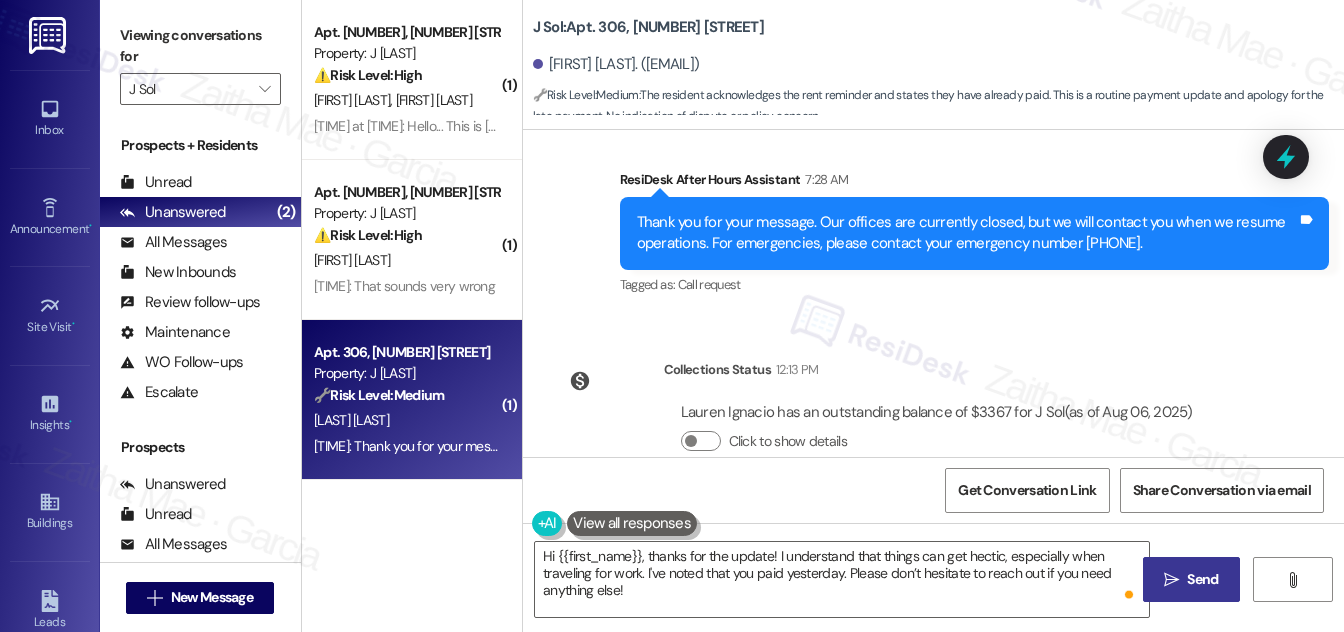 drag, startPoint x: 1197, startPoint y: 571, endPoint x: 1165, endPoint y: 564, distance: 32.75668 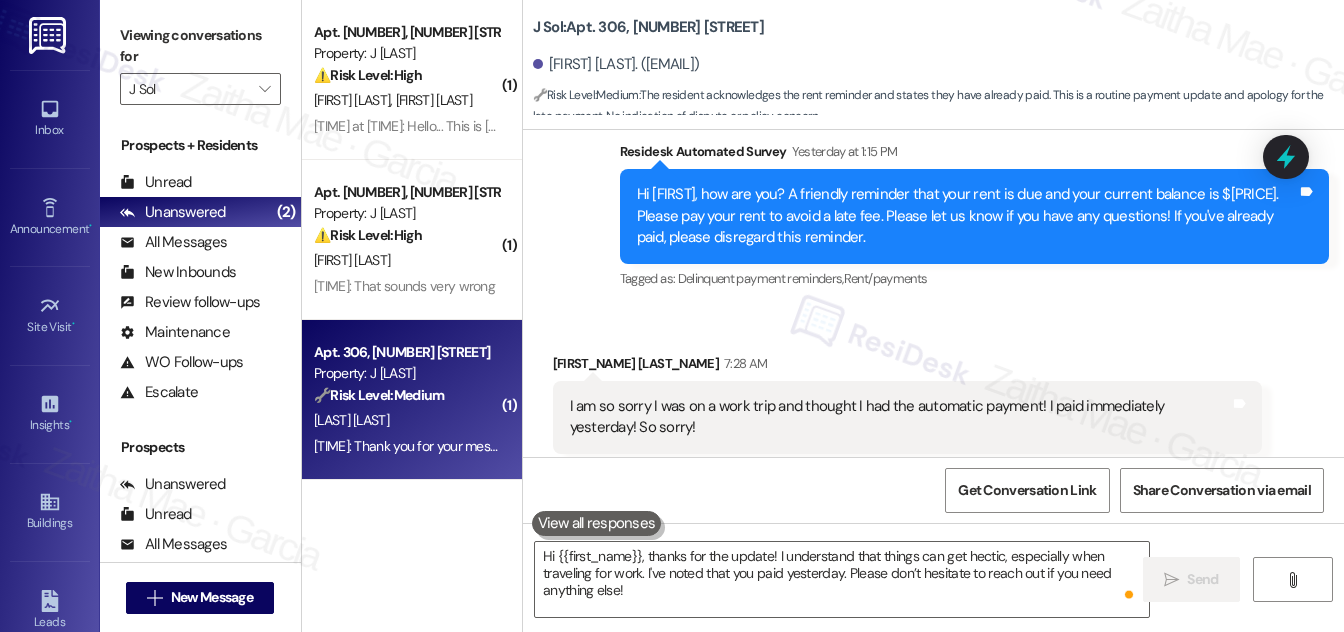 scroll, scrollTop: 6842, scrollLeft: 0, axis: vertical 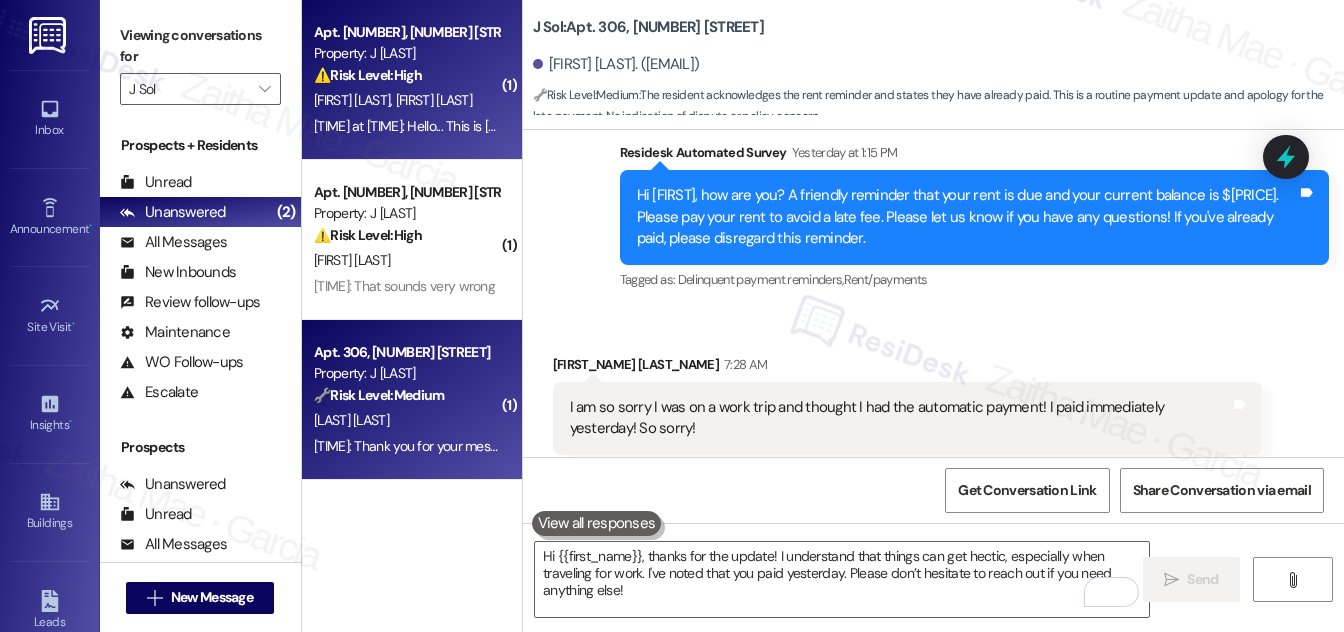 click on "[FIRST_NAME] [LAST_NAME] [FIRST_NAME] [LAST_NAME]" at bounding box center [406, 100] 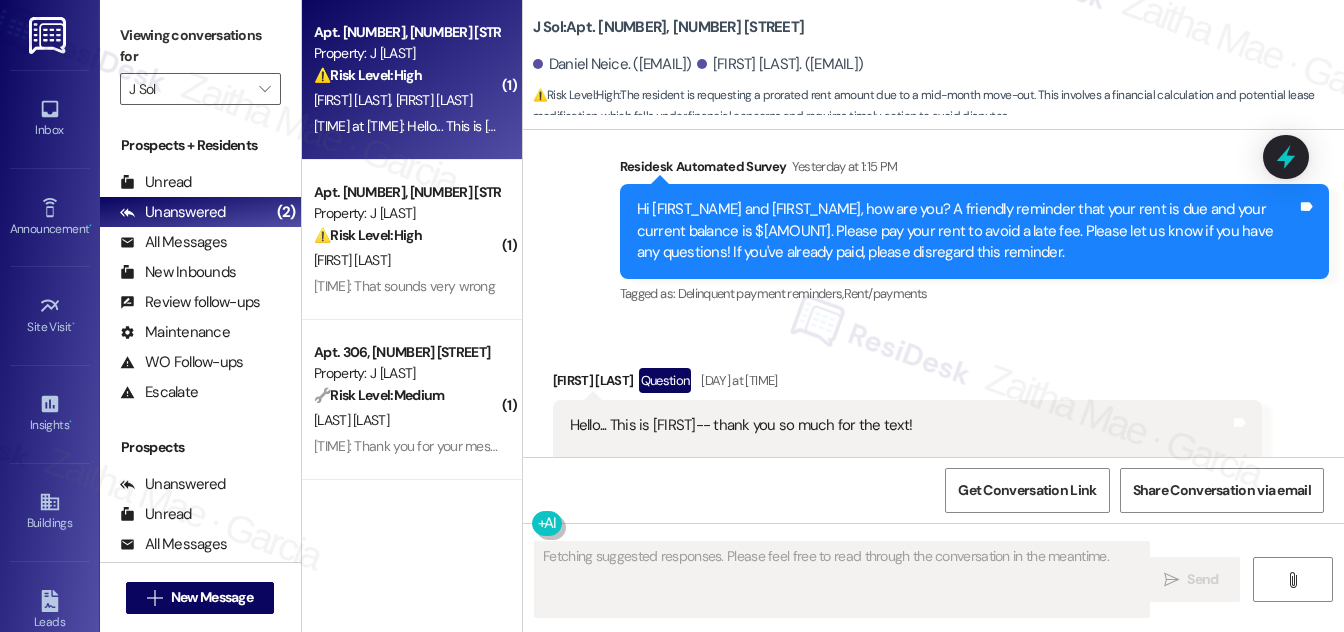 scroll, scrollTop: 2013, scrollLeft: 0, axis: vertical 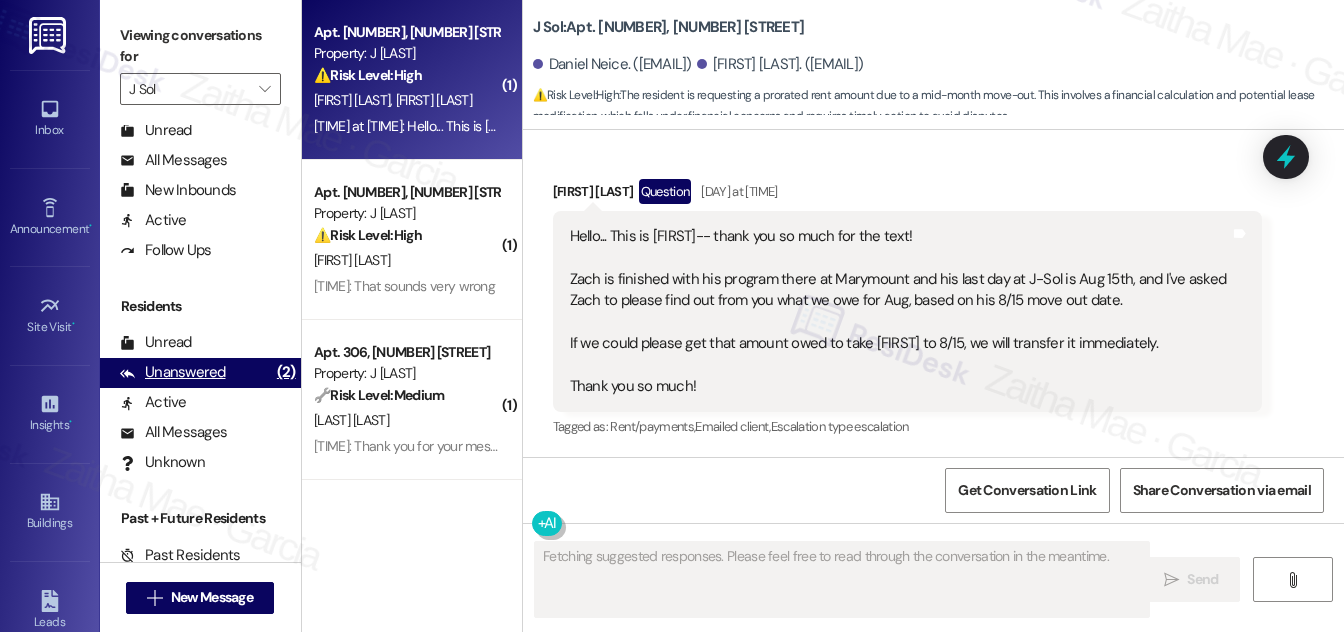 click on "Unanswered" at bounding box center (173, 372) 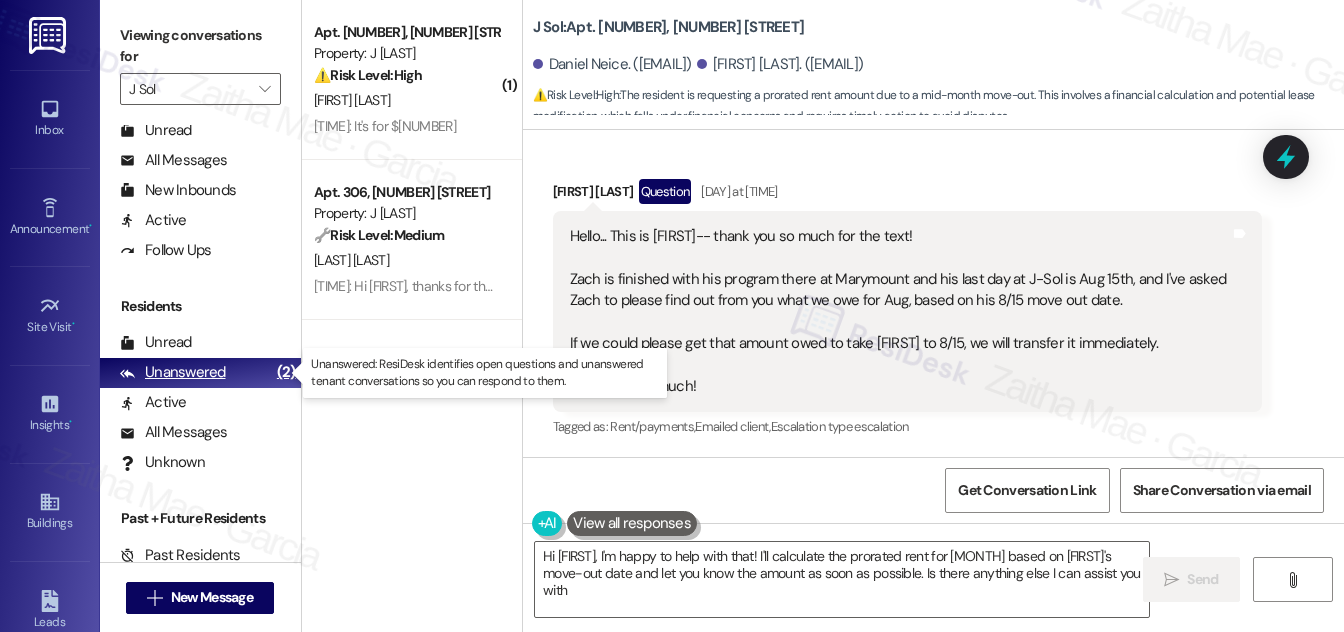 type on "Hi [FIRST], I'm happy to help with that! I'll calculate the prorated rent for [MONTH] based on [FIRST]'s move-out date and let you know the amount as soon as possible. Is there anything else I can assist you with?" 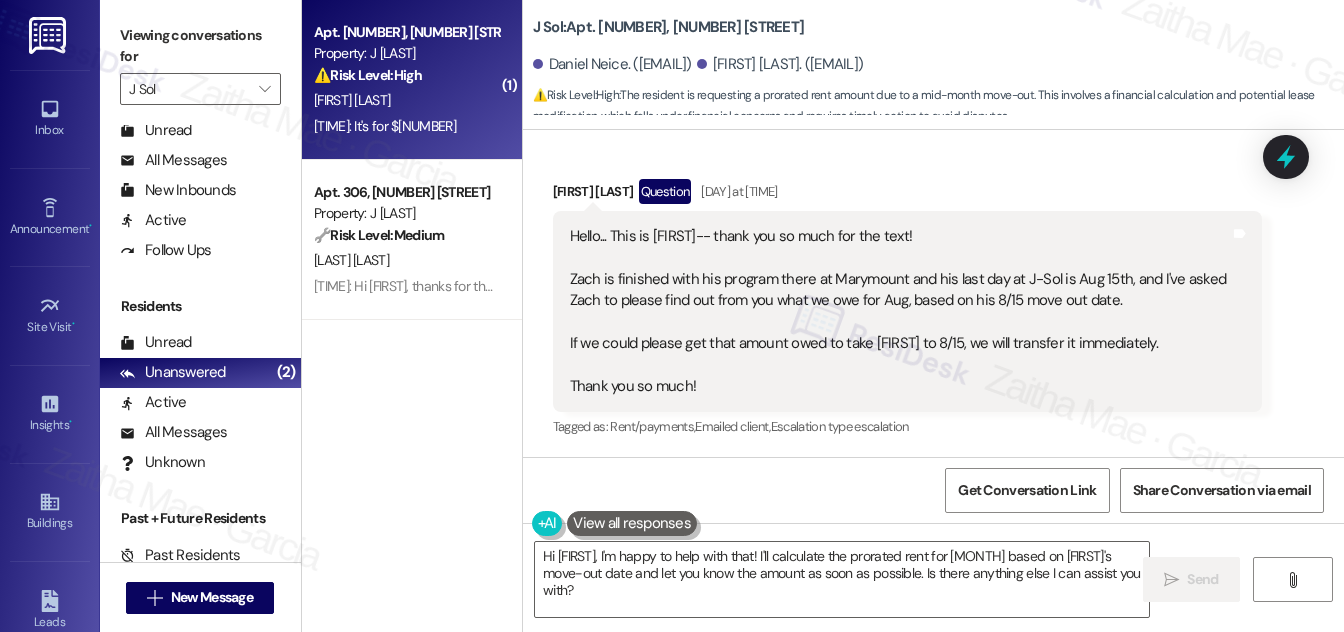click on "[FIRST] [LAST]" at bounding box center (406, 100) 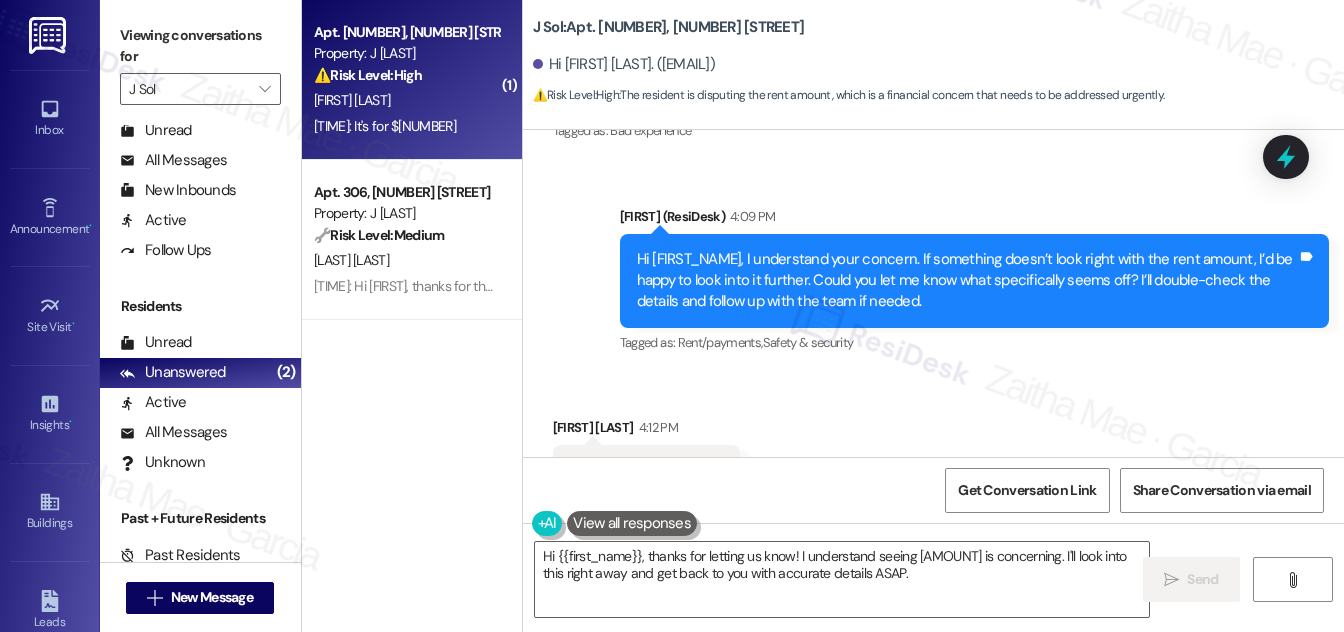scroll, scrollTop: 1577, scrollLeft: 0, axis: vertical 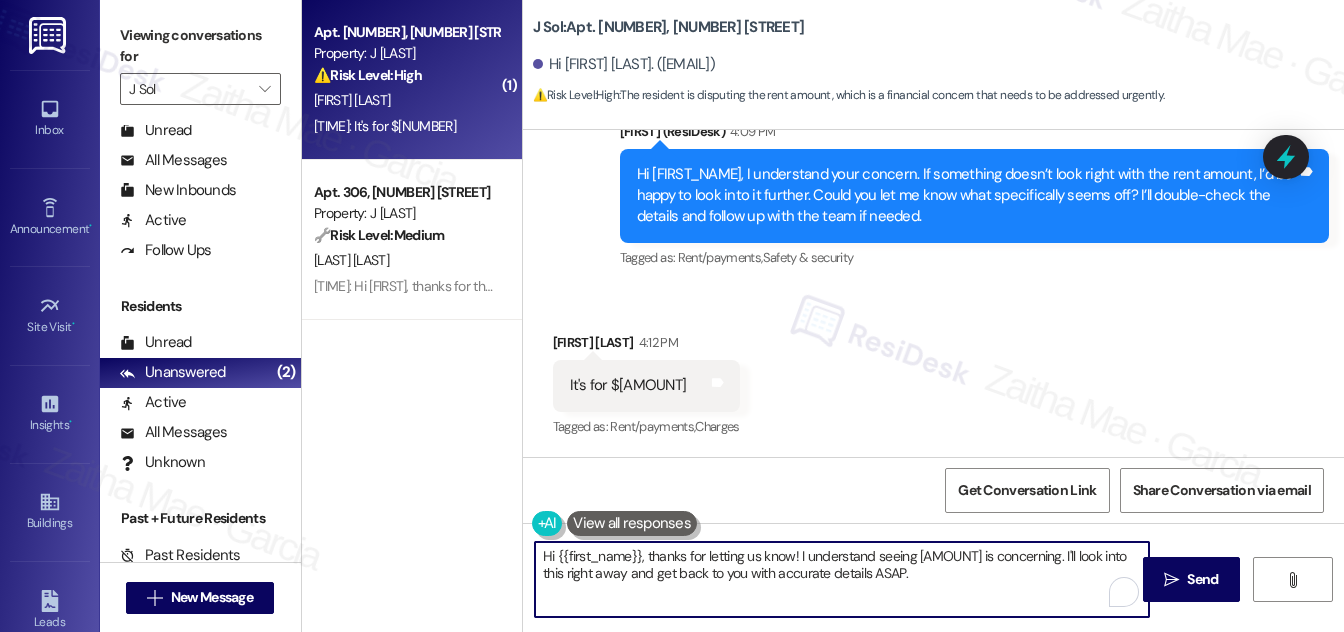 drag, startPoint x: 648, startPoint y: 554, endPoint x: 533, endPoint y: 547, distance: 115.212845 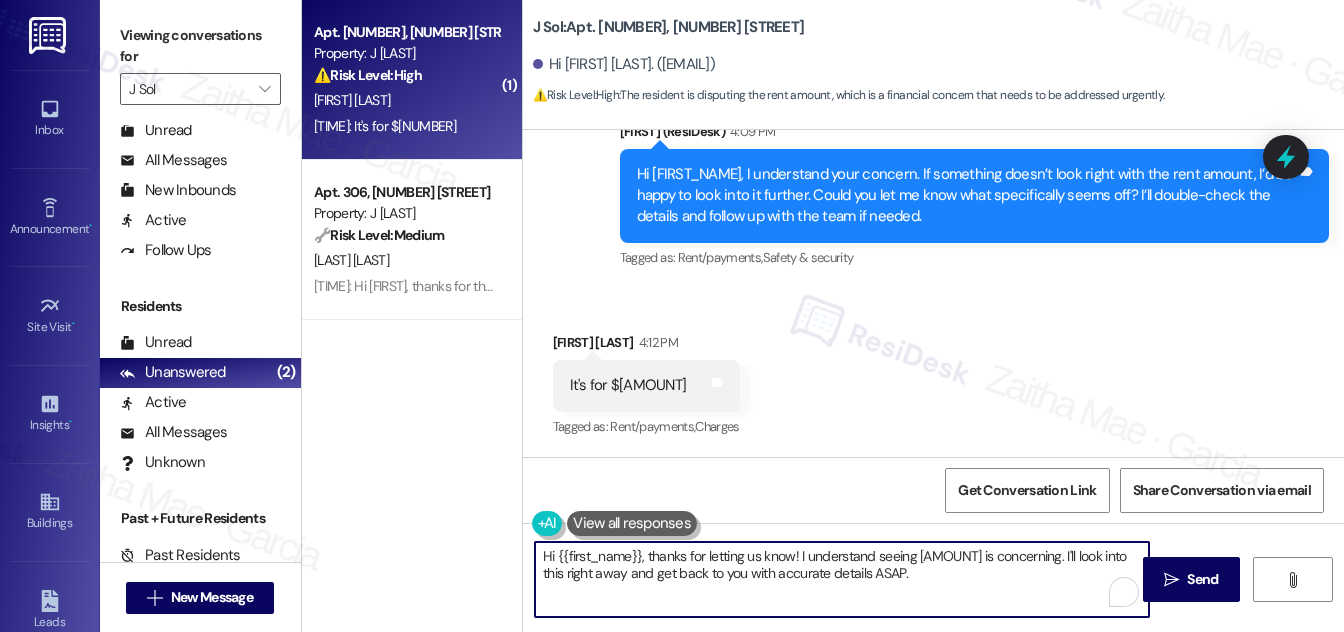 click on "Hi {{first_name}}, thanks for letting us know! I understand seeing [AMOUNT] is concerning. I'll look into this right away and get back to you with accurate details ASAP." at bounding box center [842, 579] 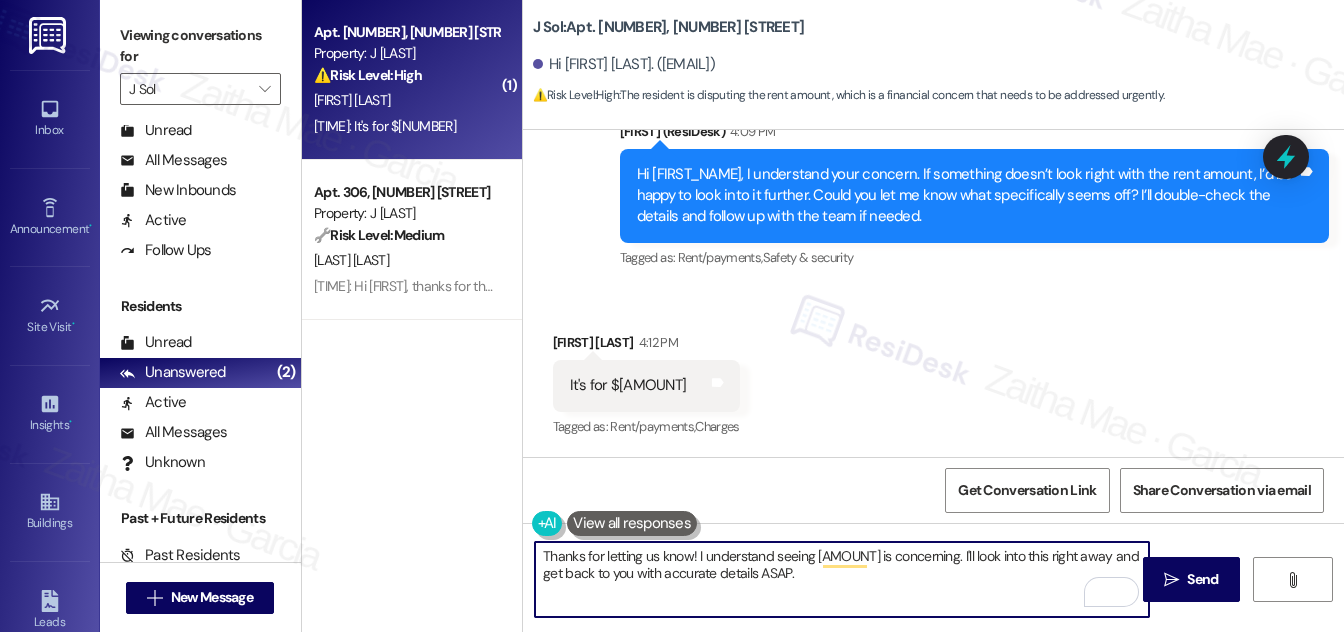 click on "Thanks for letting us know! I understand seeing [AMOUNT] is concerning. I'll look into this right away and get back to you with accurate details ASAP." at bounding box center (842, 579) 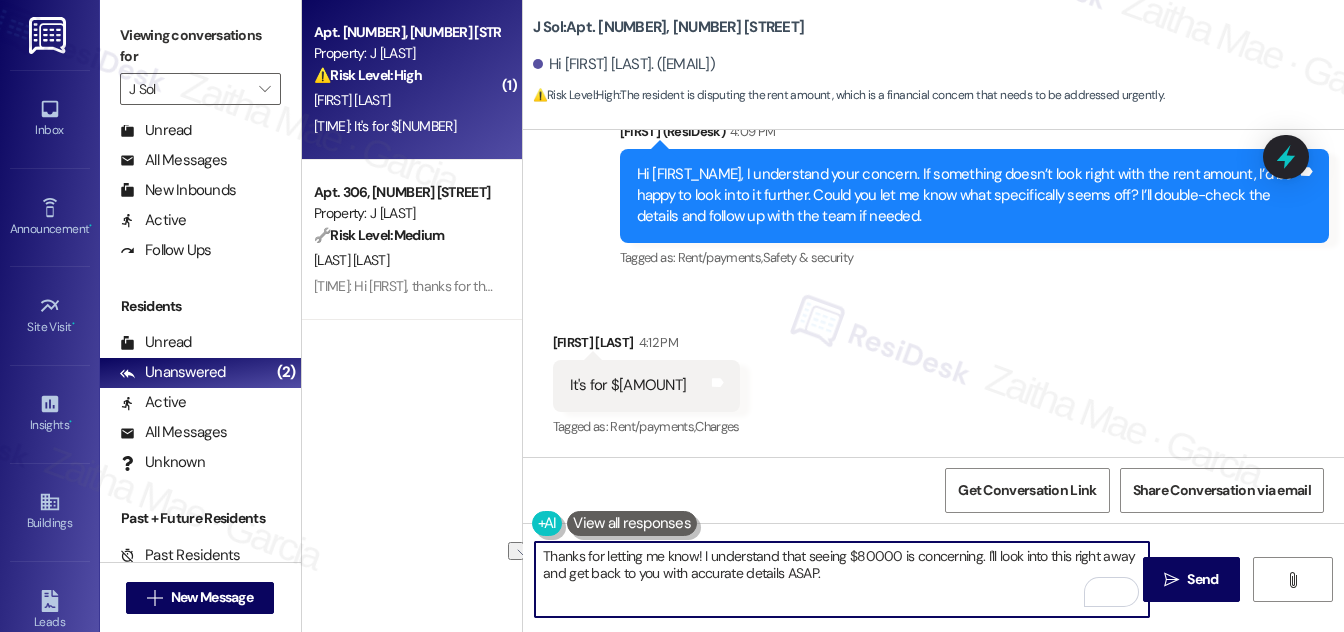 drag, startPoint x: 1069, startPoint y: 555, endPoint x: 1132, endPoint y: 551, distance: 63.126858 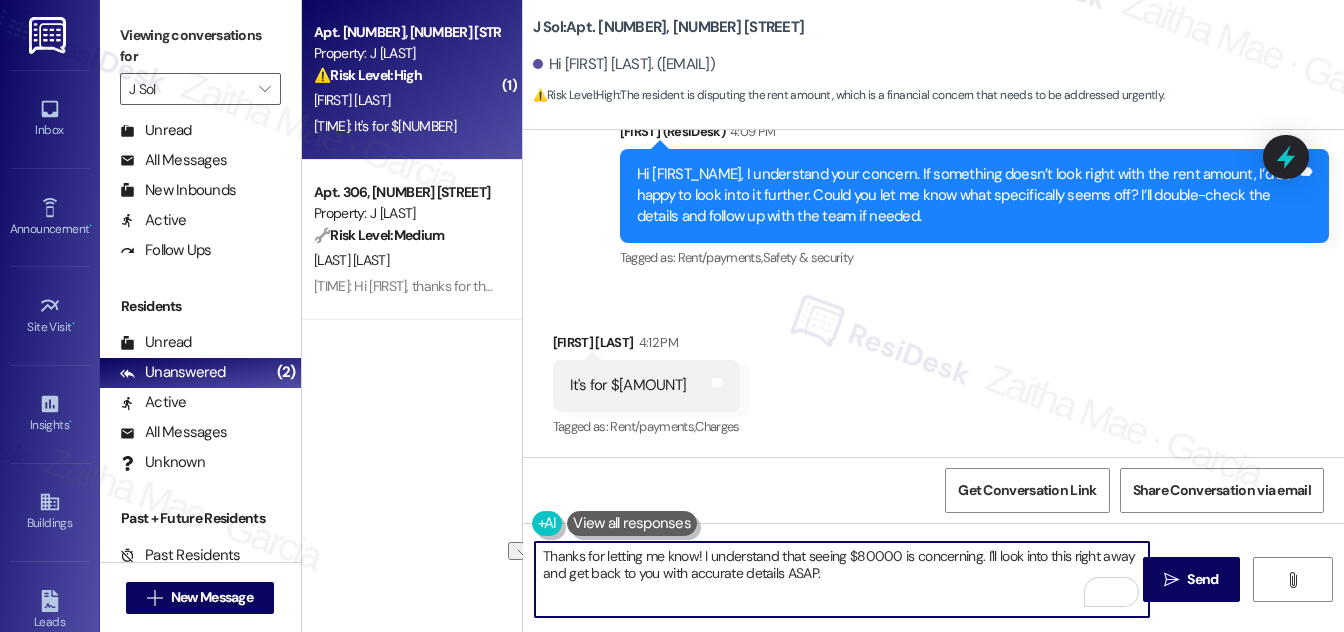 click on "Thanks for letting me know! I understand that seeing $80000 is concerning. I'll look into this right away and get back to you with accurate details ASAP." at bounding box center [842, 579] 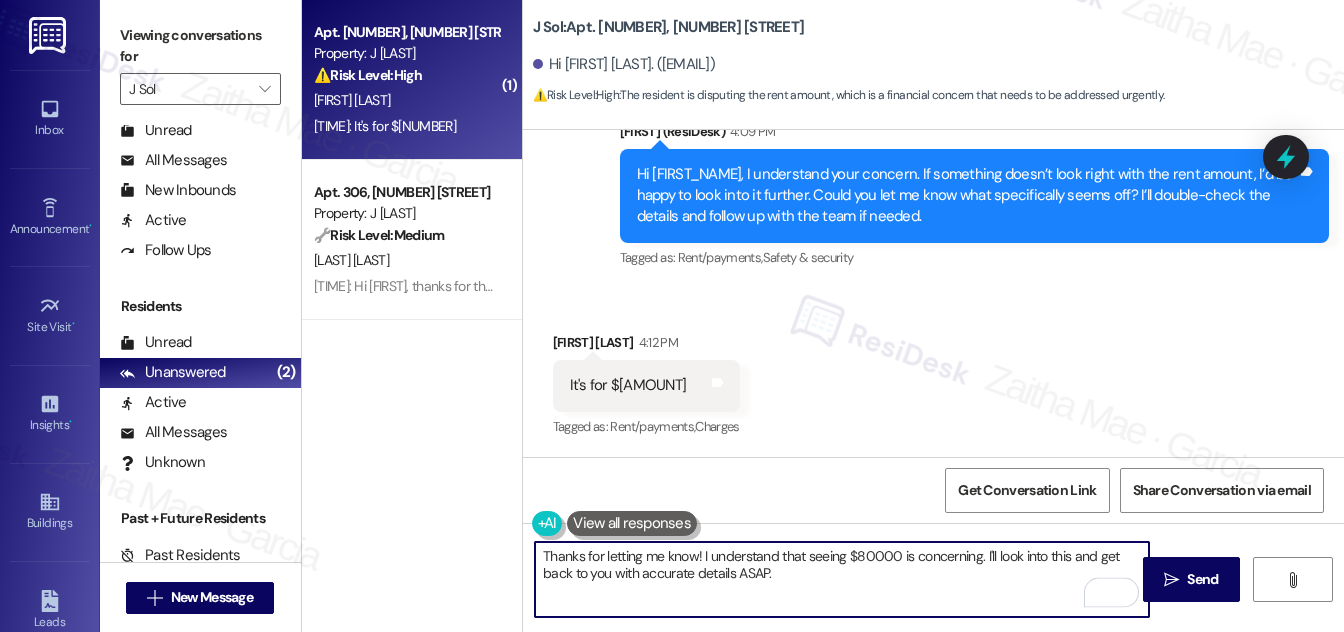 click on "Thanks for letting me know! I understand that seeing $80000 is concerning. I'll look into this and get back to you with accurate details ASAP." at bounding box center (842, 579) 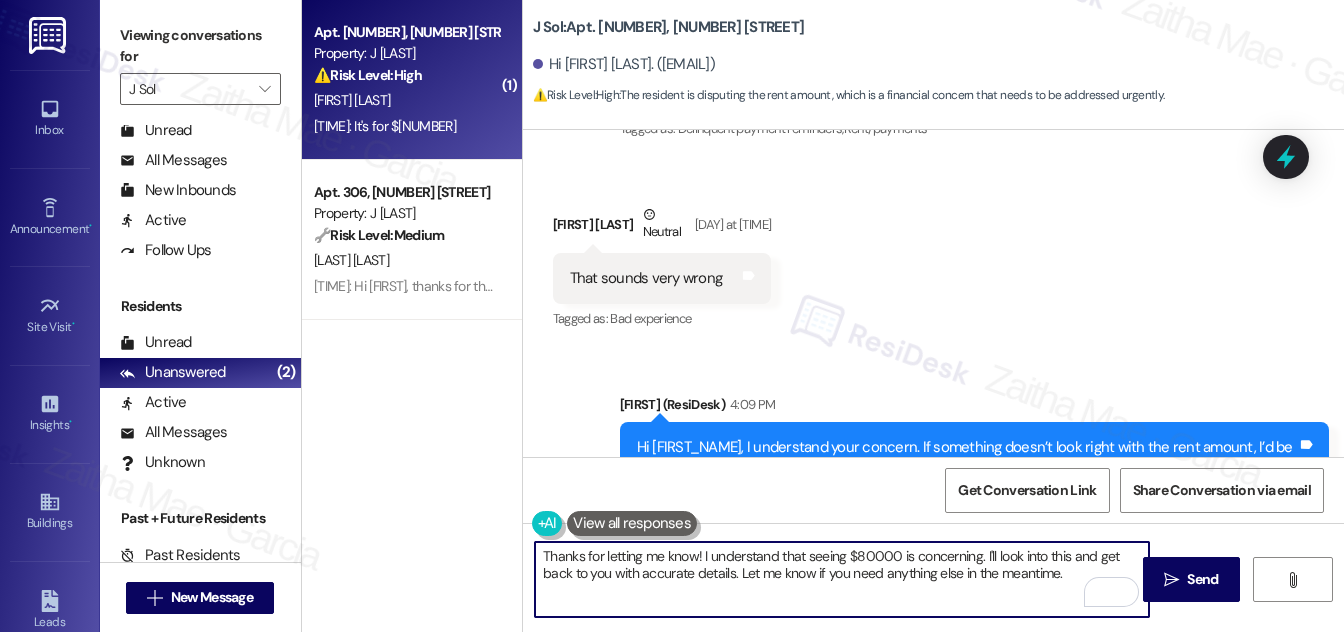 scroll, scrollTop: 1577, scrollLeft: 0, axis: vertical 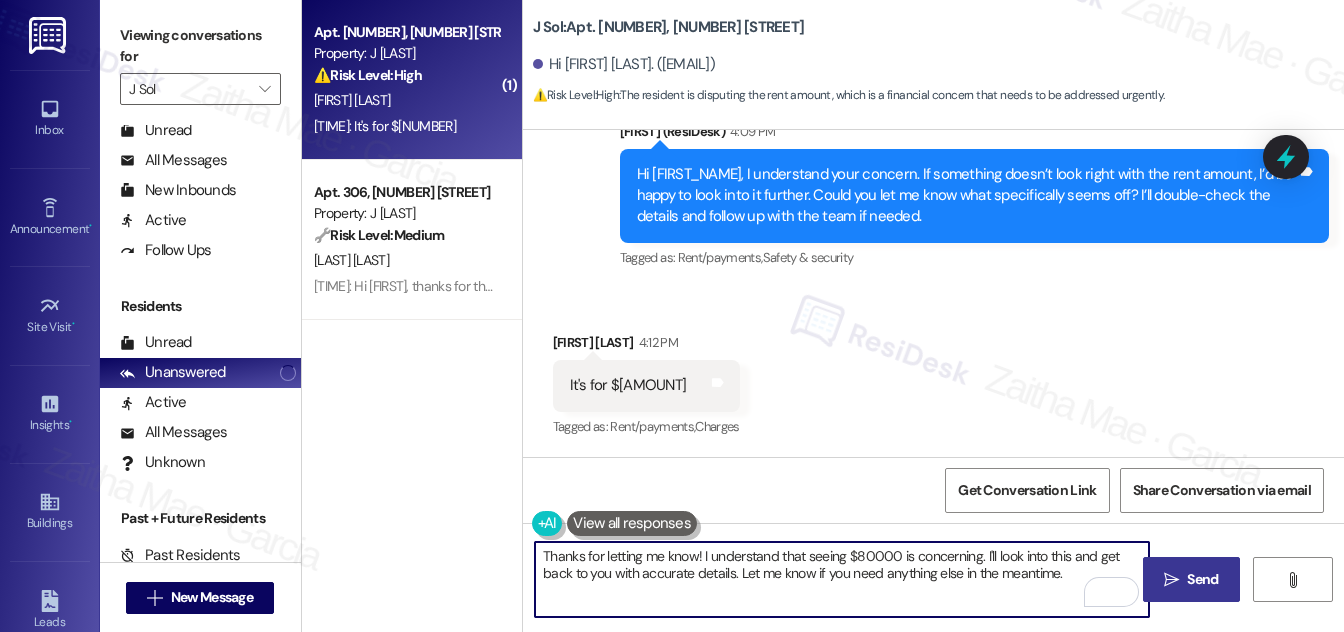 type on "Thanks for letting me know! I understand that seeing $80000 is concerning. I'll look into this and get back to you with accurate details. Let me know if you need anything else in the meantime." 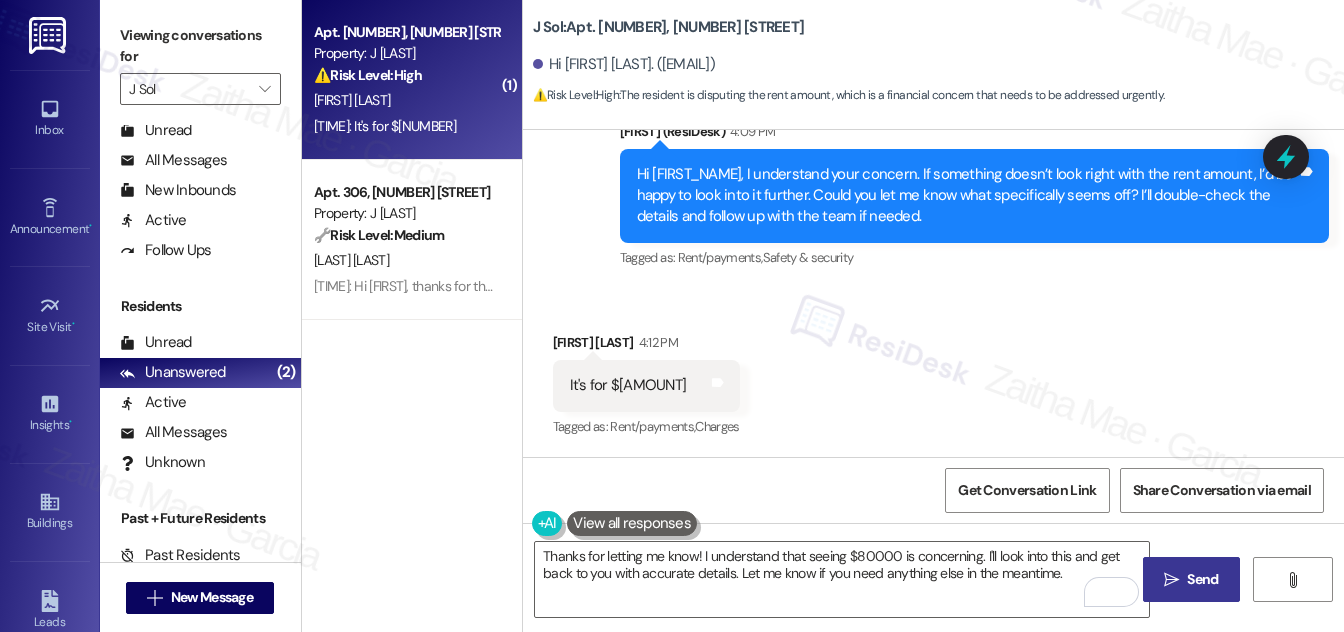 click on "Send" at bounding box center (1202, 579) 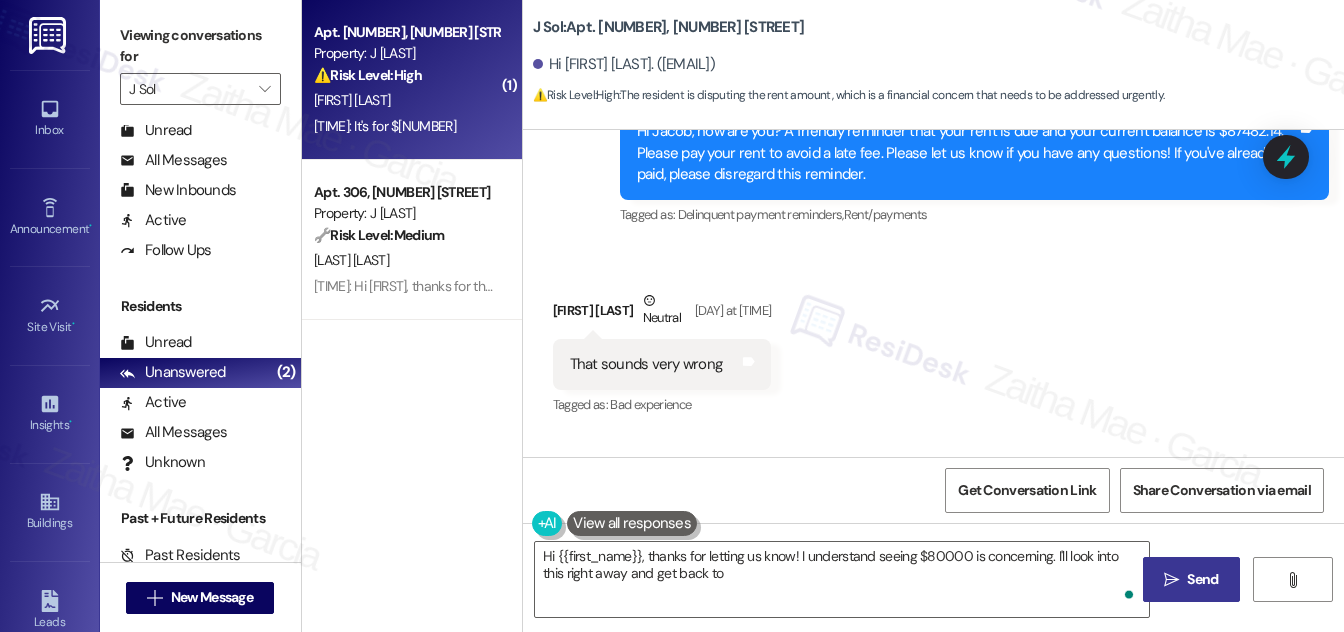 scroll, scrollTop: 1195, scrollLeft: 0, axis: vertical 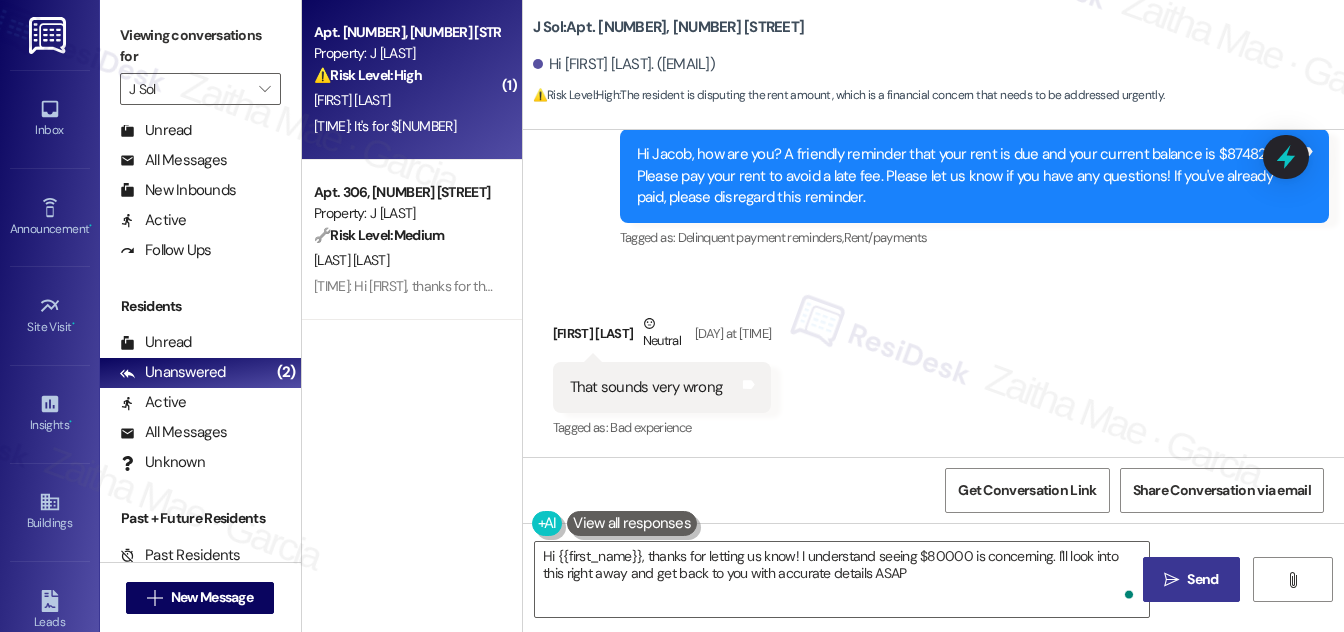 type on "Hi {{first_name}}, thanks for letting us know! I understand seeing [AMOUNT] is concerning. I'll look into this right away and get back to you with accurate details ASAP." 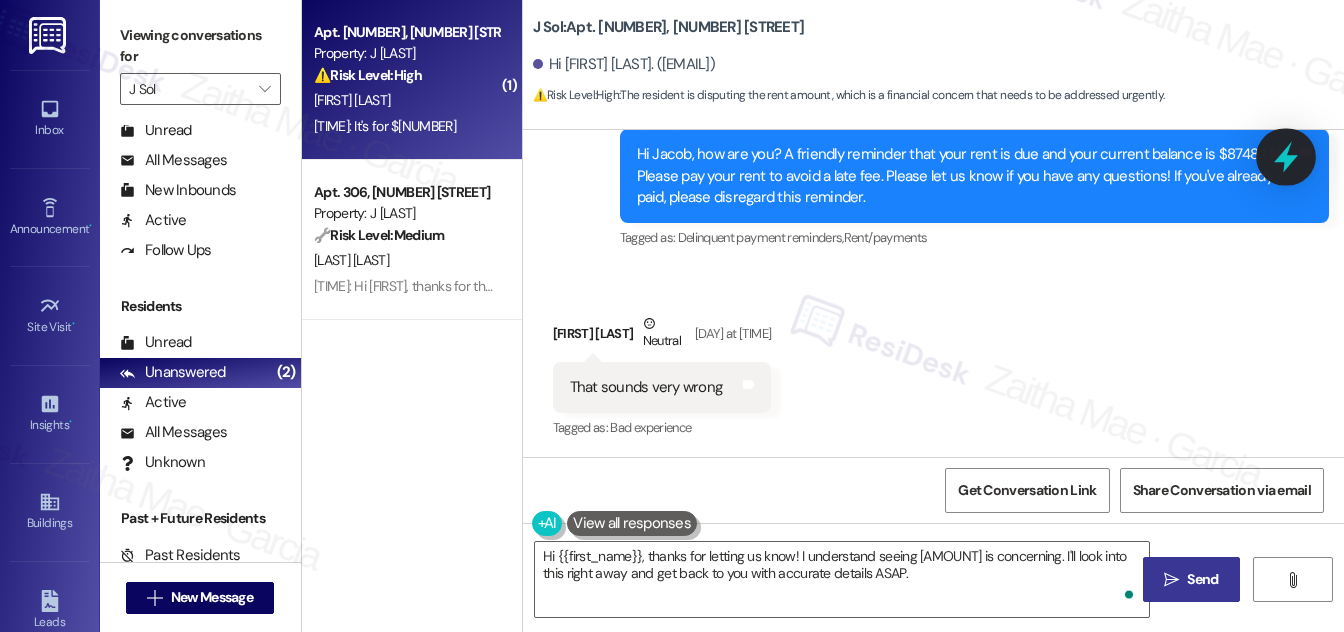 click 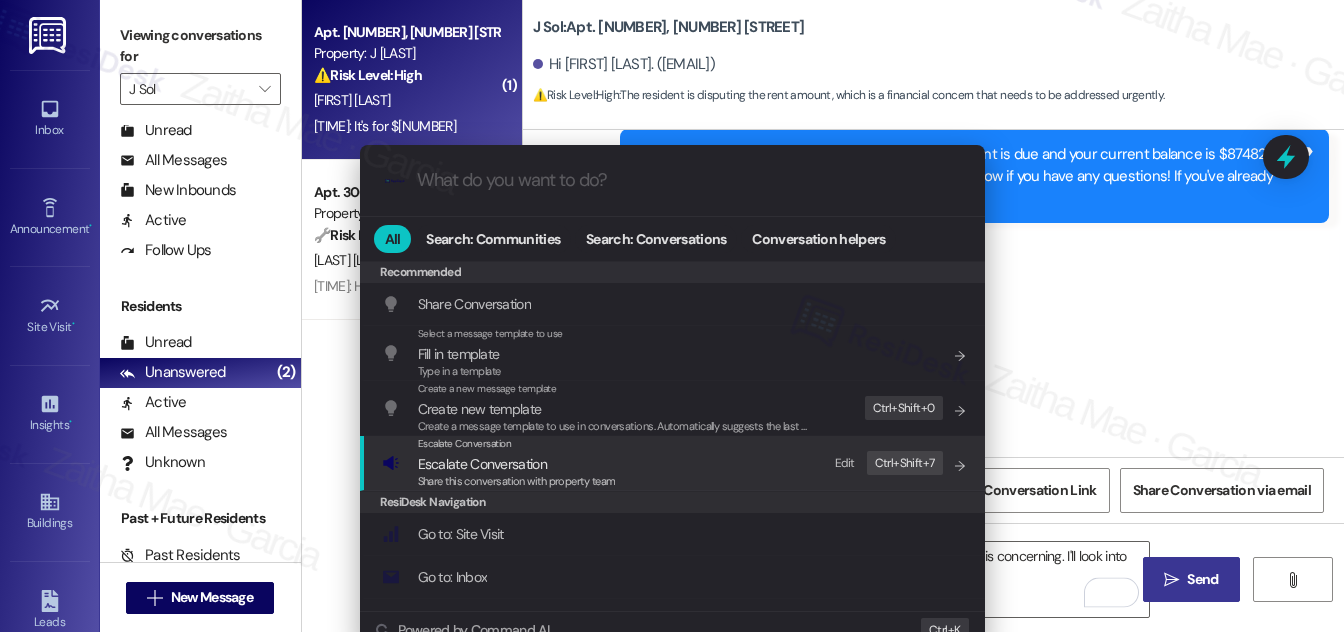 click on "Escalate Conversation" at bounding box center [482, 464] 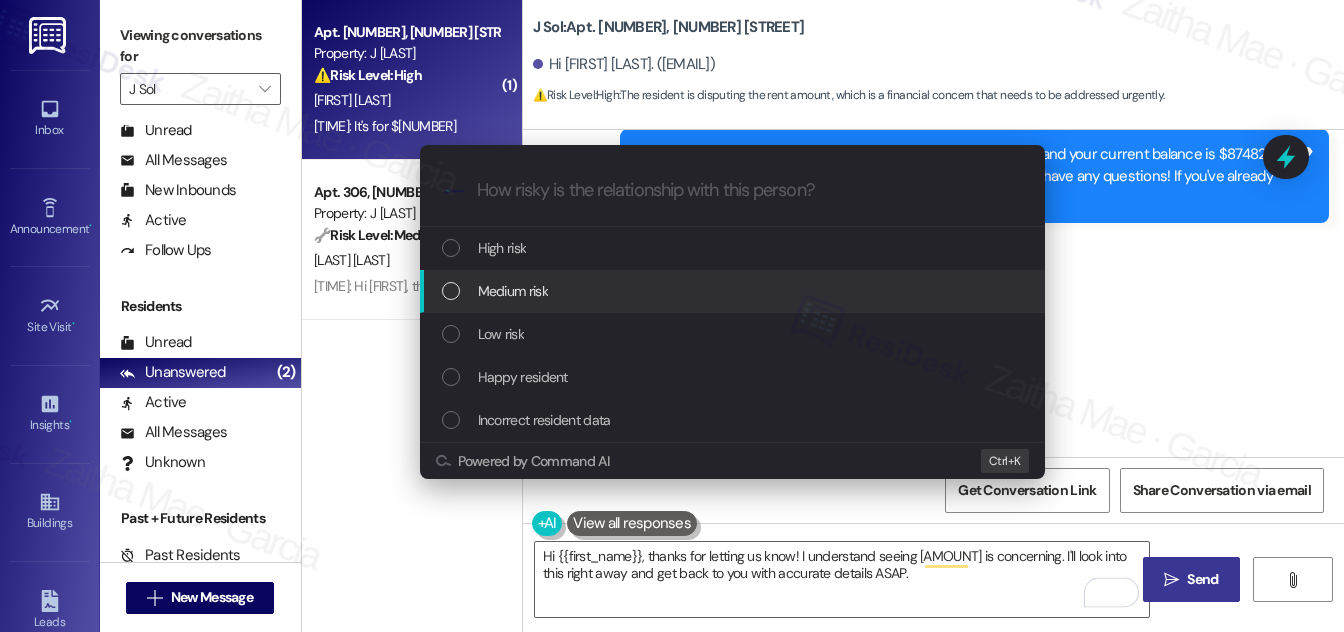 click on "Medium risk" at bounding box center [513, 291] 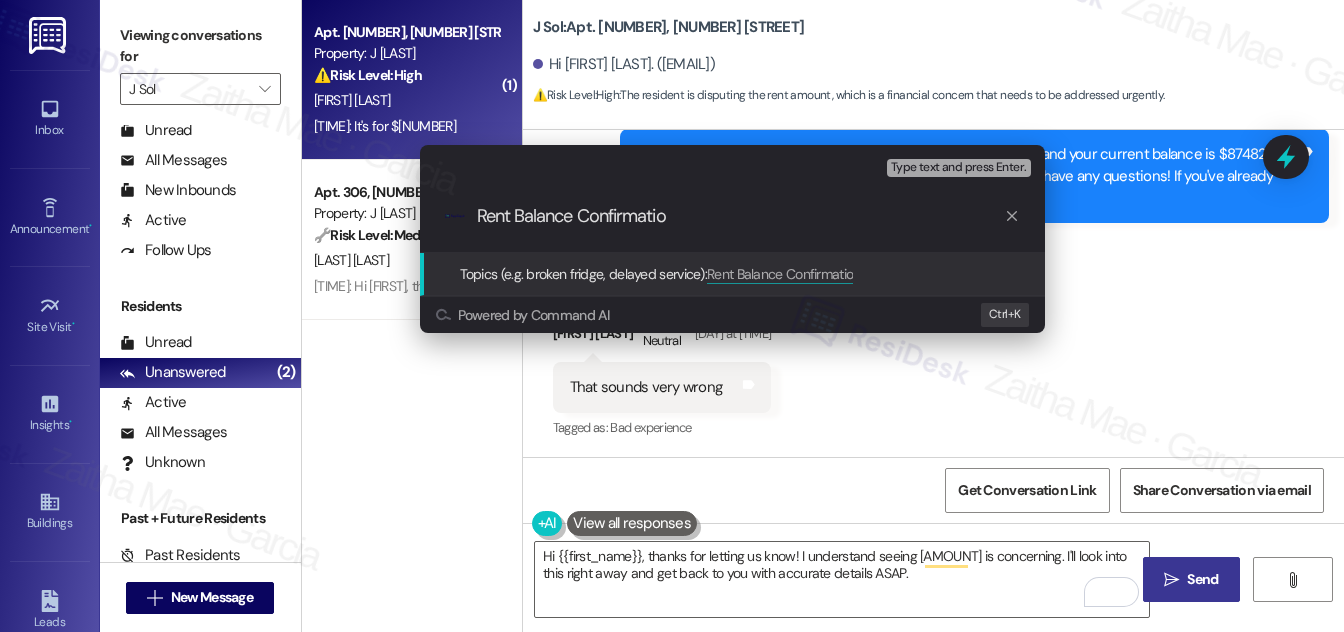 type on "Rent Balance Confirmation" 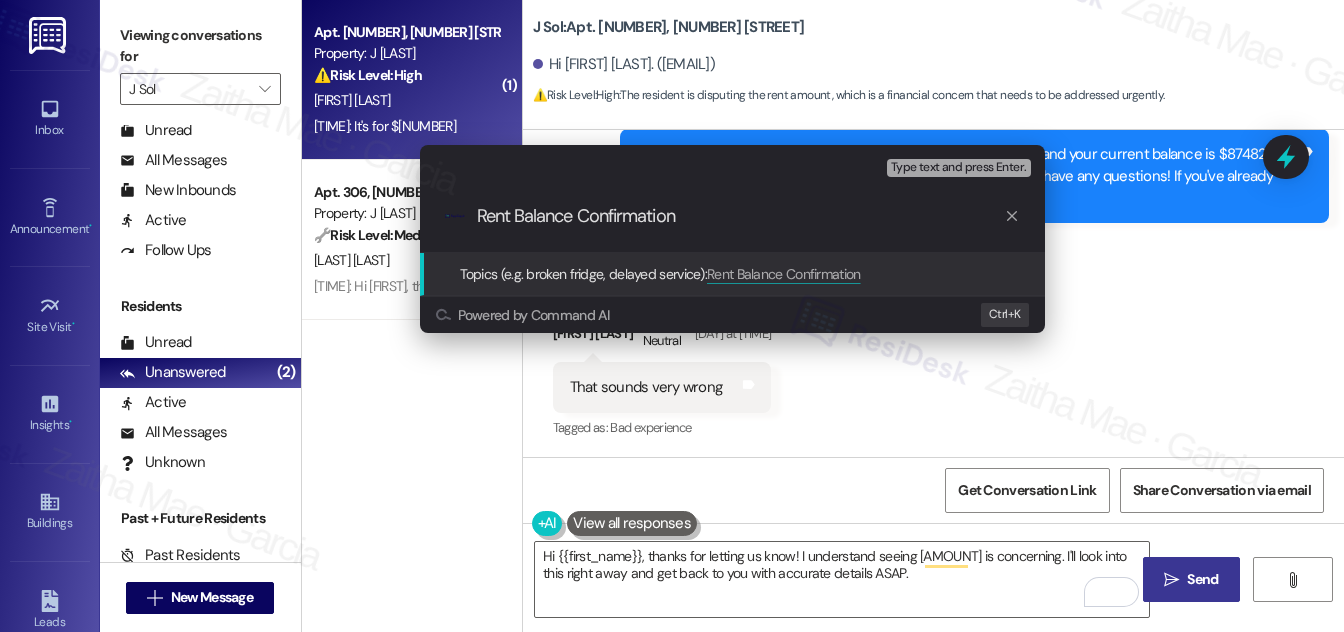 type 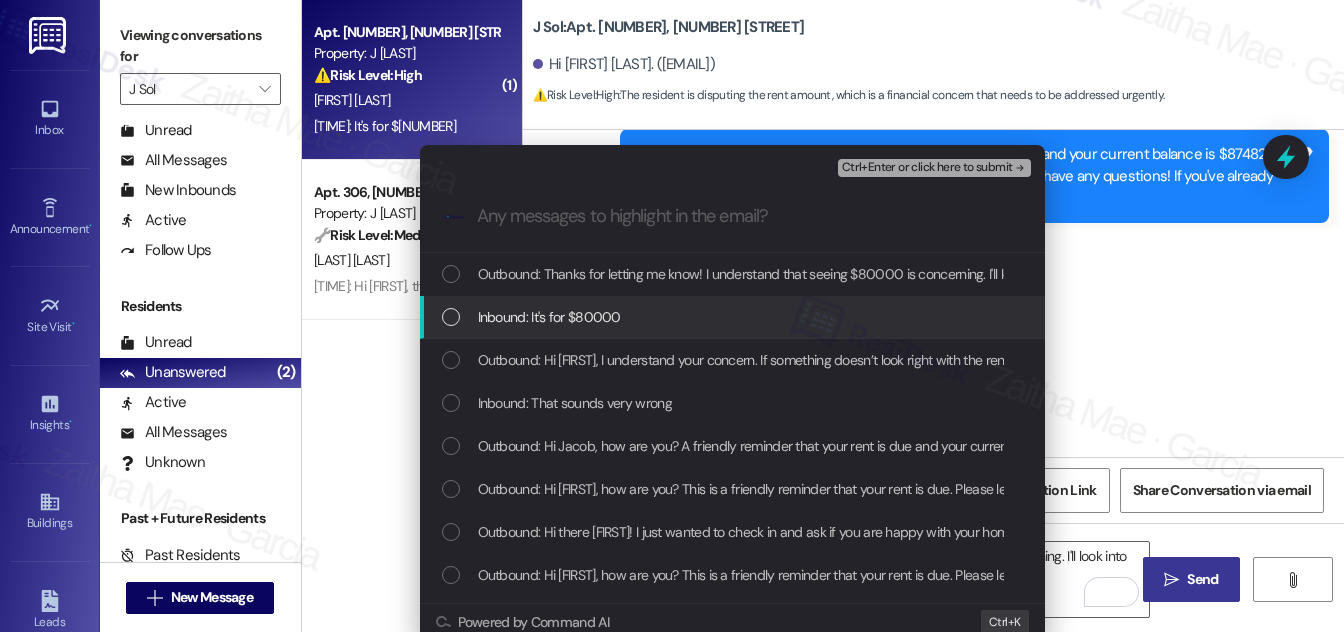 click at bounding box center (451, 317) 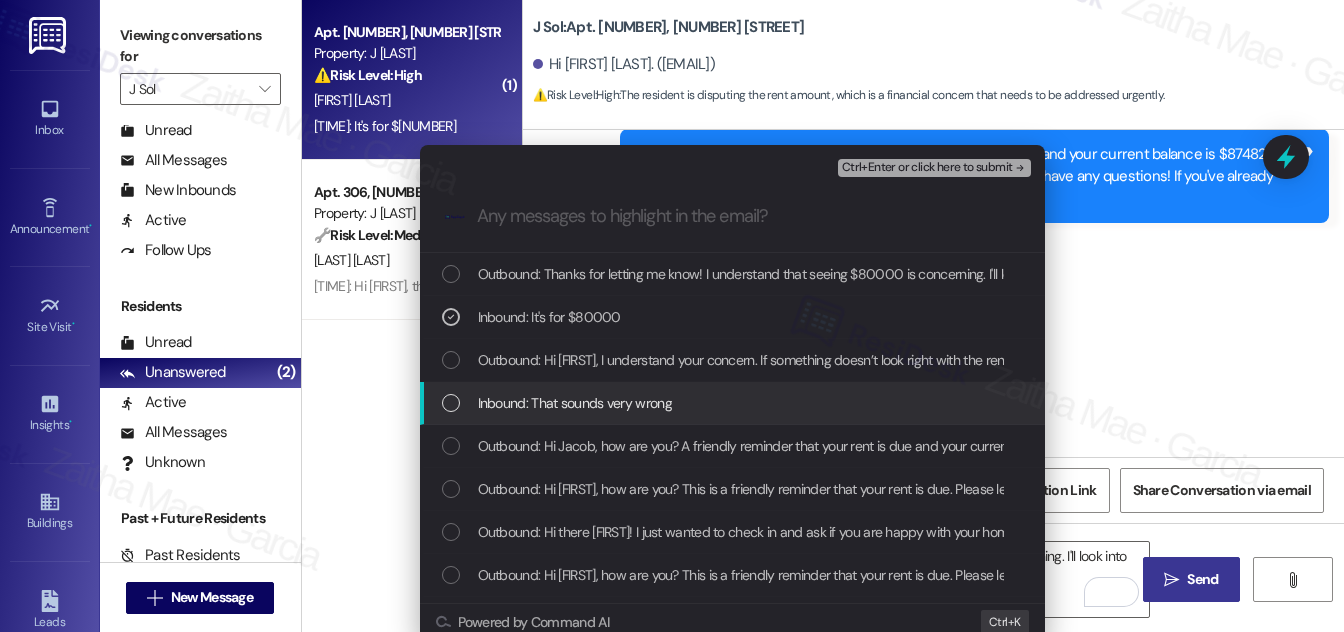 click at bounding box center (451, 403) 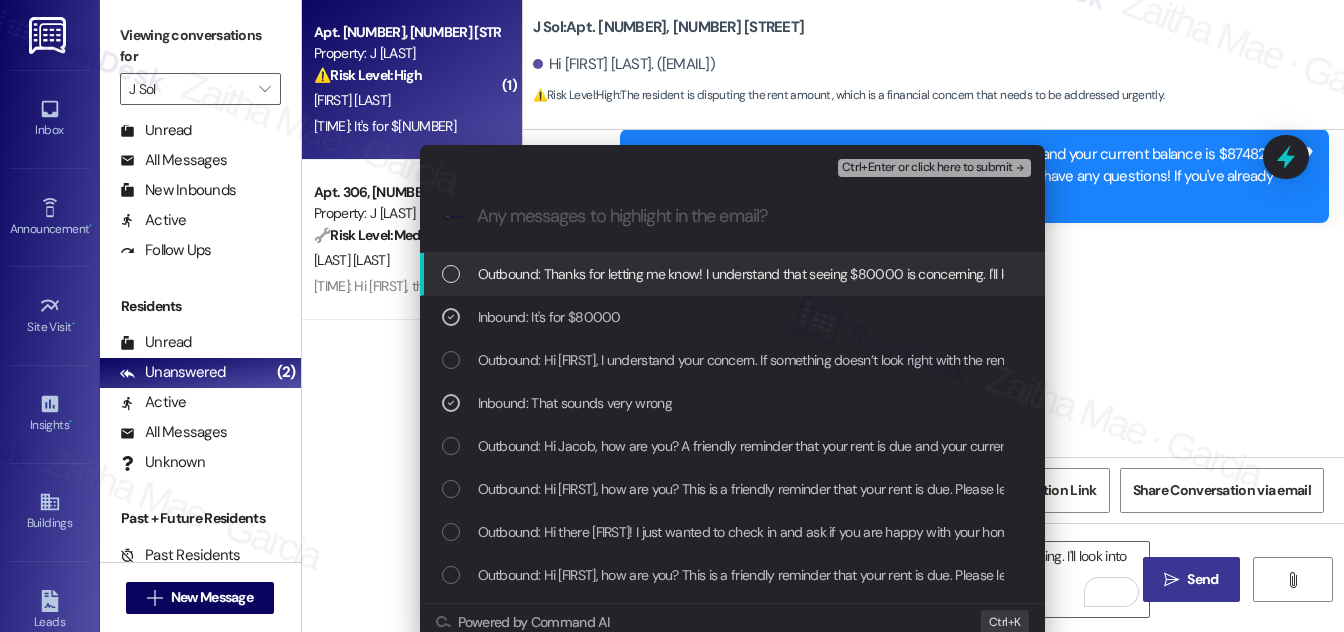 click on "Ctrl+Enter or click here to submit" at bounding box center [927, 168] 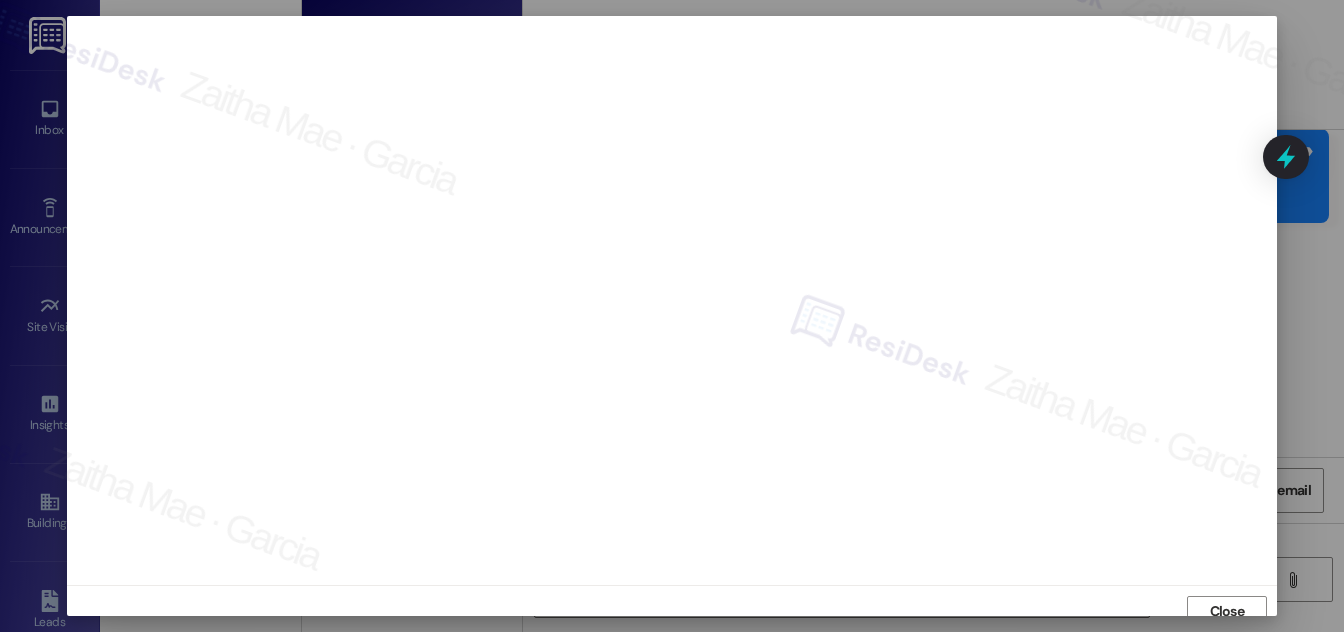 scroll, scrollTop: 11, scrollLeft: 0, axis: vertical 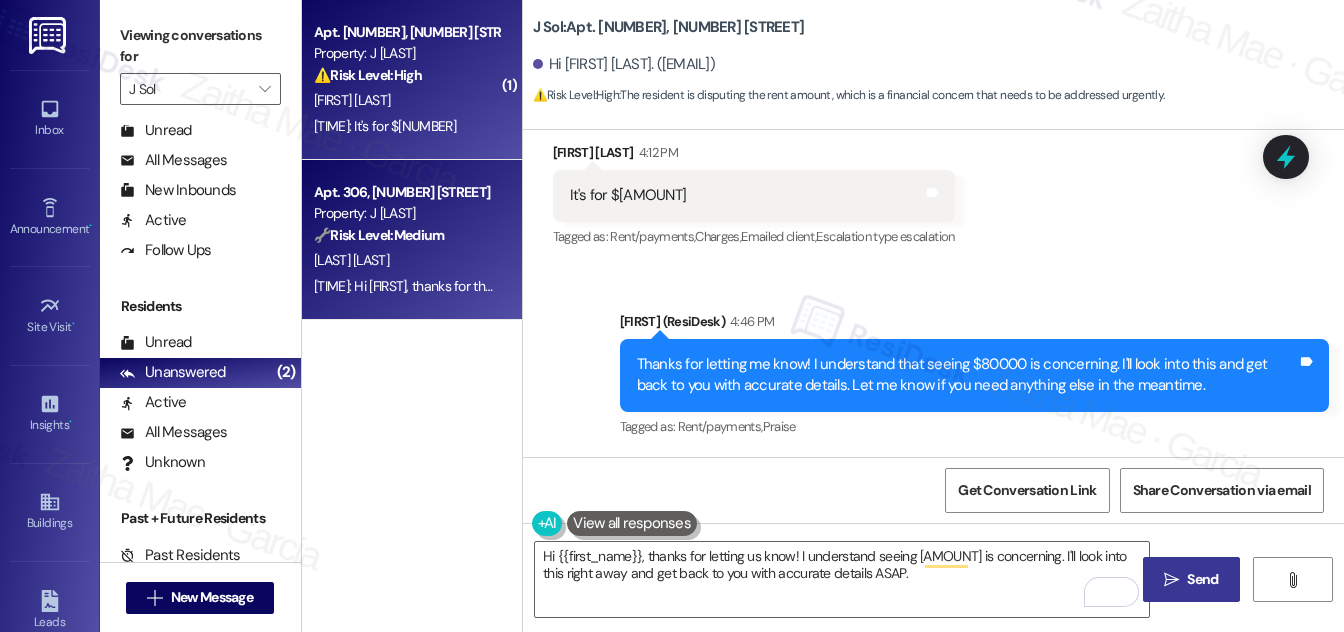click on "Apt. [APARTMENT_NUMBER], [ADDRESS] Property: J Sol 🔧  Risk Level:  Medium The resident acknowledges the rent reminder and states they have already paid. This is a routine payment update and apology for the late payment. No indication of dispute or policy concern." at bounding box center [406, 214] 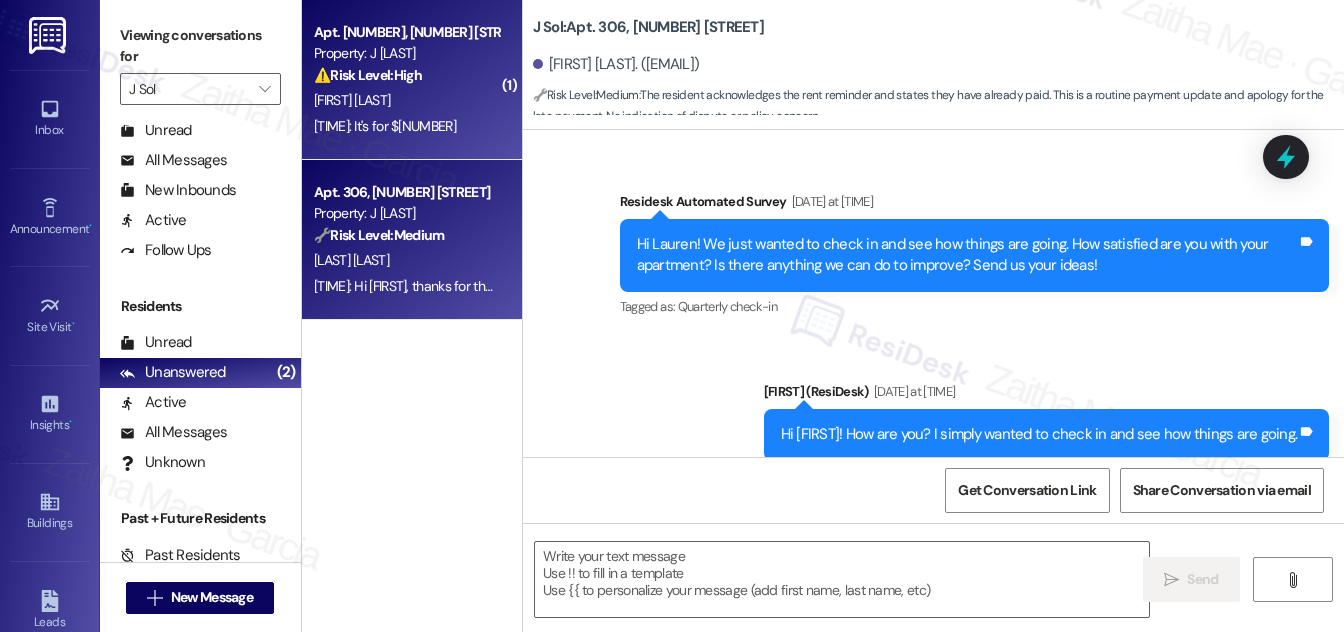 type on "Fetching suggested responses. Please feel free to read through the conversation in the meantime." 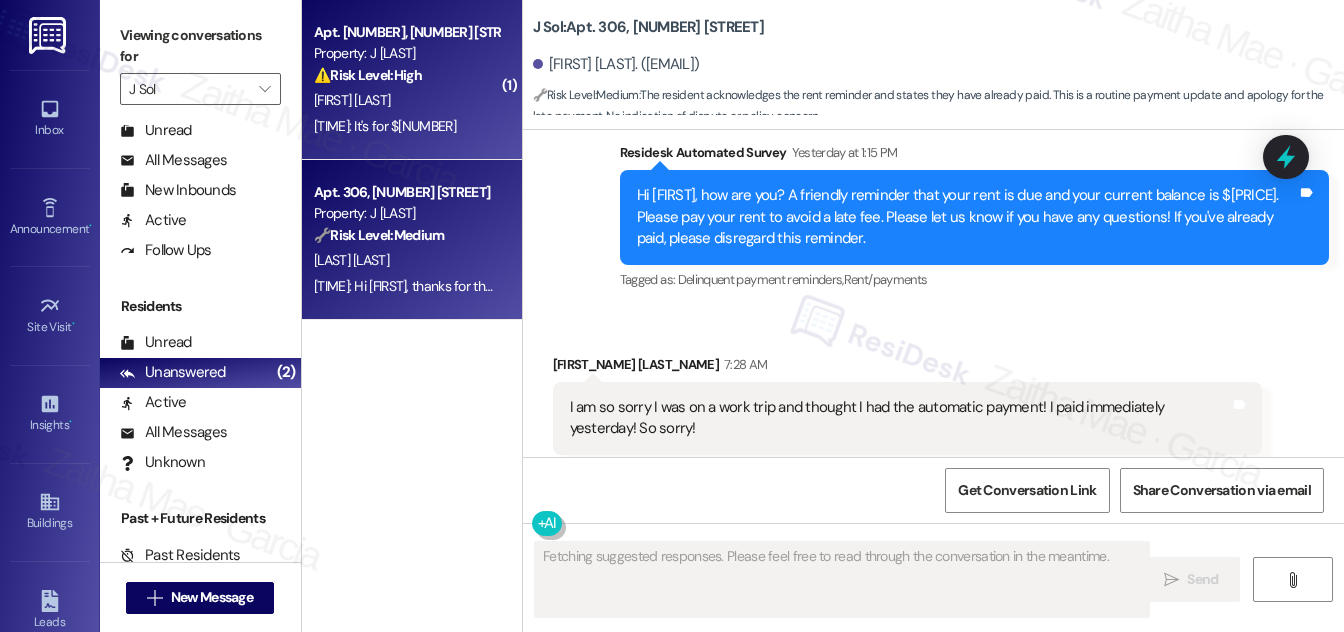 click on "[FIRST] [LAST]" at bounding box center [406, 100] 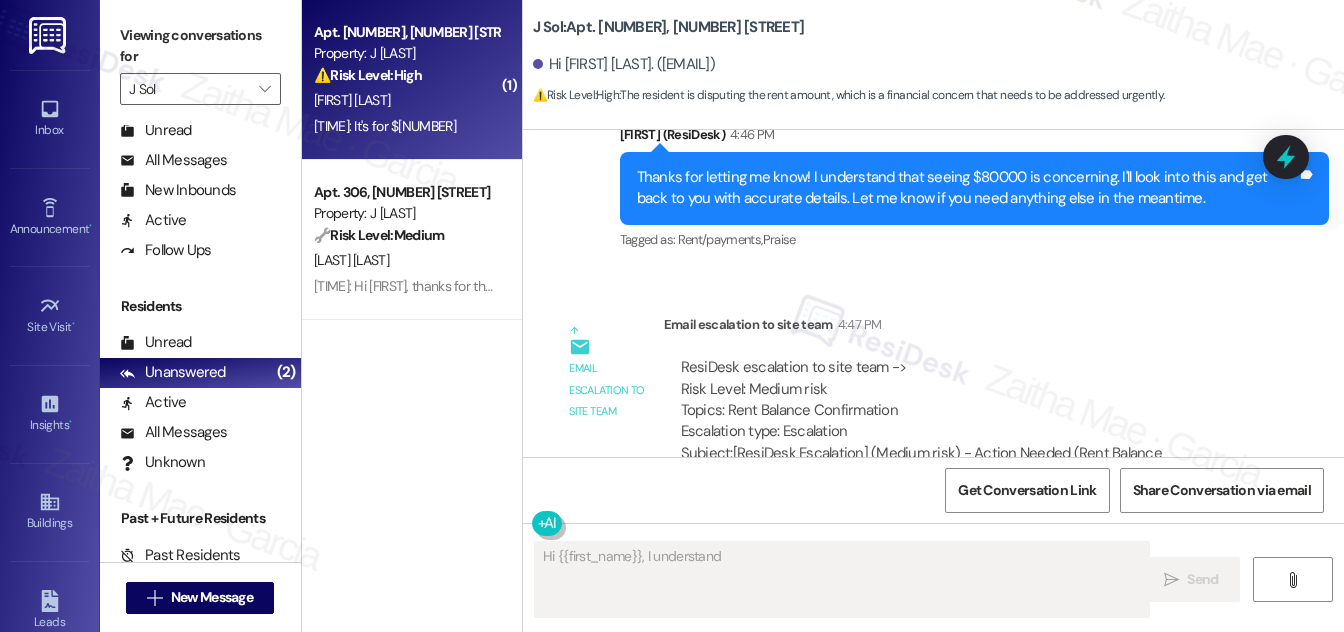 scroll, scrollTop: 1923, scrollLeft: 0, axis: vertical 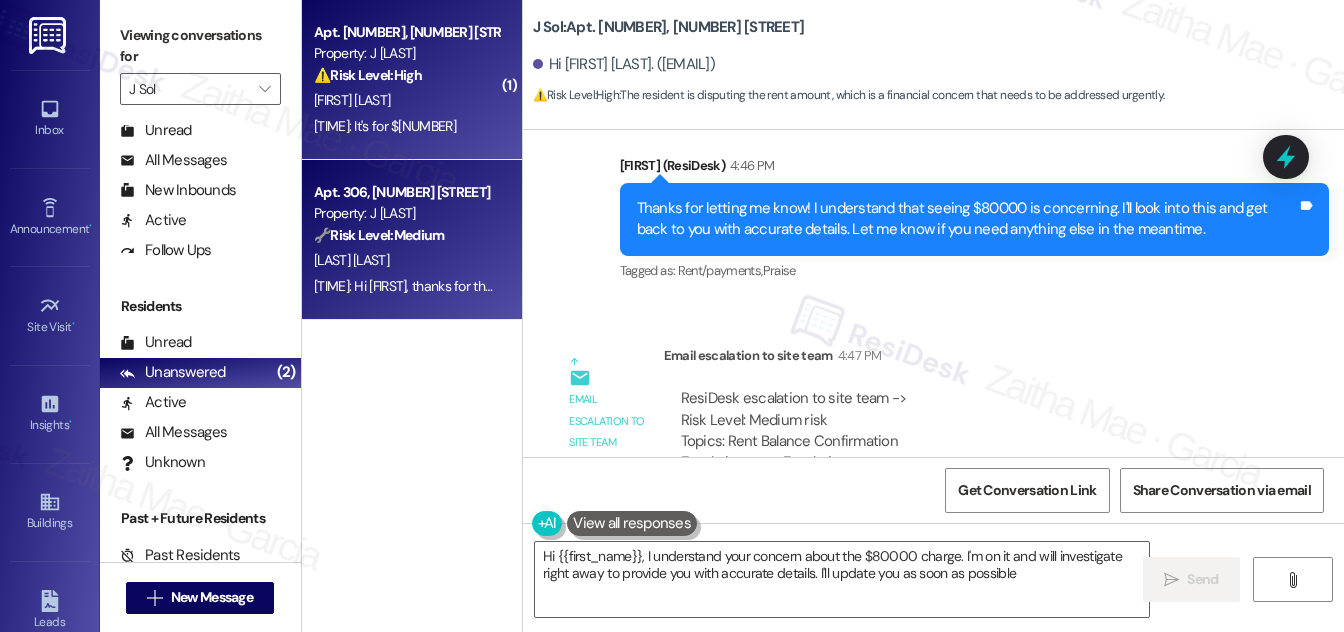 type on "Hi {{first_name}}, I understand your concern about the $[AMOUNT] charge. I'm on it and will investigate right away to provide you with accurate details. I'll update you as soon as possible!" 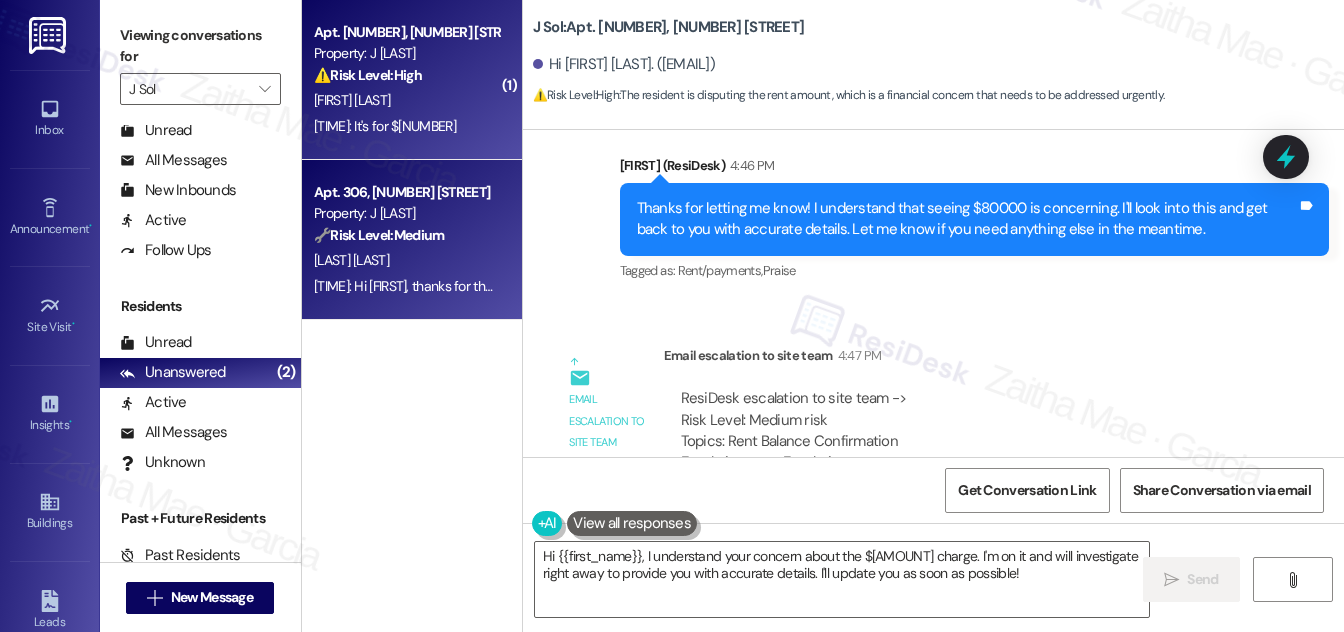 click on "[LAST] [LAST]" at bounding box center [406, 260] 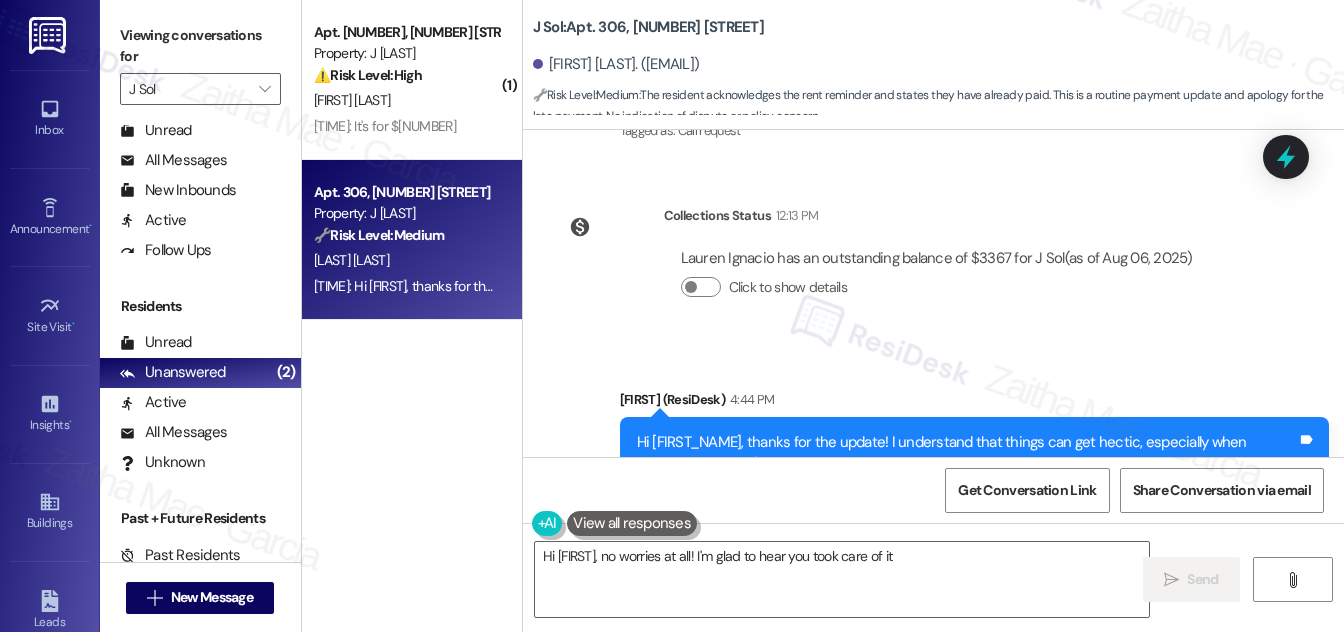 scroll, scrollTop: 7408, scrollLeft: 0, axis: vertical 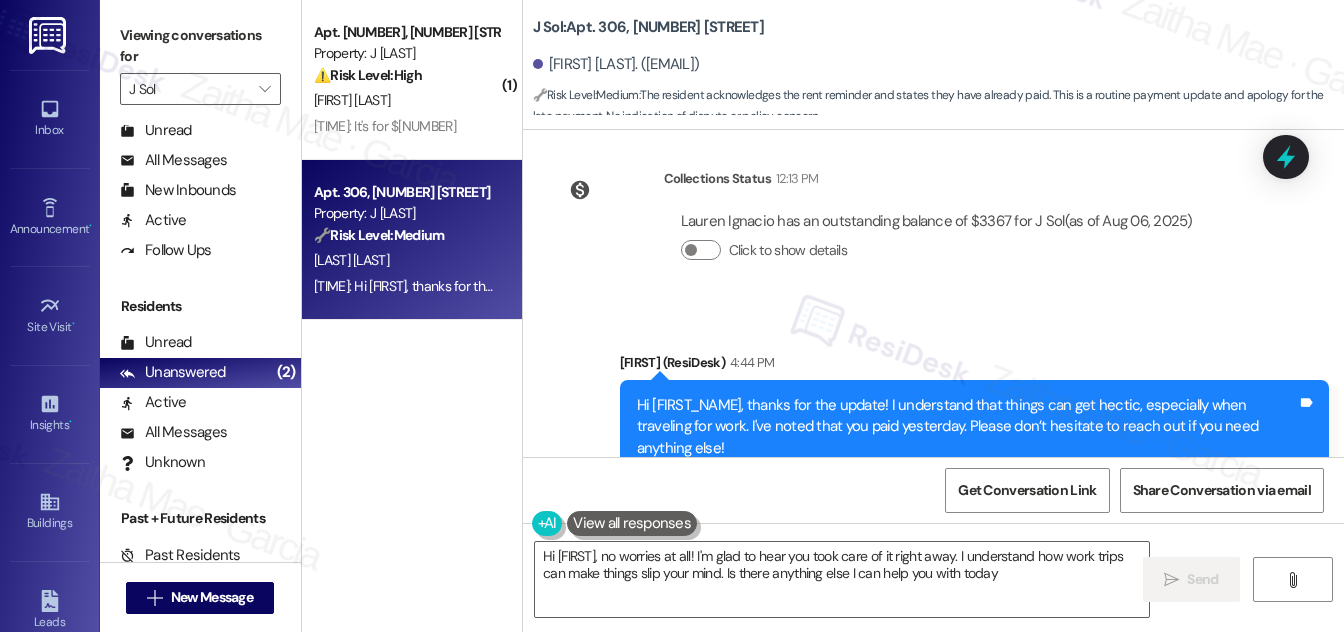 type on "Hi {{first_name}}, no worries at all! I'm glad to hear you took care of it right away. I understand how work trips can make things slip your mind. Is there anything else I can help you with today?" 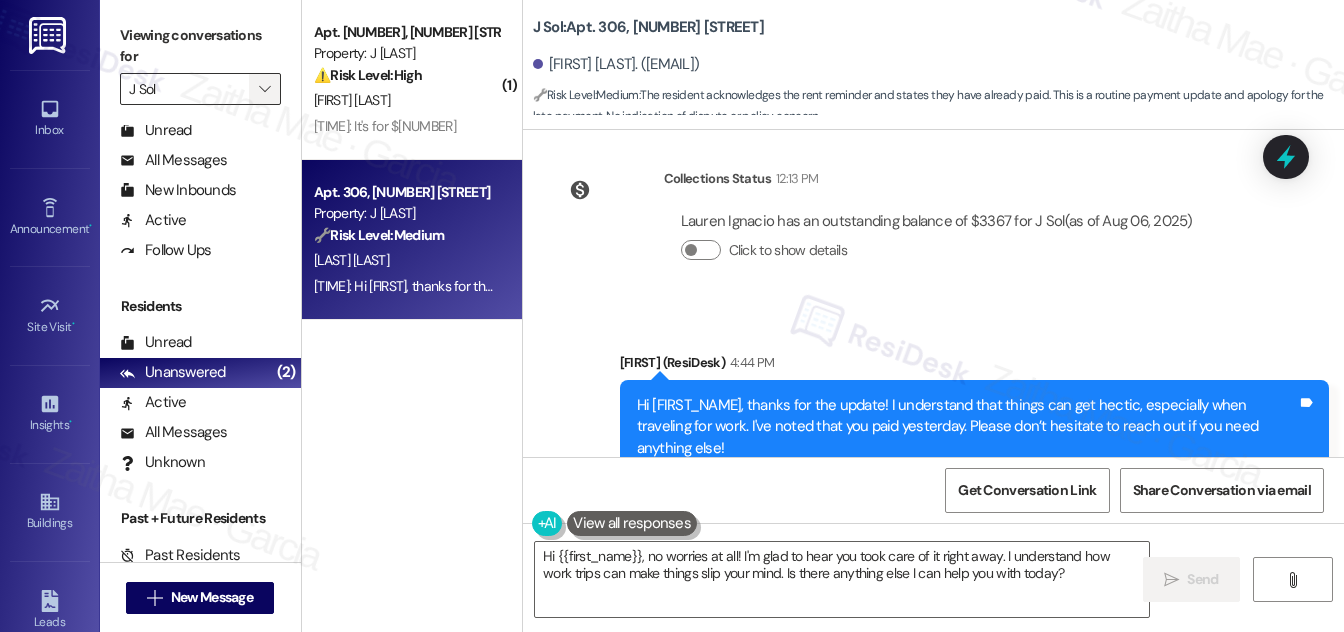 click on "" at bounding box center [265, 89] 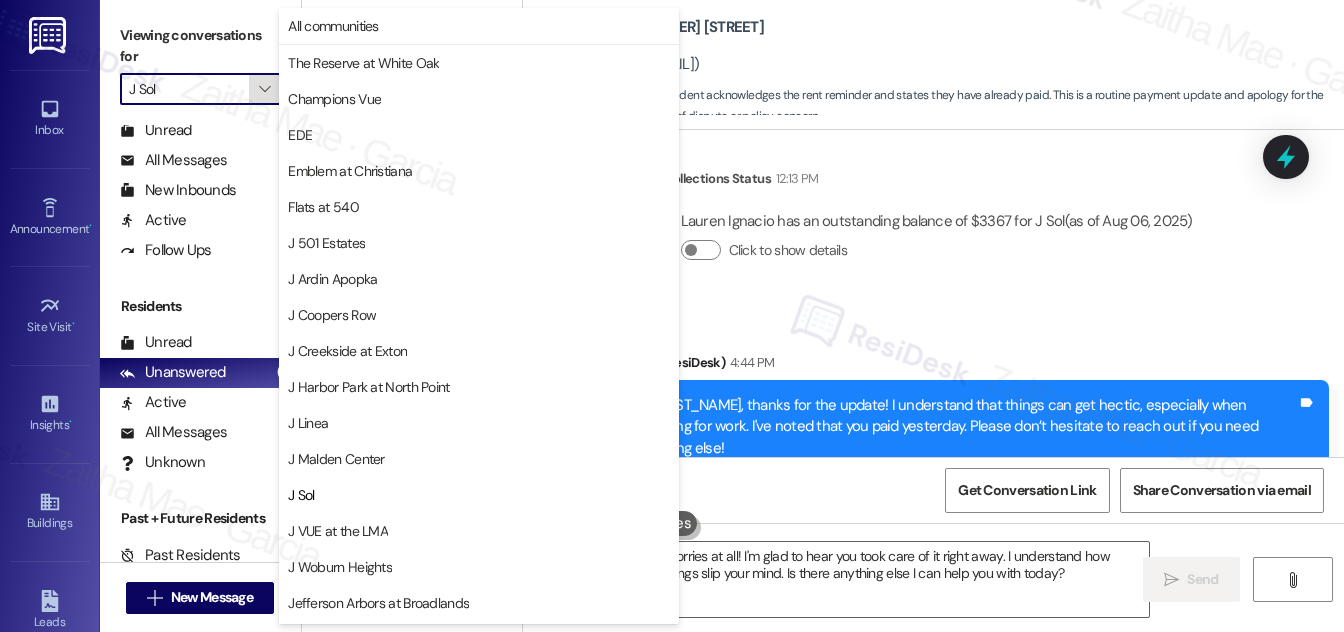 scroll, scrollTop: 325, scrollLeft: 0, axis: vertical 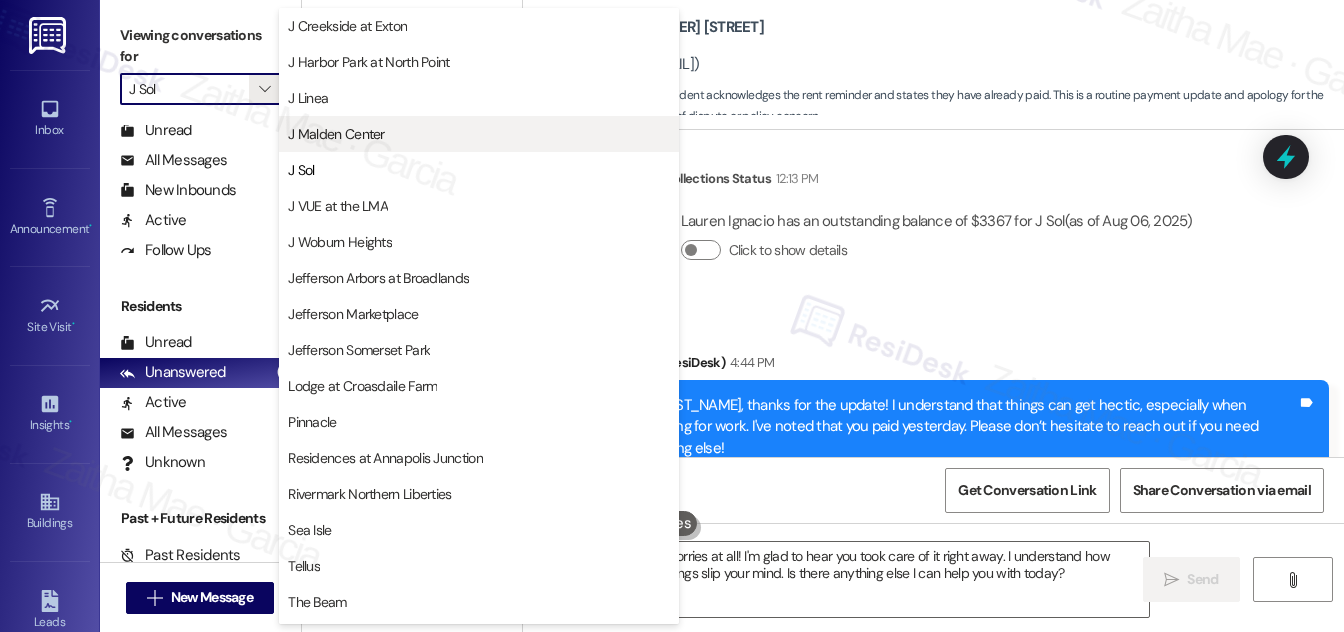 click on "[LOCATION]" at bounding box center (336, 134) 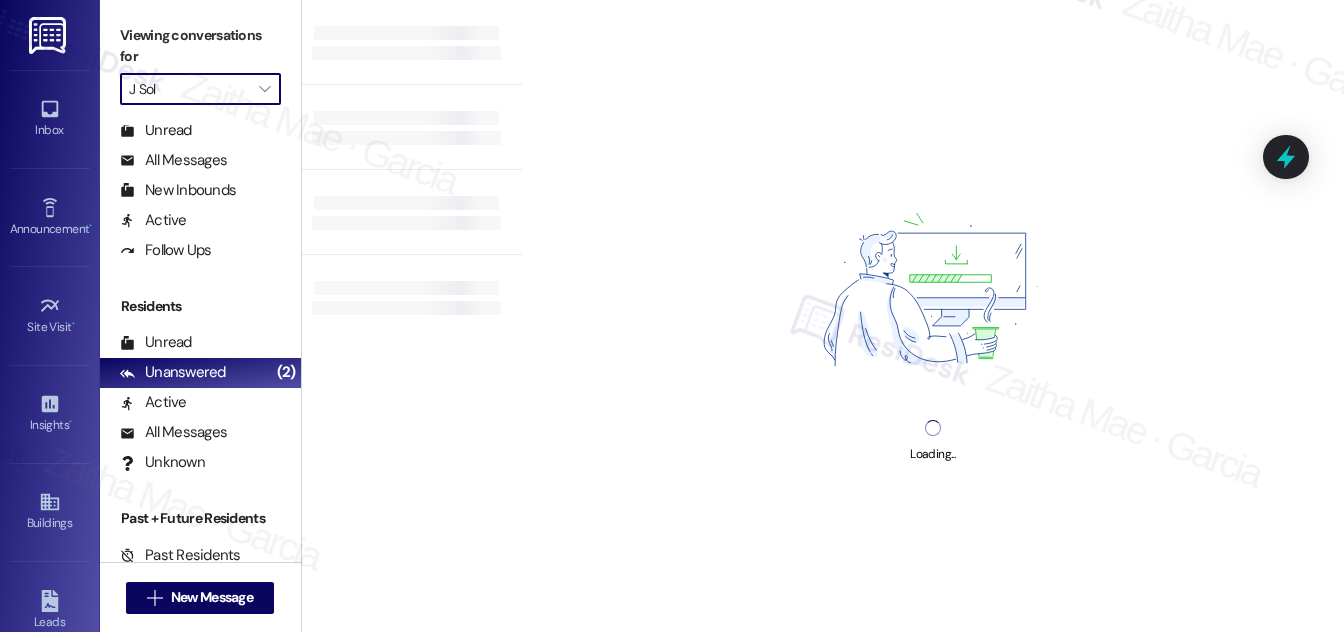 type on "[LOCATION]" 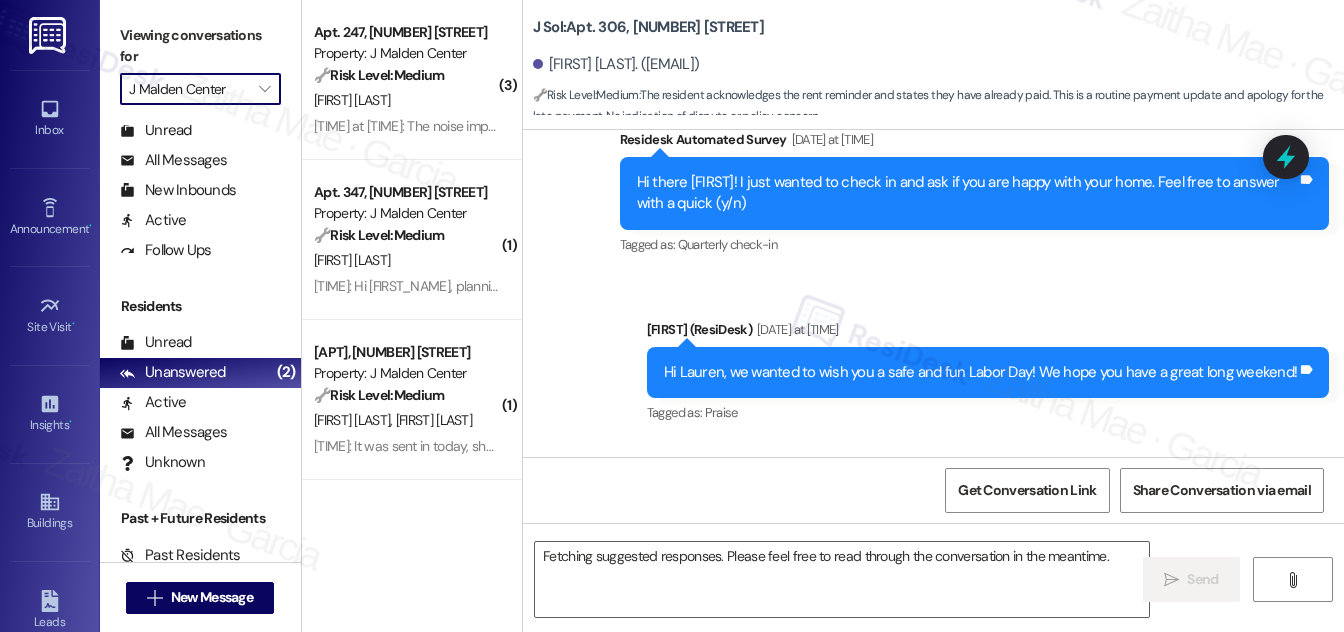 scroll, scrollTop: 4252, scrollLeft: 0, axis: vertical 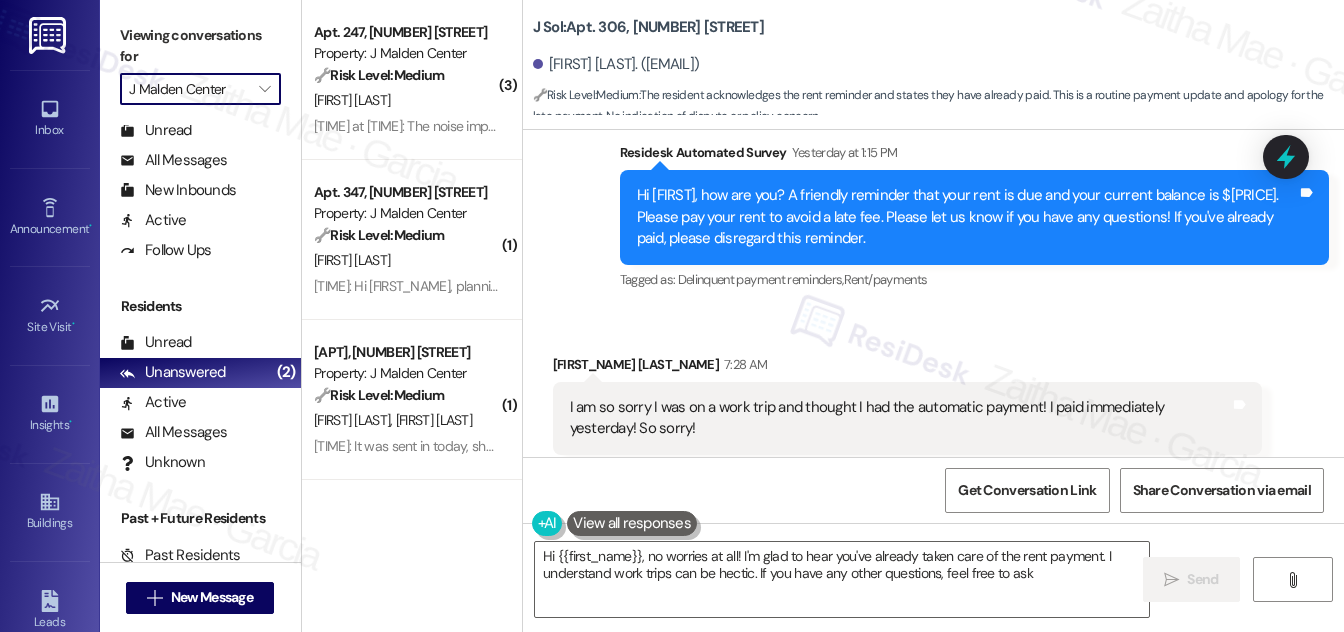 type on "Hi {{first_name}}, no worries at all! I'm glad to hear you've already taken care of the rent payment. I understand work trips can be hectic. If you have any other questions, feel free to ask!" 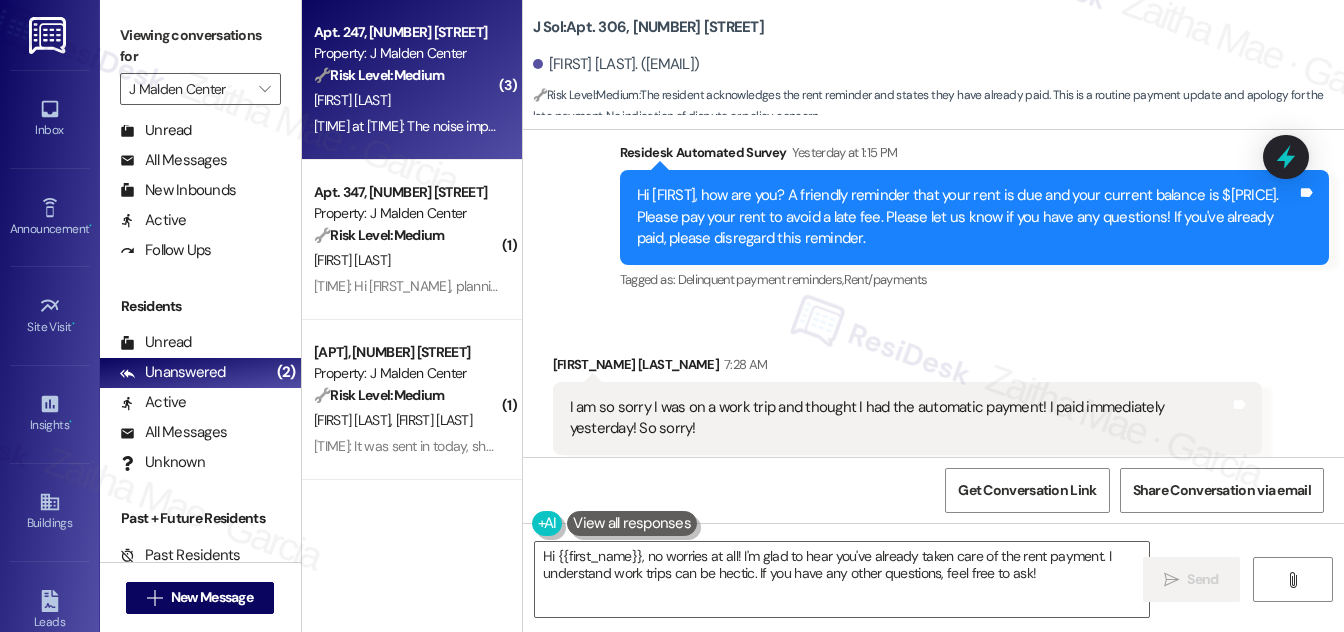 click on "Q. Liu" at bounding box center [406, 100] 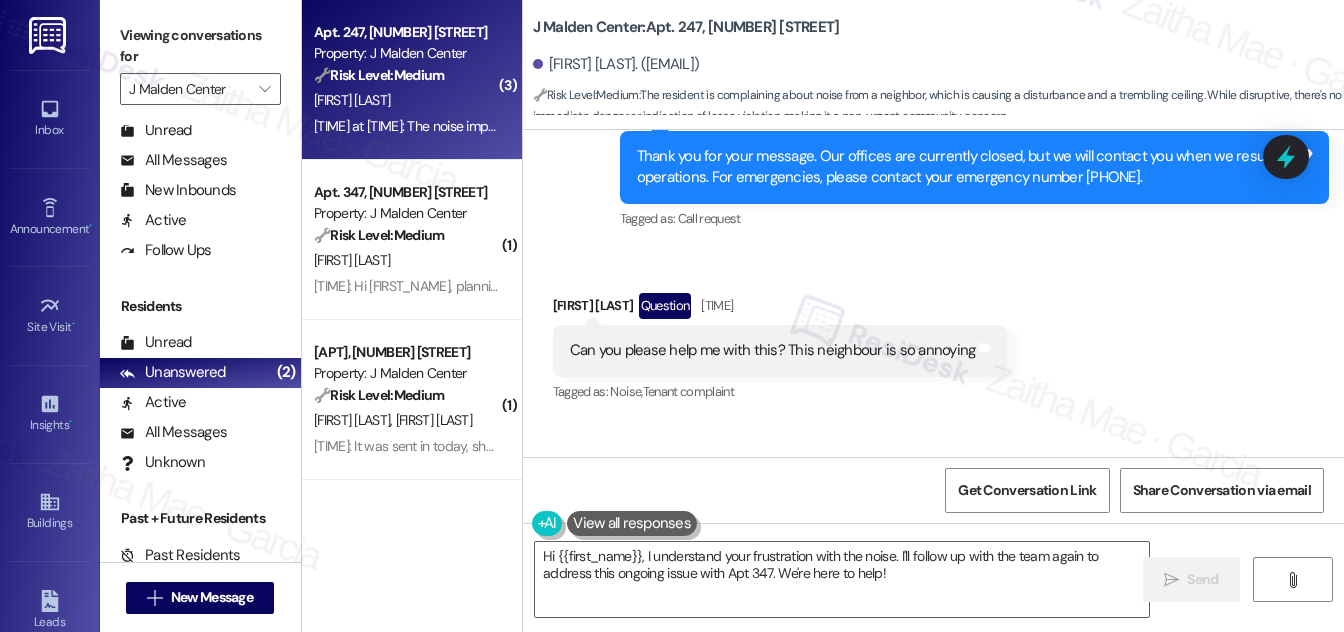 scroll, scrollTop: 7322, scrollLeft: 0, axis: vertical 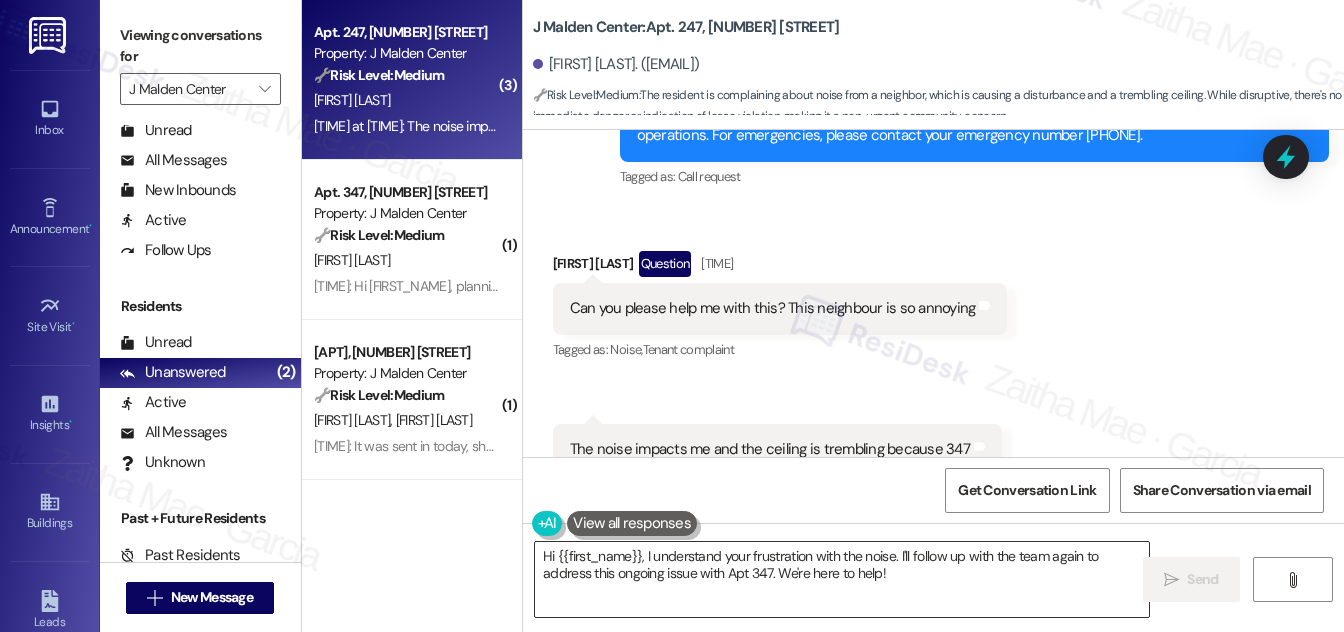 click on "Hi {{first_name}}, I understand your frustration with the noise. I'll follow up with the team again to address this ongoing issue with Apt 347. We're here to help!" at bounding box center (842, 579) 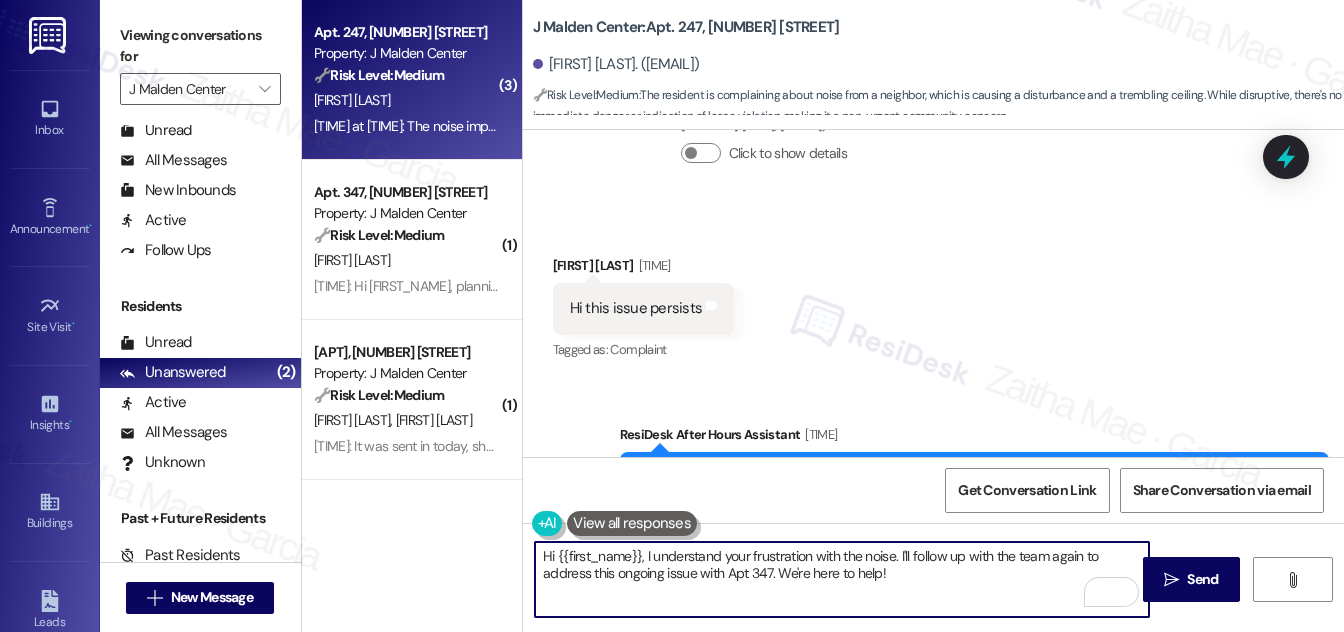 scroll, scrollTop: 6868, scrollLeft: 0, axis: vertical 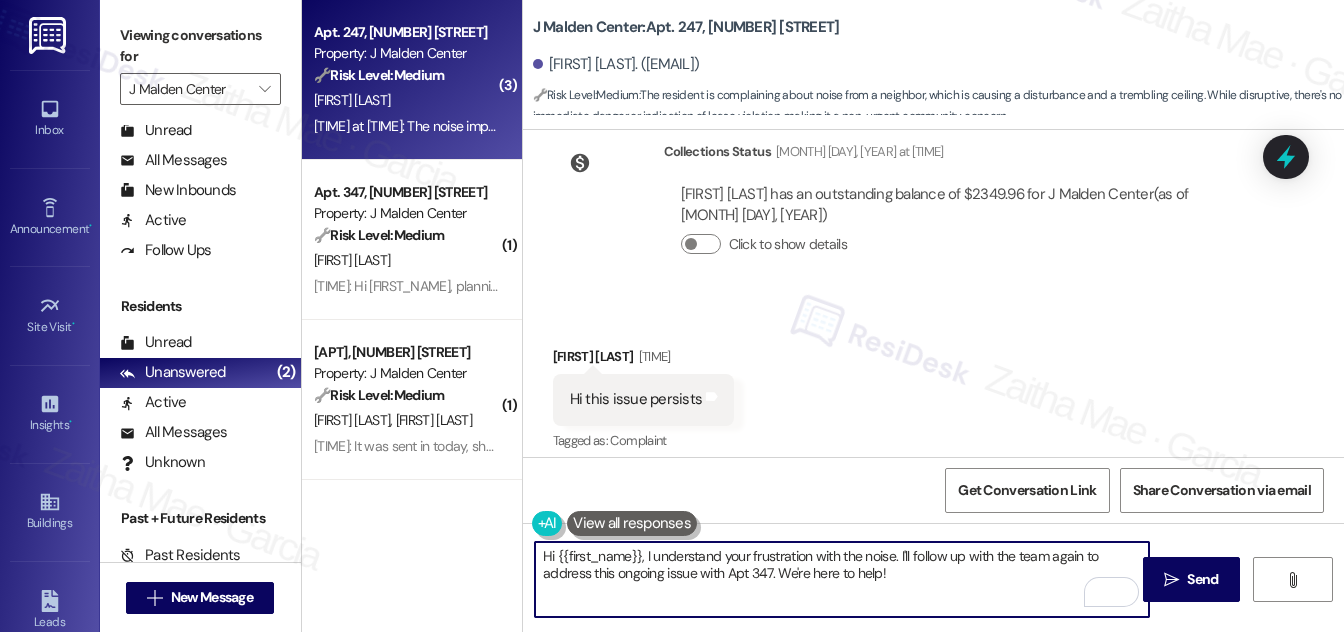 click on "Hi {{first_name}}, I understand your frustration with the noise. I'll follow up with the team again to address this ongoing issue with Apt 347. We're here to help!" at bounding box center [842, 579] 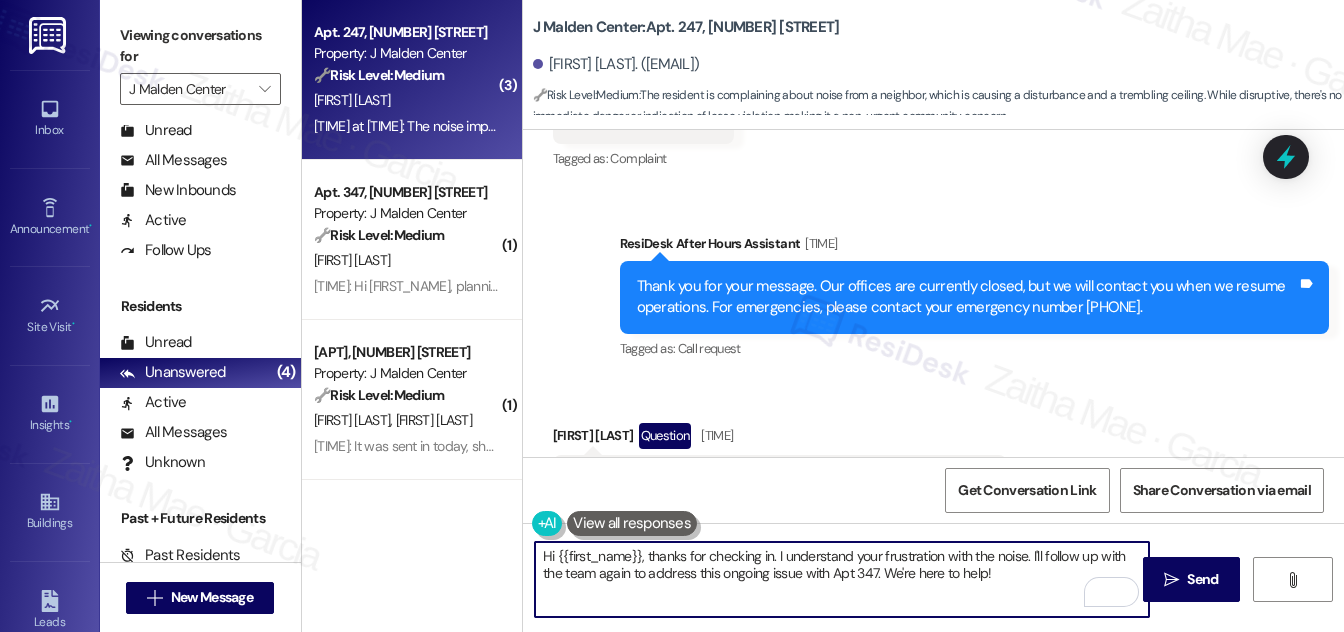 scroll, scrollTop: 7322, scrollLeft: 0, axis: vertical 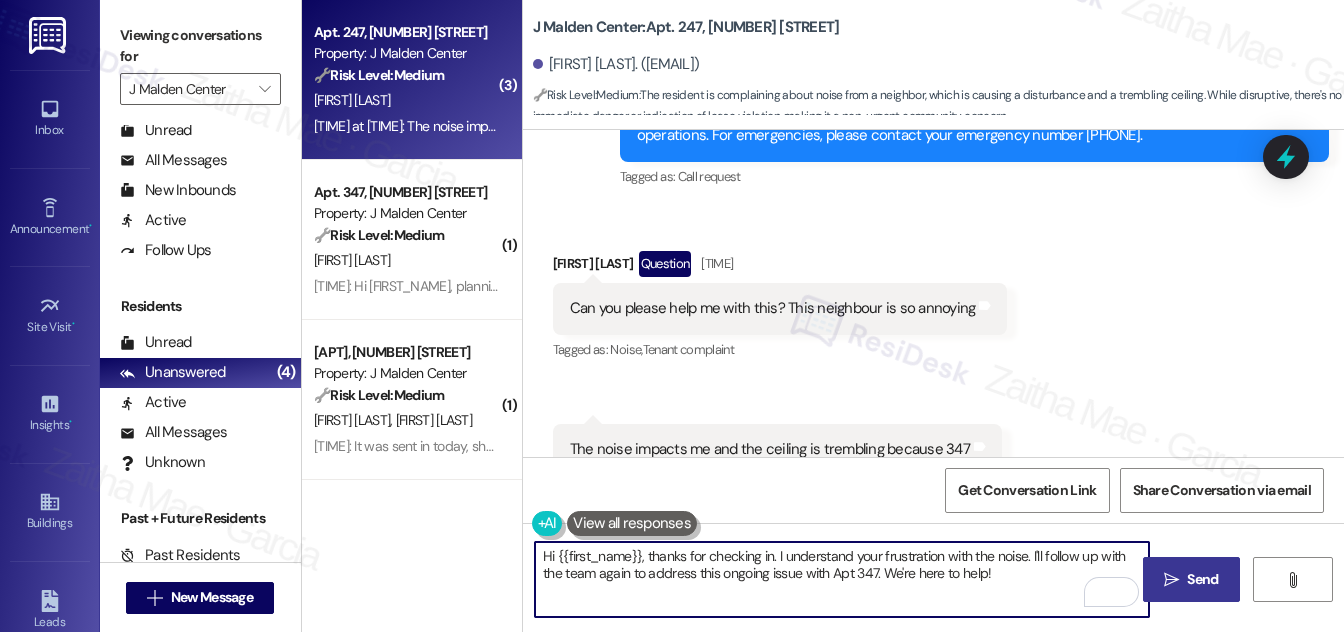 type on "Hi {{first_name}}, thanks for checking in. I understand your frustration with the noise. I'll follow up with the team again to address this ongoing issue with Apt 347. We're here to help!" 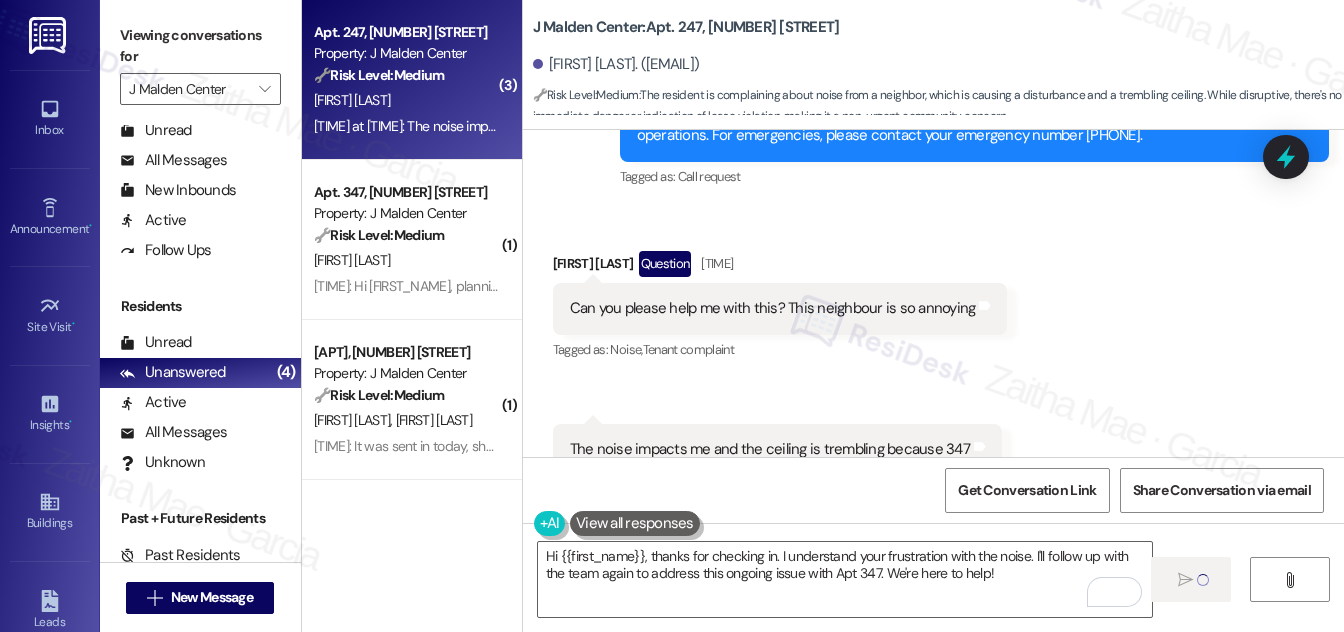 type 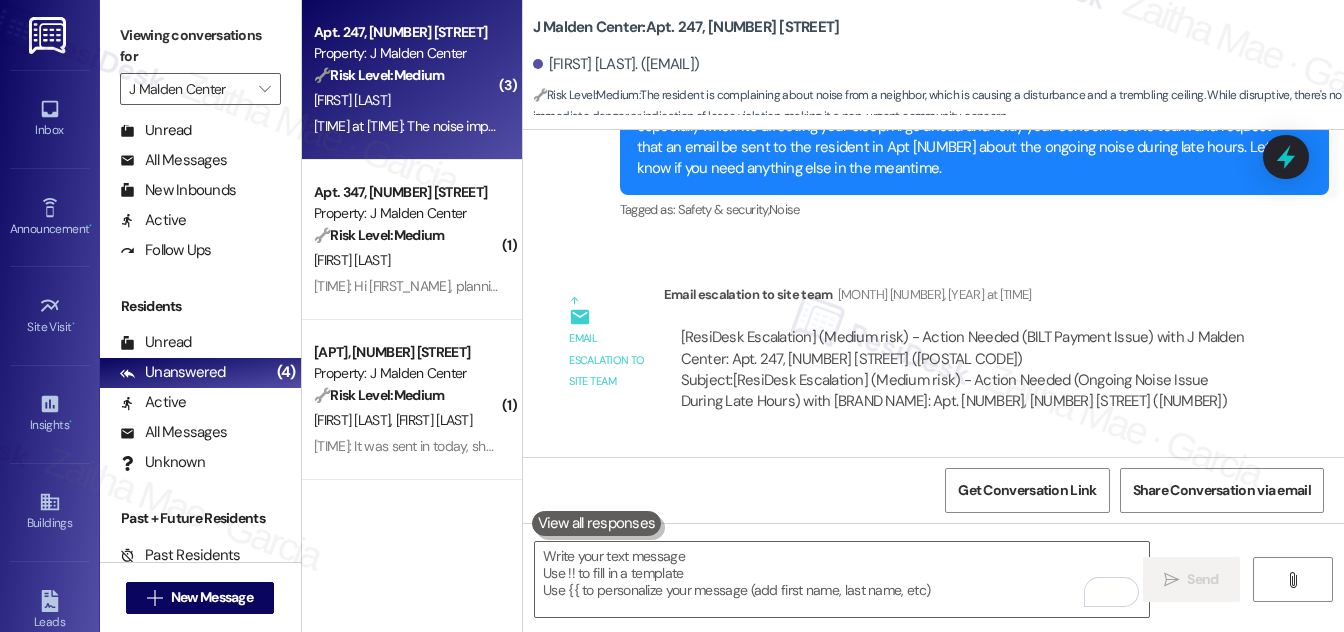 scroll, scrollTop: 5958, scrollLeft: 0, axis: vertical 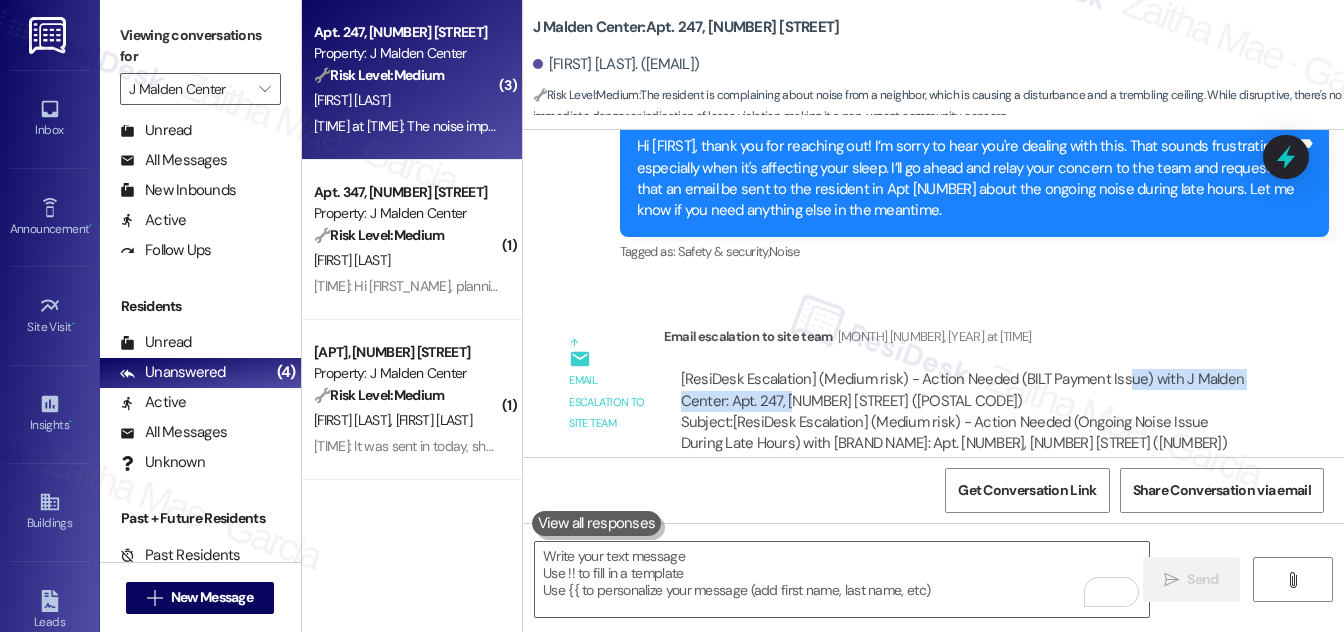 drag, startPoint x: 723, startPoint y: 336, endPoint x: 981, endPoint y: 338, distance: 258.00775 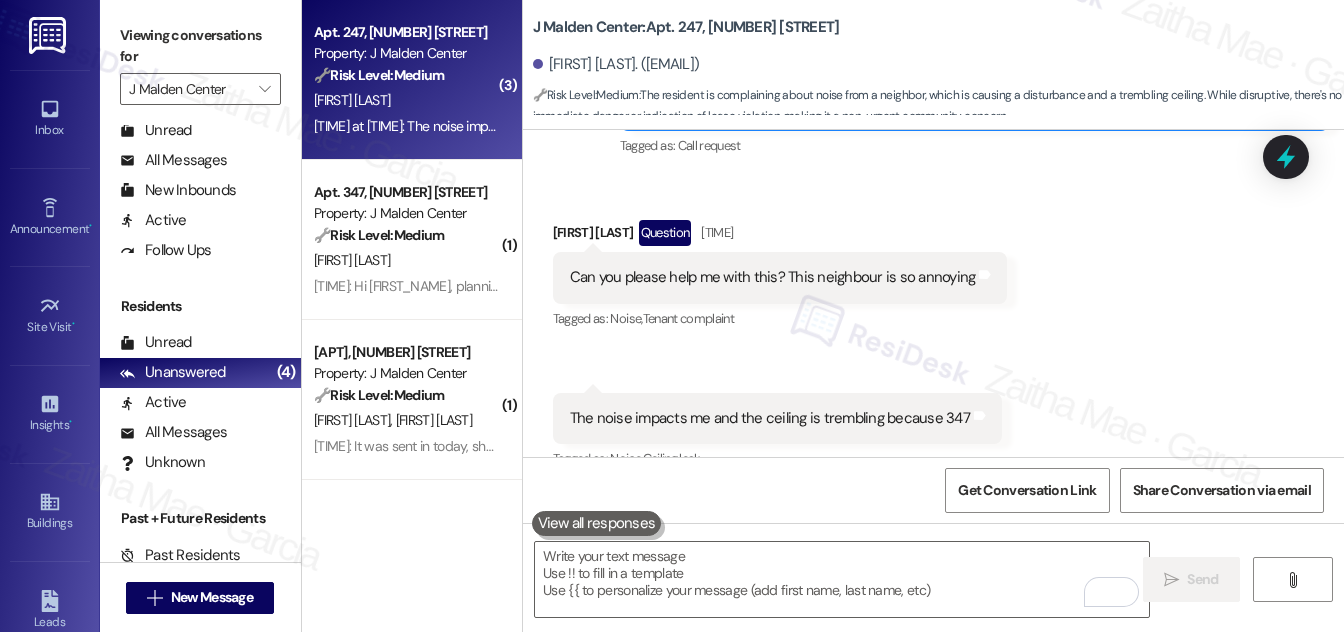 scroll, scrollTop: 7413, scrollLeft: 0, axis: vertical 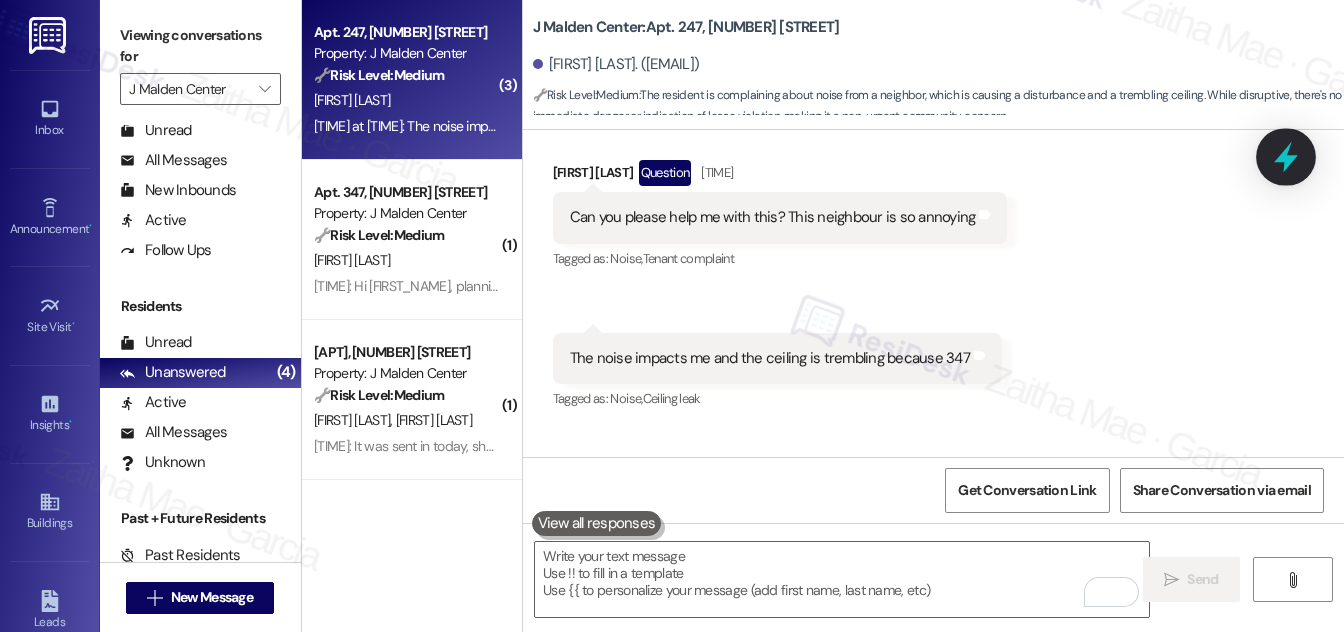 click 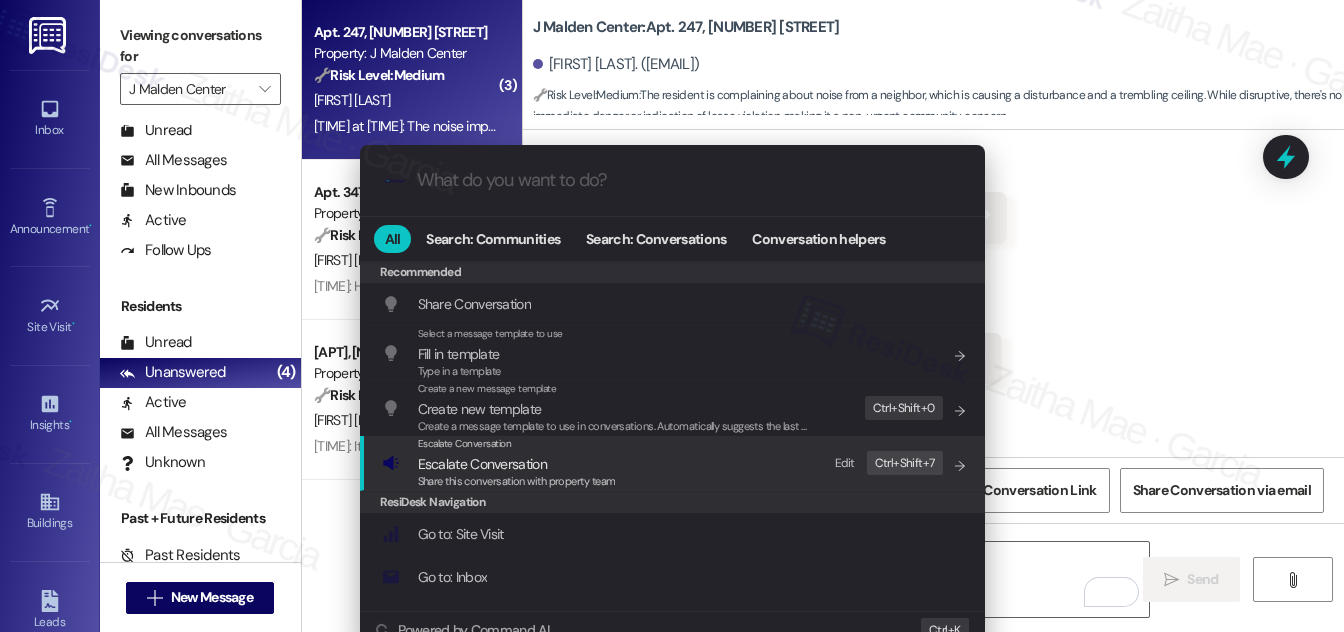 click on "Escalate Conversation" at bounding box center (482, 464) 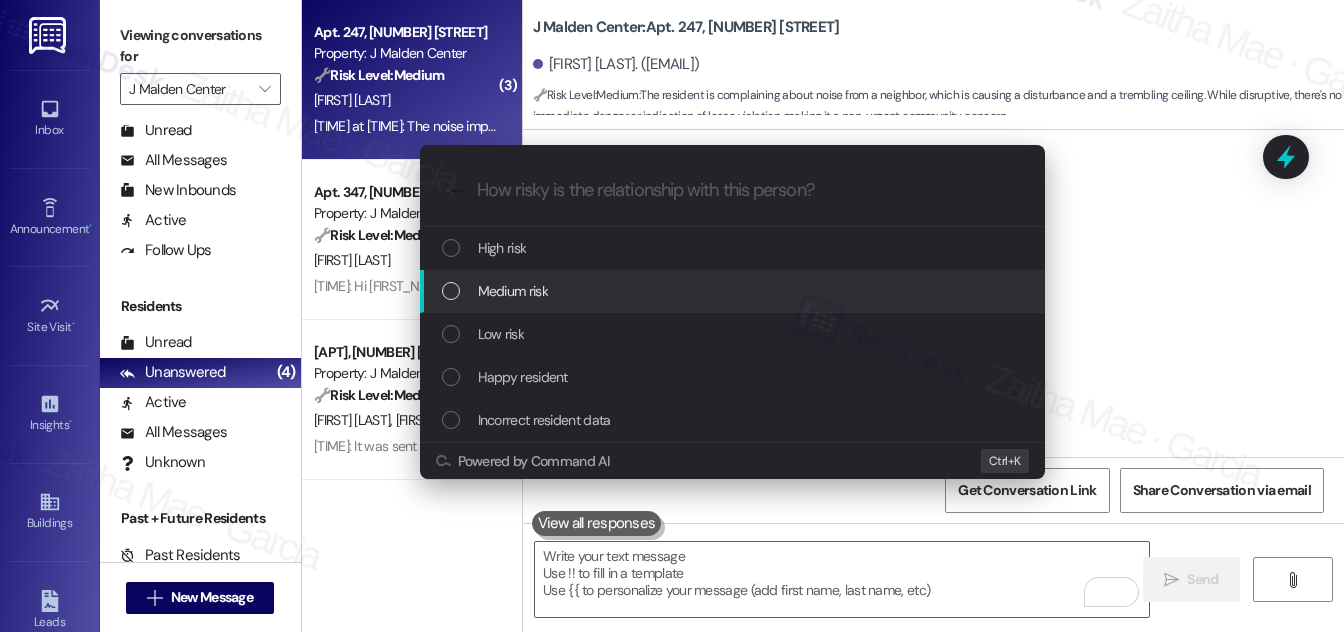 click on "Medium risk" at bounding box center (734, 291) 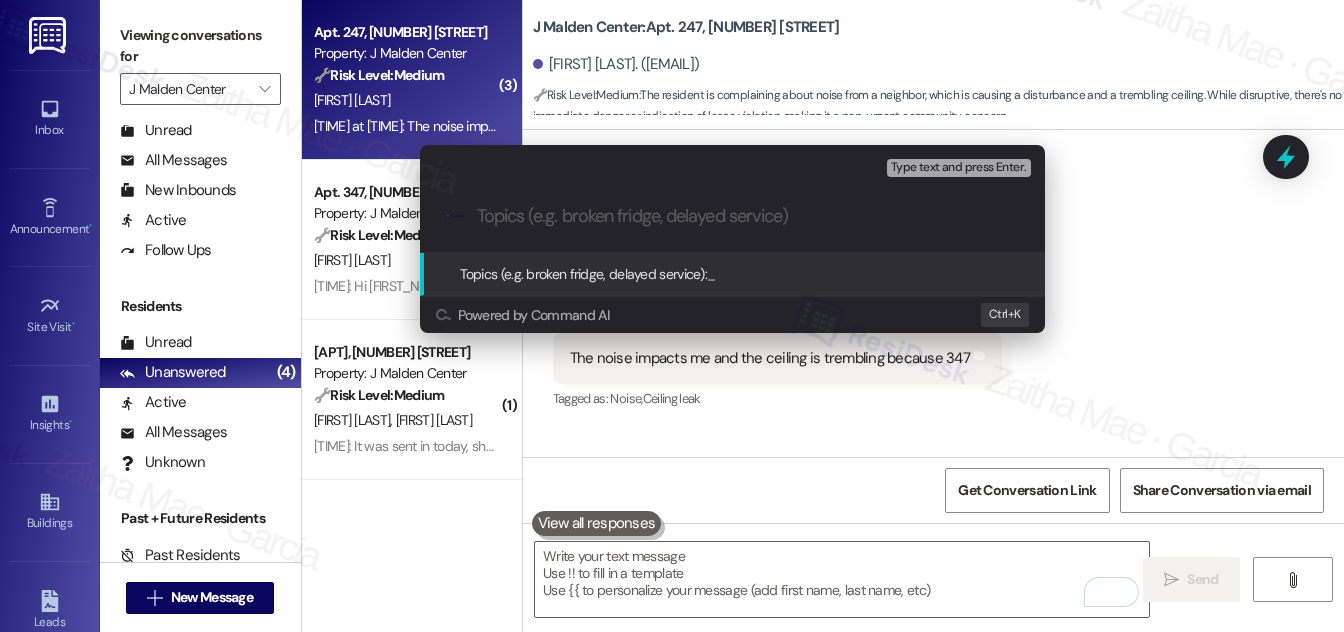 paste on "Ongoing Noise Issue During Late Hours" 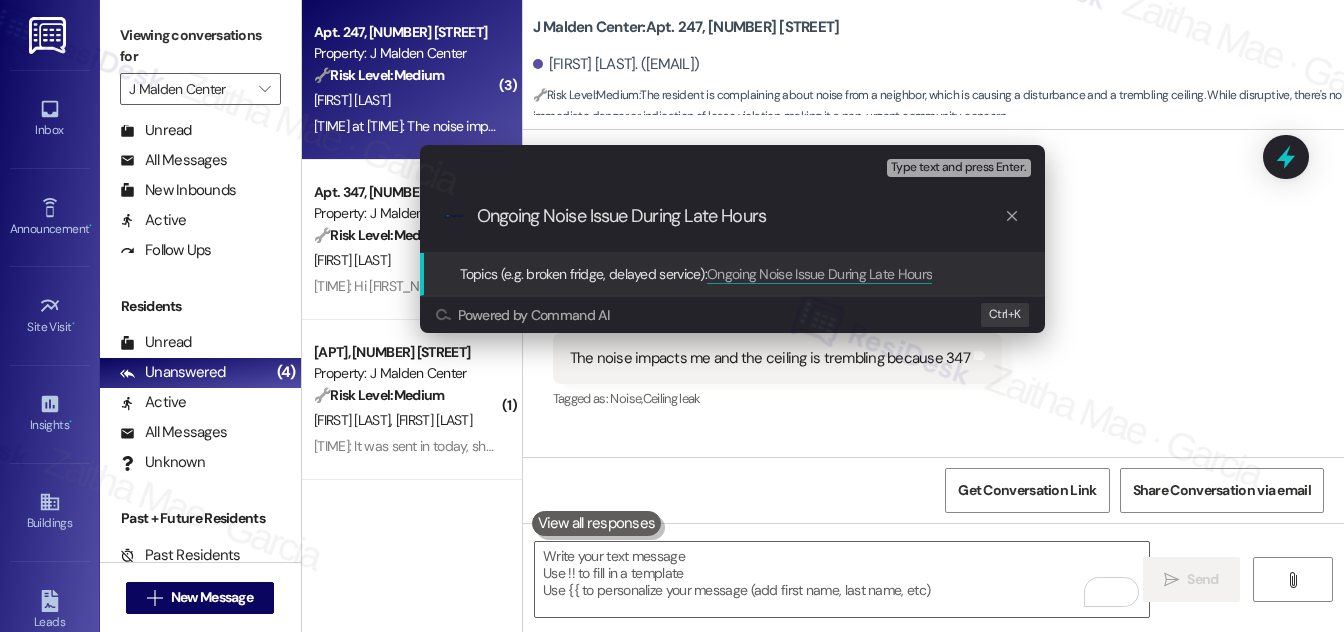 drag, startPoint x: 634, startPoint y: 216, endPoint x: 804, endPoint y: 212, distance: 170.04706 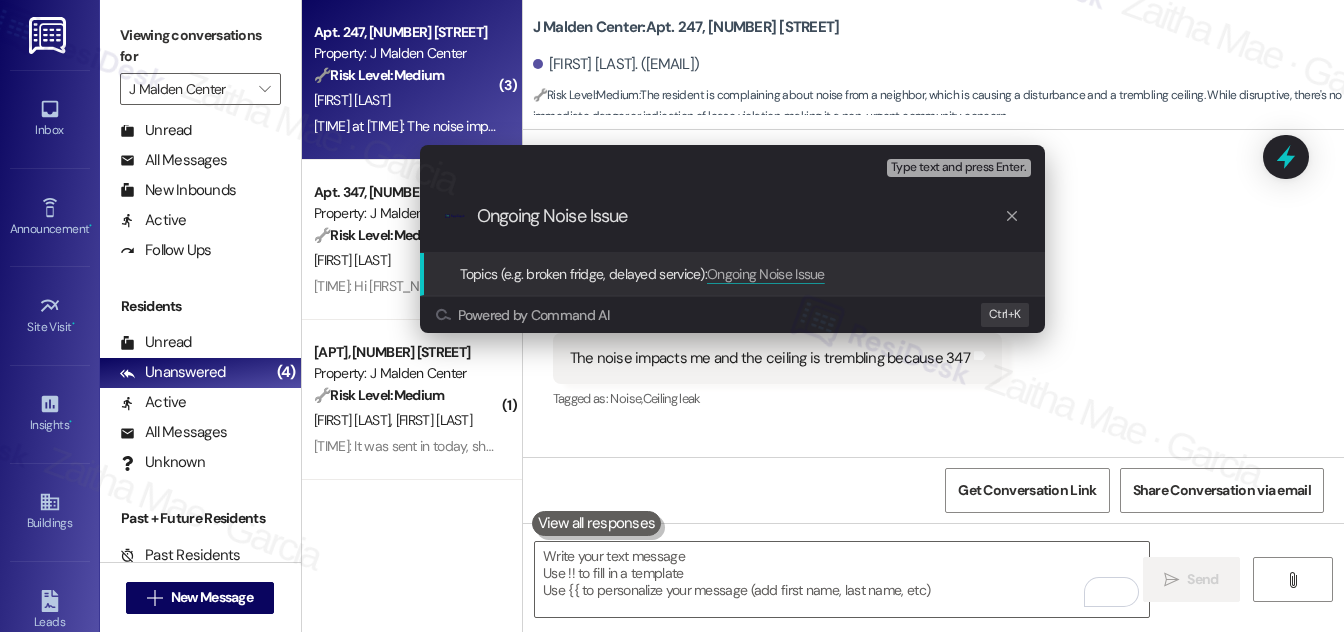 type 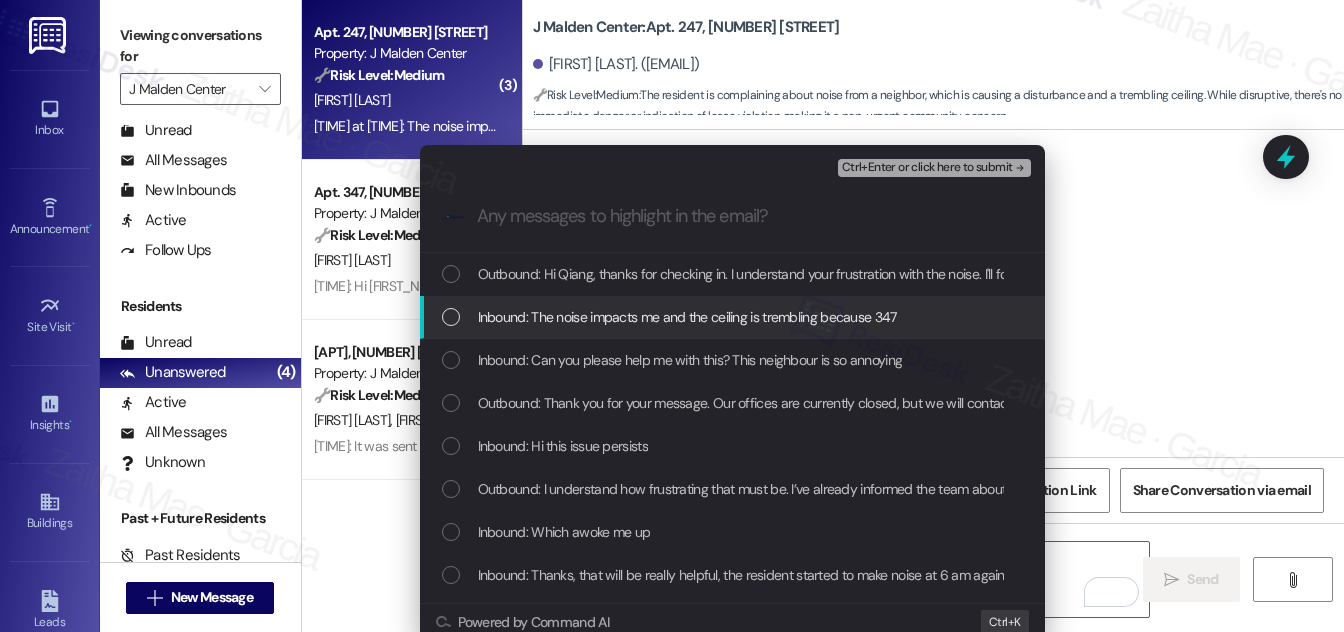 click at bounding box center [451, 317] 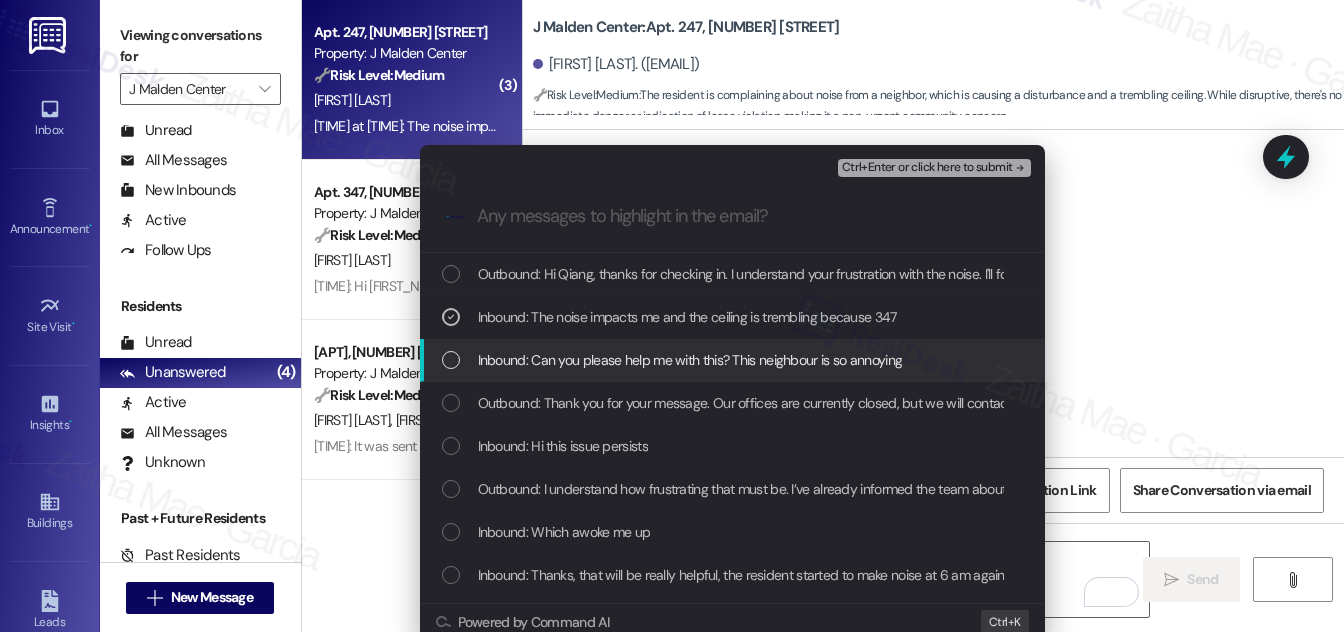click at bounding box center (451, 360) 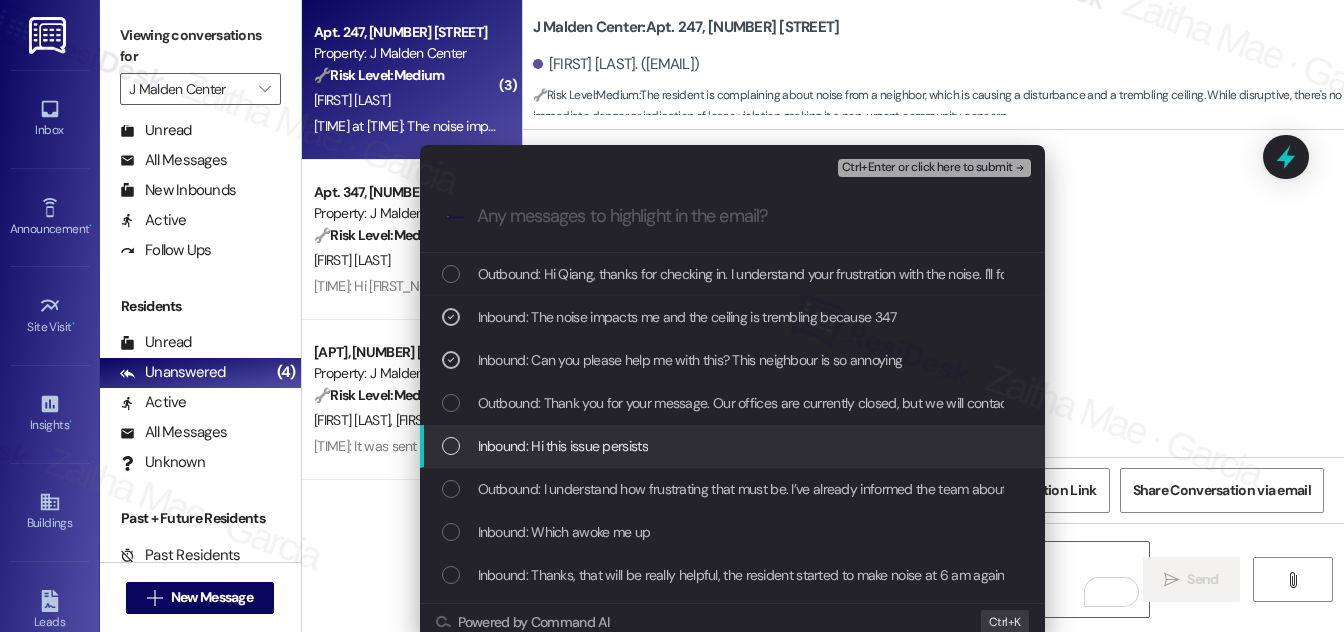 click at bounding box center [451, 446] 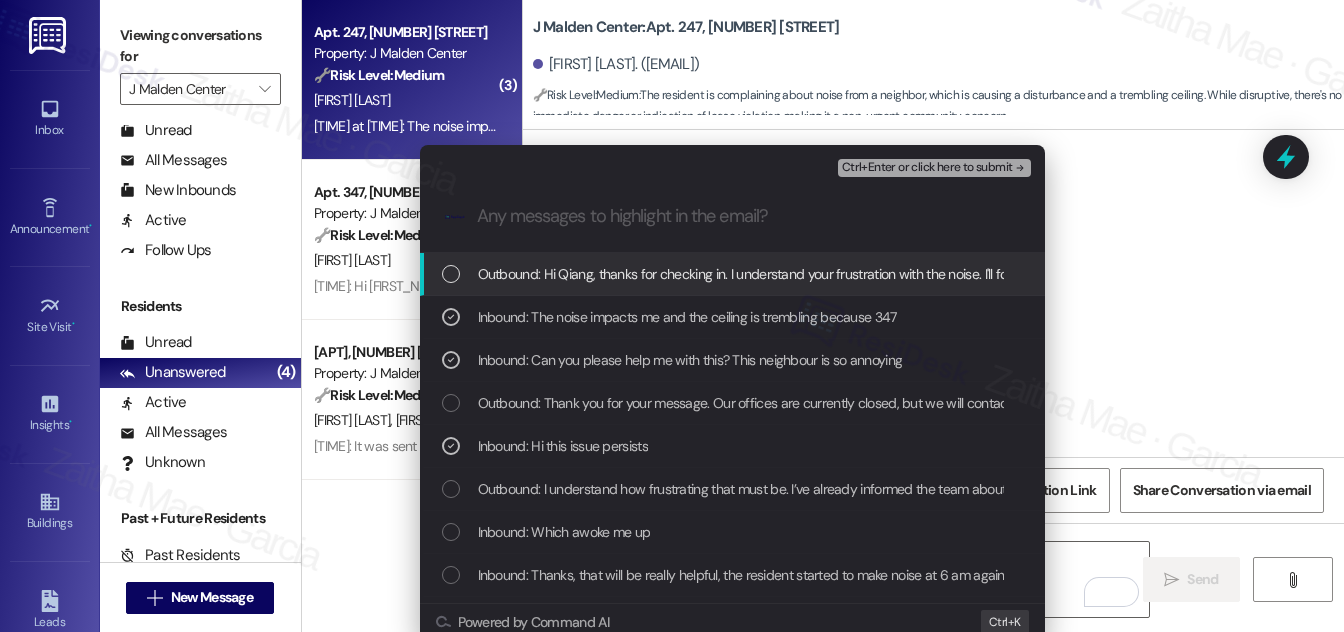 click on "Ctrl+Enter or click here to submit" at bounding box center (927, 168) 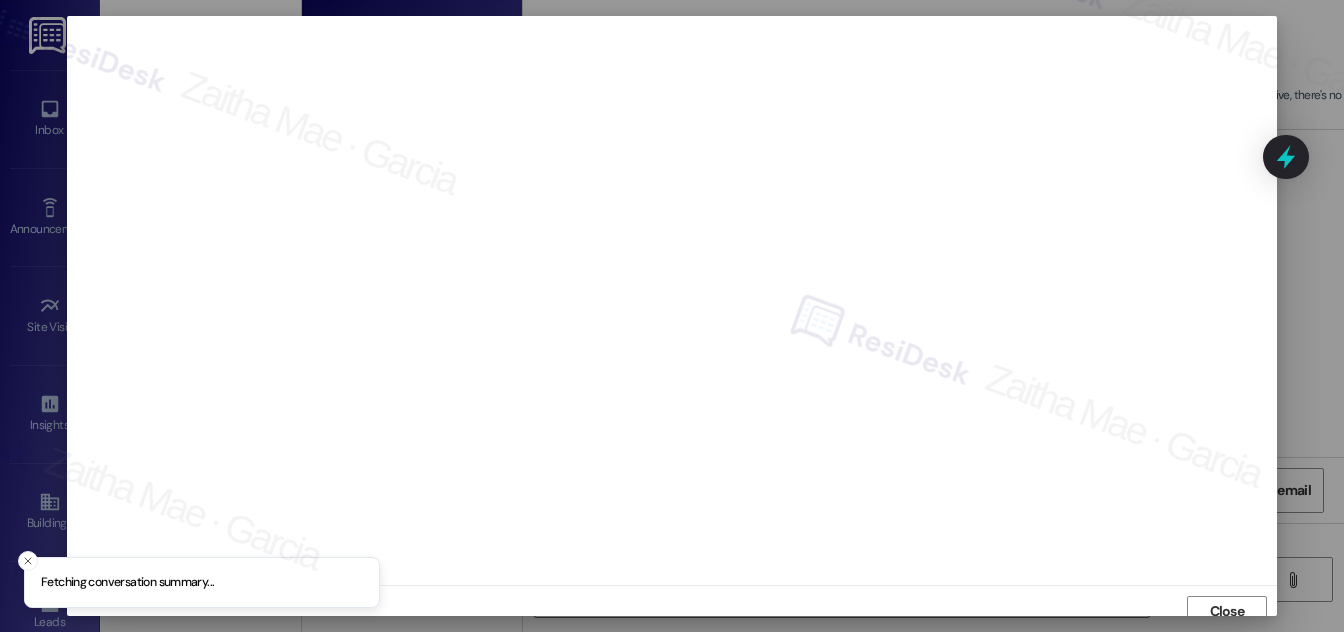 scroll, scrollTop: 11, scrollLeft: 0, axis: vertical 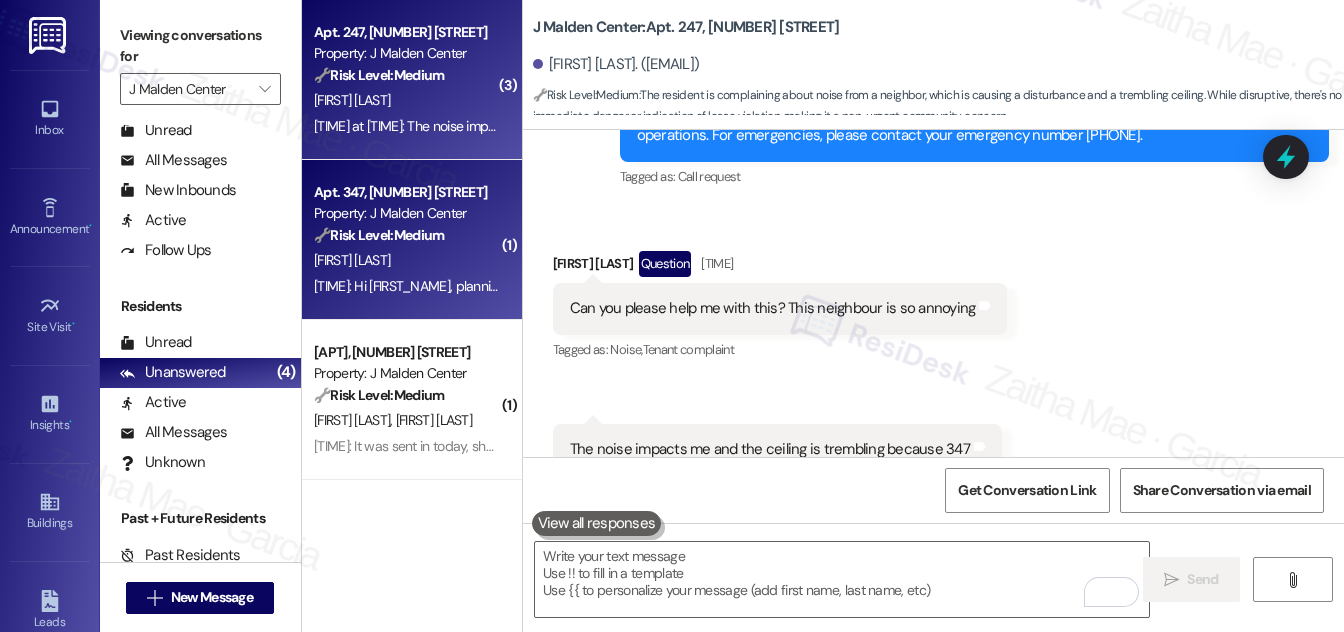 click on "E. Concepcion" at bounding box center (406, 260) 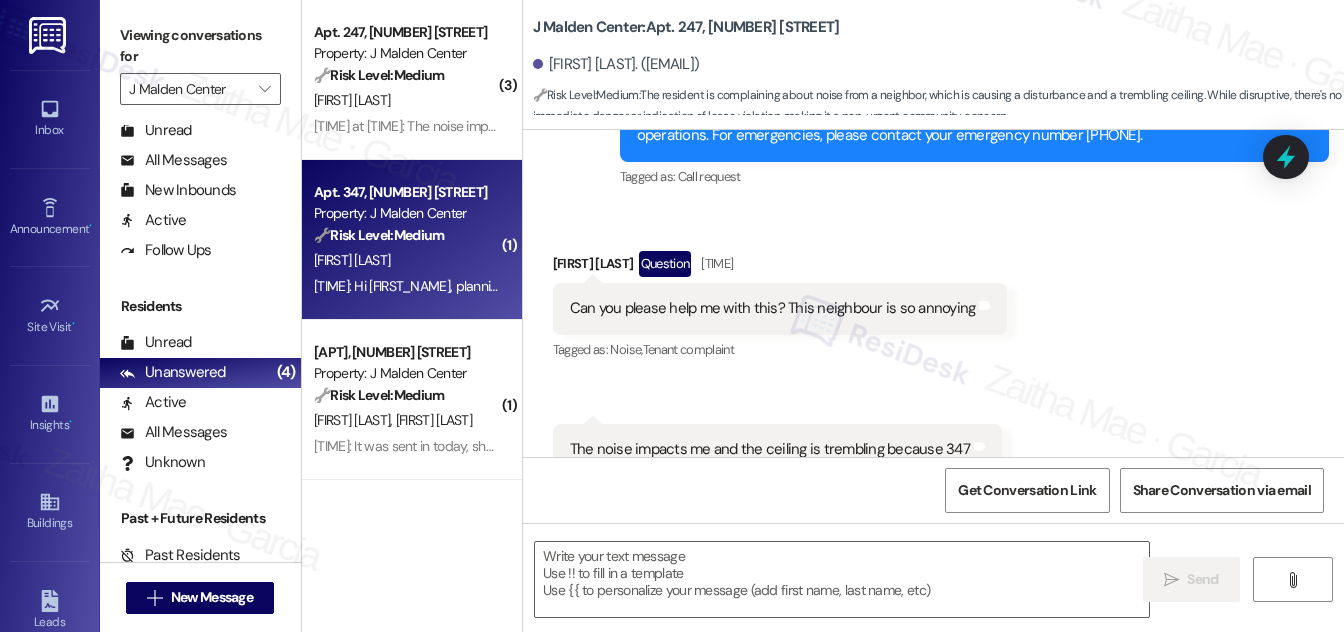 type on "Fetching suggested responses. Please feel free to read through the conversation in the meantime." 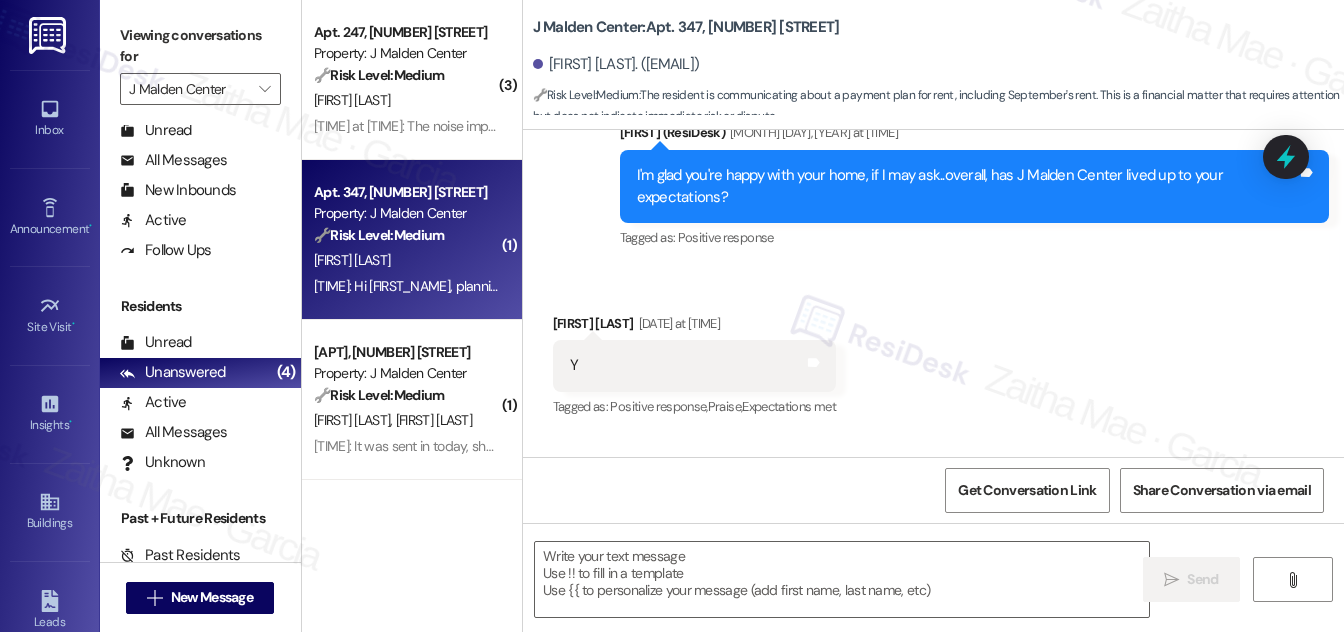 type on "Fetching suggested responses. Please feel free to read through the conversation in the meantime." 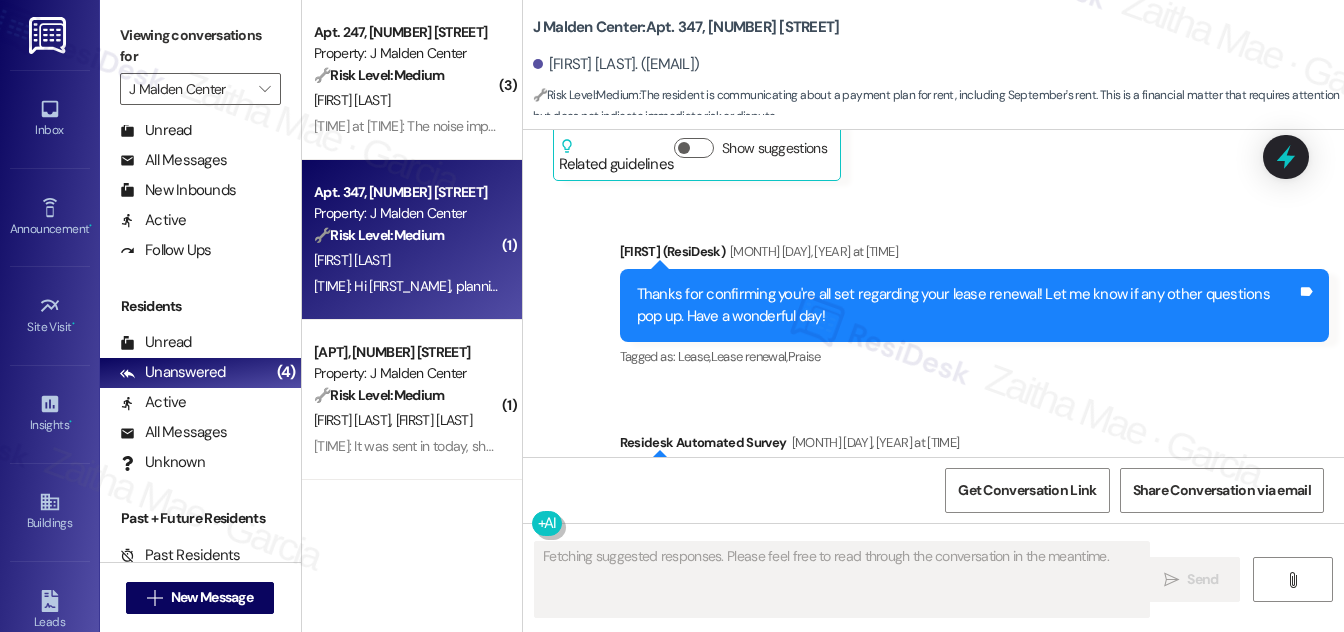 scroll, scrollTop: 7973, scrollLeft: 0, axis: vertical 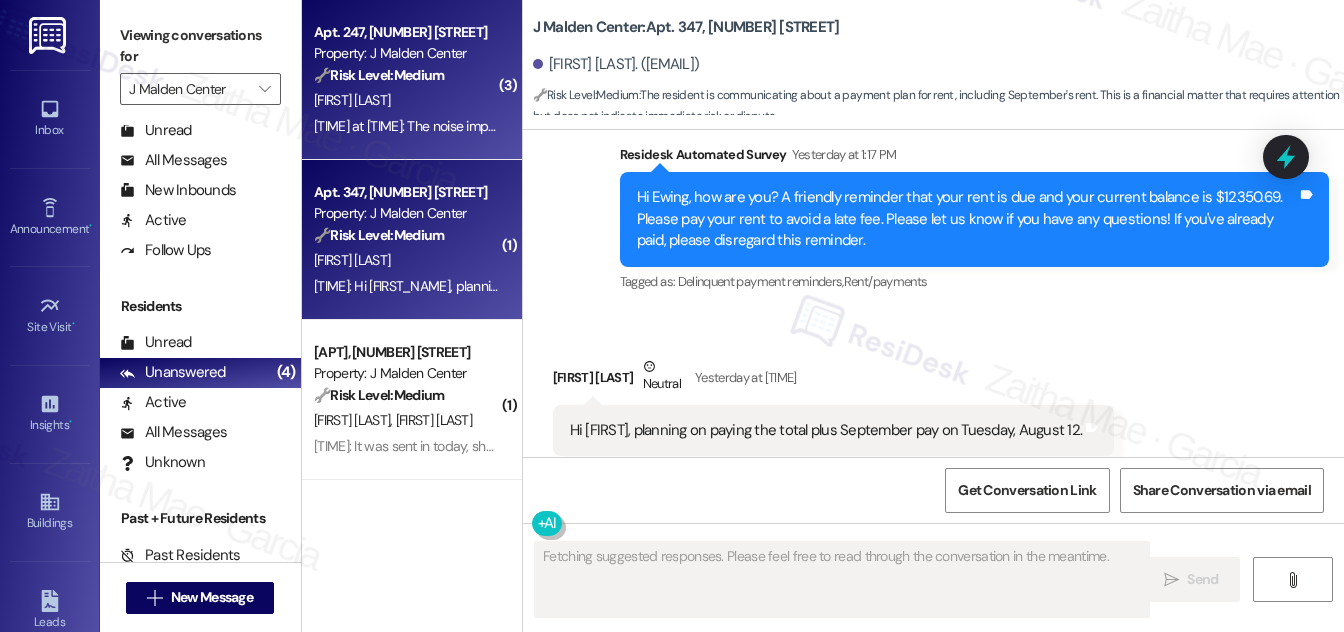 click on "[FIRST] [LAST]" at bounding box center [406, 100] 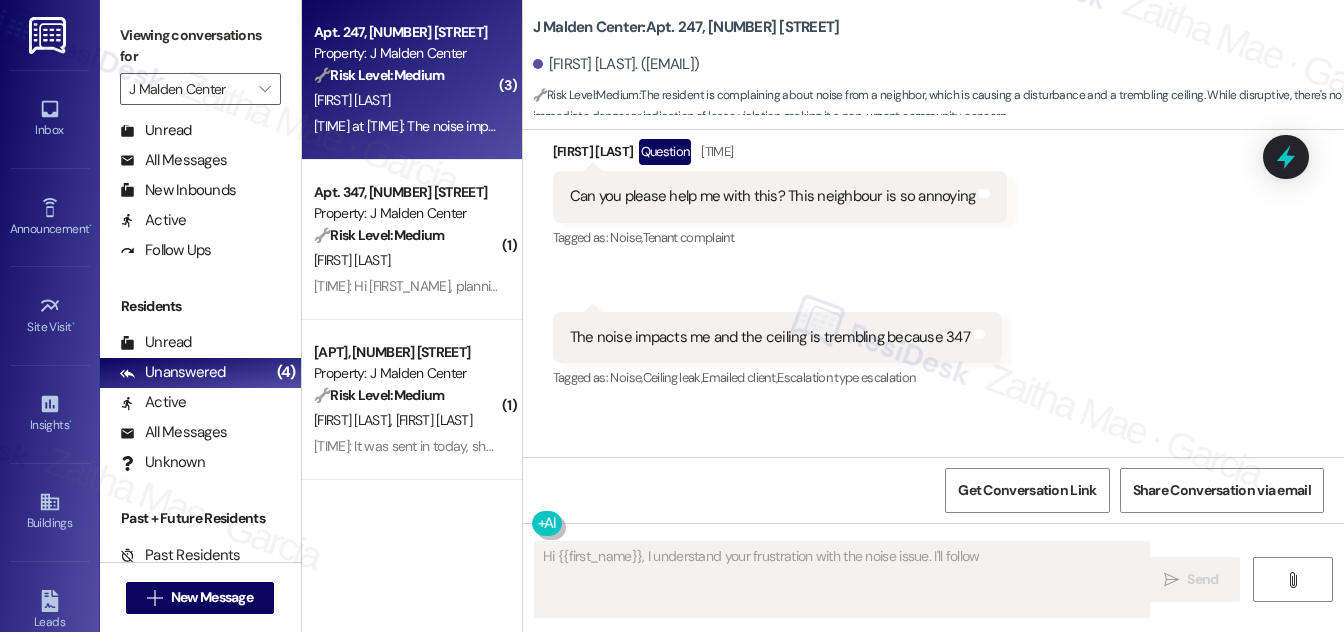 scroll, scrollTop: 7396, scrollLeft: 0, axis: vertical 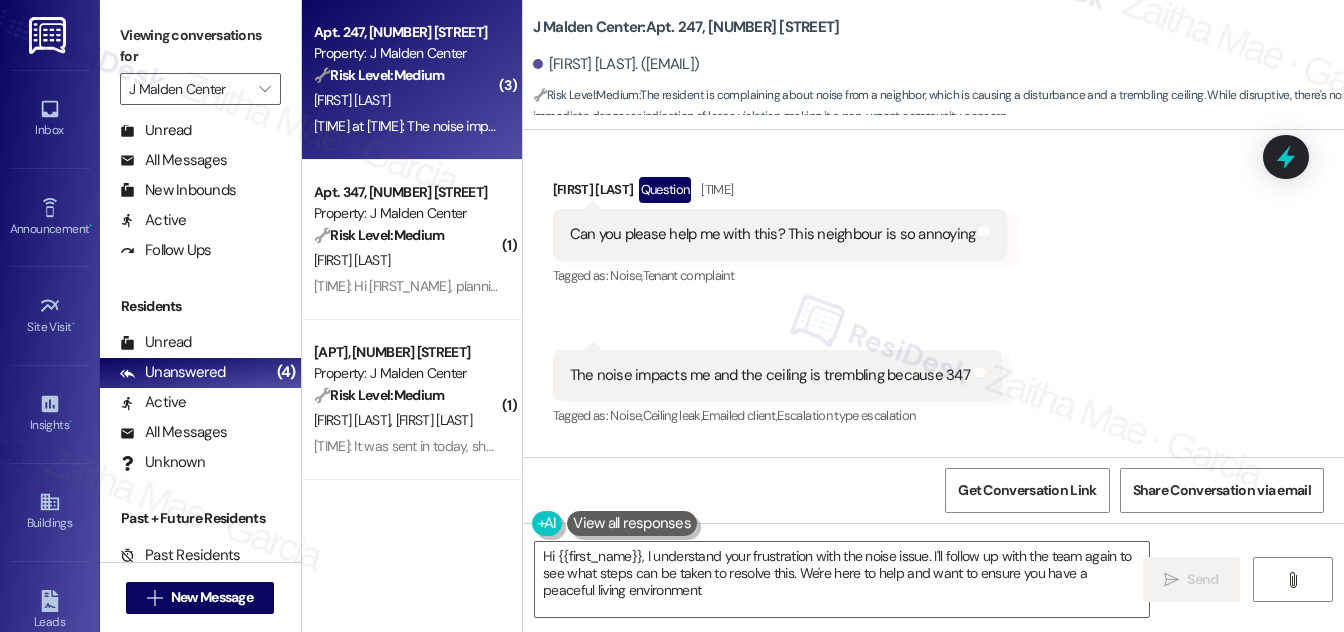 type on "Hi {{first_name}}, I understand your frustration with the noise issue. I'll follow up with the team again to see what steps can be taken to resolve this. We're here to help and want to ensure you have a peaceful living environment." 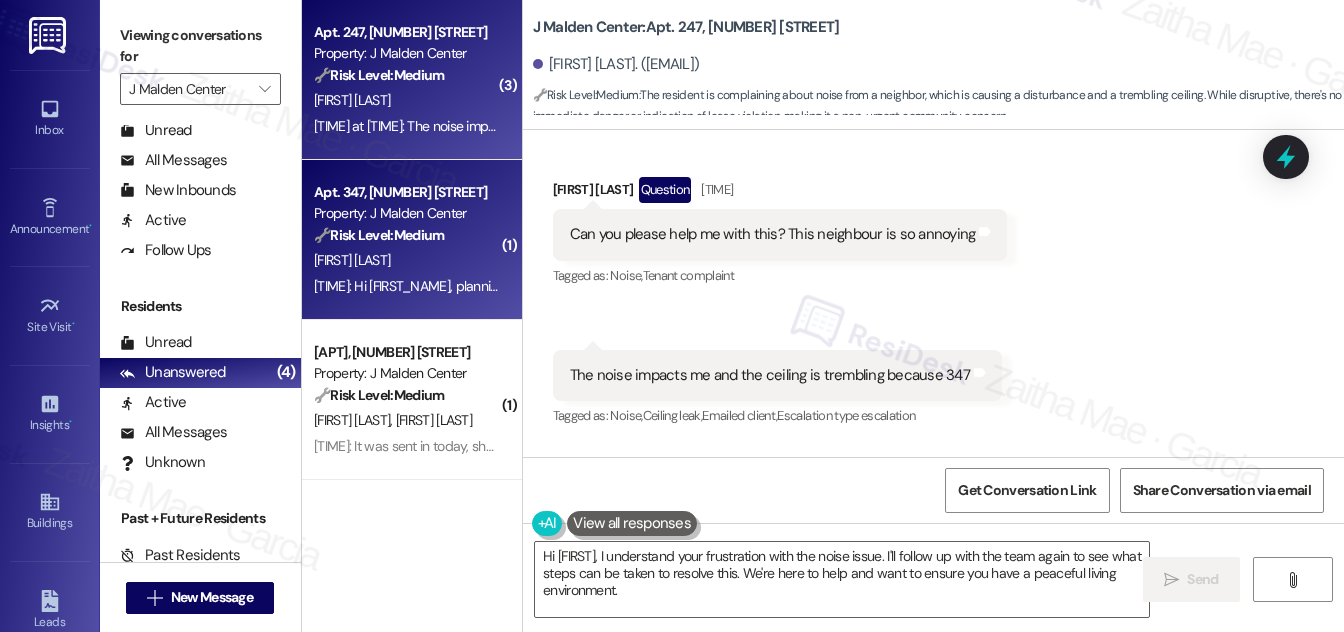 click on "E. Concepcion" at bounding box center (406, 260) 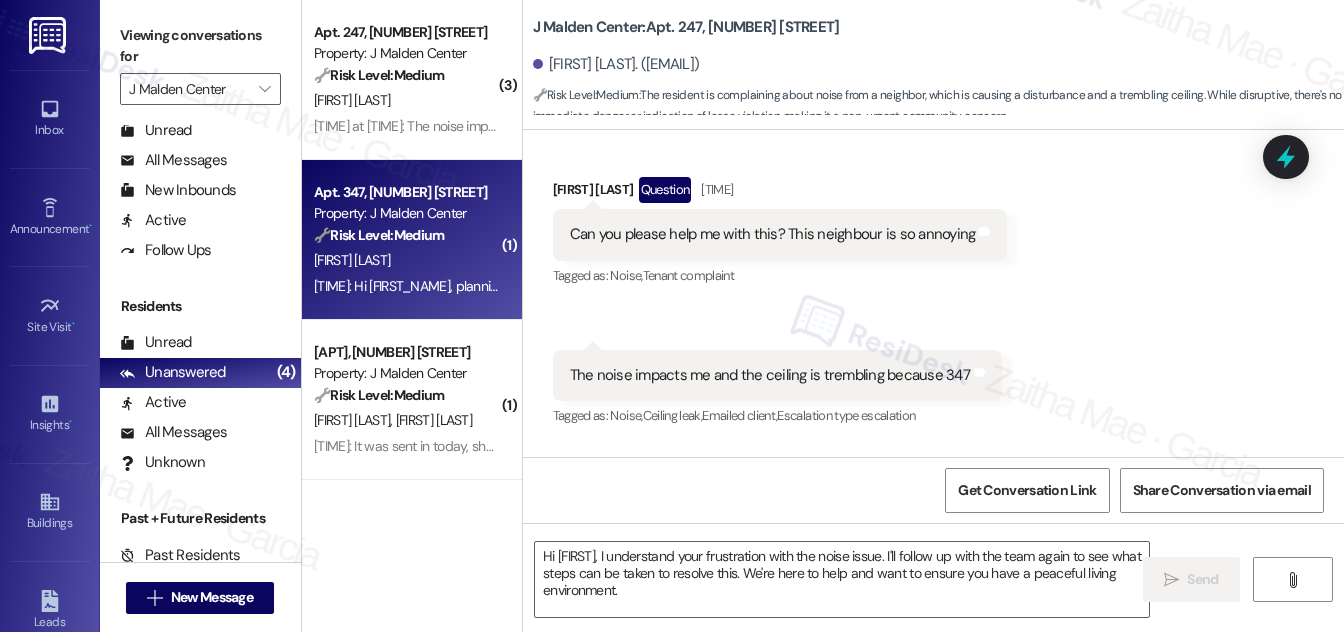 type on "Fetching suggested responses. Please feel free to read through the conversation in the meantime." 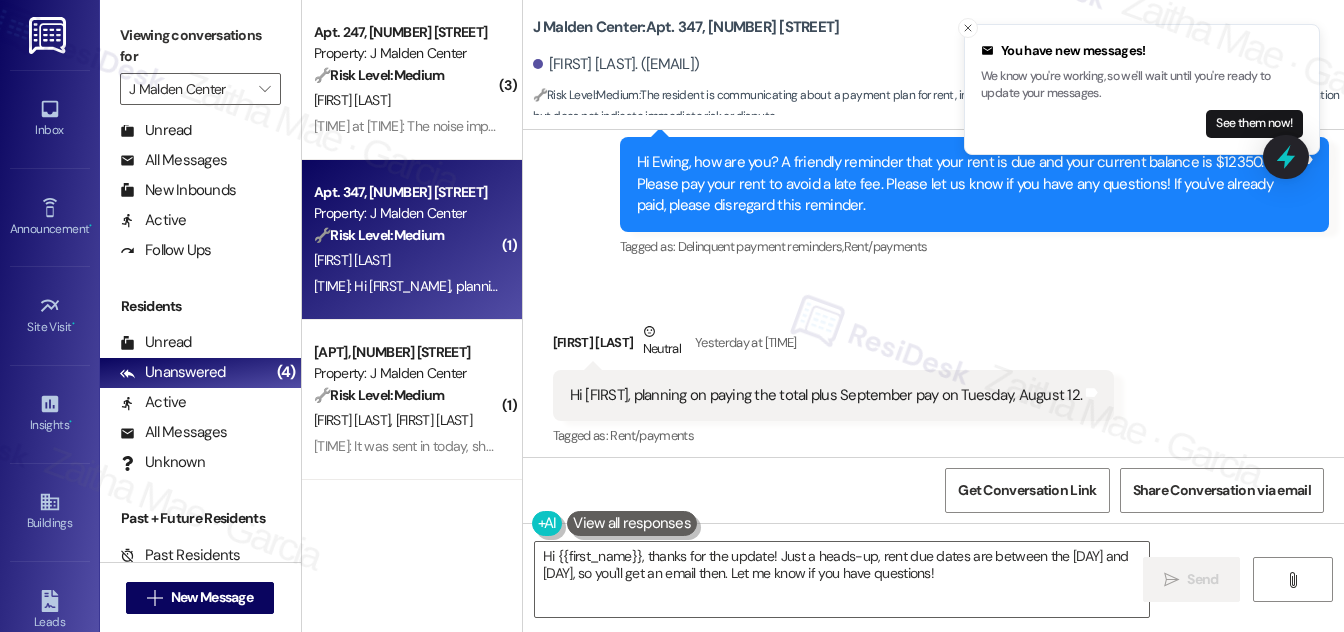 scroll, scrollTop: 8179, scrollLeft: 0, axis: vertical 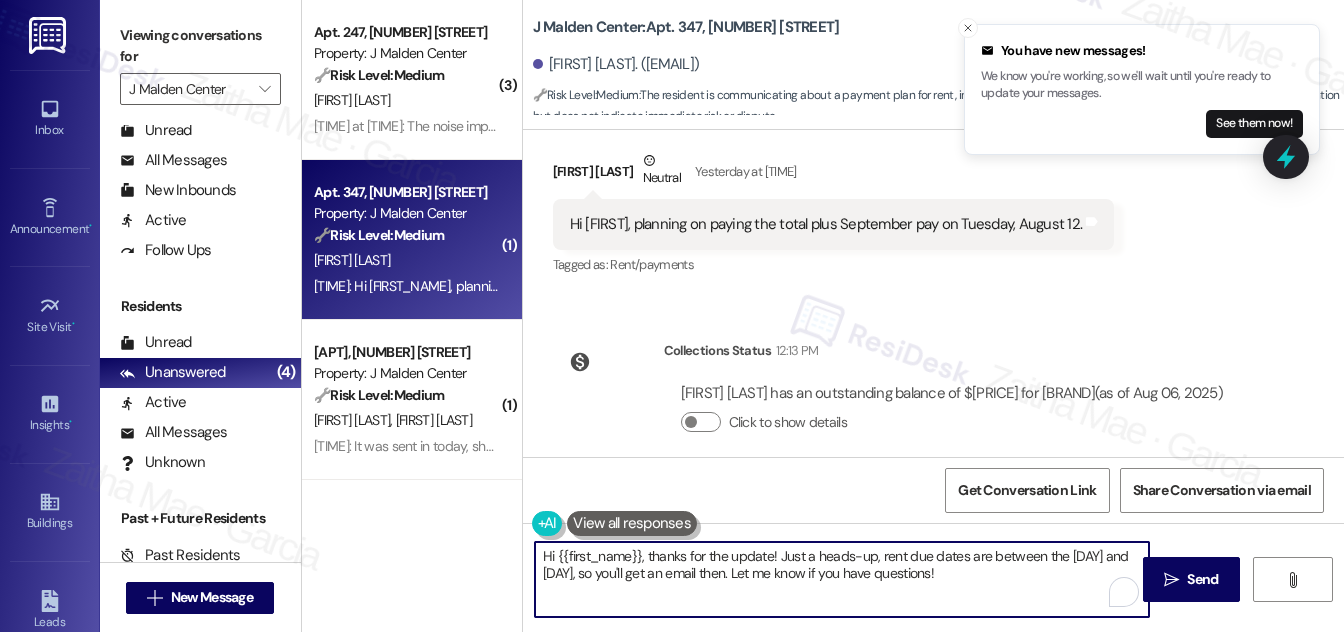 drag, startPoint x: 648, startPoint y: 552, endPoint x: 490, endPoint y: 556, distance: 158.05063 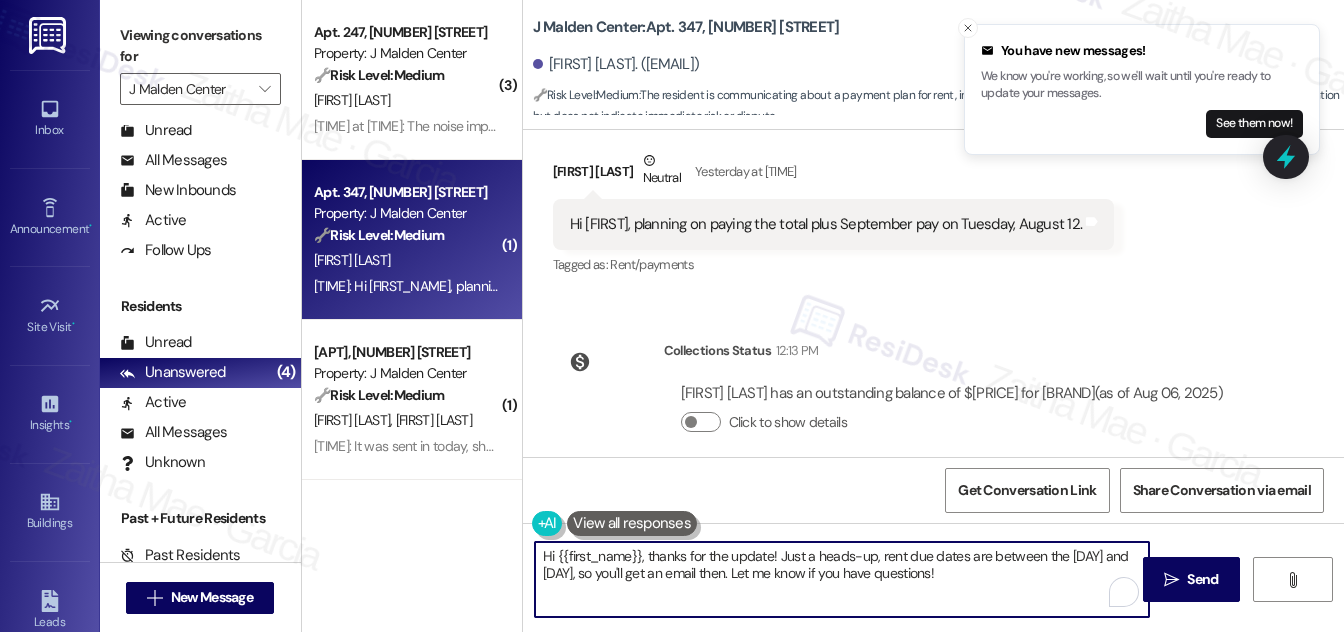 click on "( 3 ) Apt. 247, 190 Pleasant St Property: J Malden Center 🔧  Risk Level:  Medium The resident is complaining about noise from a neighbor, which is causing a disturbance and a trembling ceiling. While disruptive, there's no immediate danger or indication of lease violation, making it a non-urgent community concern. Q. Liu Yesterday at 10:10 PM: The noise impacts me and the ceiling is trembling because 347 Yesterday at 10:10 PM: The noise impacts me and the ceiling is trembling because 347 ( 1 ) Apt. 381, 190 Pleasant St Property: J Malden Center 🔧  Risk Level:  Medium The resident is communicating about a payment plan for rent, including September's rent. This is a financial matter that requires attention but does not indicate immediate risk or dispute. E. Concepcion Yesterday at 1:57 PM: Hi Jay, planning on paying the total plus September pay on Tuesday, August 12. Yesterday at 1:57 PM: Hi Jay, planning on paying the total plus September pay on Tuesday, August 12. ( 1 ) Apt. 208, 190 Pleasant St 🔧 (" at bounding box center [823, 316] 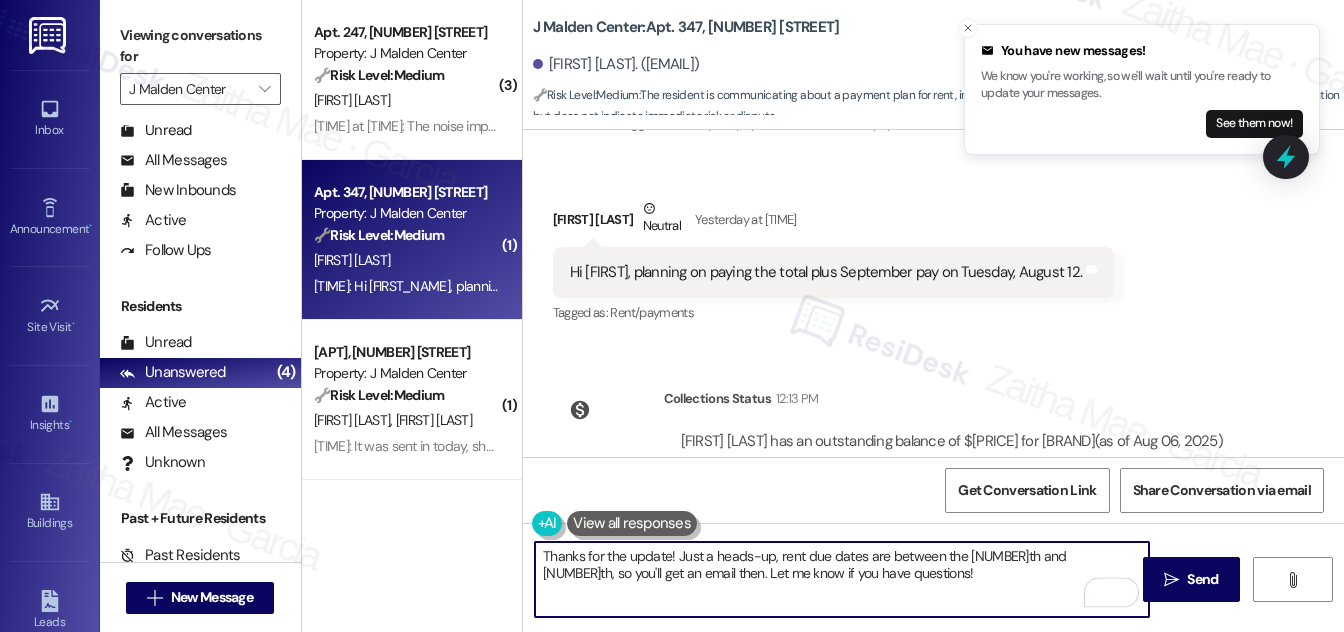 scroll, scrollTop: 8088, scrollLeft: 0, axis: vertical 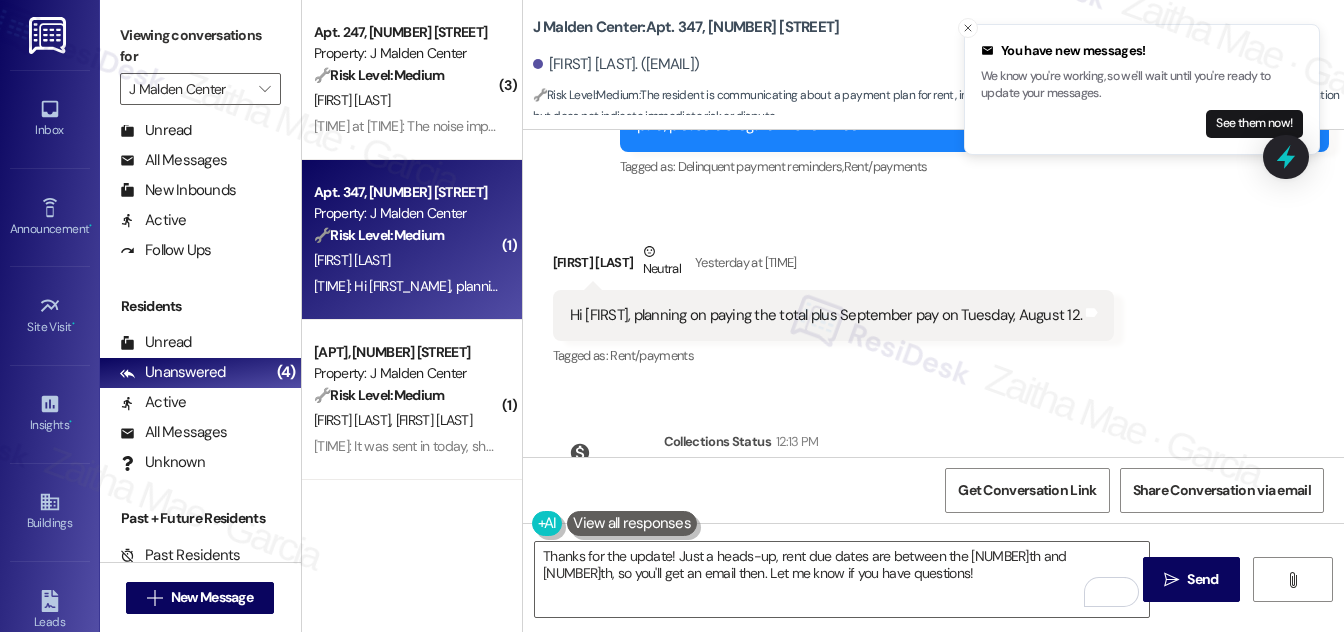 click on "Ewing Concepcion   Neutral Yesterday at 1:57 PM" at bounding box center [834, 265] 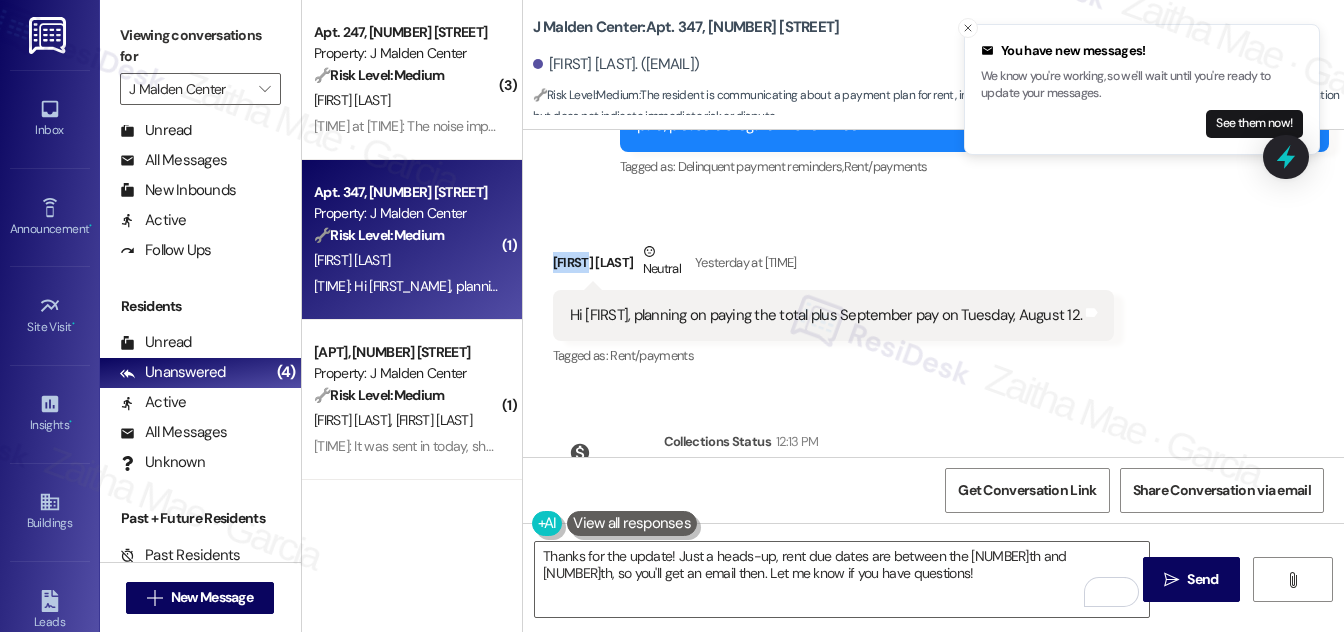 click on "Ewing Concepcion   Neutral Yesterday at 1:57 PM" at bounding box center [834, 265] 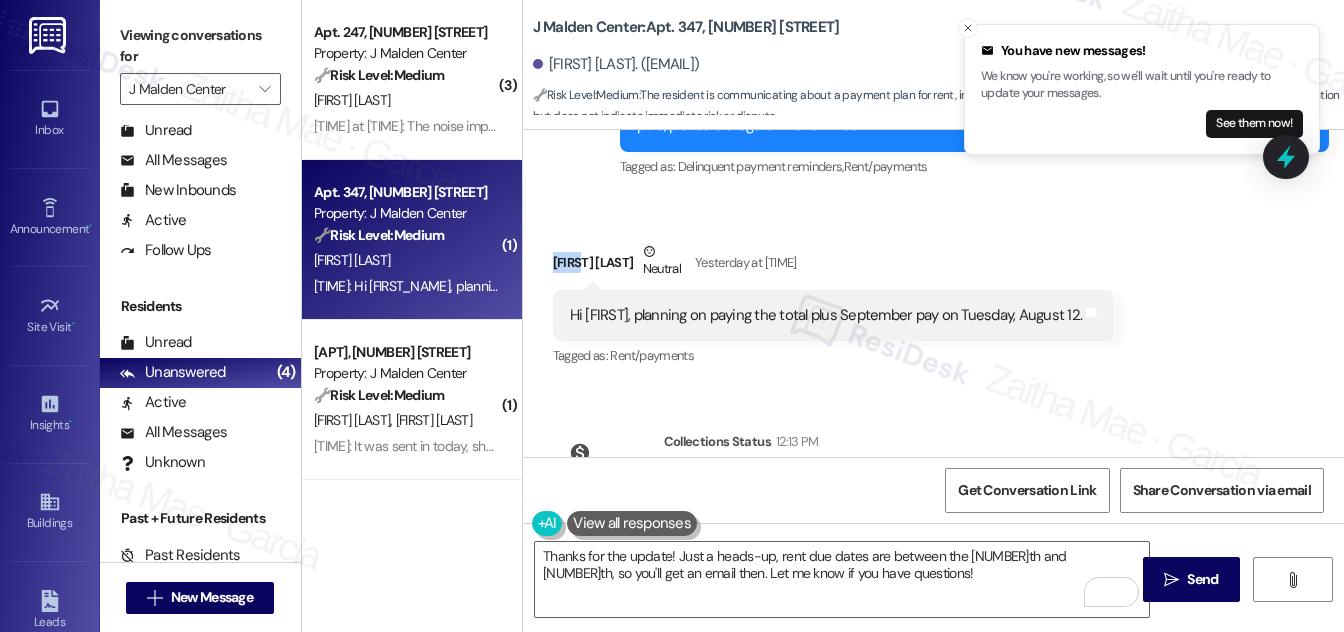 copy on "Ewing" 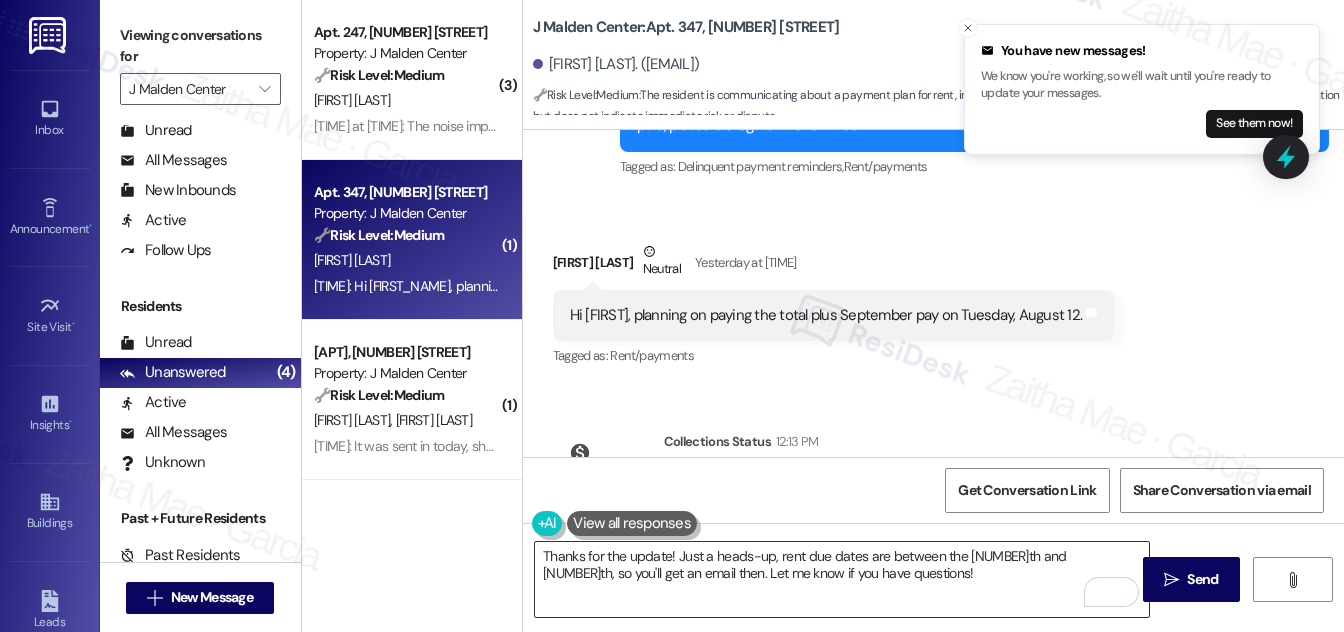 click on "Thanks for the update! Just a heads-up, rent due dates are between the 17th and 20th, so you'll get an email then. Let me know if you have questions!" at bounding box center [842, 579] 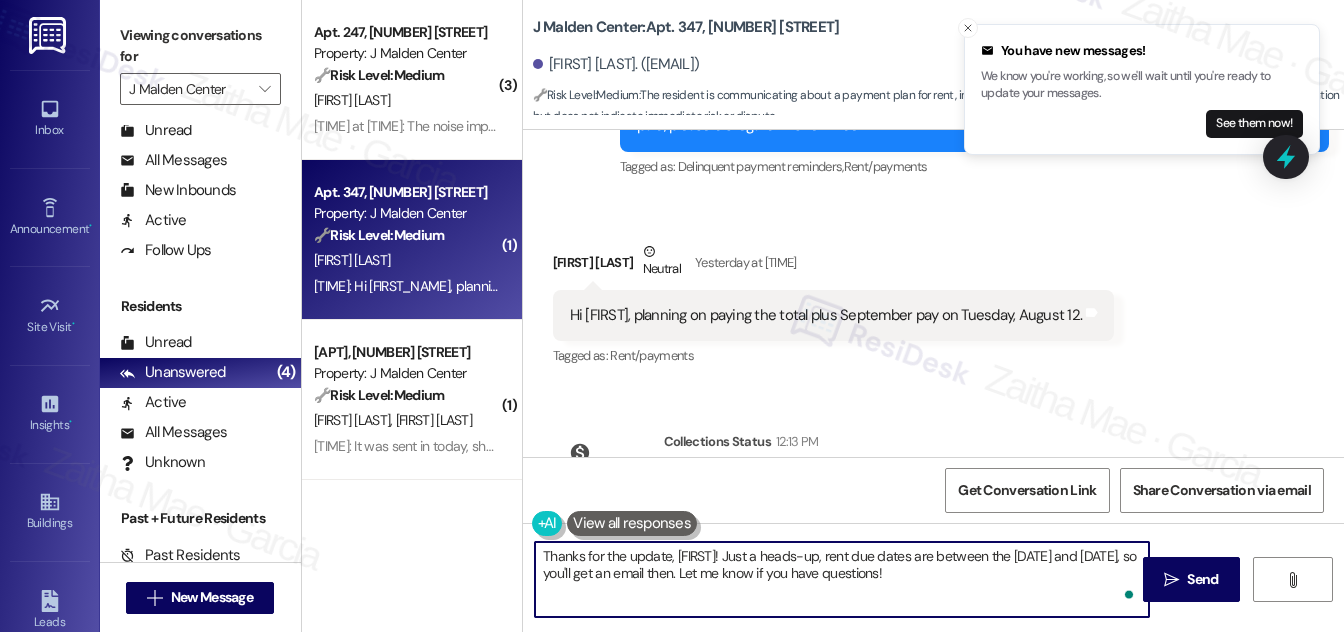 paste on "Ewing" 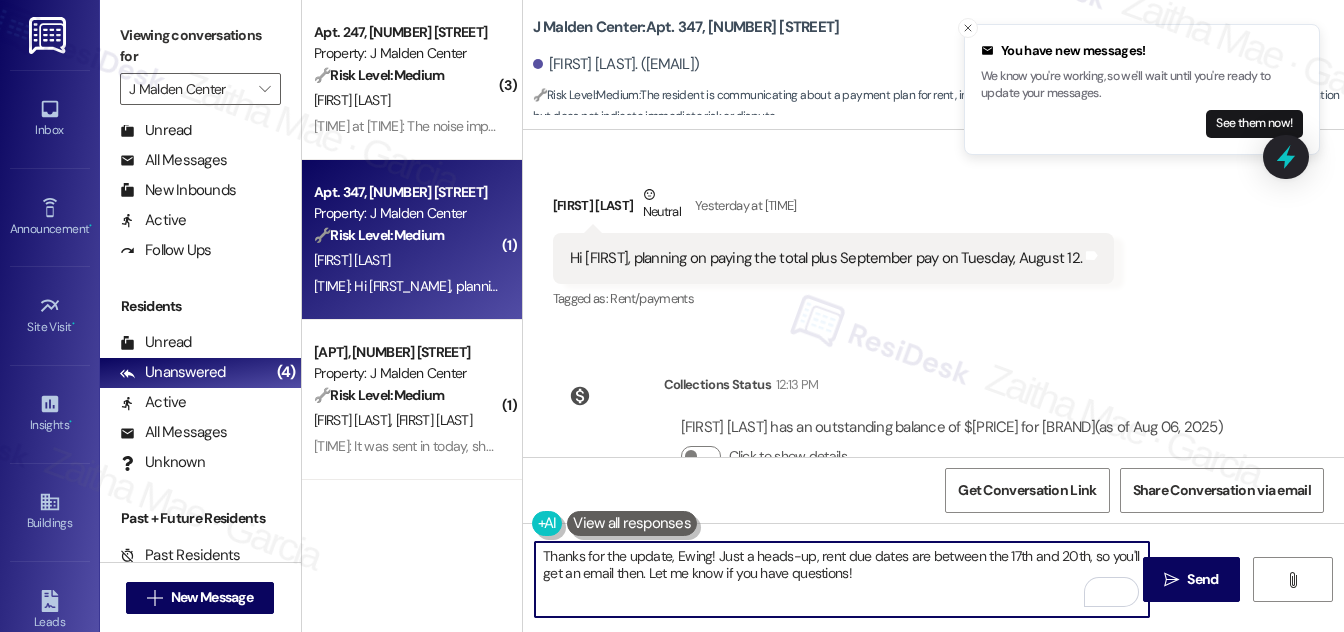 scroll, scrollTop: 8179, scrollLeft: 0, axis: vertical 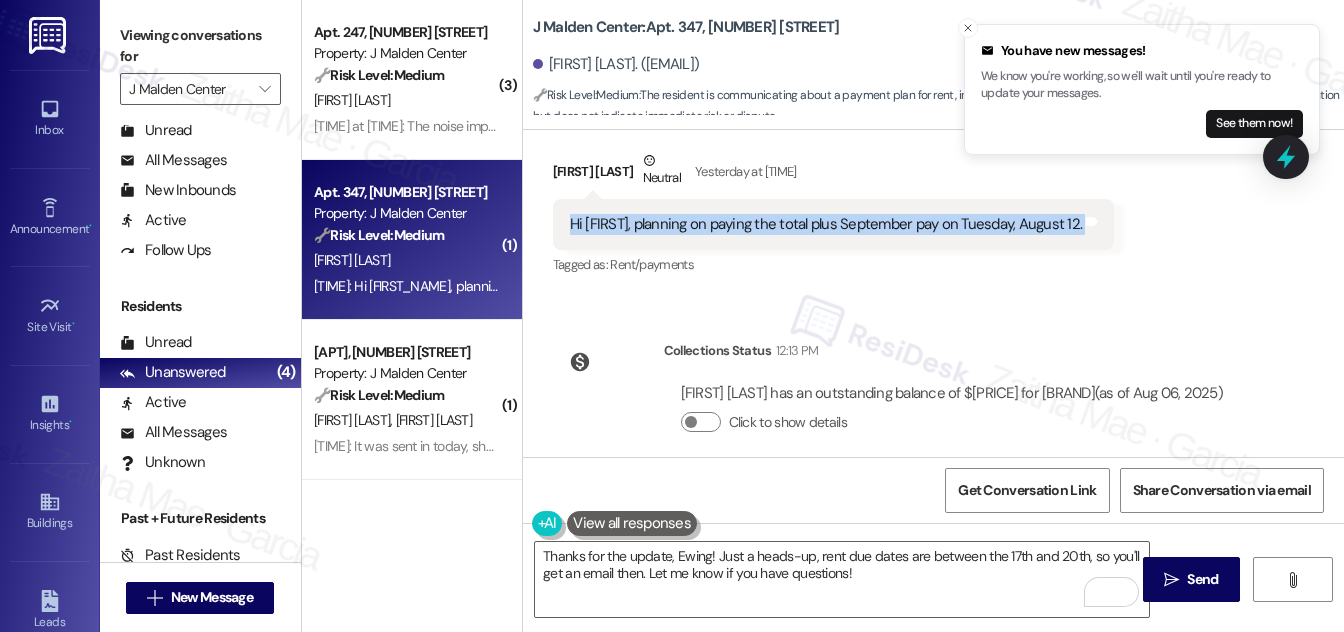 drag, startPoint x: 561, startPoint y: 180, endPoint x: 1056, endPoint y: 202, distance: 495.48865 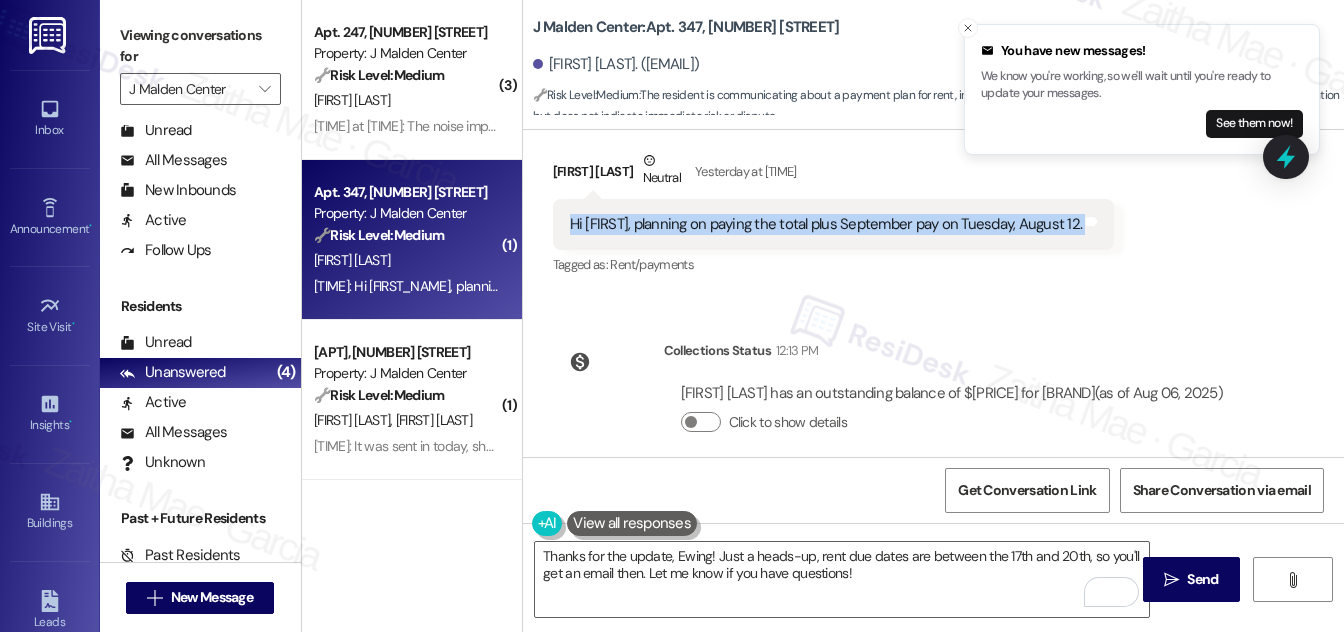 click on "Hi Jay, planning on paying the total plus September pay on Tuesday, August 12. Tags and notes" at bounding box center (834, 224) 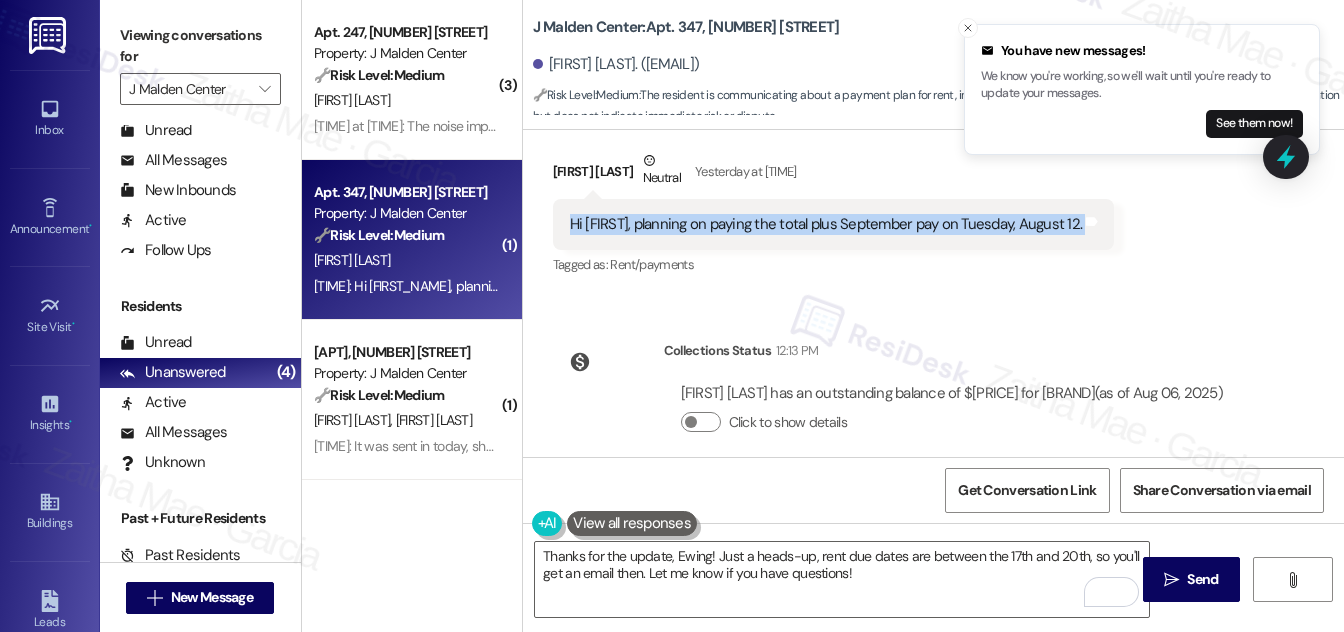 copy on "Hi Jay, planning on paying the total plus September pay on Tuesday, August 12. Tags and notes" 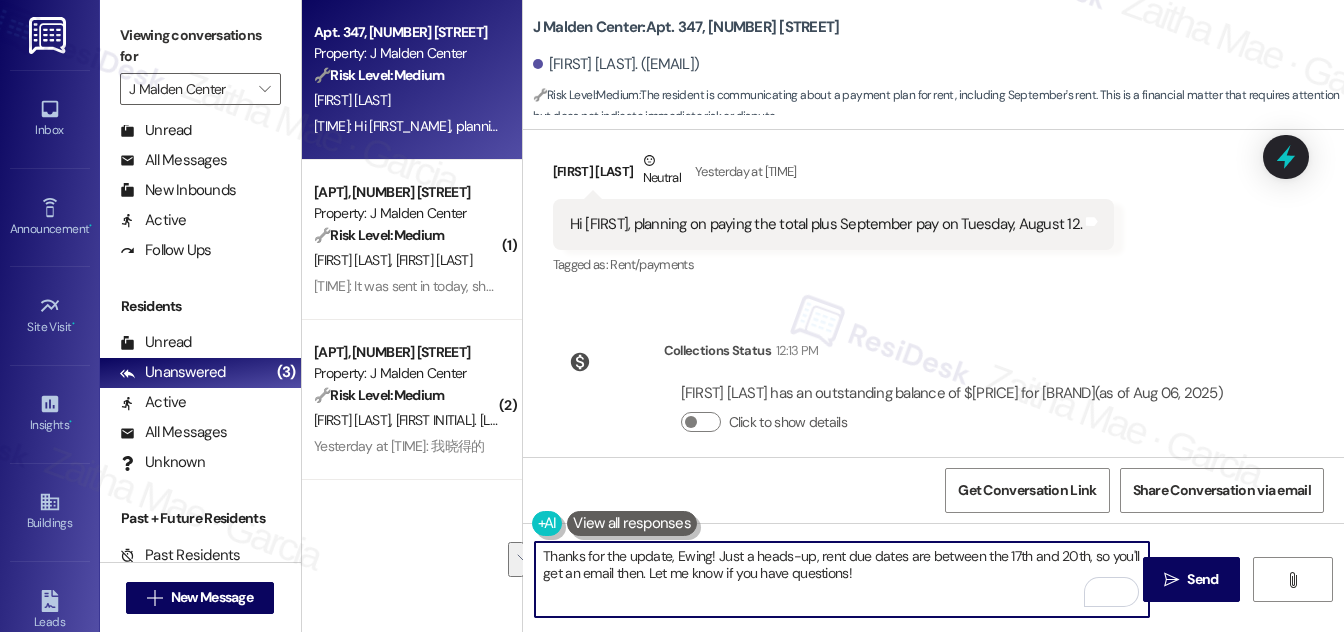 drag, startPoint x: 713, startPoint y: 553, endPoint x: 910, endPoint y: 584, distance: 199.42416 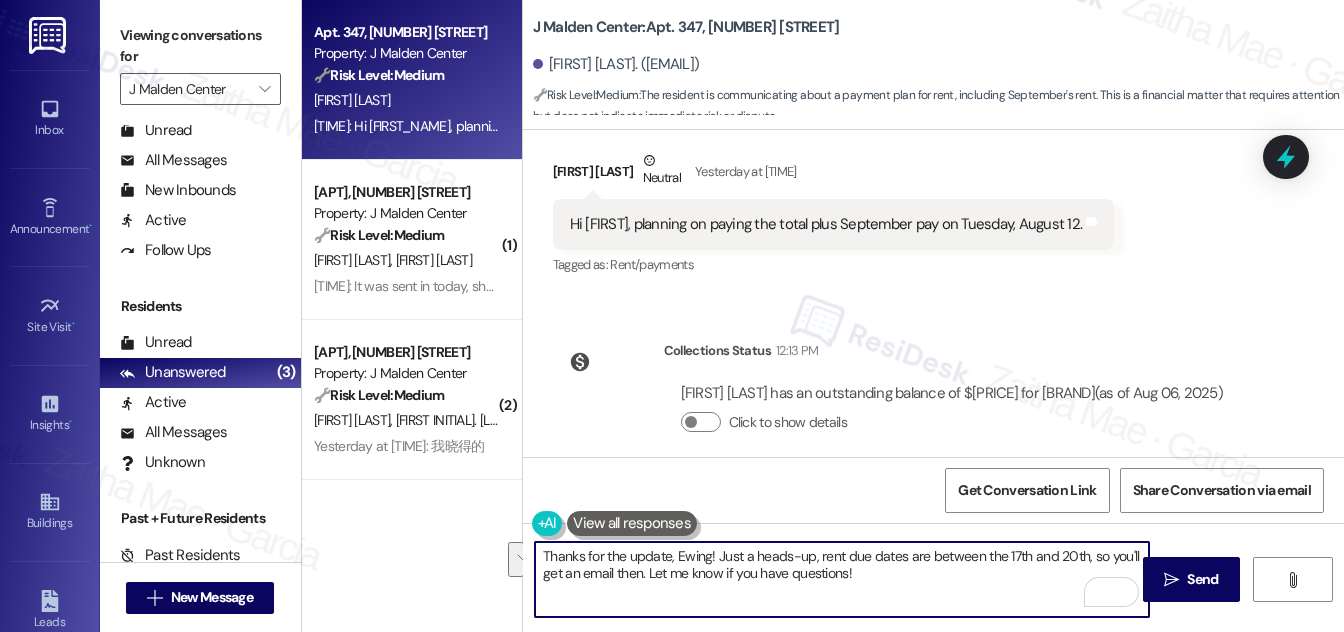 click on "Thanks for the update, Ewing! Just a heads-up, rent due dates are between the 17th and 20th, so you'll get an email then. Let me know if you have questions!" at bounding box center (842, 579) 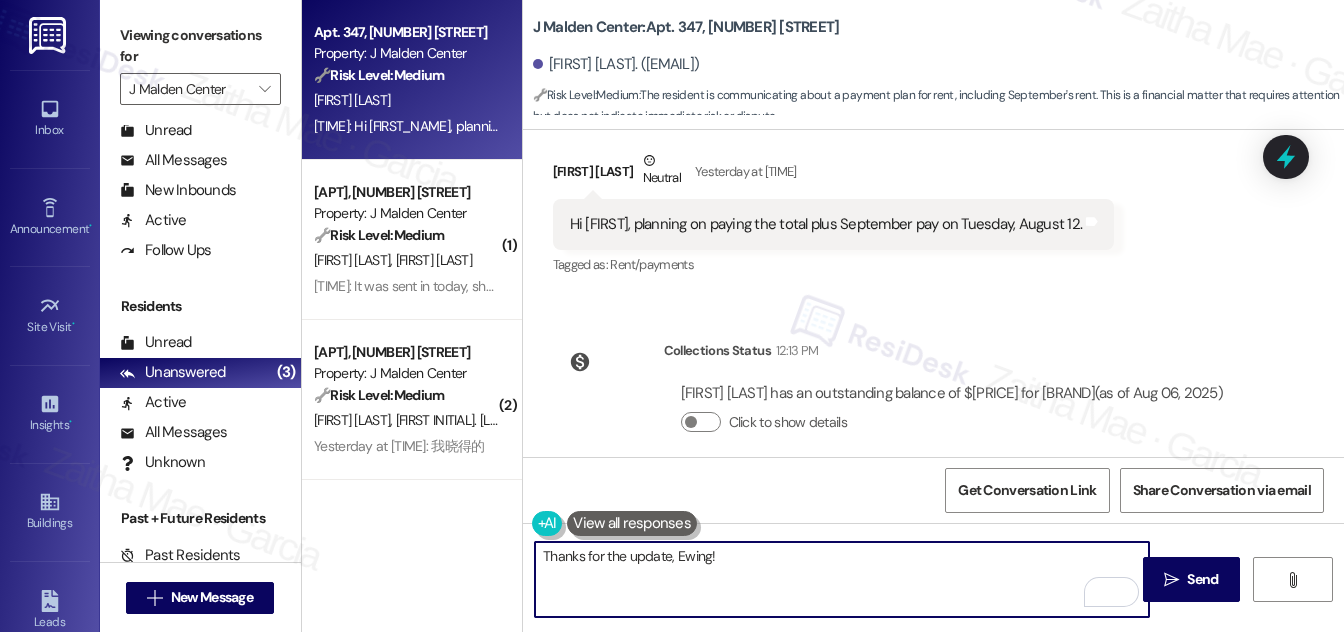 paste on "I’ll go ahead and relay your plan to the team, paying the total balance along with September’s rent on Tuesday, August 12. Please note that a late fee may apply. Let me know if you have any questions." 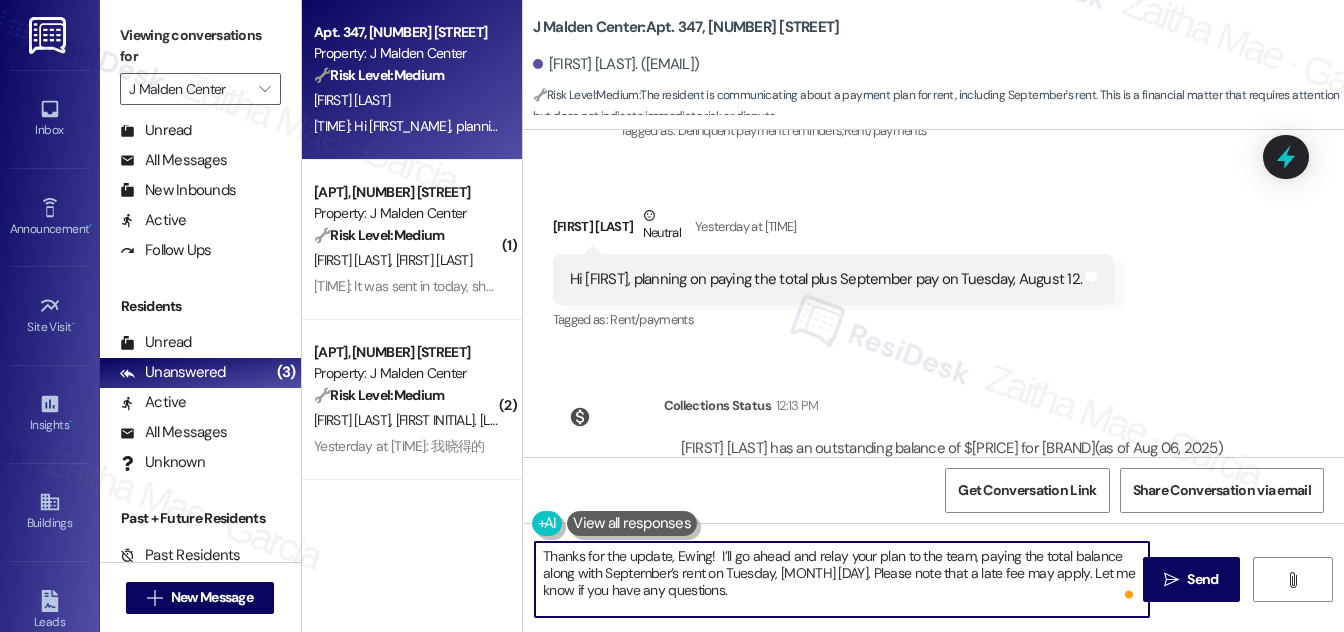scroll, scrollTop: 8179, scrollLeft: 0, axis: vertical 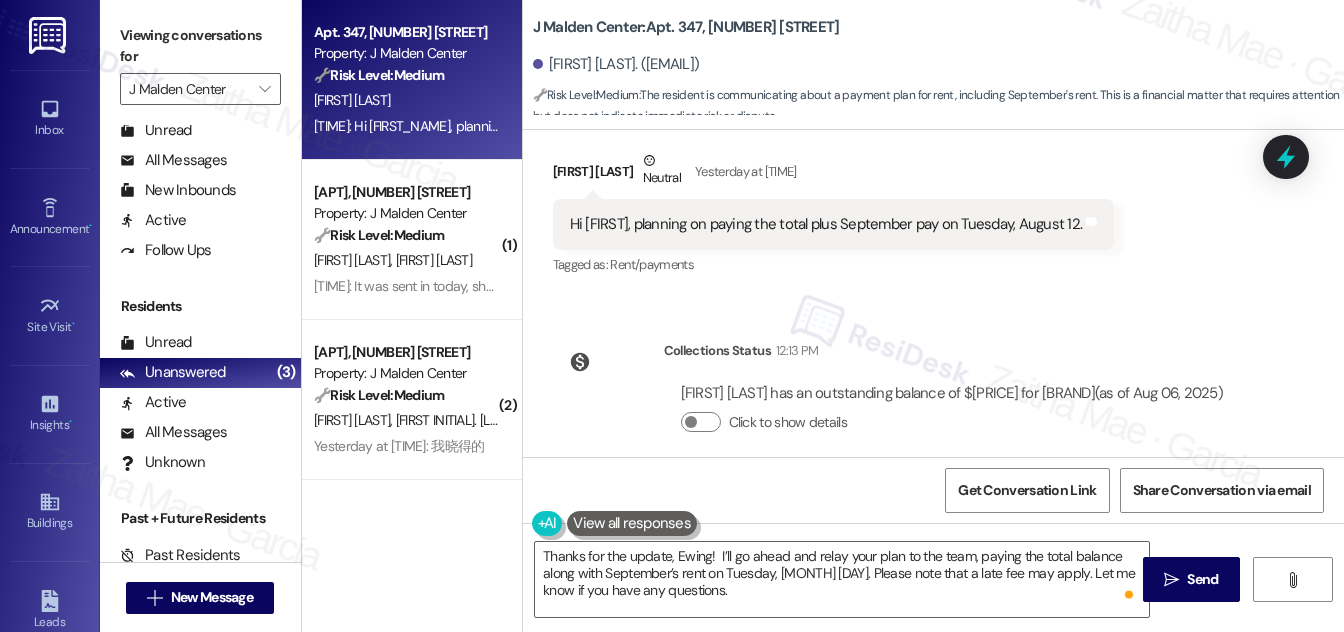click at bounding box center [632, 523] 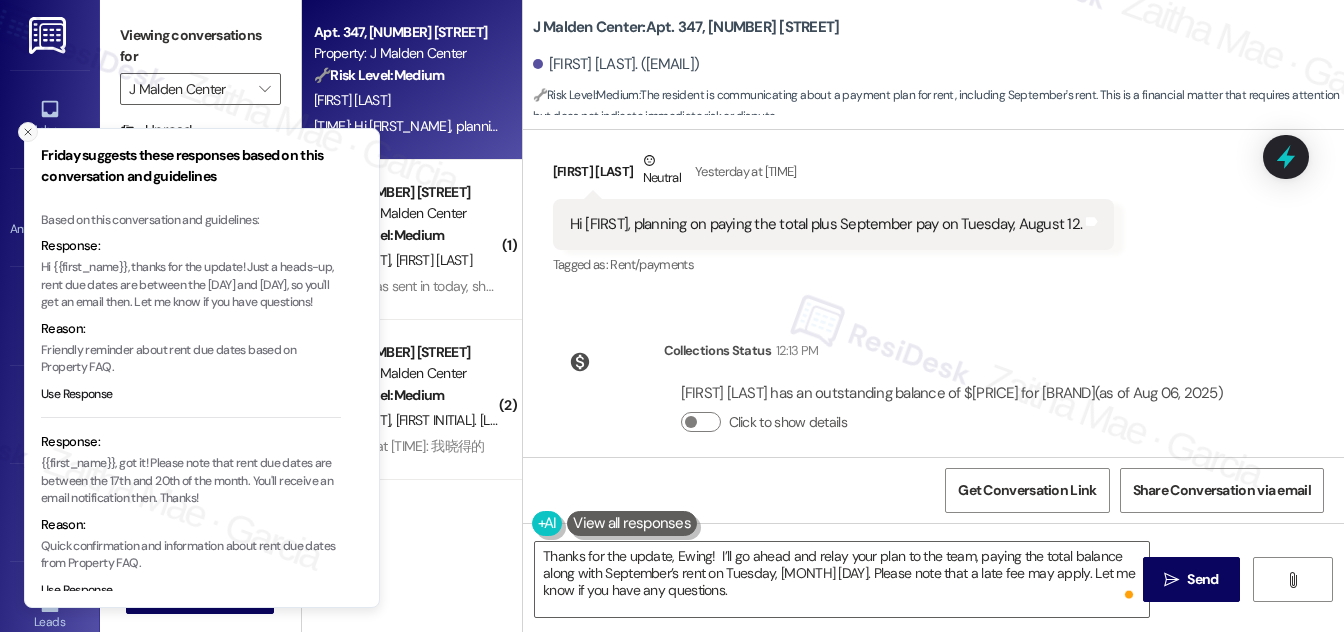 click 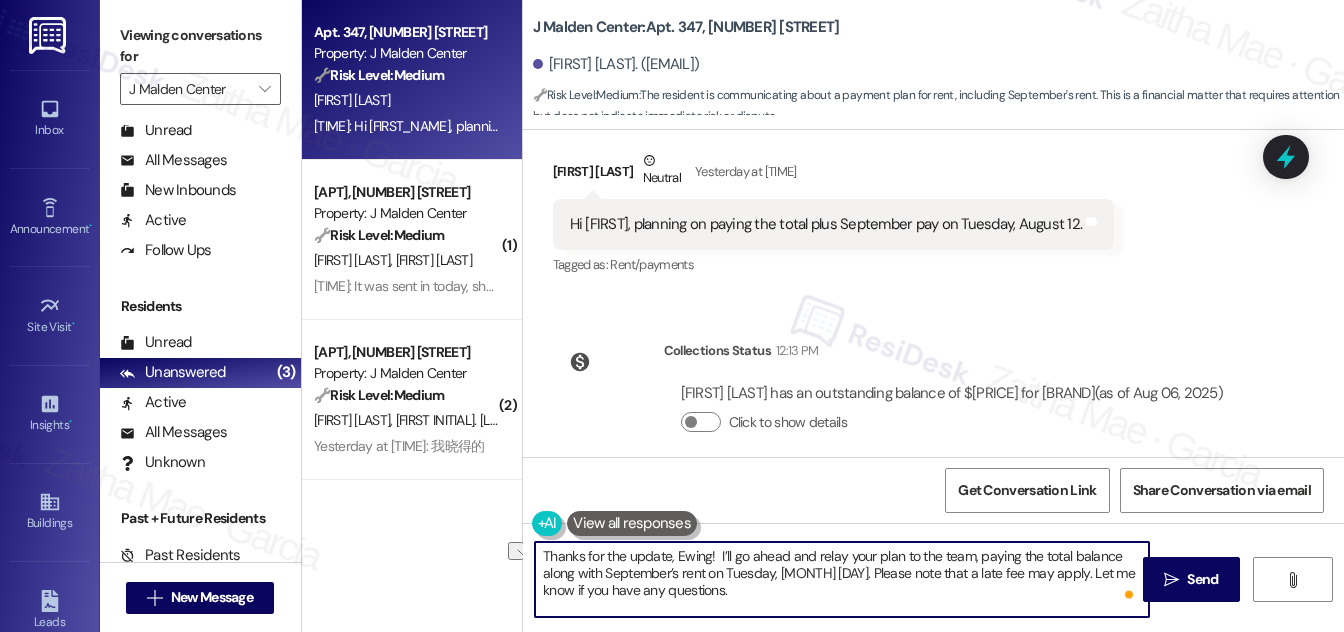 drag, startPoint x: 839, startPoint y: 568, endPoint x: 1059, endPoint y: 573, distance: 220.05681 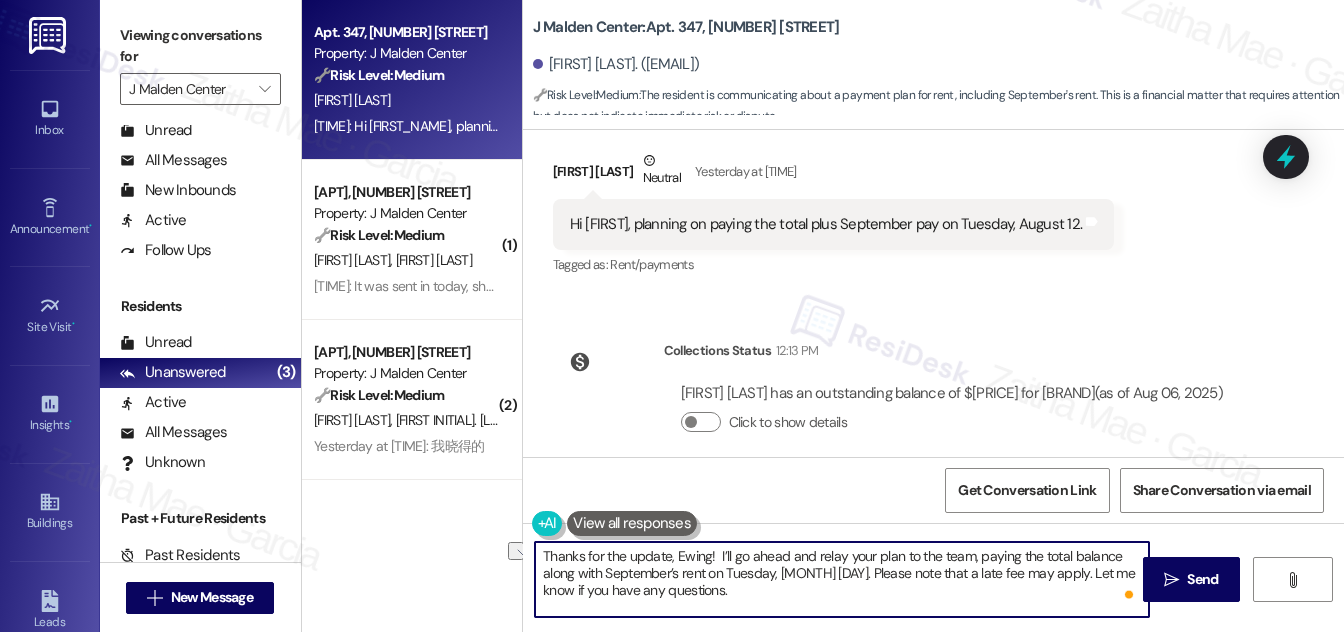 click on "Thanks for the update, Ewing!  I’ll go ahead and relay your plan to the team, paying the total balance along with September’s rent on Tuesday, August 12. Please note that a late fee may apply. Let me know if you have any questions." at bounding box center [842, 579] 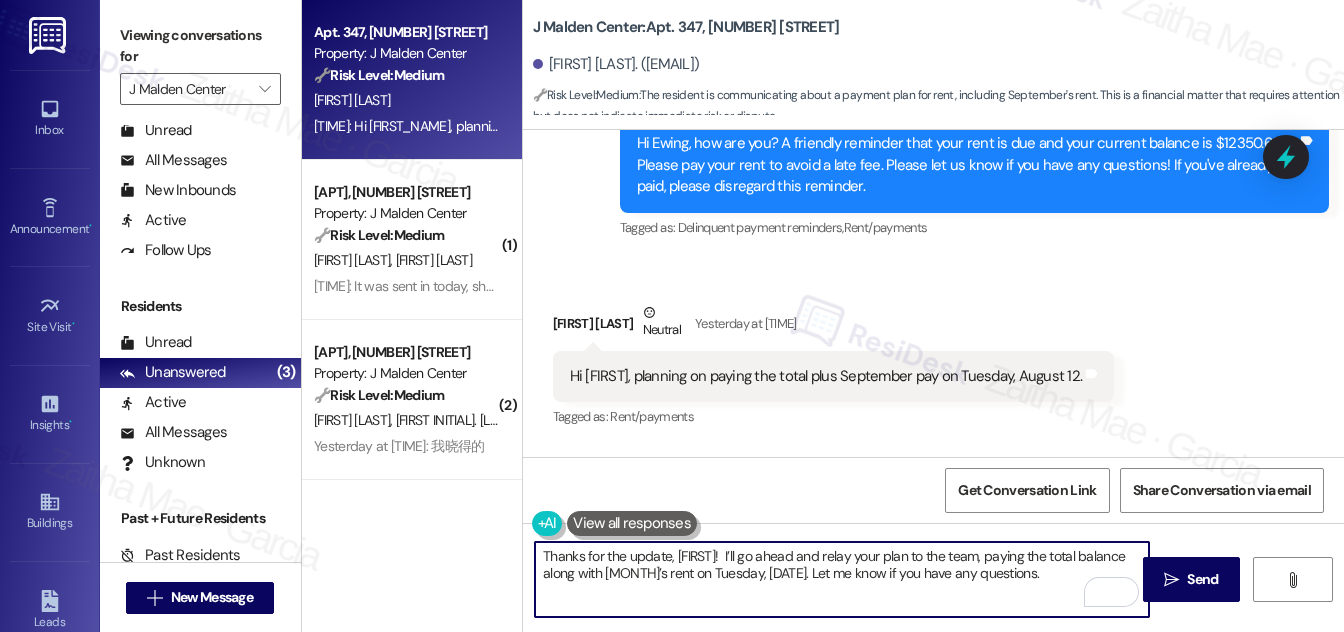scroll, scrollTop: 8179, scrollLeft: 0, axis: vertical 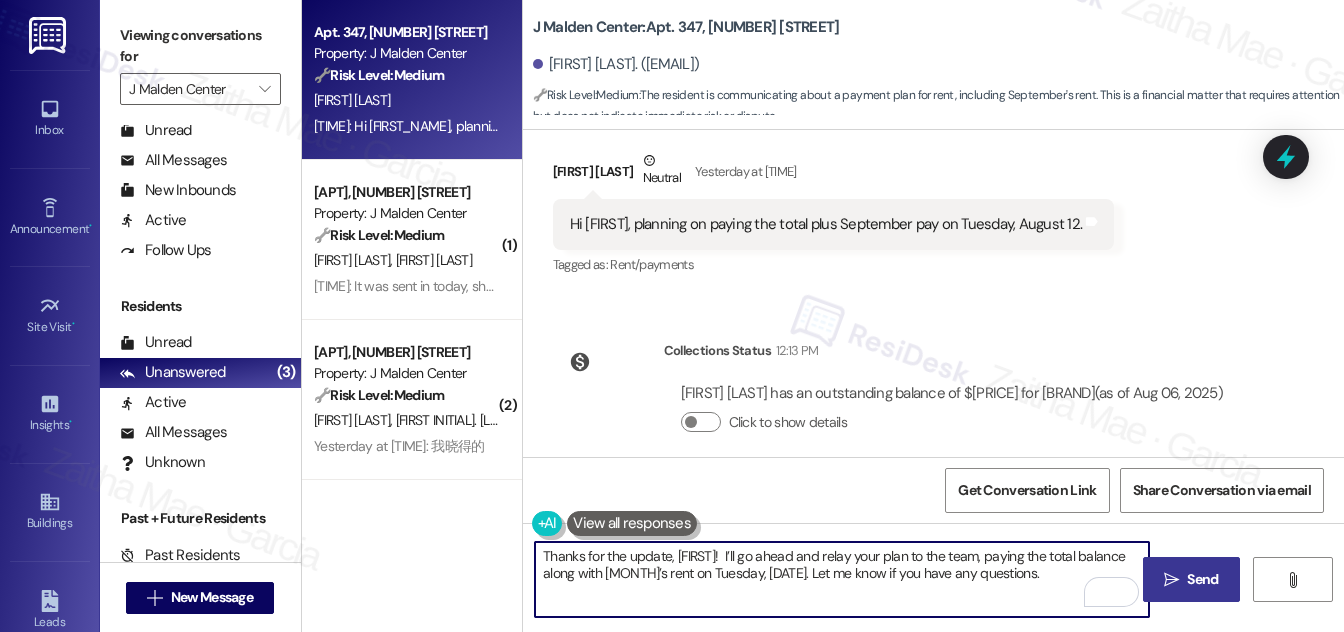 type on "Thanks for the update, Ewing!  I’ll go ahead and relay your plan to the team, paying the total balance along with September’s rent on Tuesday, August 12. Let me know if you have any questions." 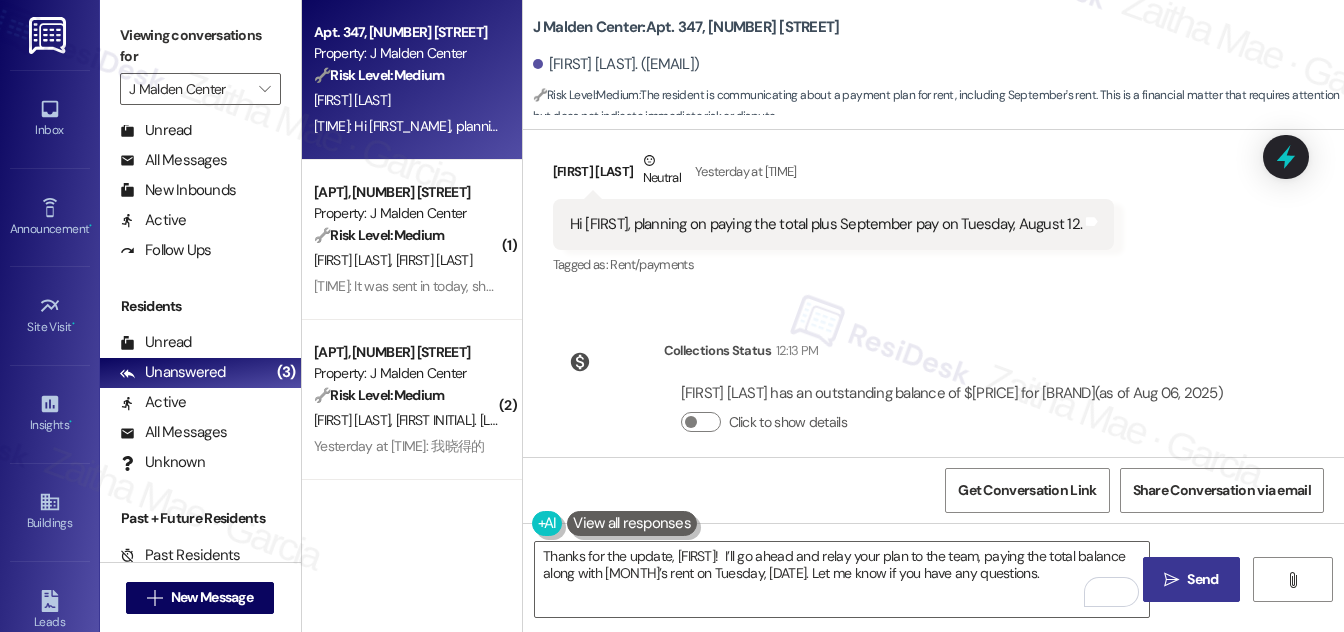 click on "Send" at bounding box center [1202, 579] 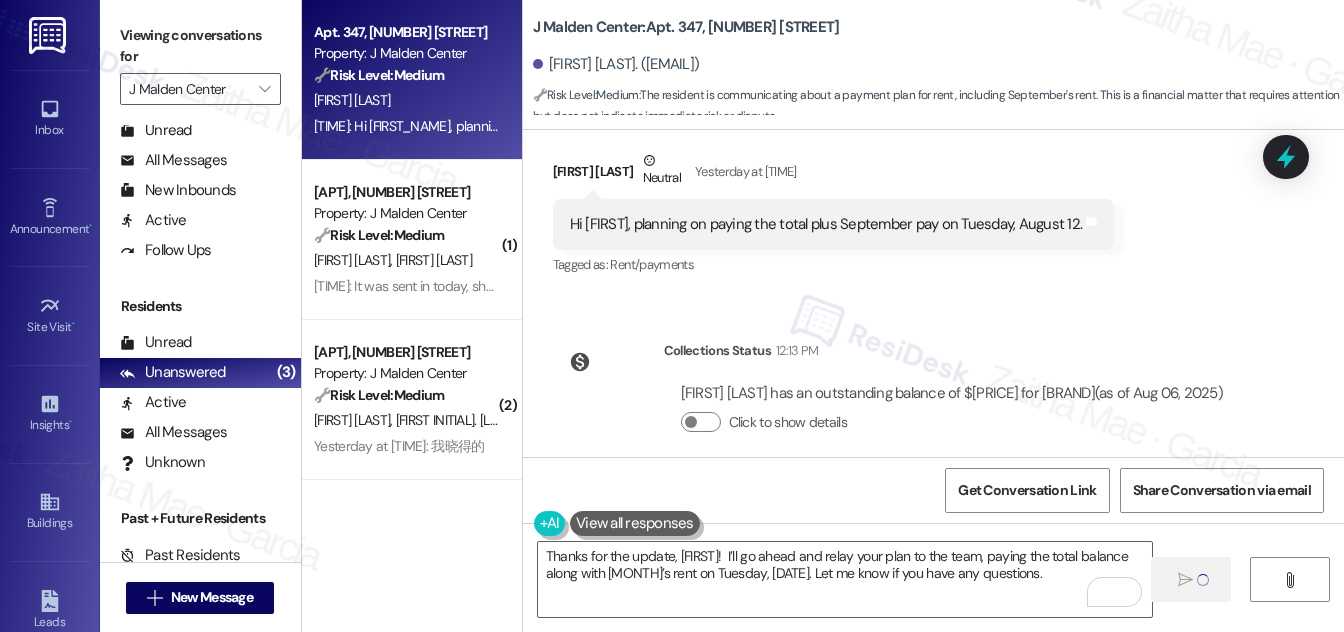 type 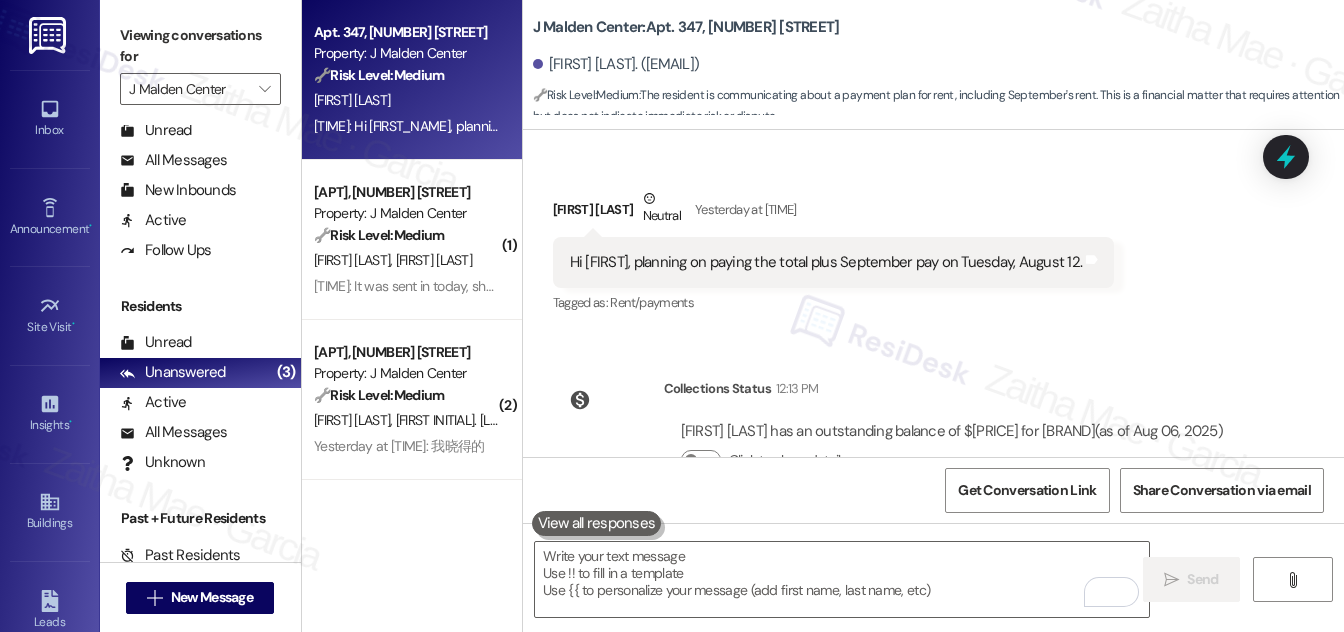 scroll, scrollTop: 8340, scrollLeft: 0, axis: vertical 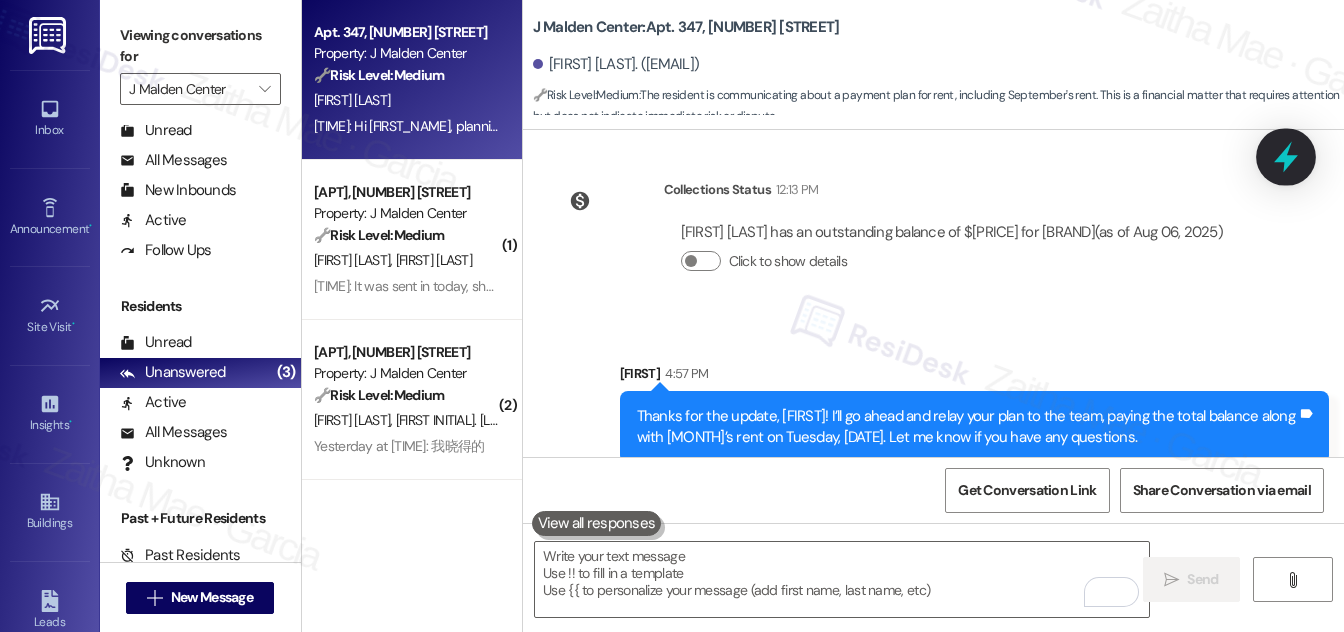 click at bounding box center (1286, 156) 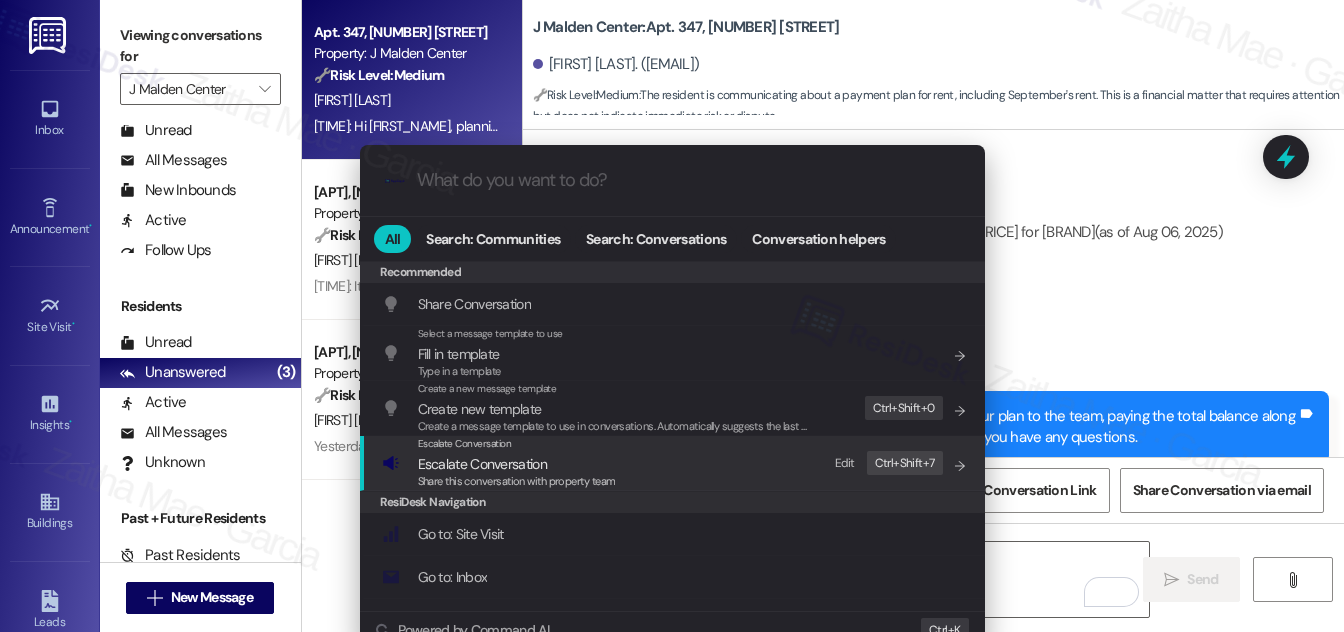 click on "Escalate Conversation" at bounding box center (482, 464) 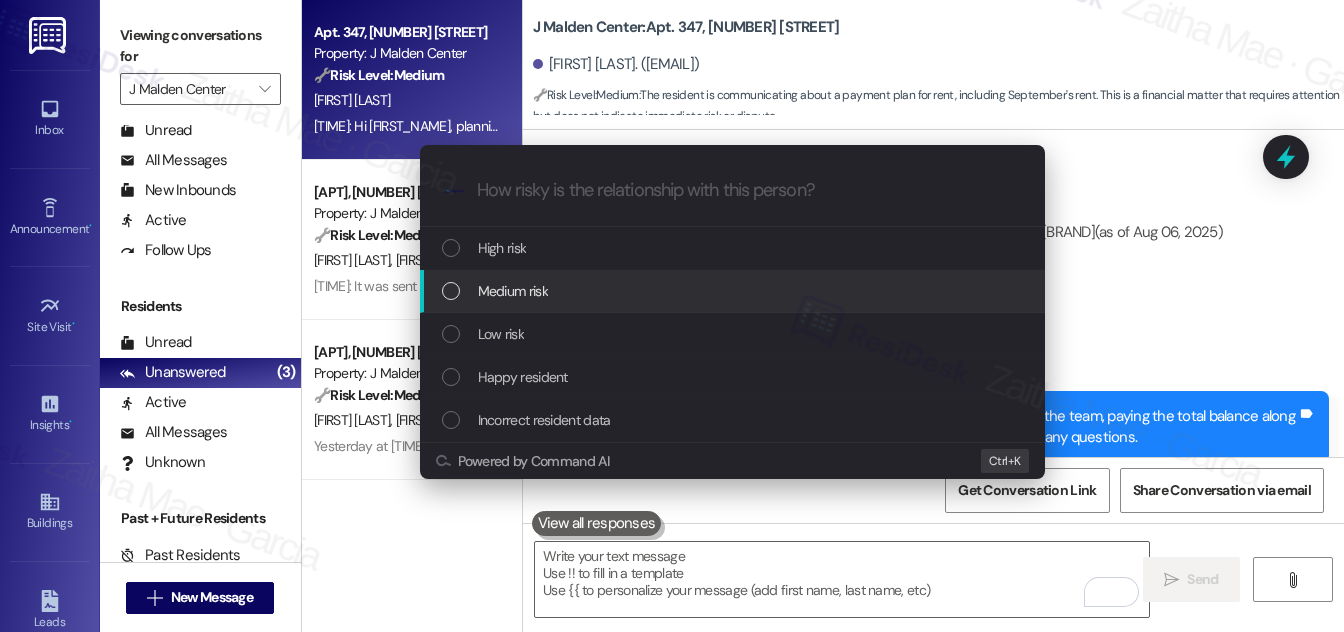 click on "Medium risk" at bounding box center (513, 291) 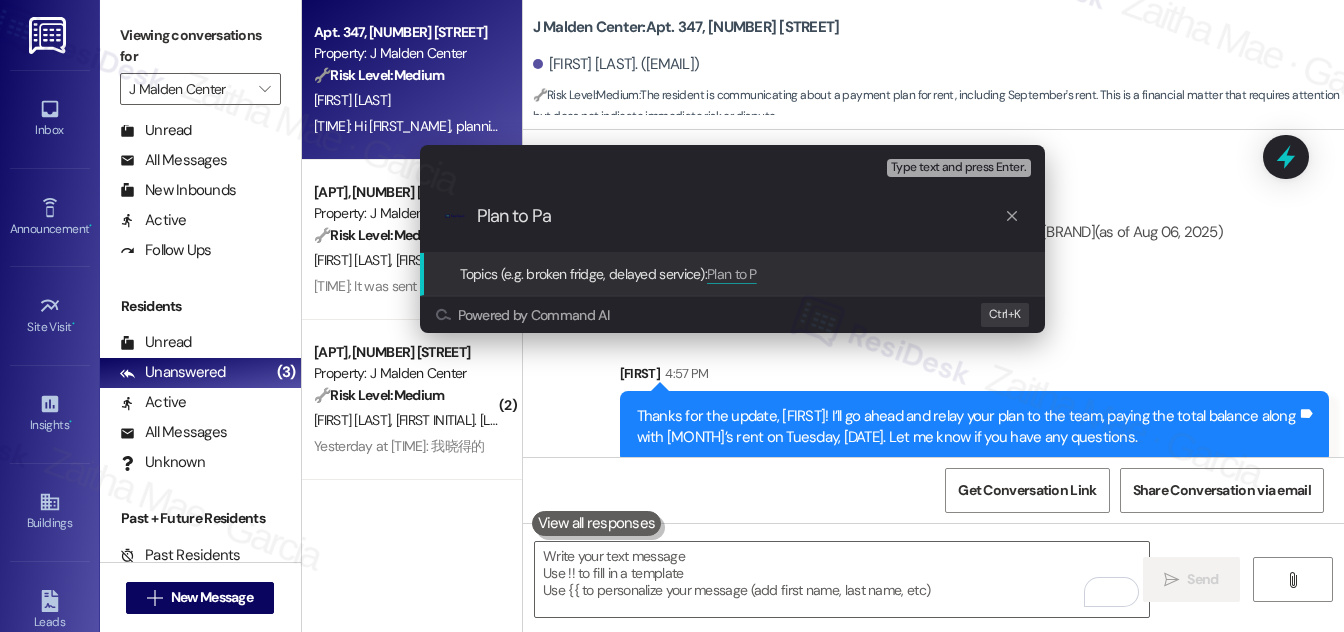 type on "Plan to Pay" 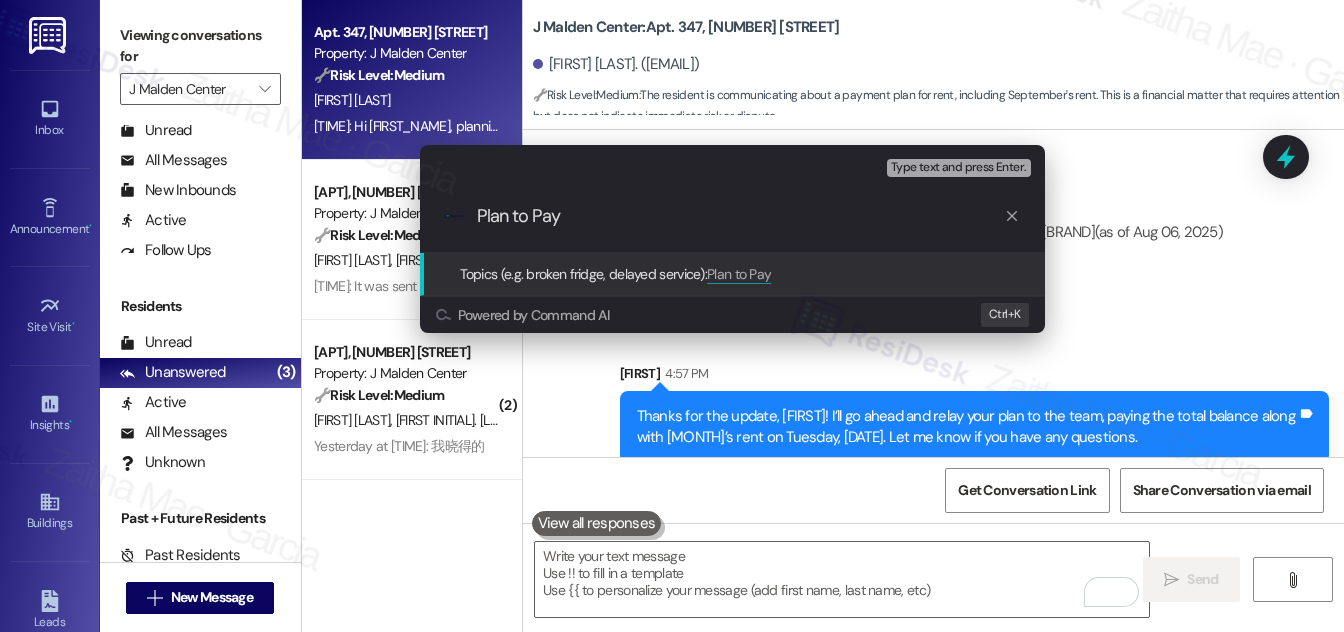 type 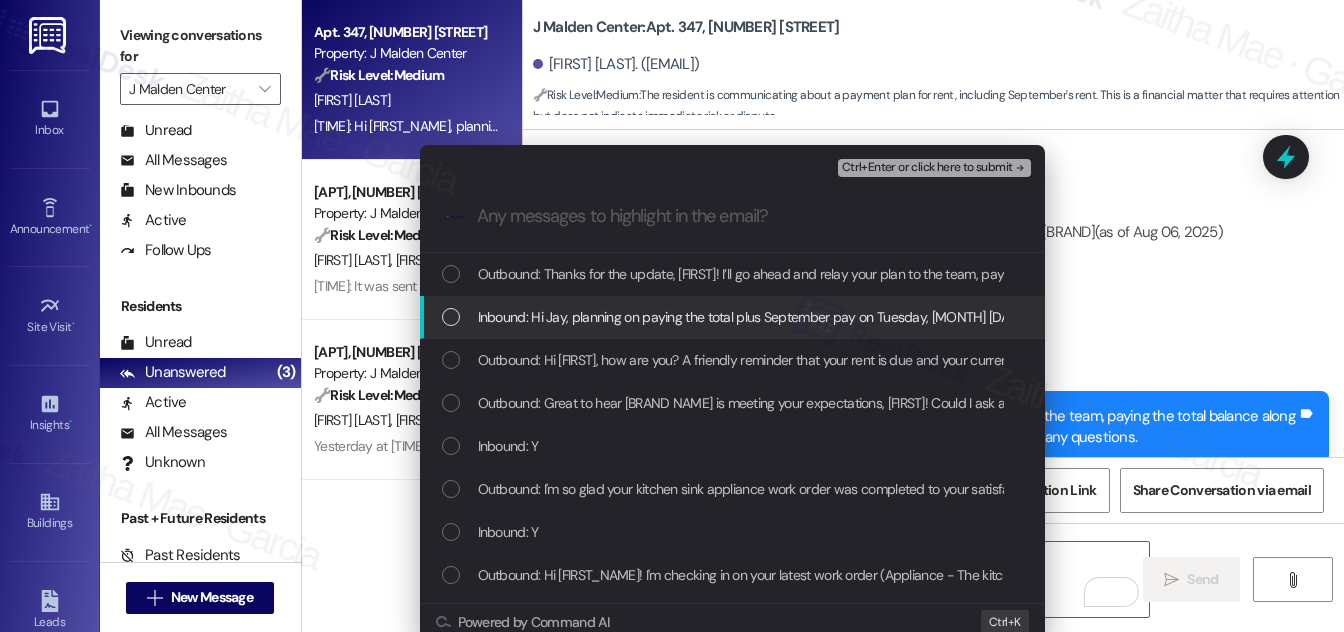 click at bounding box center [451, 317] 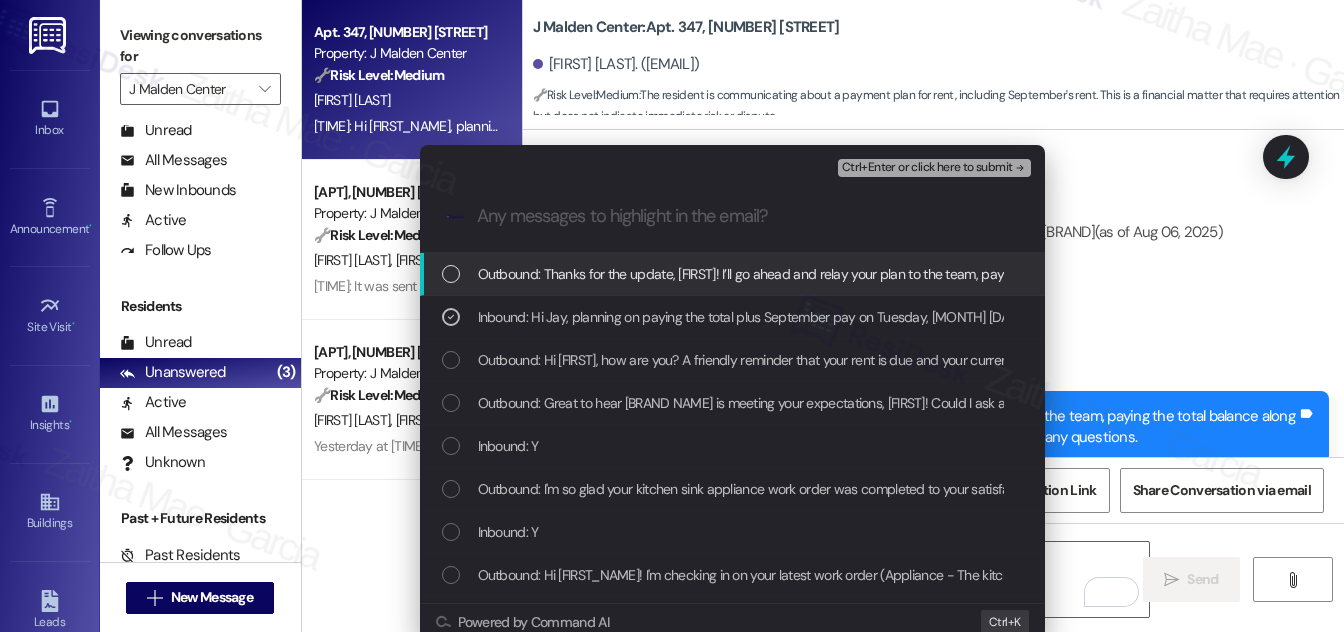 click on "Ctrl+Enter or click here to submit" at bounding box center (927, 168) 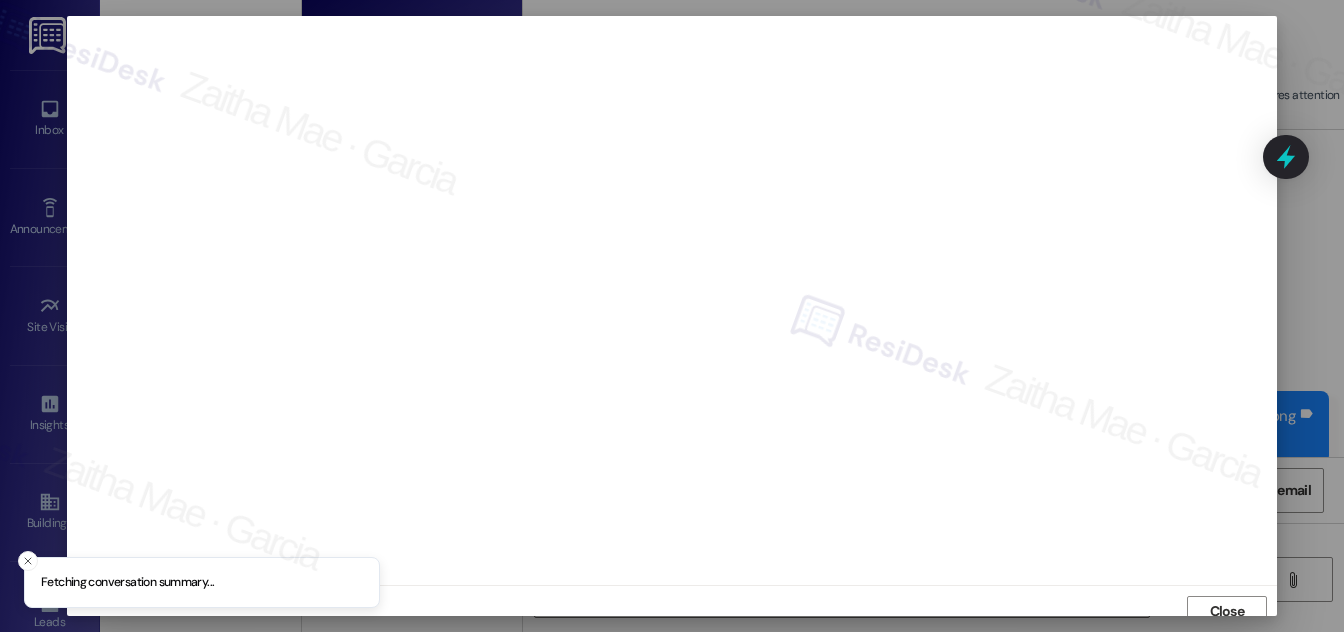 scroll, scrollTop: 11, scrollLeft: 0, axis: vertical 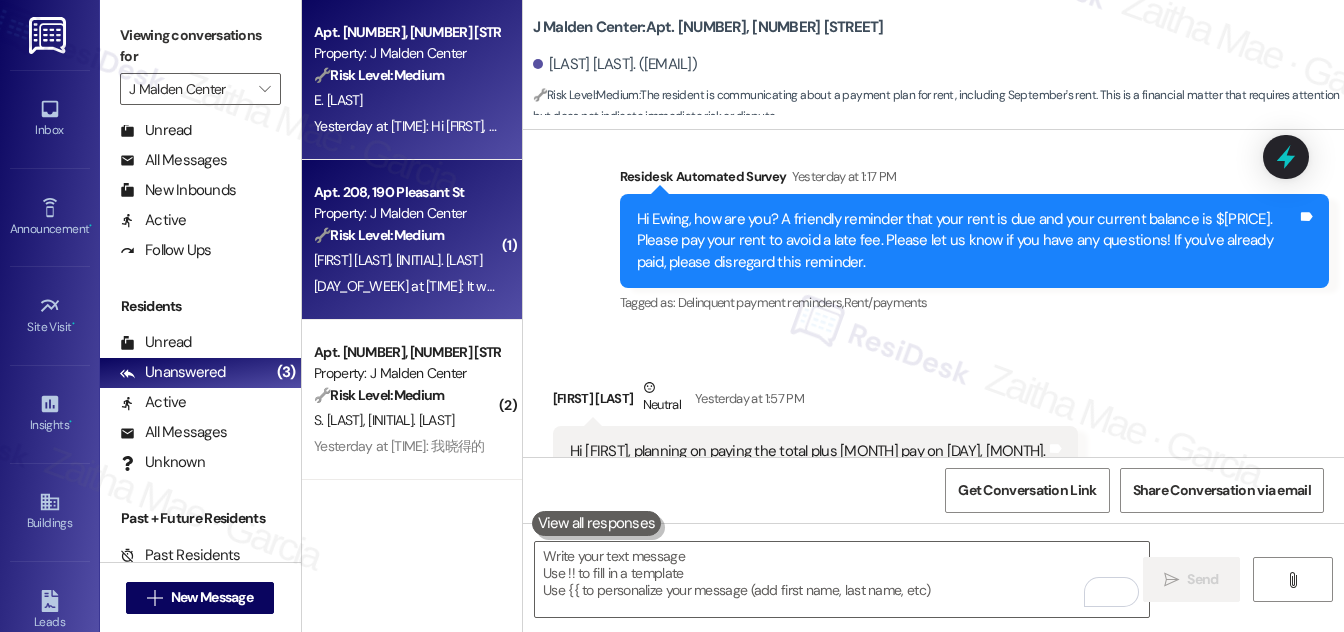 click on "Property: J Malden Center" at bounding box center [406, 213] 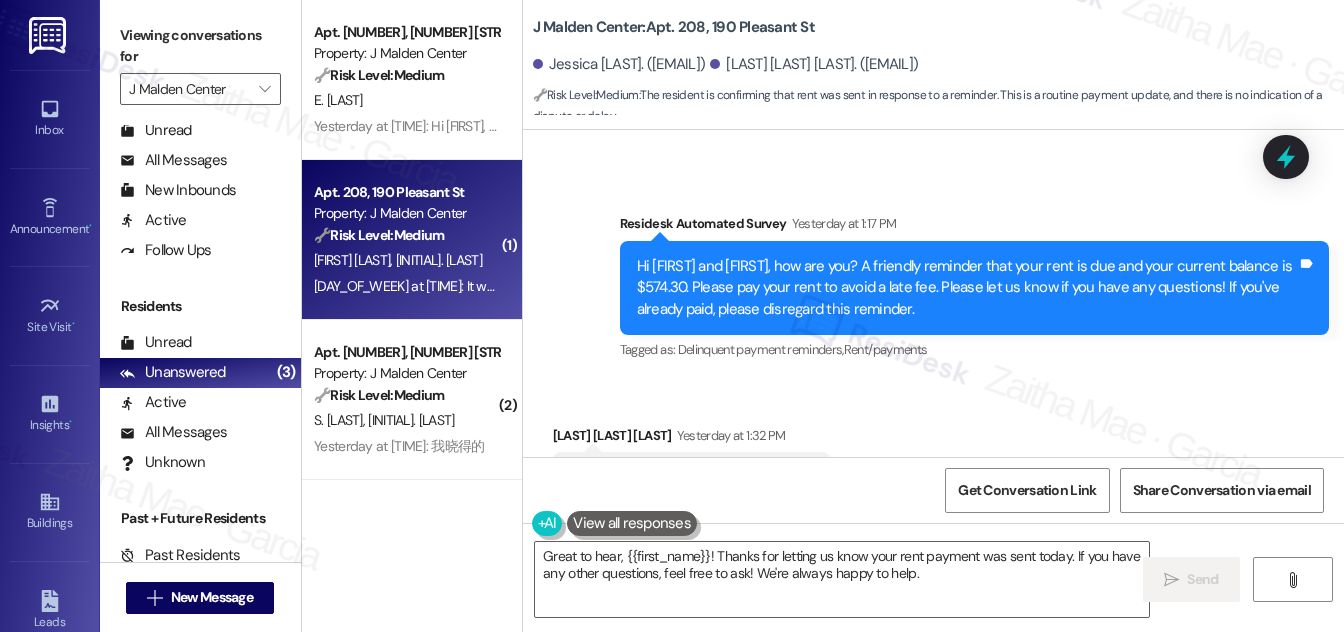 scroll, scrollTop: 4669, scrollLeft: 0, axis: vertical 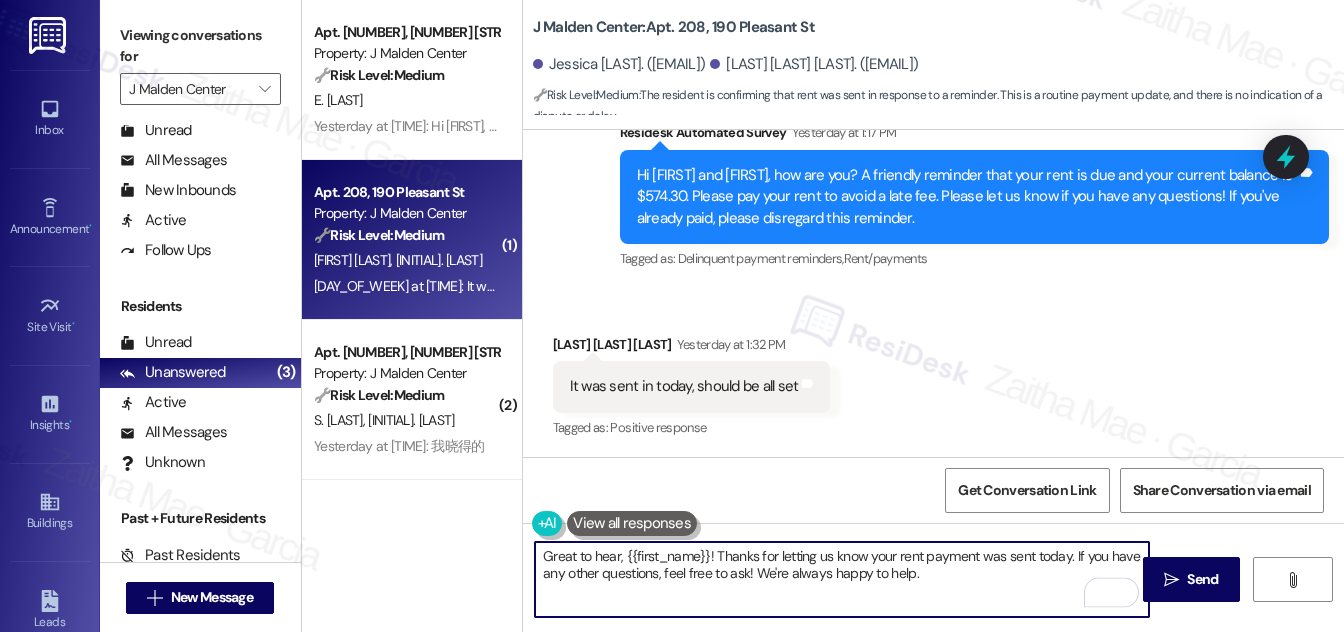 drag, startPoint x: 922, startPoint y: 552, endPoint x: 1065, endPoint y: 544, distance: 143.2236 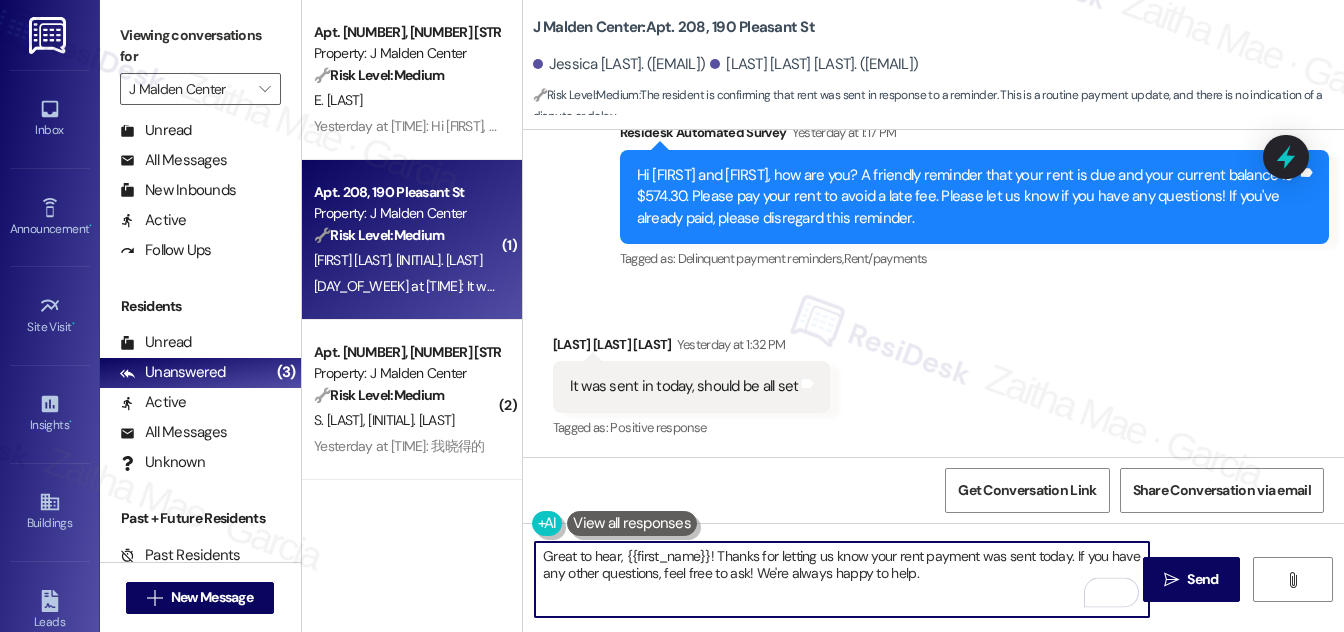 click on "Great to hear, {{first_name}}! Thanks for letting us know your rent payment was sent today. If you have any other questions, feel free to ask! We're always happy to help." at bounding box center (842, 579) 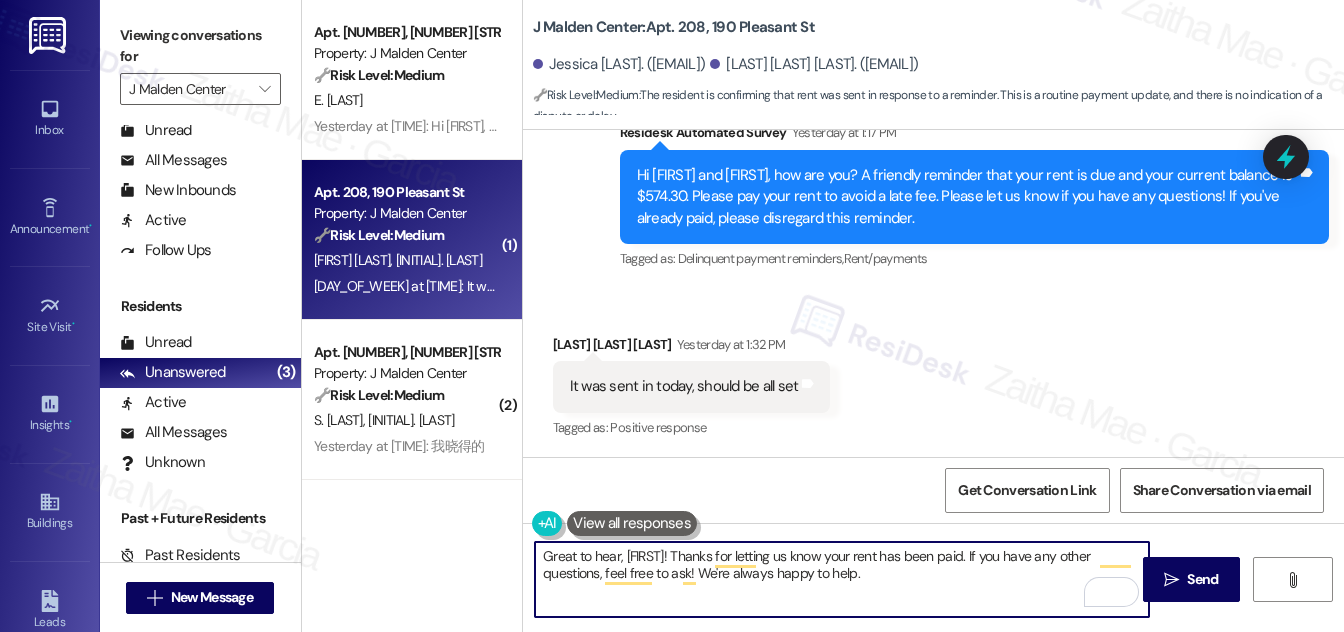 click on "Received via SMS Thompson Upham Davis Yesterday at 1:32 PM It was sent in today, should be all set Tags and notes Tagged as:   Positive response Click to highlight conversations about Positive response" at bounding box center (692, 388) 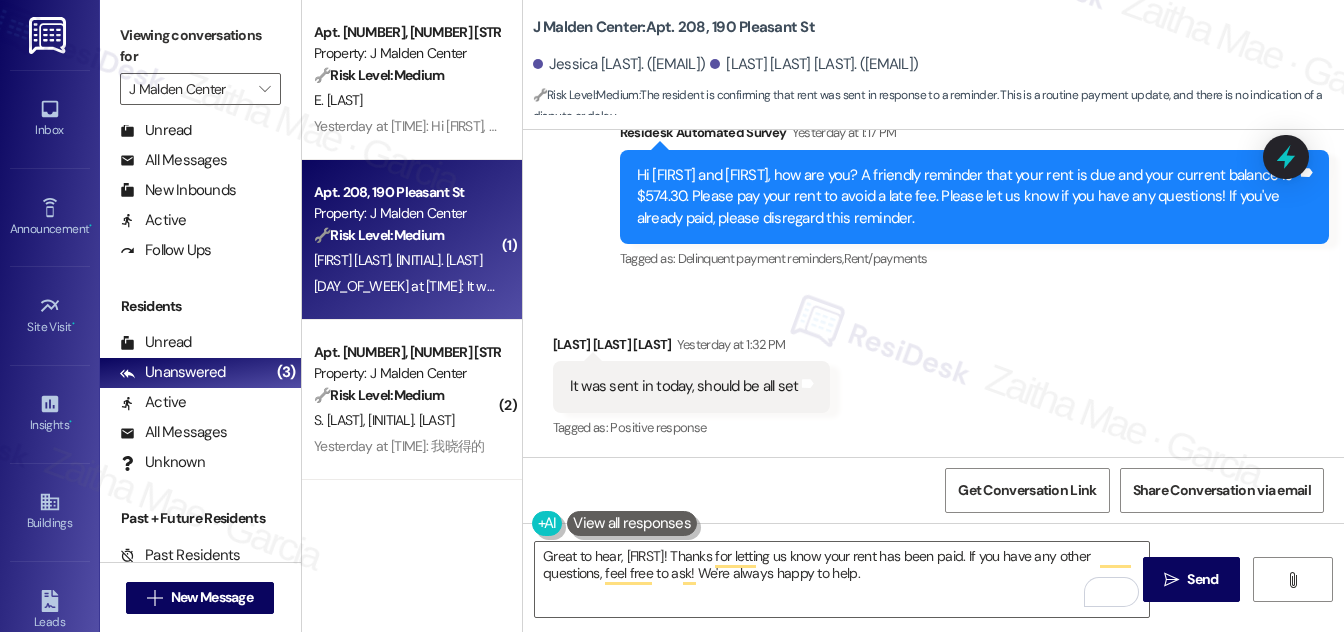 click on "Thompson Upham Davis Yesterday at 1:32 PM" at bounding box center [692, 348] 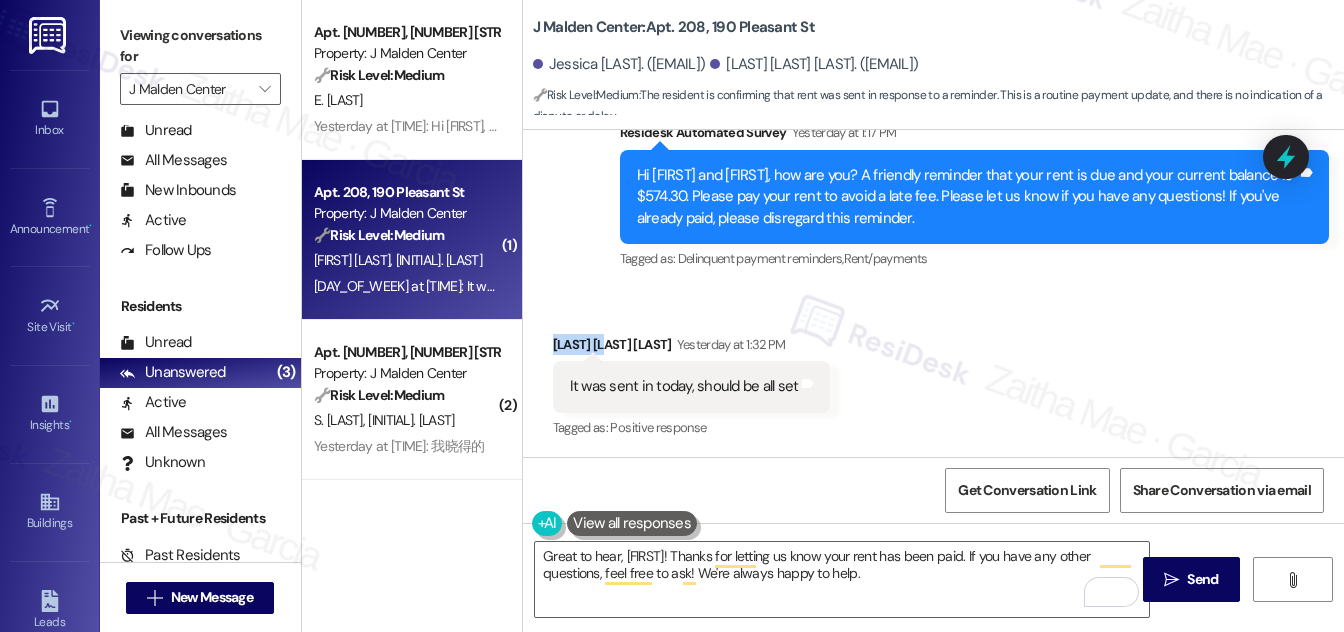 click on "Thompson Upham Davis Yesterday at 1:32 PM" at bounding box center (692, 348) 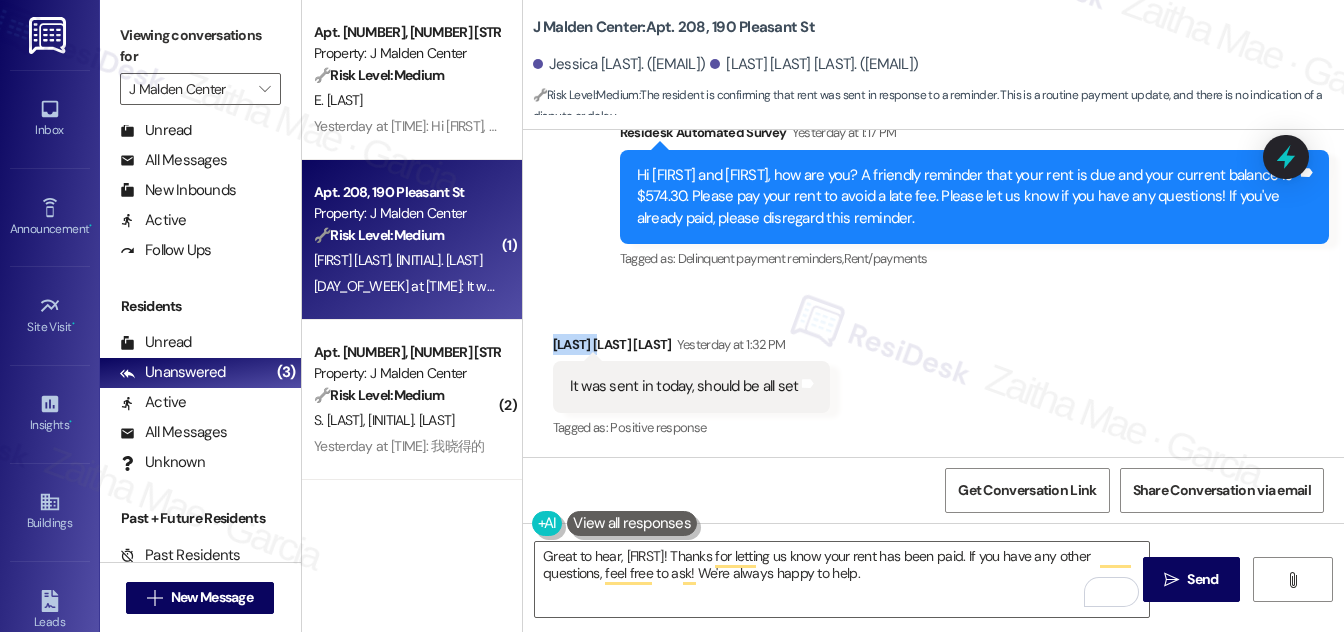 copy on "Thompson" 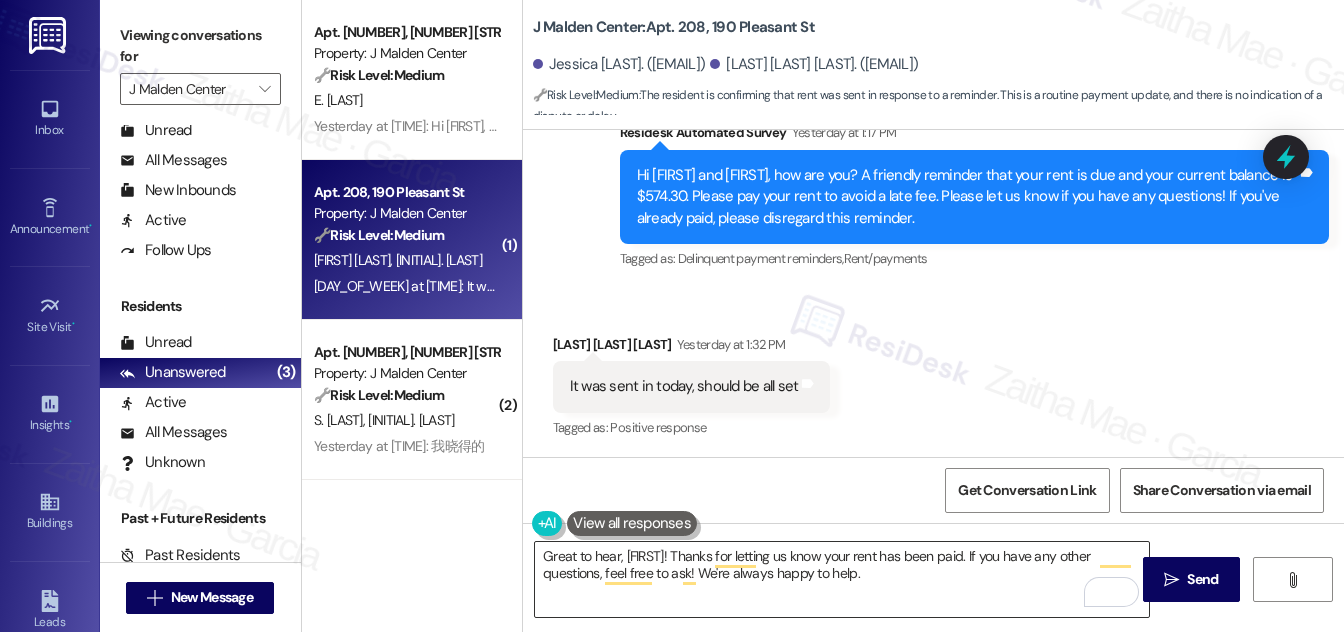 click on "Great to hear, {{first_name}}! Thanks for letting us know your rent has been paid. If you have any other questions, feel free to ask! We're always happy to help." at bounding box center [842, 579] 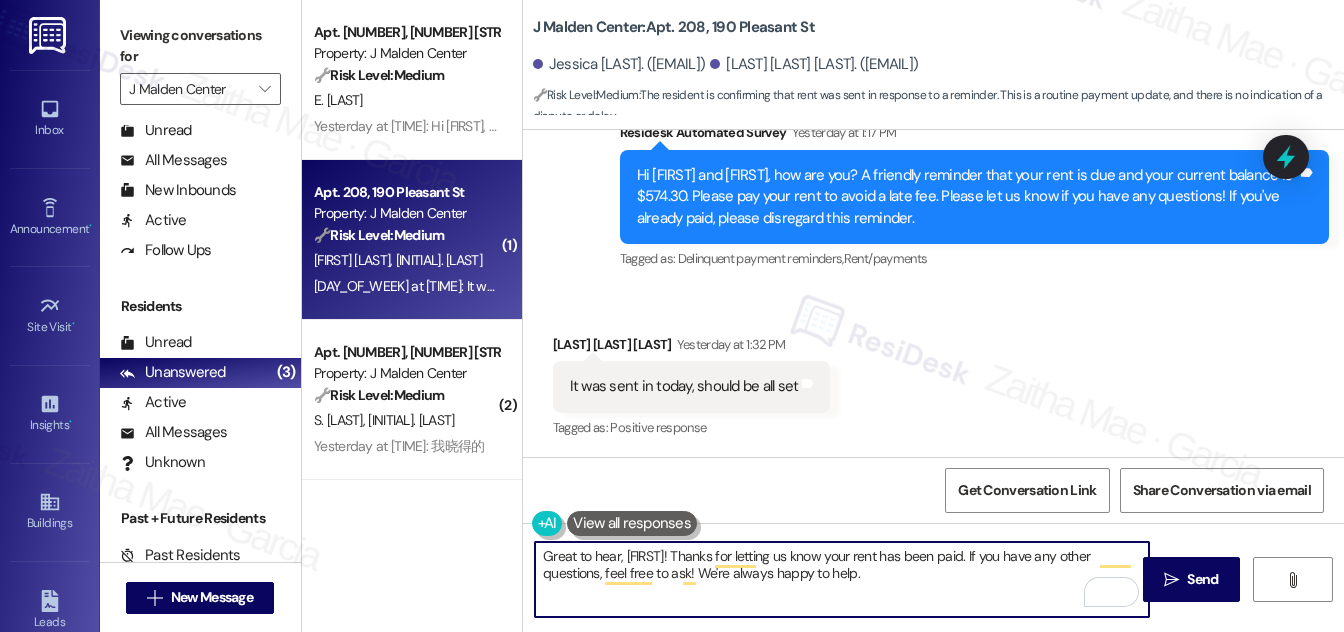 click on "Great to hear, {{first_name}}! Thanks for letting us know your rent has been paid. If you have any other questions, feel free to ask! We're always happy to help." at bounding box center [842, 579] 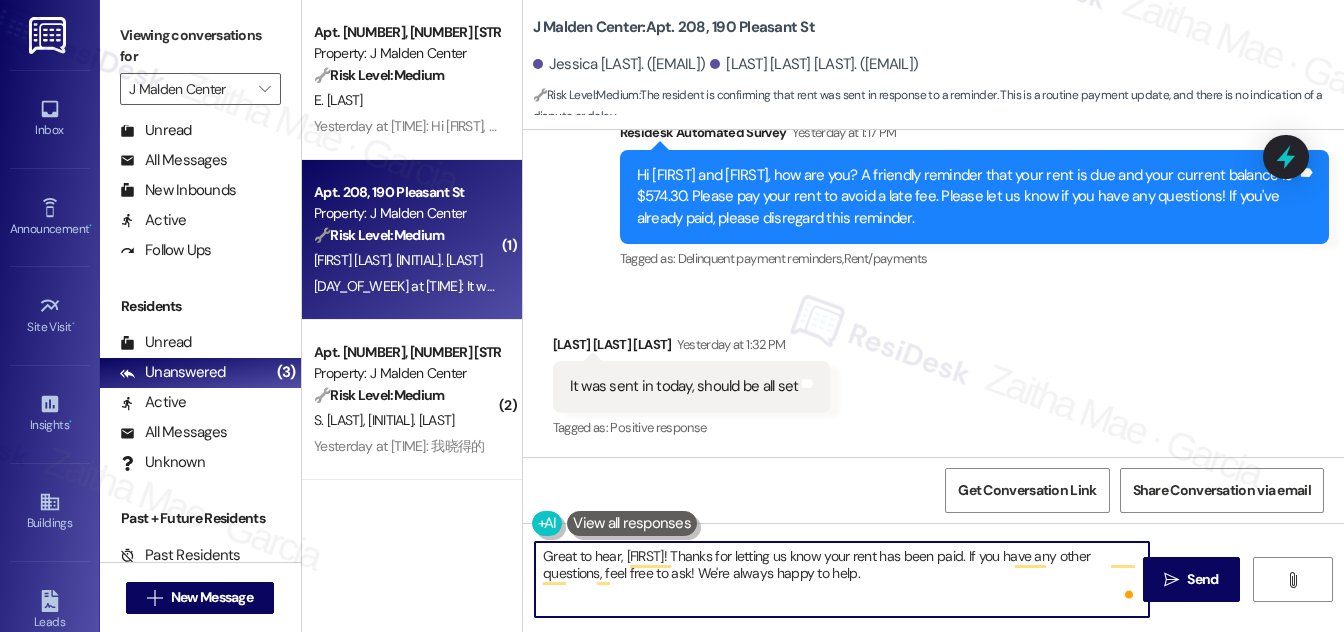 paste on "Thompson" 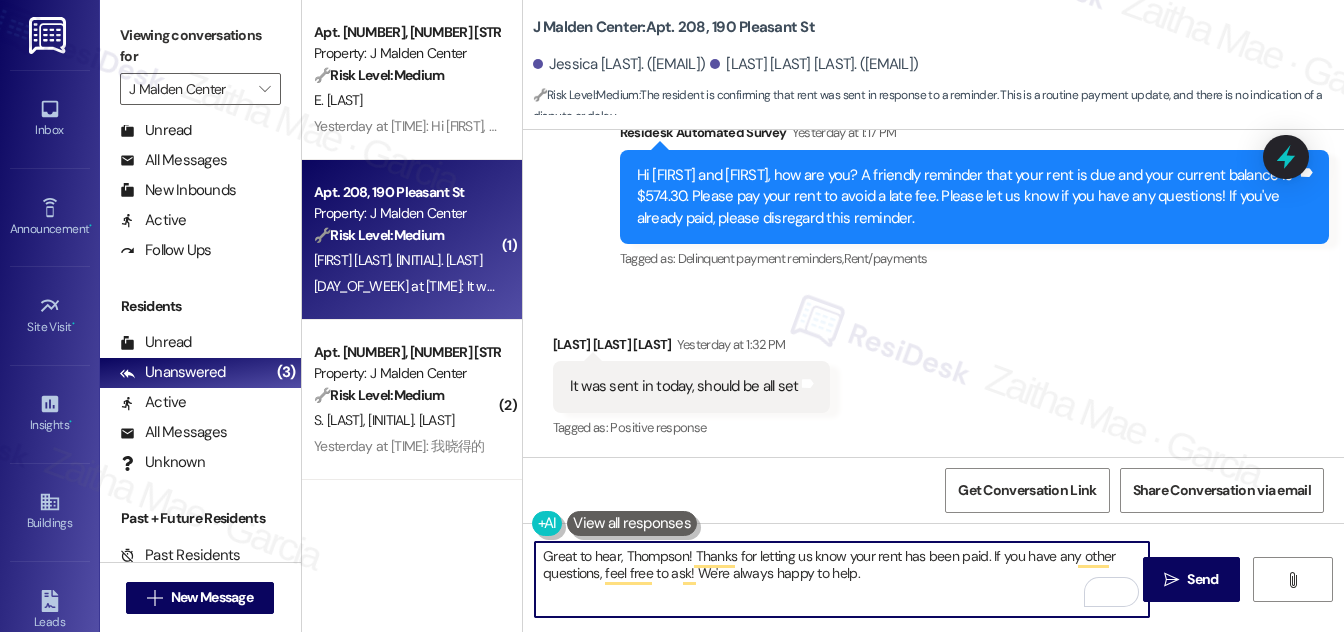 click on "Great to hear, Thompson! Thanks for letting us know your rent has been paid. If you have any other questions, feel free to ask! We're always happy to help." at bounding box center [842, 579] 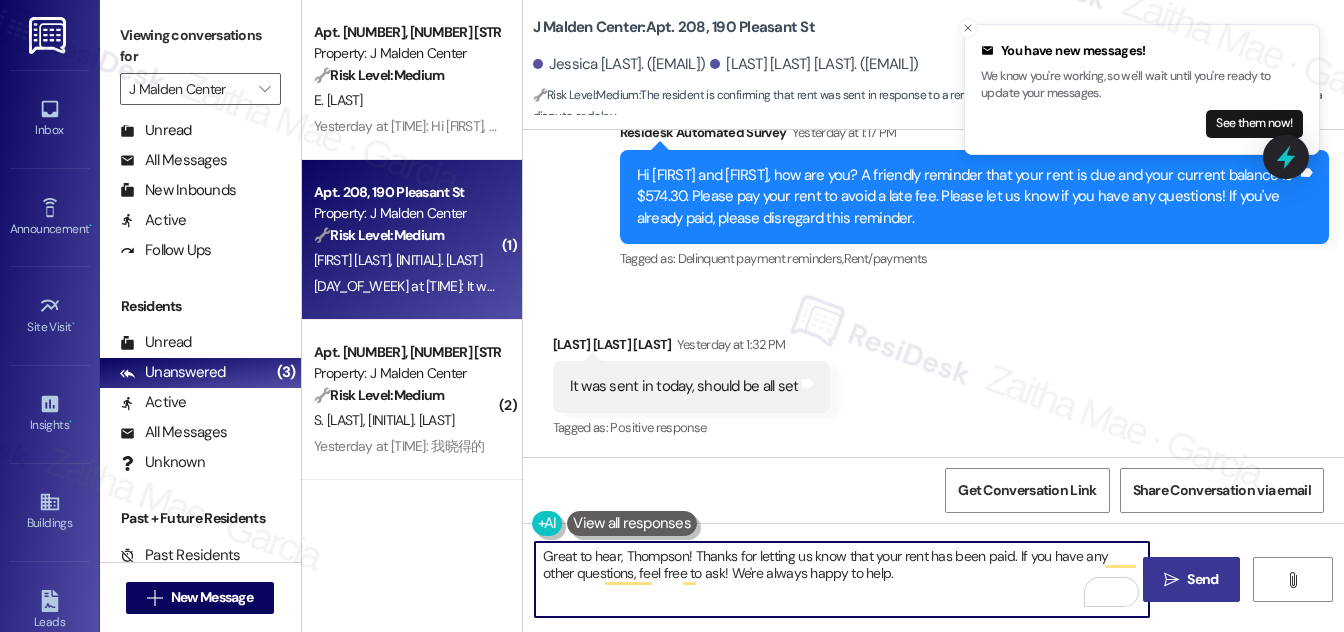 type on "Great to hear, Thompson! Thanks for letting us know that your rent has been paid. If you have any other questions, feel free to ask! We're always happy to help." 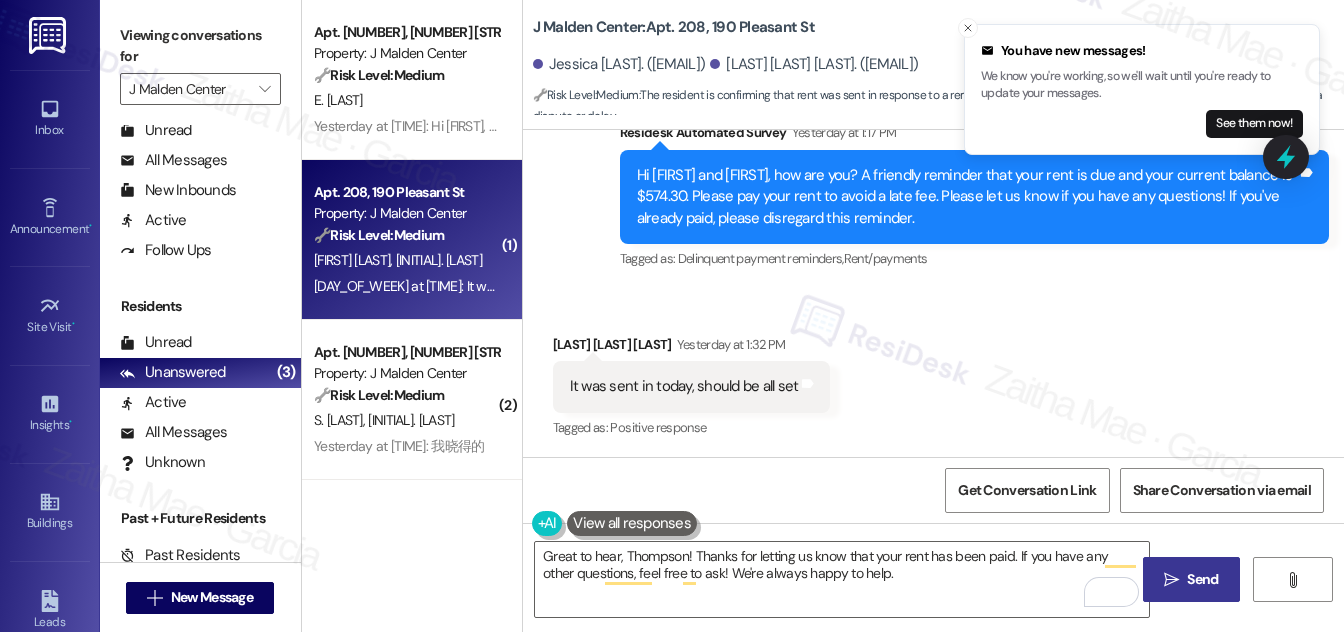 click on " Send" at bounding box center [1191, 579] 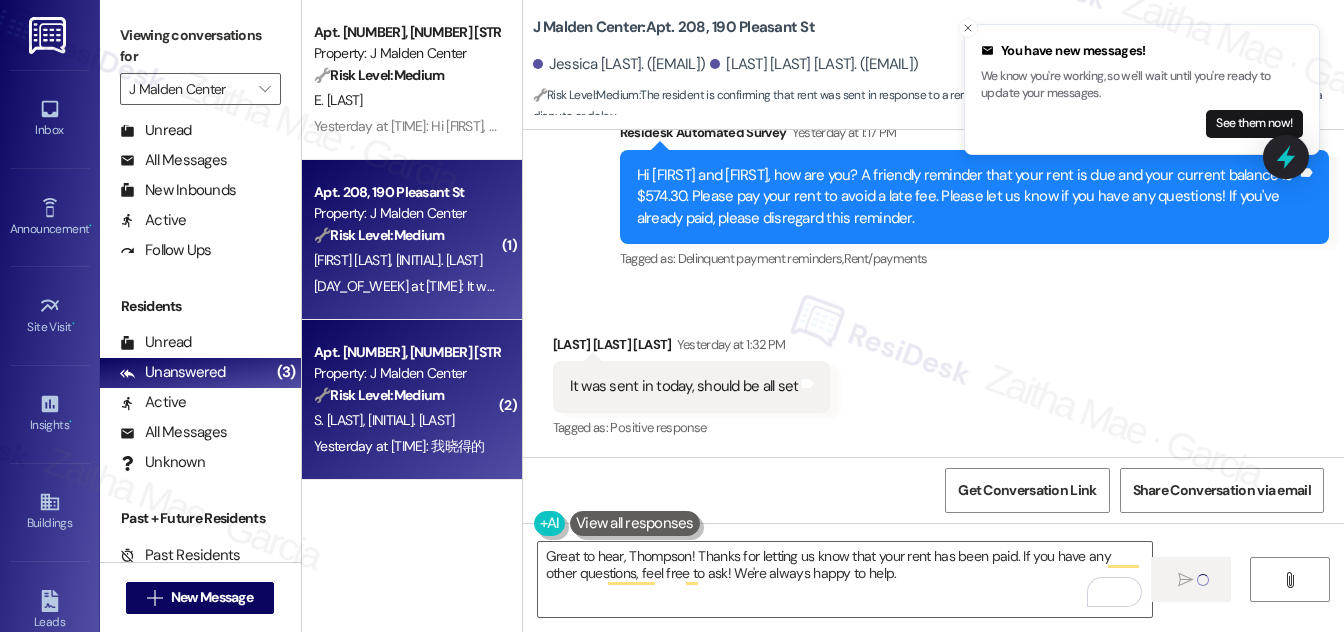 type 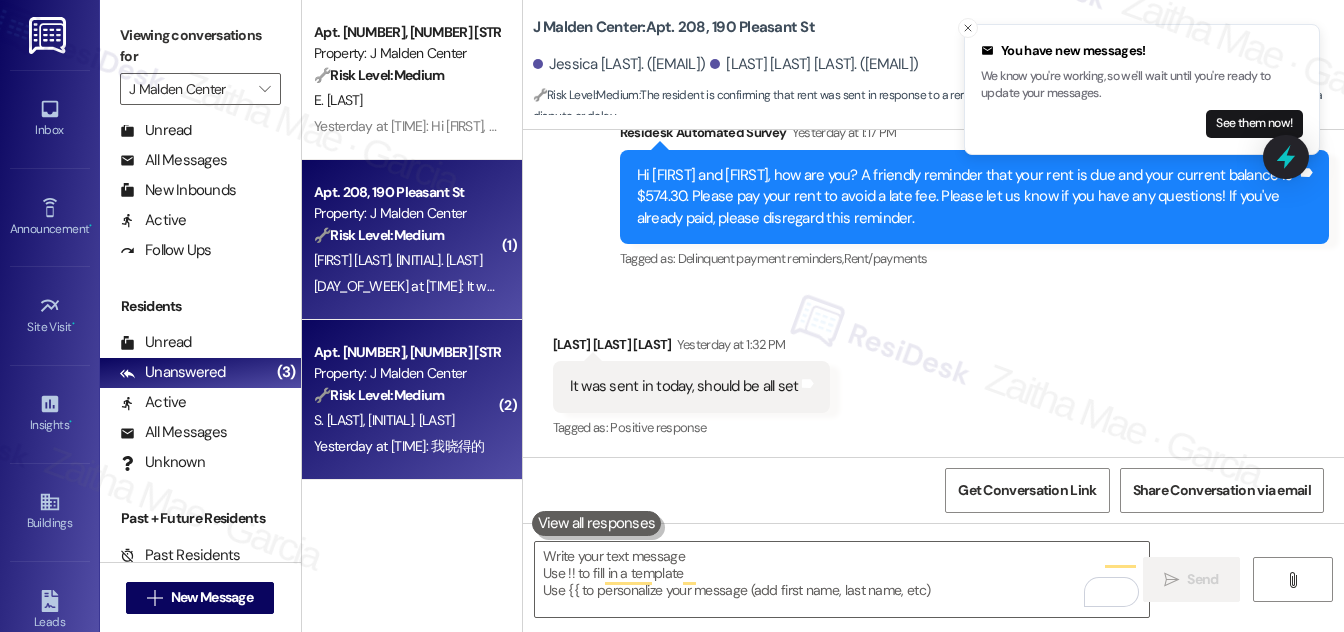 scroll, scrollTop: 4668, scrollLeft: 0, axis: vertical 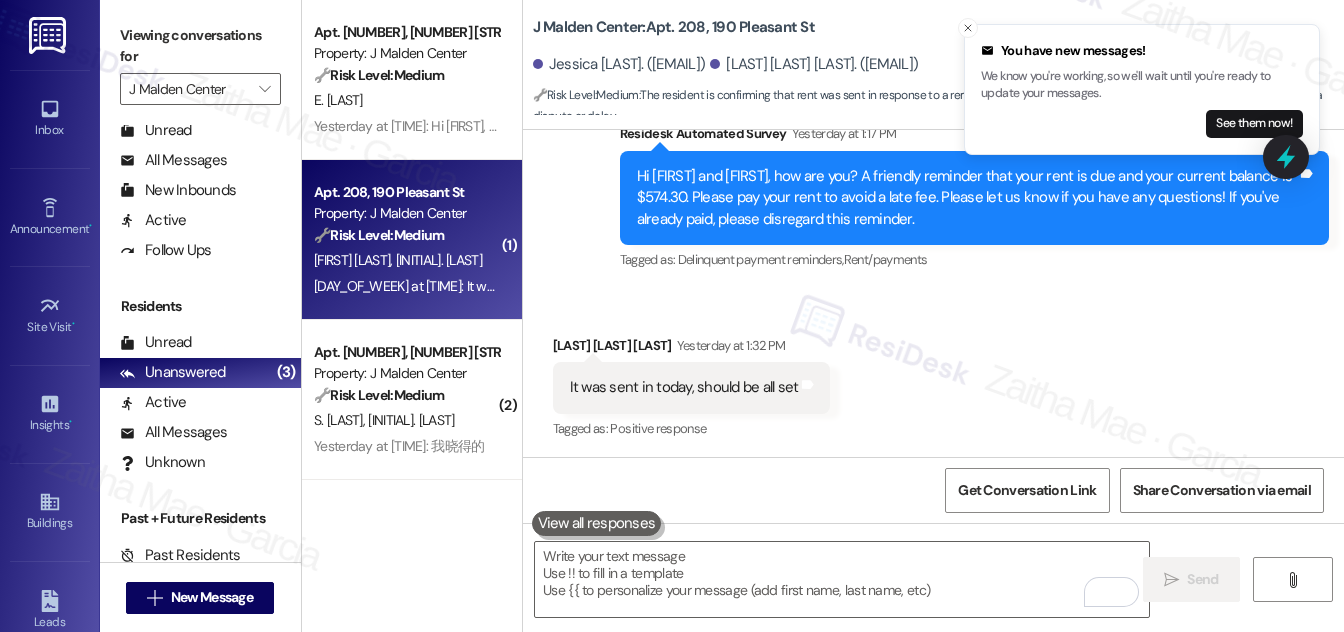 click on "🔧  Risk Level:  Medium The resident acknowledged the rent reminder. No indication of dispute or inability to pay." at bounding box center [406, 395] 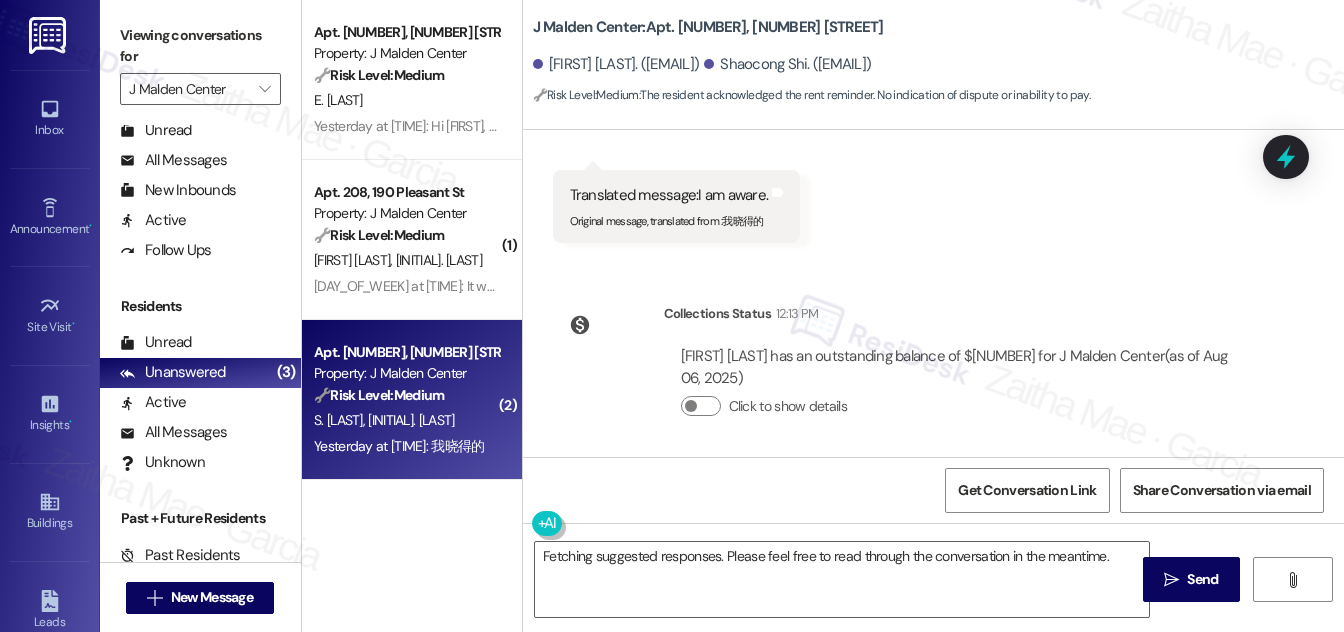 scroll, scrollTop: 3024, scrollLeft: 0, axis: vertical 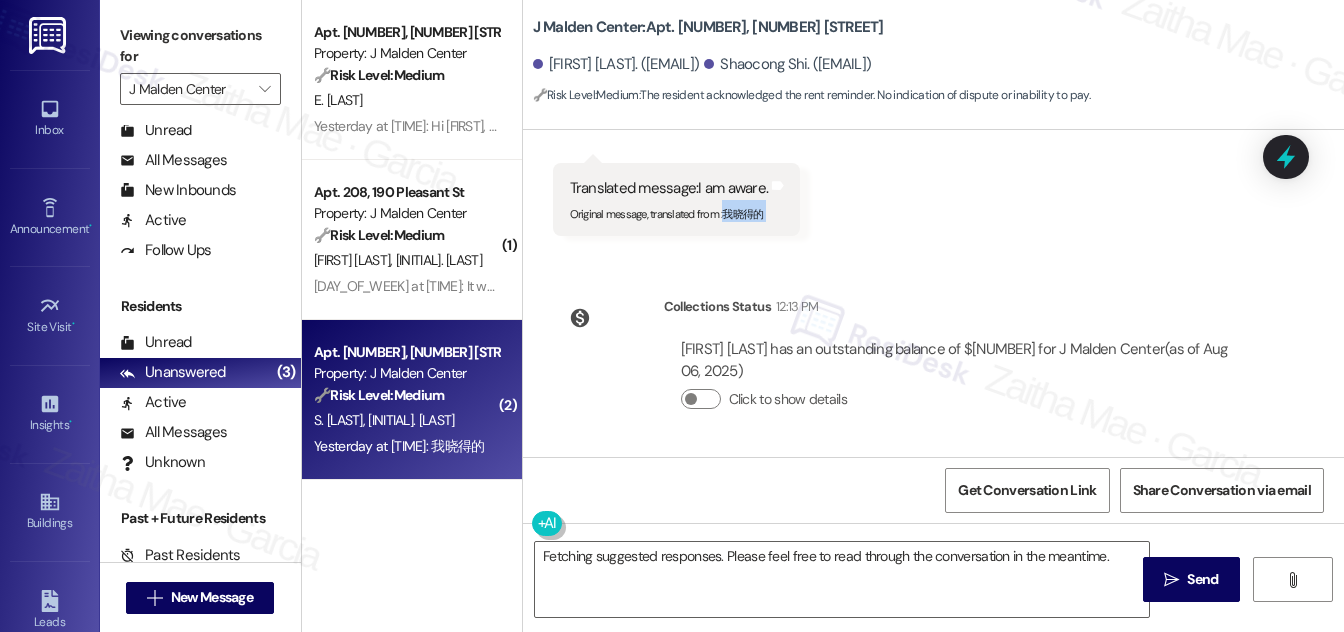 drag, startPoint x: 721, startPoint y: 212, endPoint x: 792, endPoint y: 214, distance: 71.02816 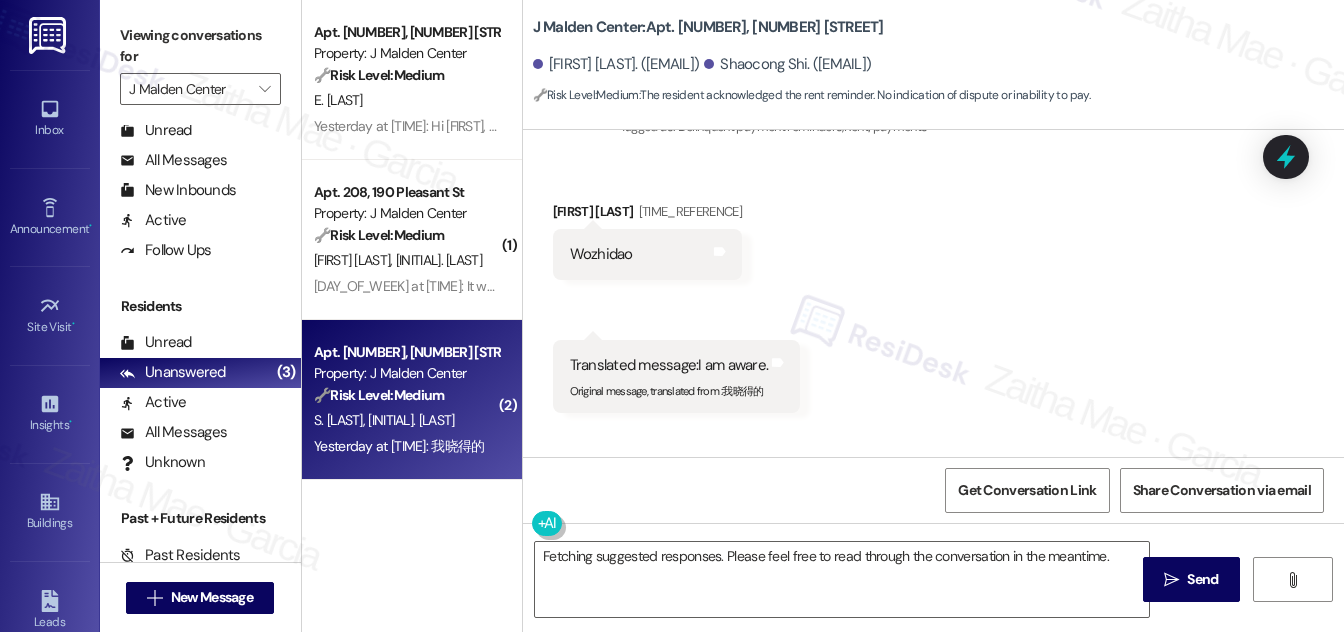 scroll, scrollTop: 2842, scrollLeft: 0, axis: vertical 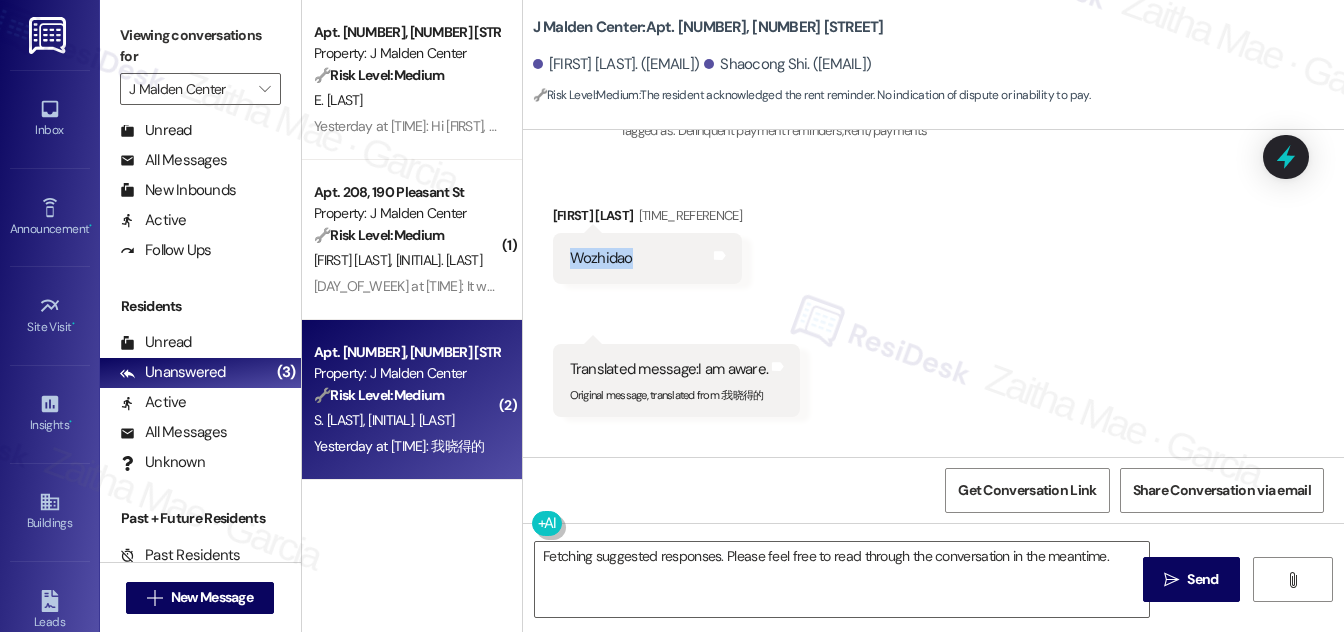 drag, startPoint x: 563, startPoint y: 257, endPoint x: 630, endPoint y: 262, distance: 67.18631 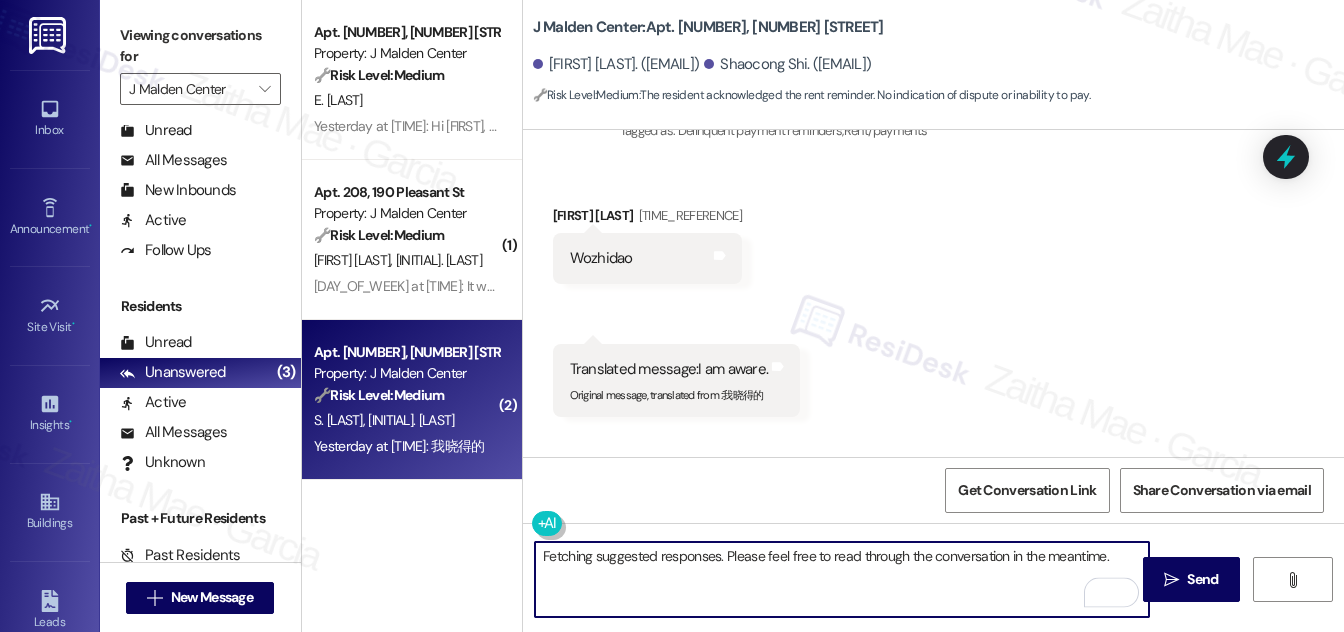 drag, startPoint x: 545, startPoint y: 548, endPoint x: 1104, endPoint y: 553, distance: 559.02234 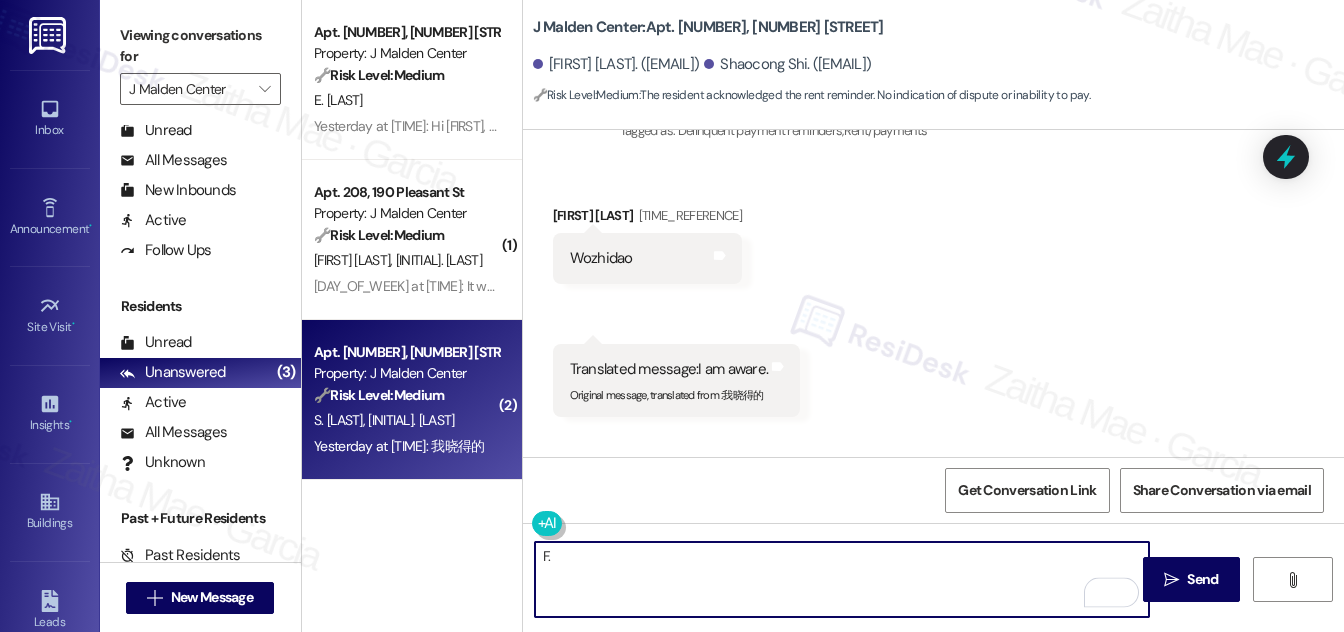 type on "." 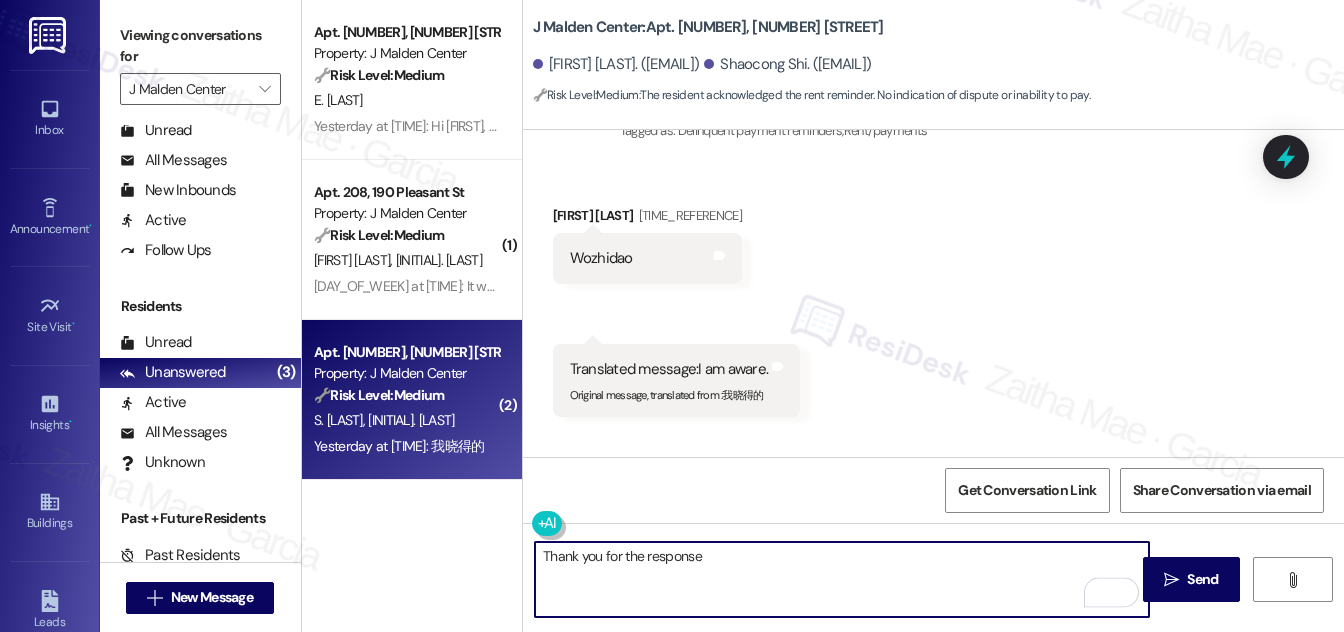 click on "Thank you for the response" at bounding box center [842, 579] 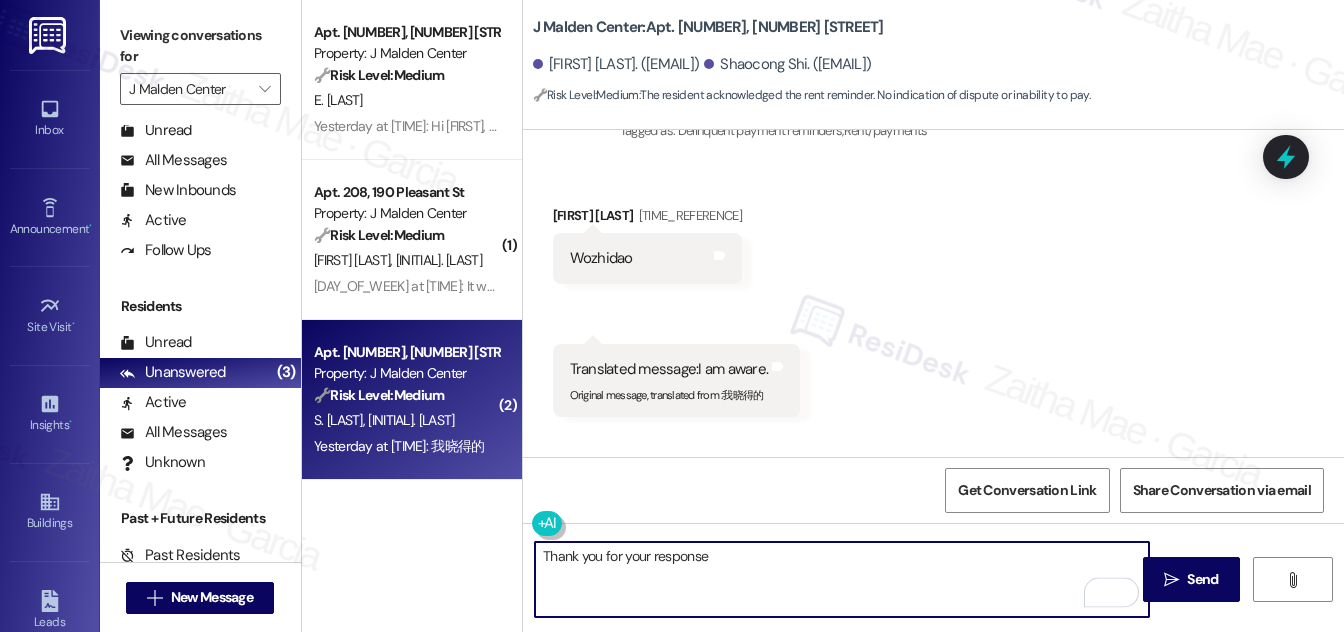 click on "Thank you for your response" at bounding box center [842, 579] 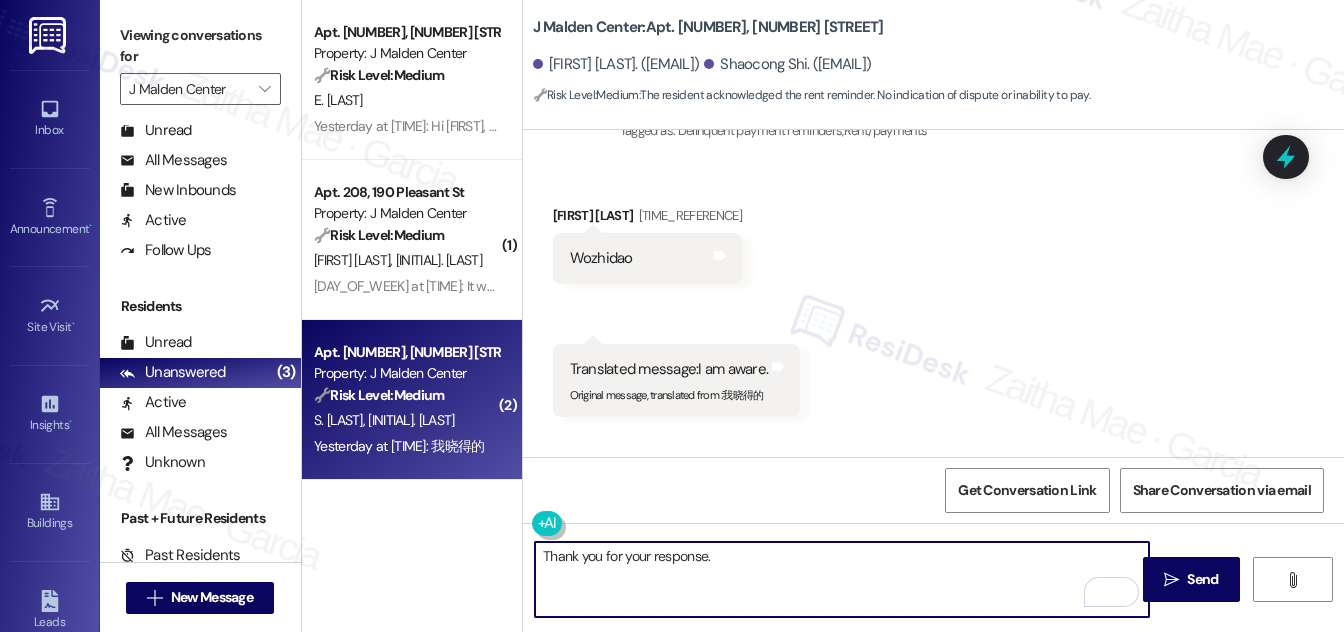 paste on "Please let us know if you have any questions or need assistance" 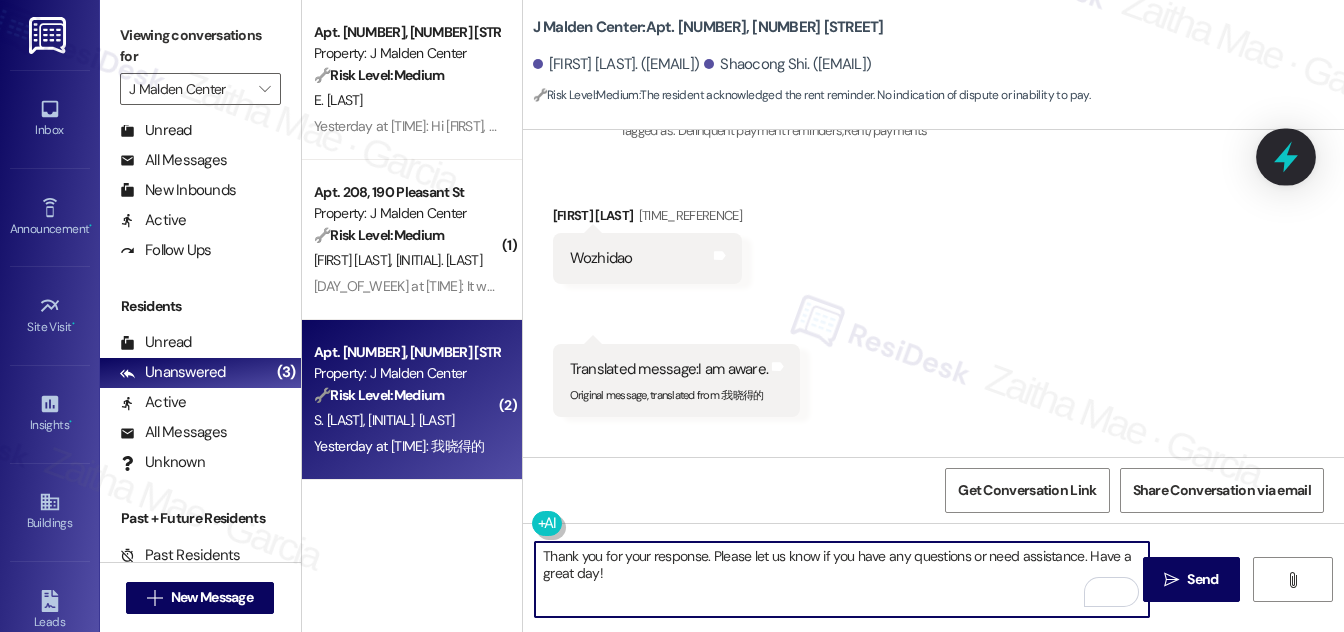 type on "Thank you for your response. Please let us know if you have any questions or need assistance. Have a great day!" 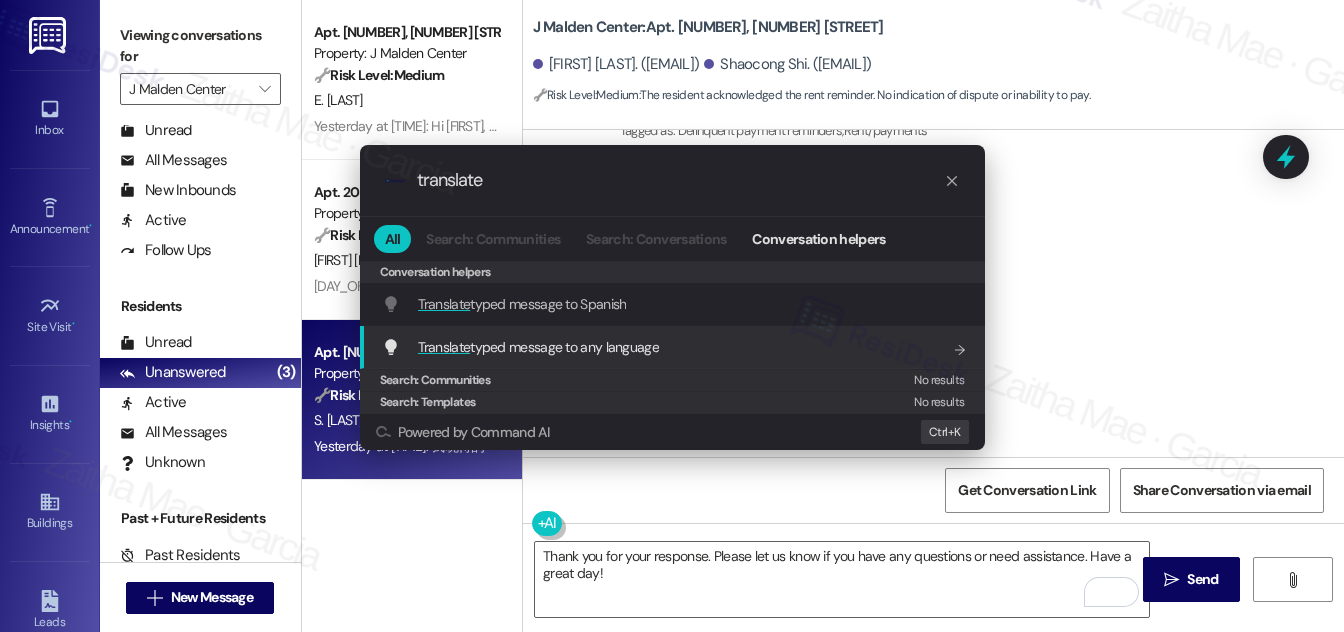 type on "translate" 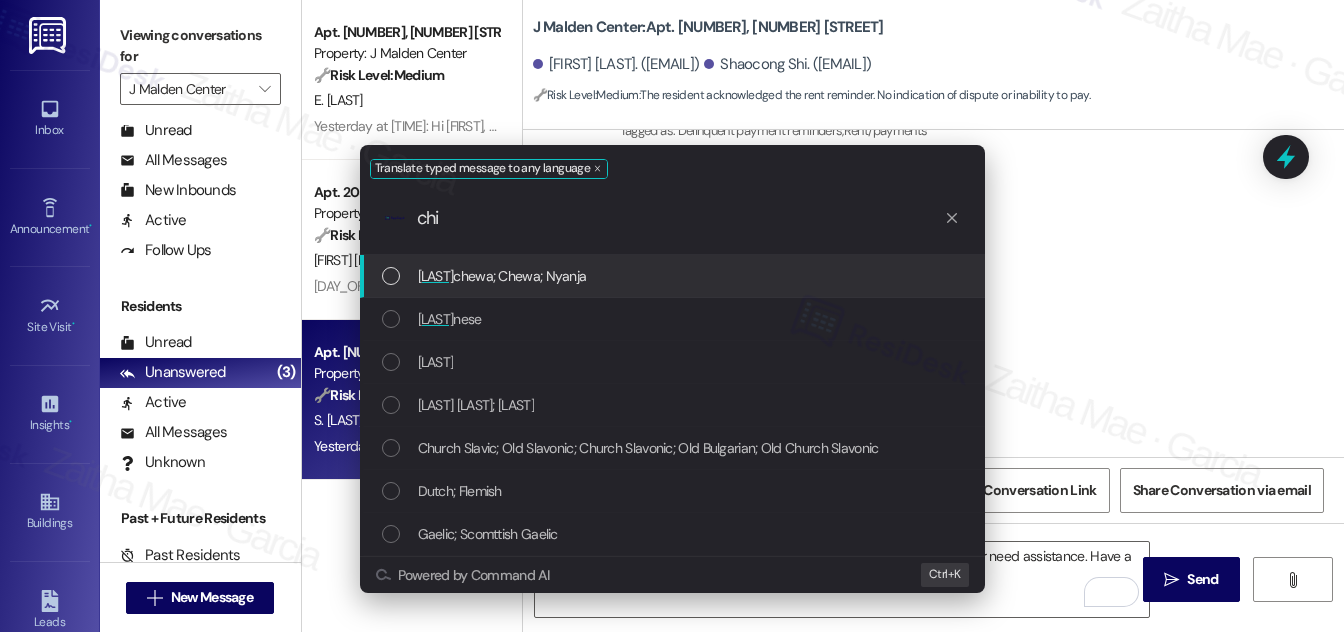 scroll, scrollTop: 0, scrollLeft: 0, axis: both 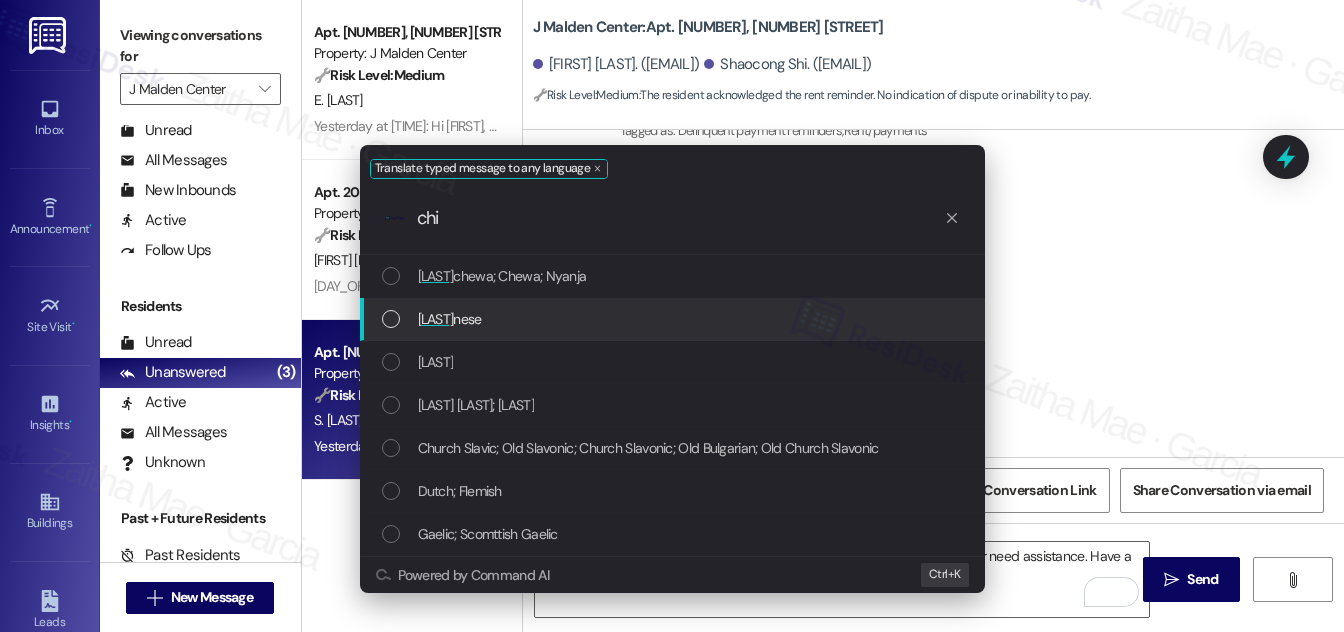click on "Chi nese" at bounding box center (674, 319) 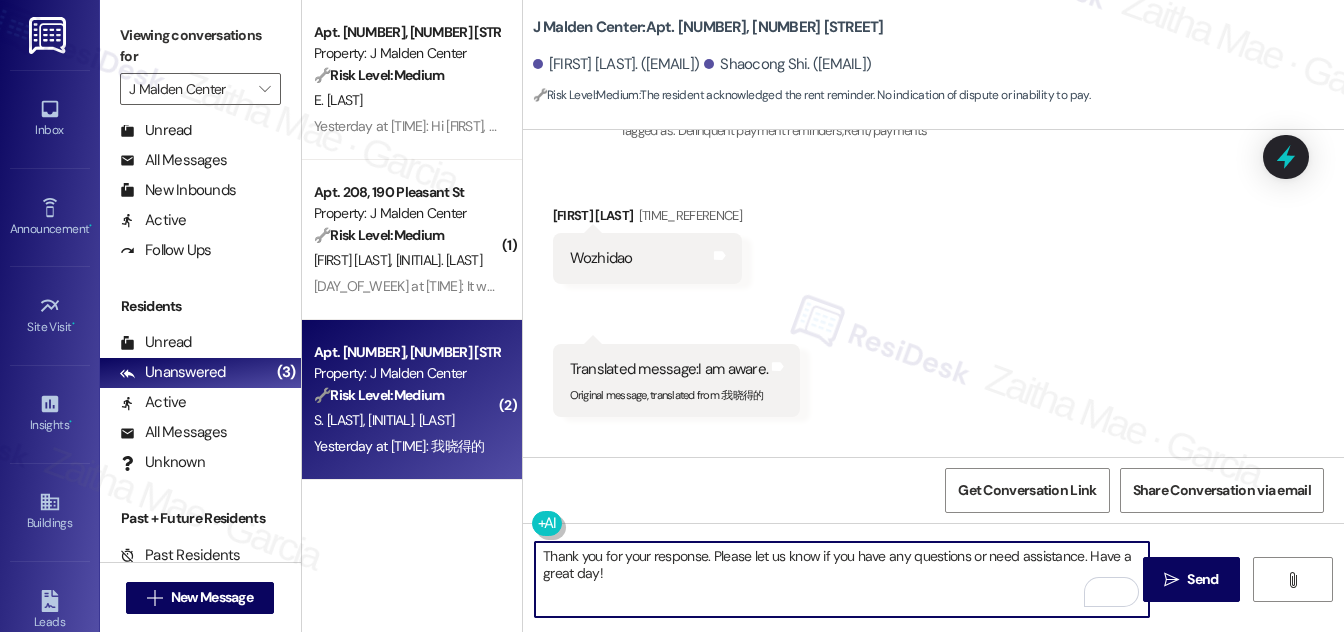 drag, startPoint x: 1285, startPoint y: 170, endPoint x: 1269, endPoint y: 186, distance: 22.627417 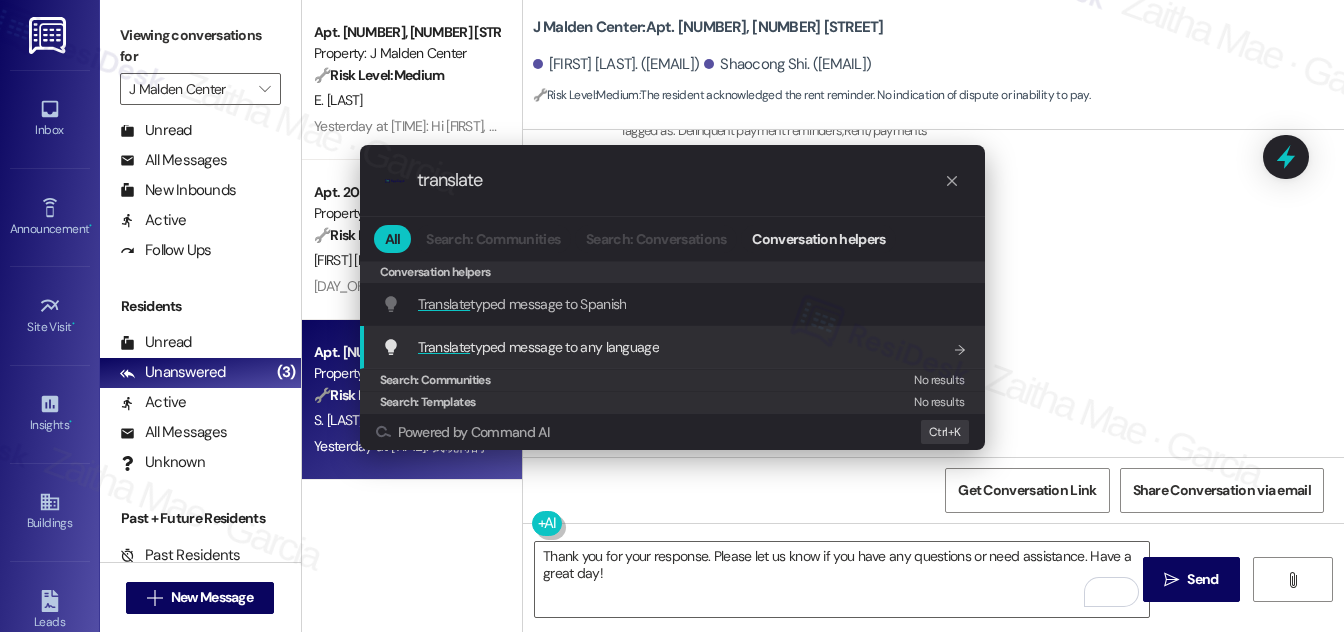 type on "translate" 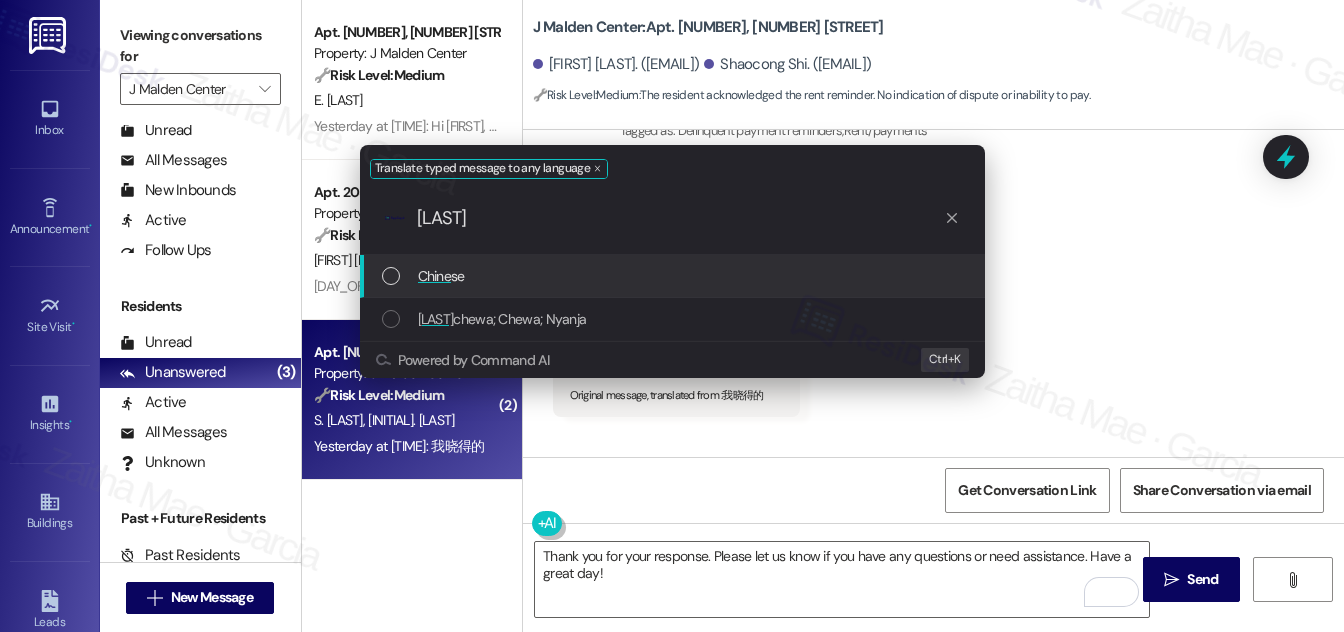 type on "chine" 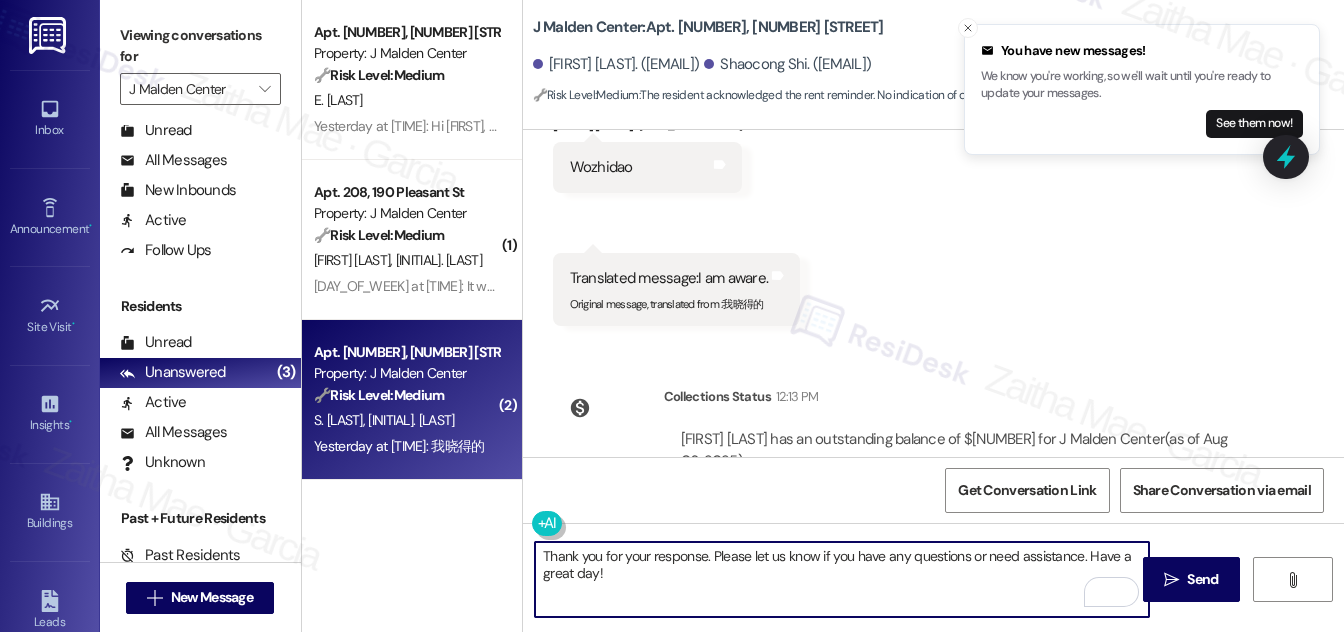 scroll, scrollTop: 2842, scrollLeft: 0, axis: vertical 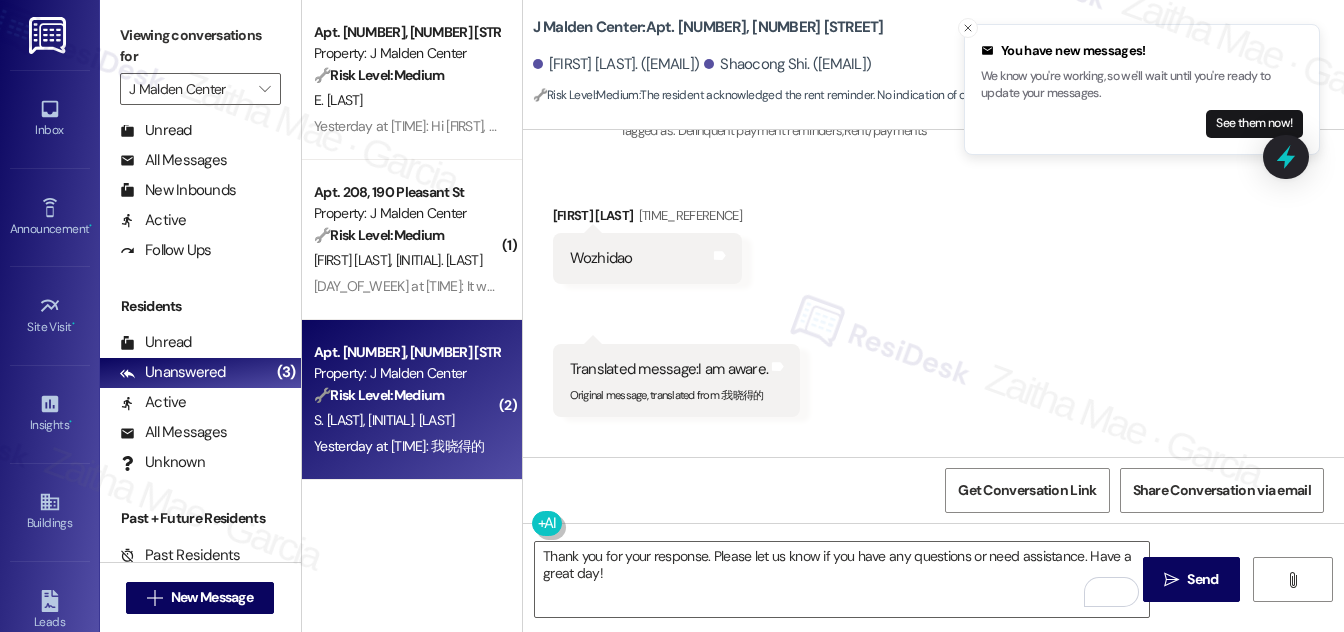 click on "Shaocong Shi Yesterday at 1:18 PM" at bounding box center (648, 219) 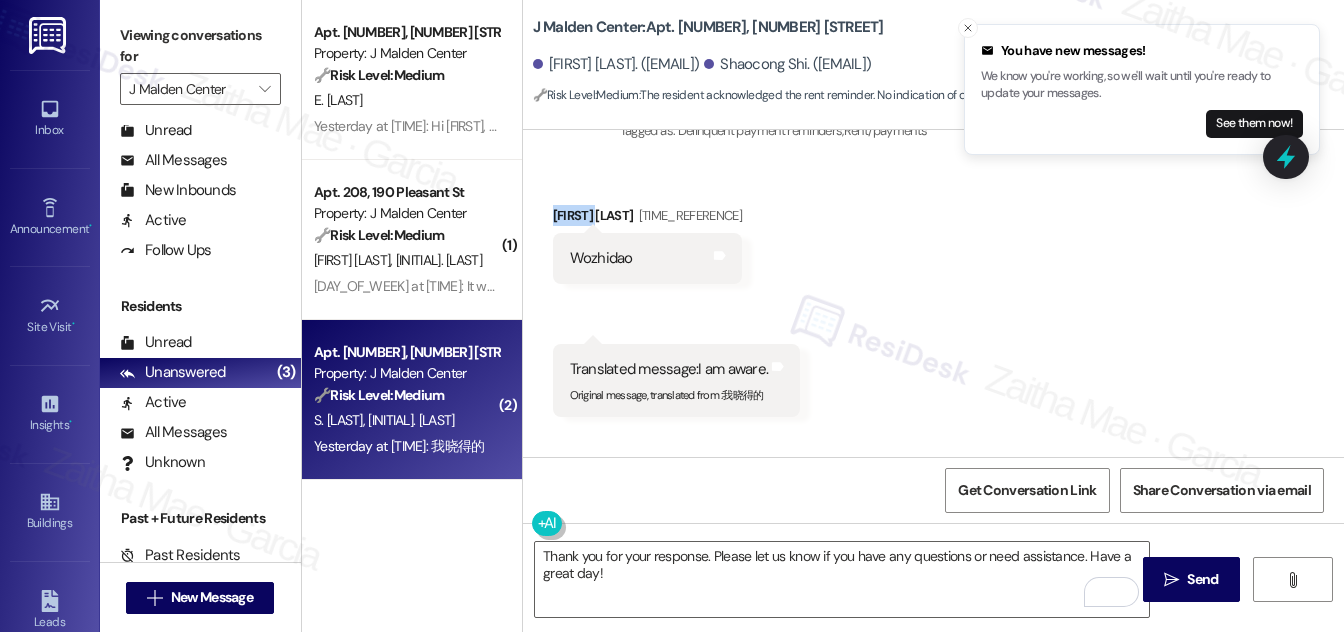 click on "Shaocong Shi Yesterday at 1:18 PM" at bounding box center (648, 219) 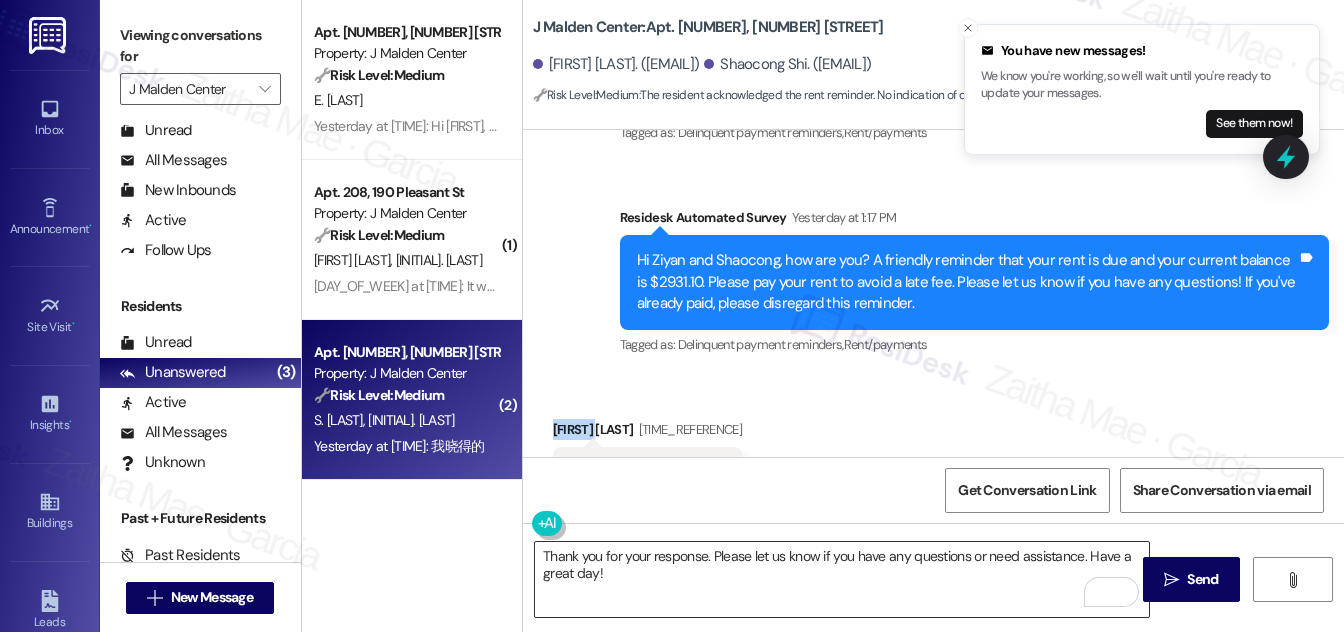scroll, scrollTop: 2660, scrollLeft: 0, axis: vertical 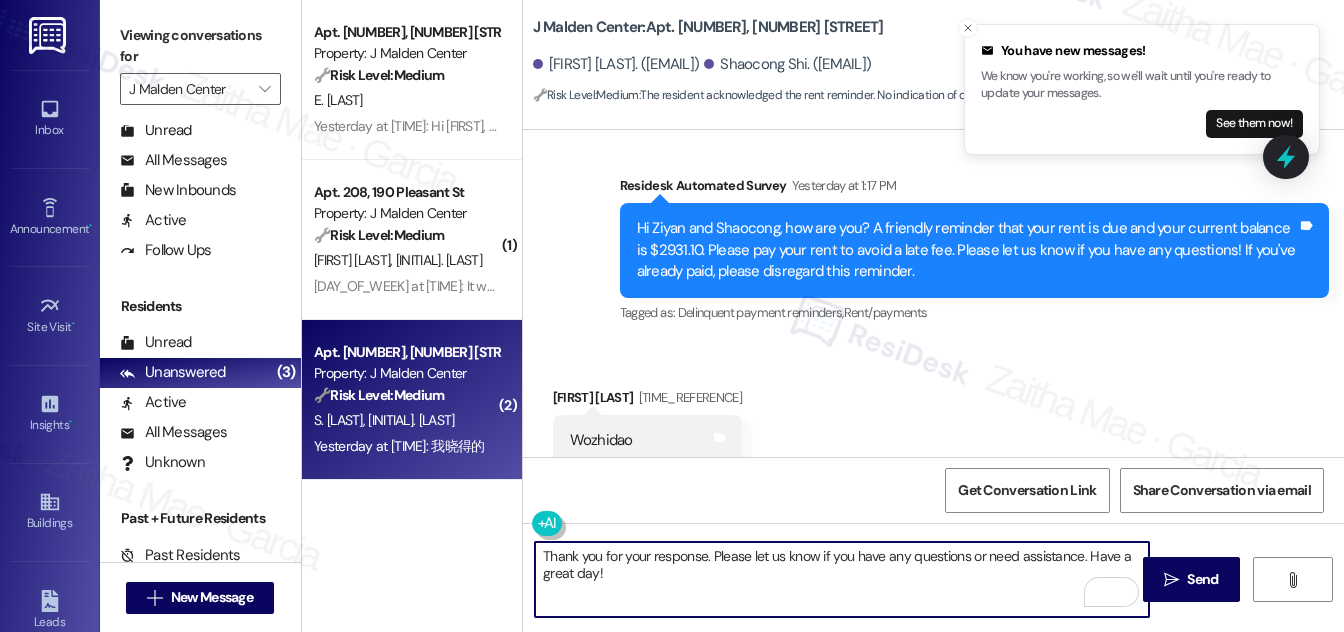 click on "Thank you for your response. Please let us know if you have any questions or need assistance. Have a great day!" at bounding box center (842, 579) 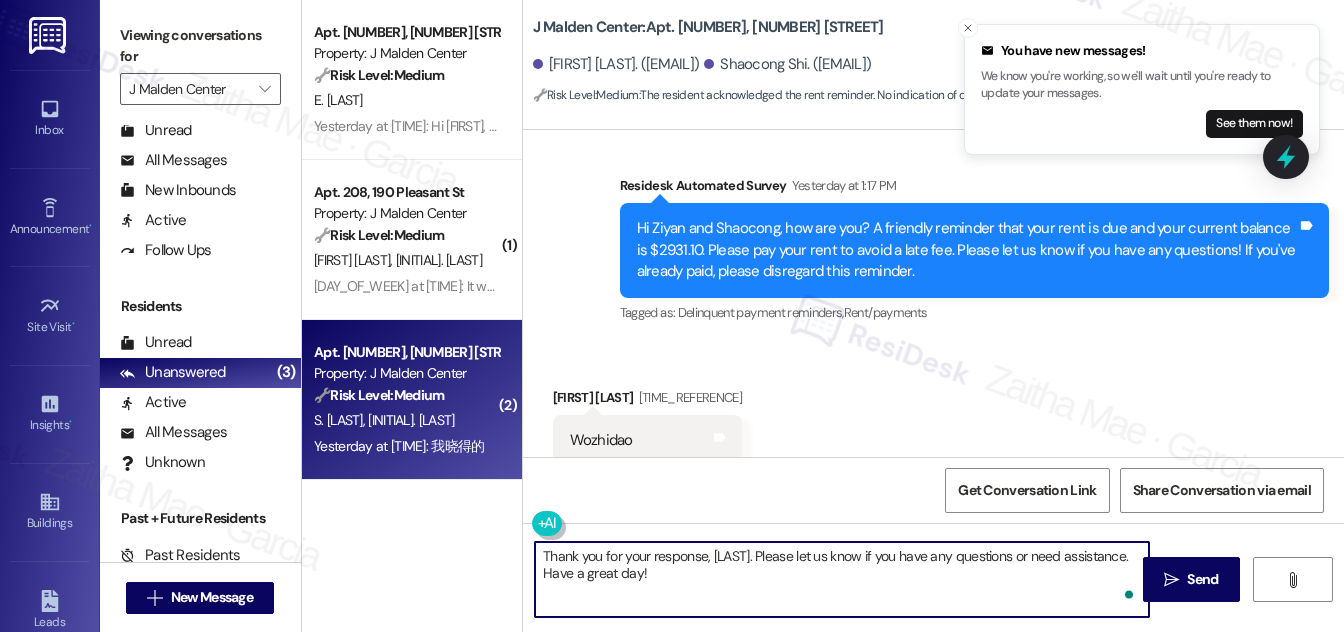 paste on "Shaocong" 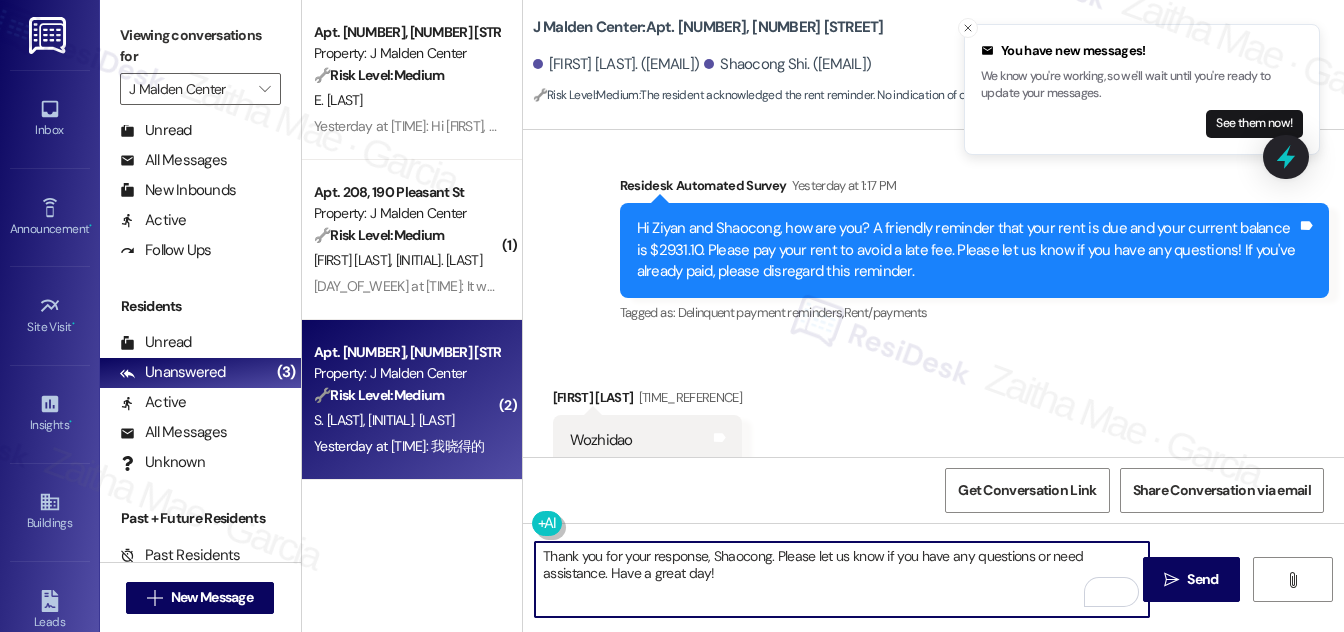 click on "Thank you for your response, Shaocong. Please let us know if you have any questions or need assistance. Have a great day!" at bounding box center [842, 579] 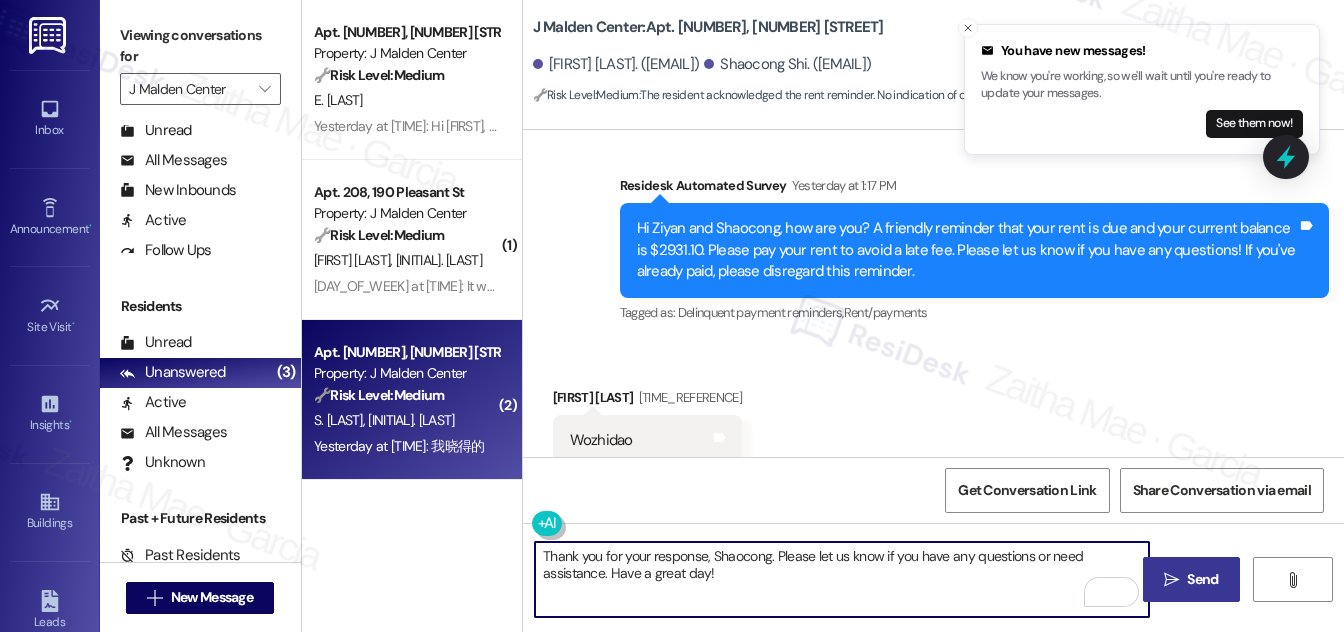 type on "Thank you for your response, Shaocong. Please let us know if you have any questions or need assistance. Have a great day!" 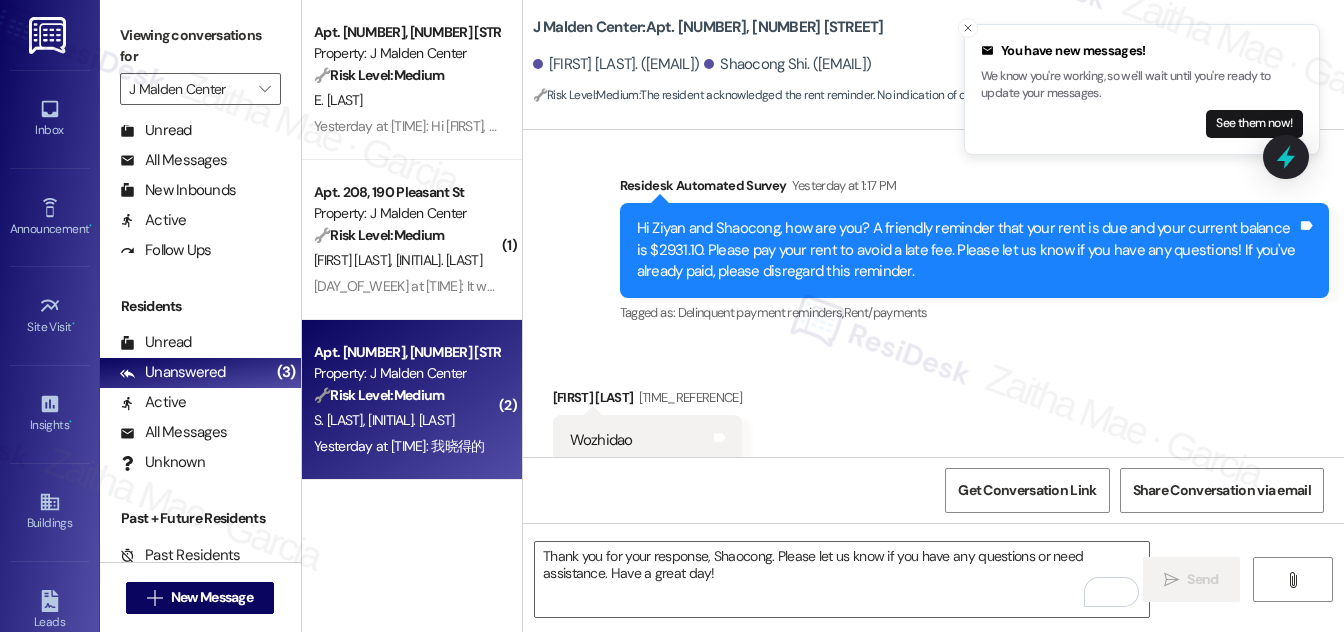 type 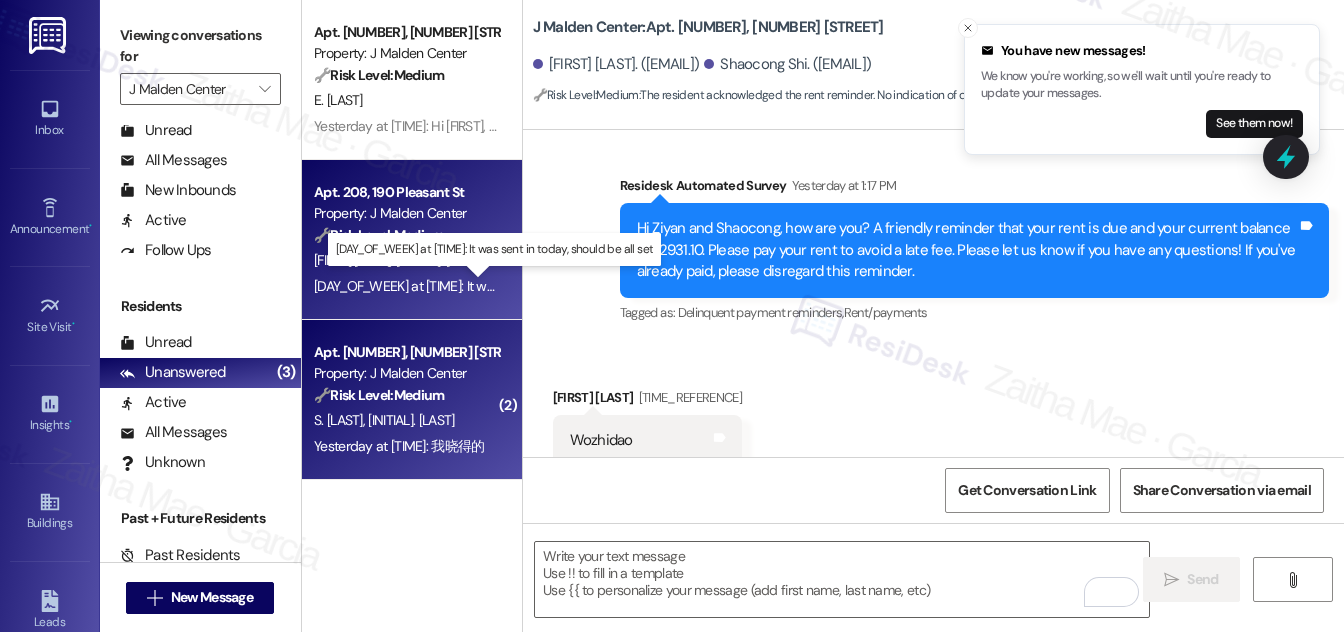 click on "Yesterday at 1:32 PM: It was sent in today, should be all set Yesterday at 1:32 PM: It was sent in today, should be all set" at bounding box center (496, 286) 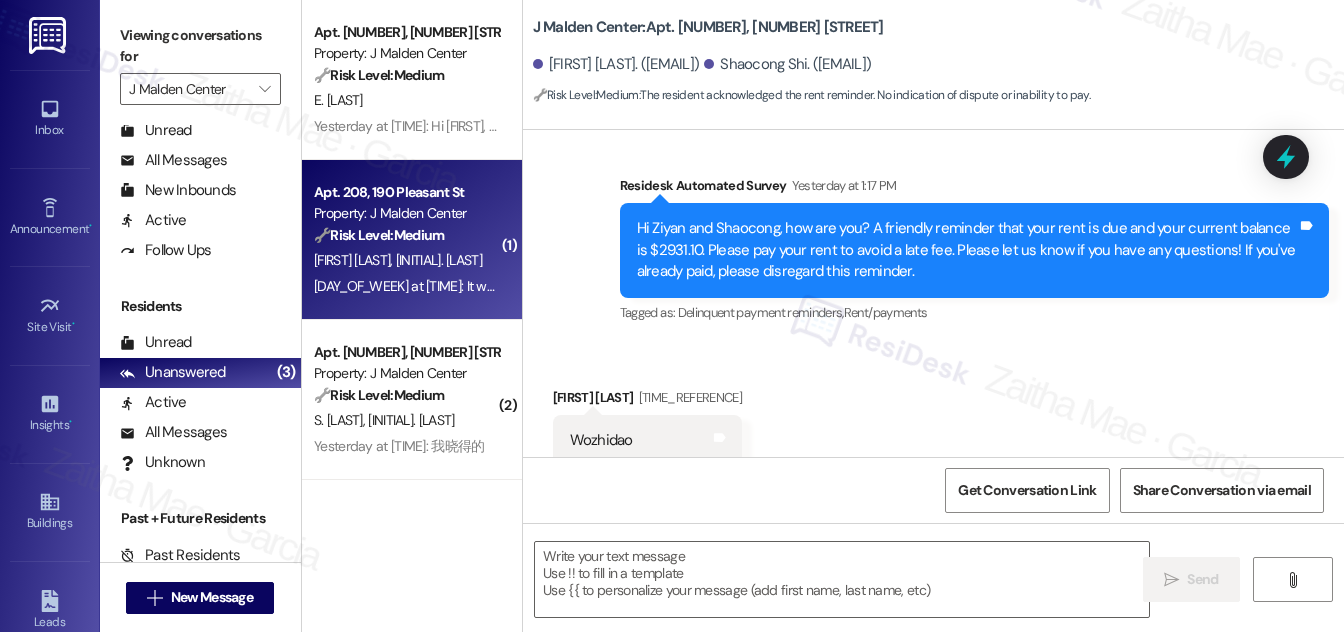 type on "Fetching suggested responses. Please feel free to read through the conversation in the meantime." 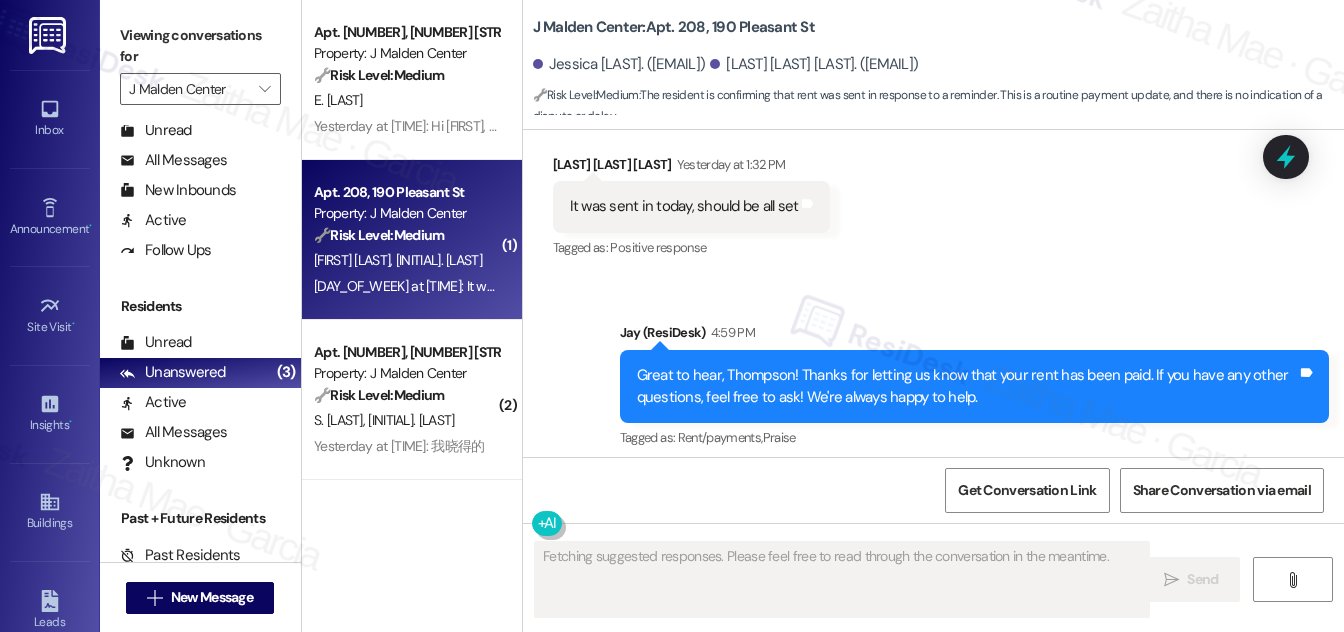 scroll, scrollTop: 4858, scrollLeft: 0, axis: vertical 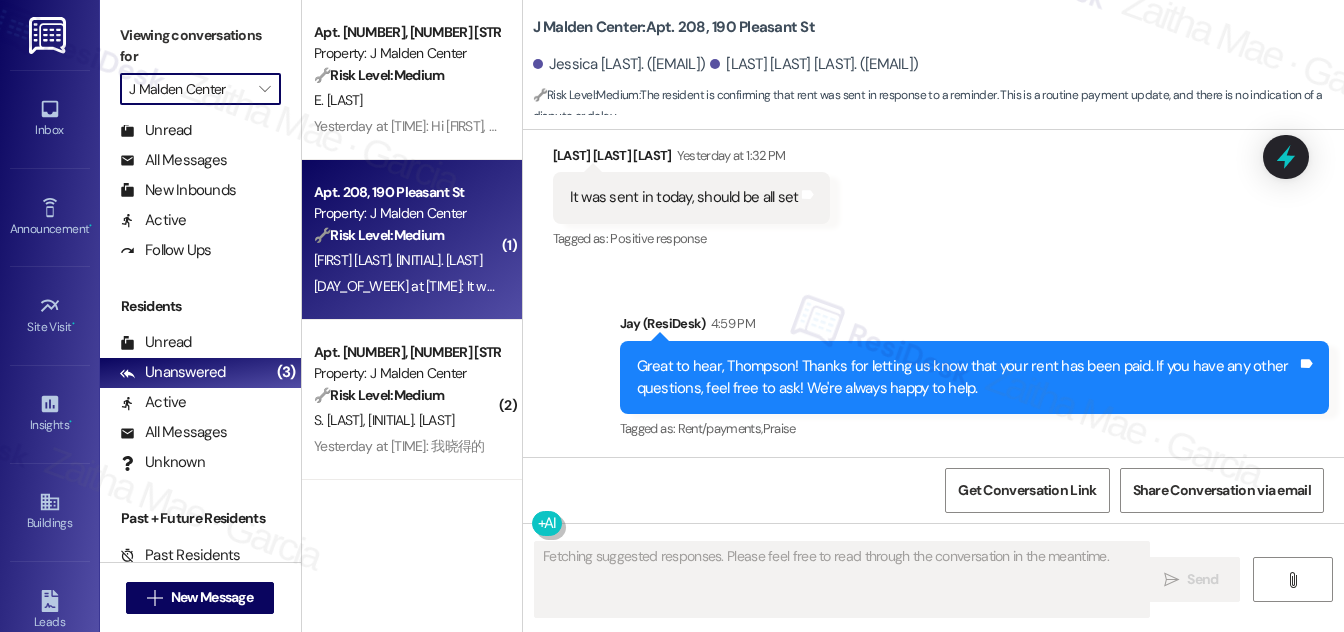 click on "J Malden Center" at bounding box center [189, 89] 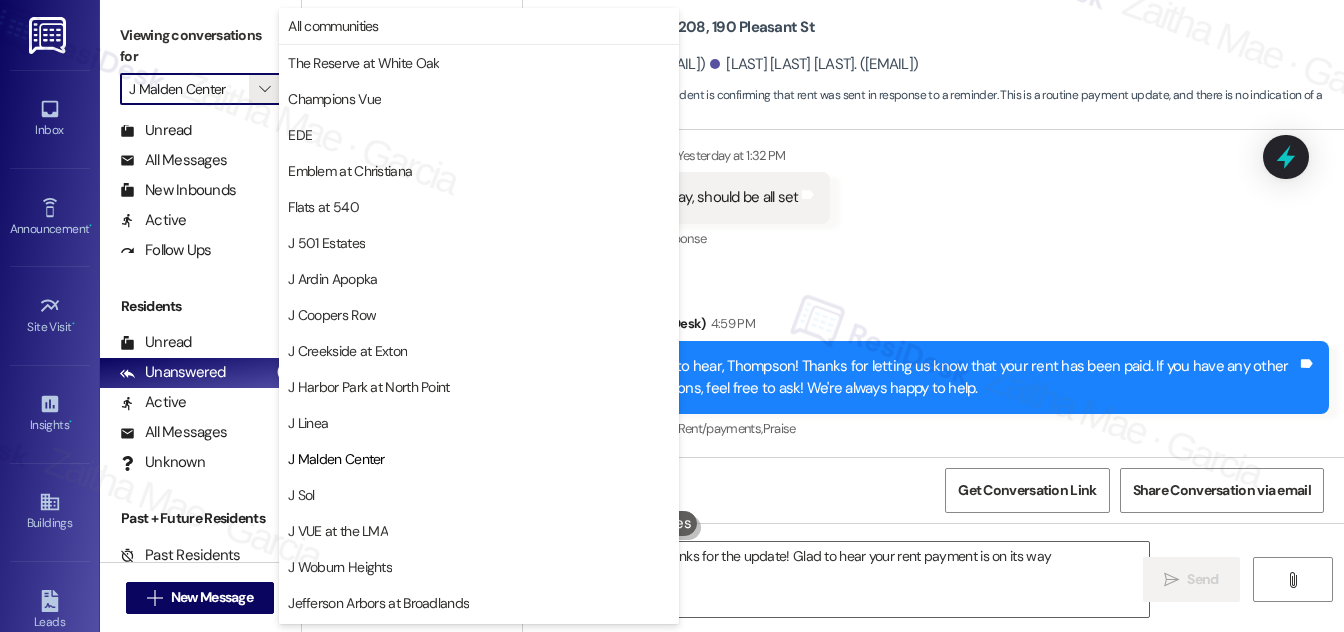 scroll, scrollTop: 325, scrollLeft: 0, axis: vertical 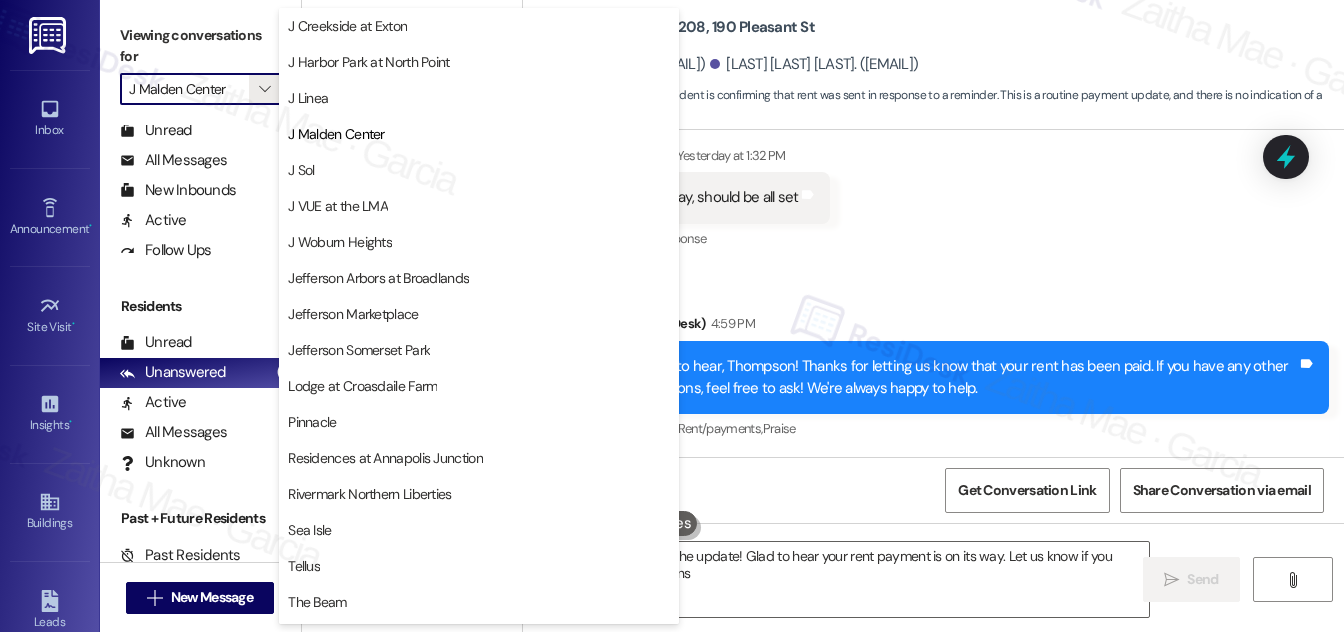 type on "Hey {{first_name}}, thanks for the update! Glad to hear your rent payment is on its way. Let us know if you have any other questions!" 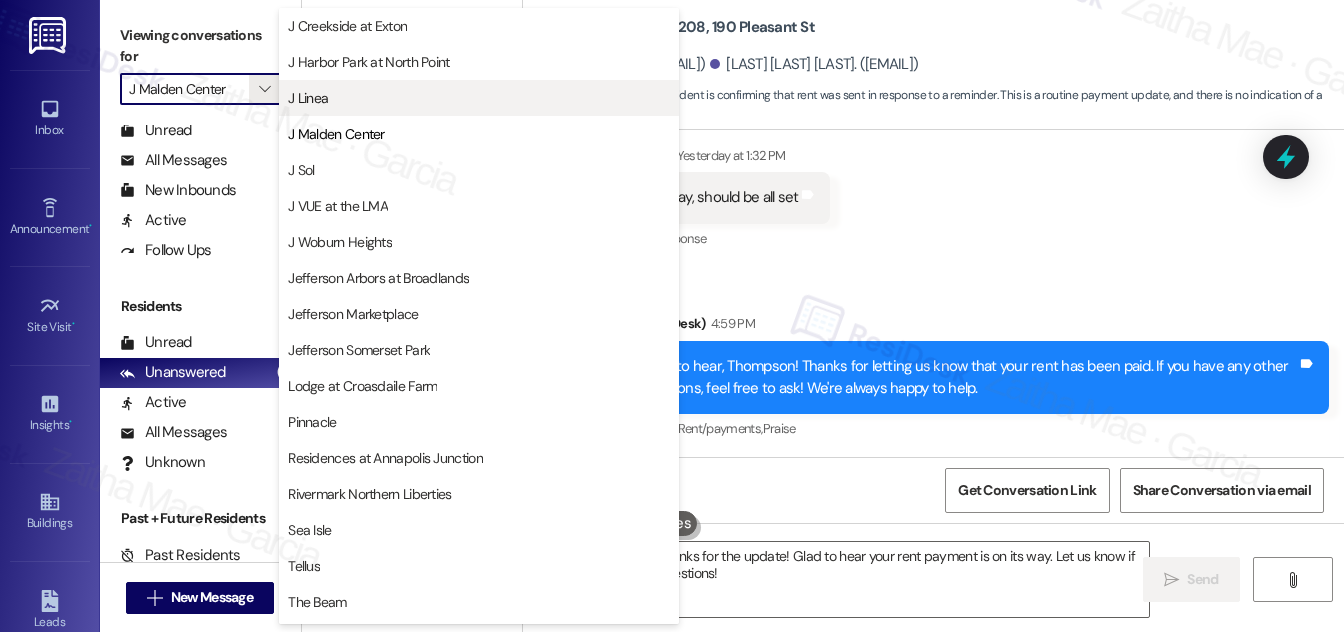 click on "J Linea" at bounding box center [308, 98] 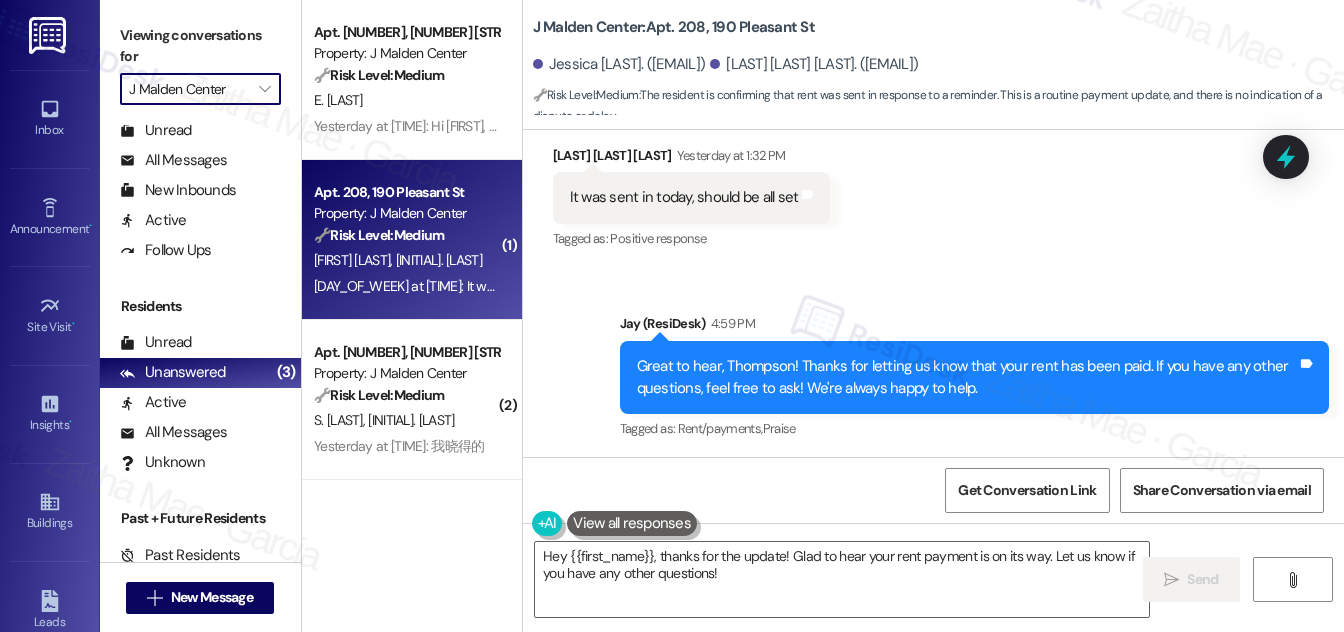 type on "J Linea" 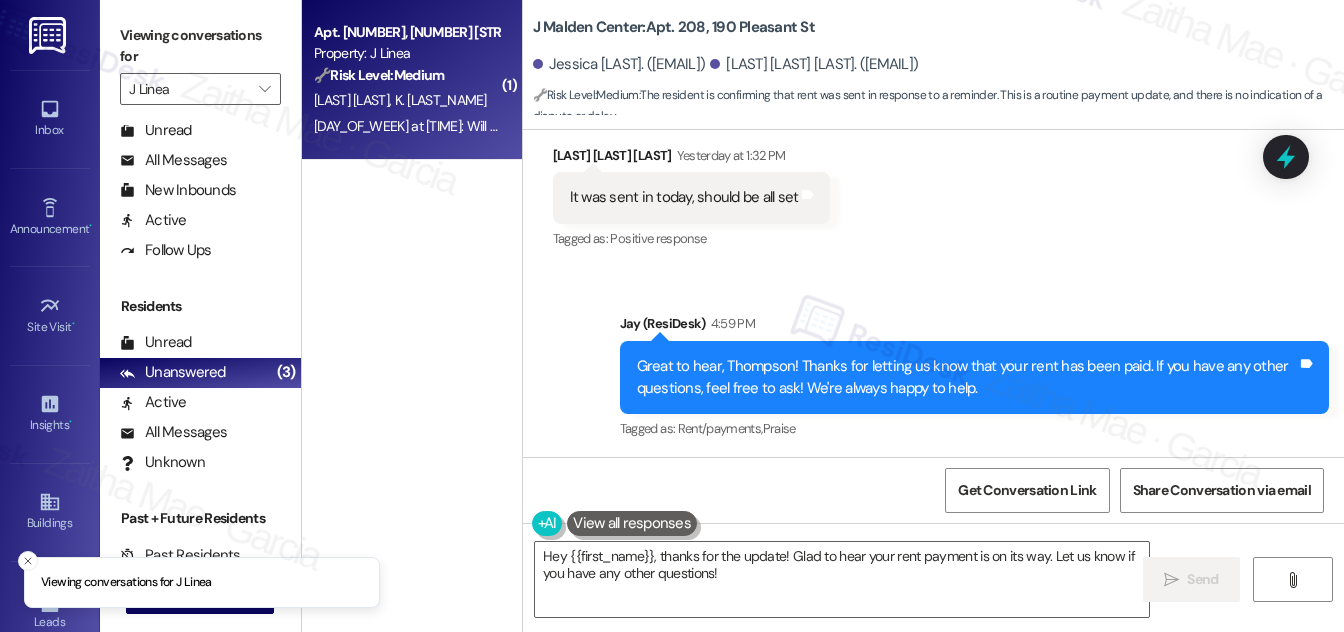 click on "R. Faulkner K. Faulkner" at bounding box center [406, 100] 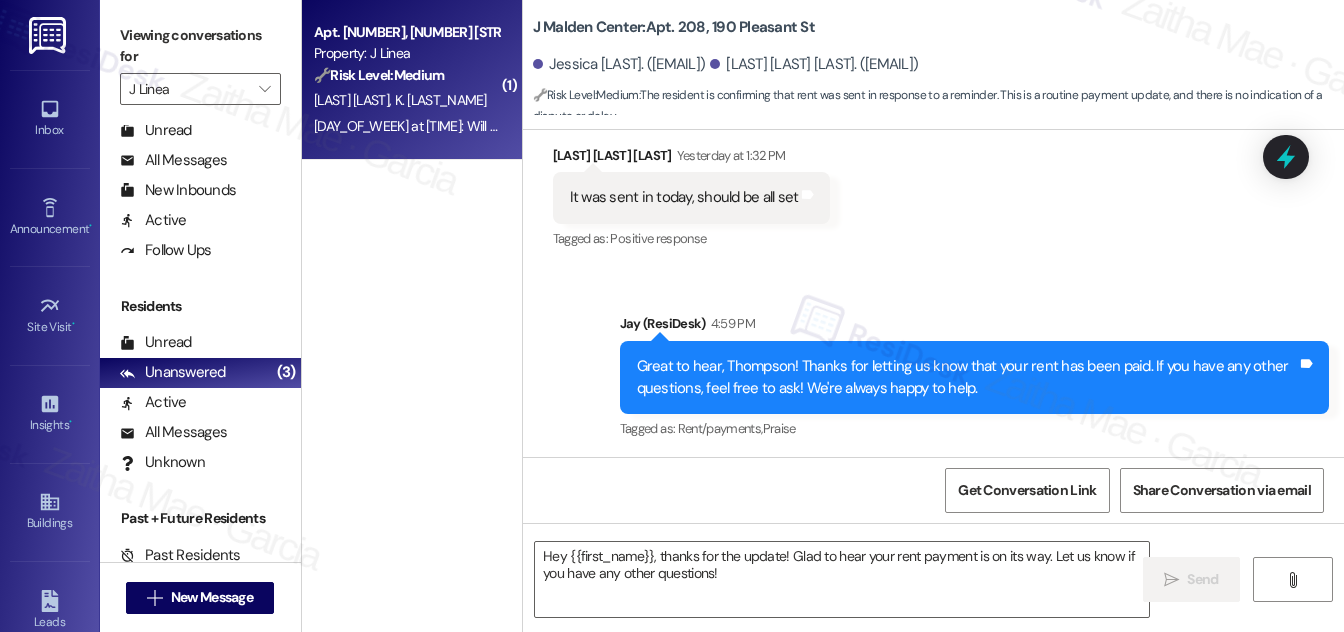 type on "Fetching suggested responses. Please feel free to read through the conversation in the meantime." 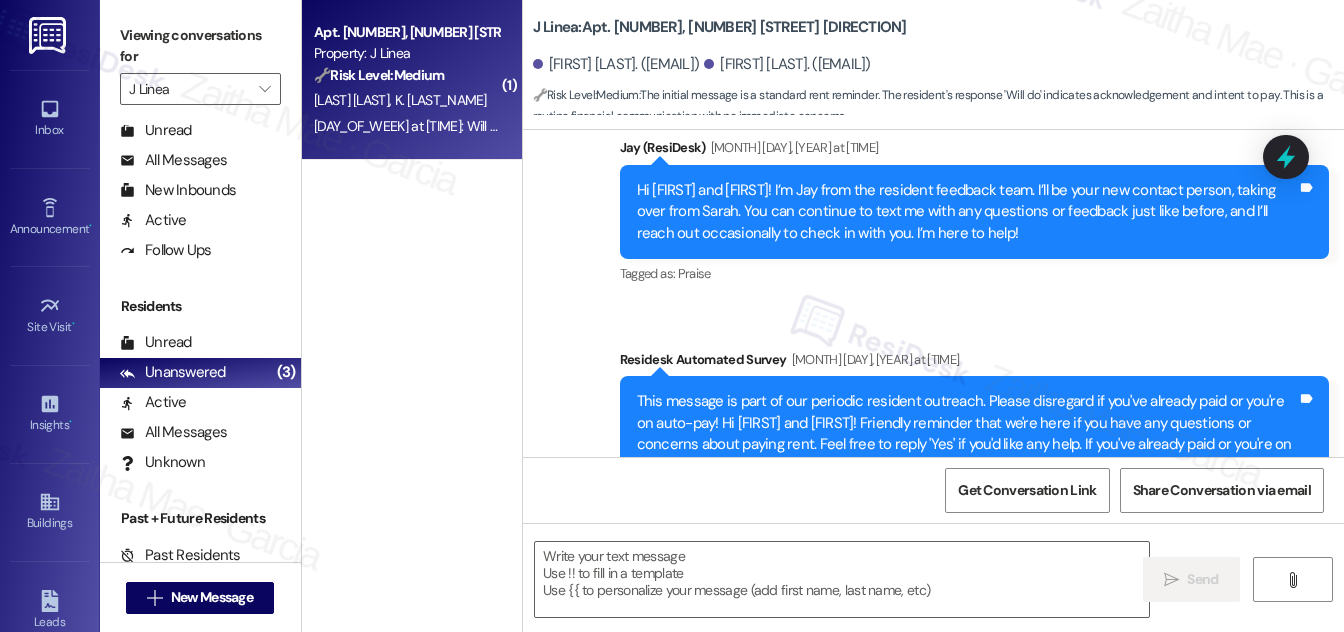 type on "Fetching suggested responses. Please feel free to read through the conversation in the meantime." 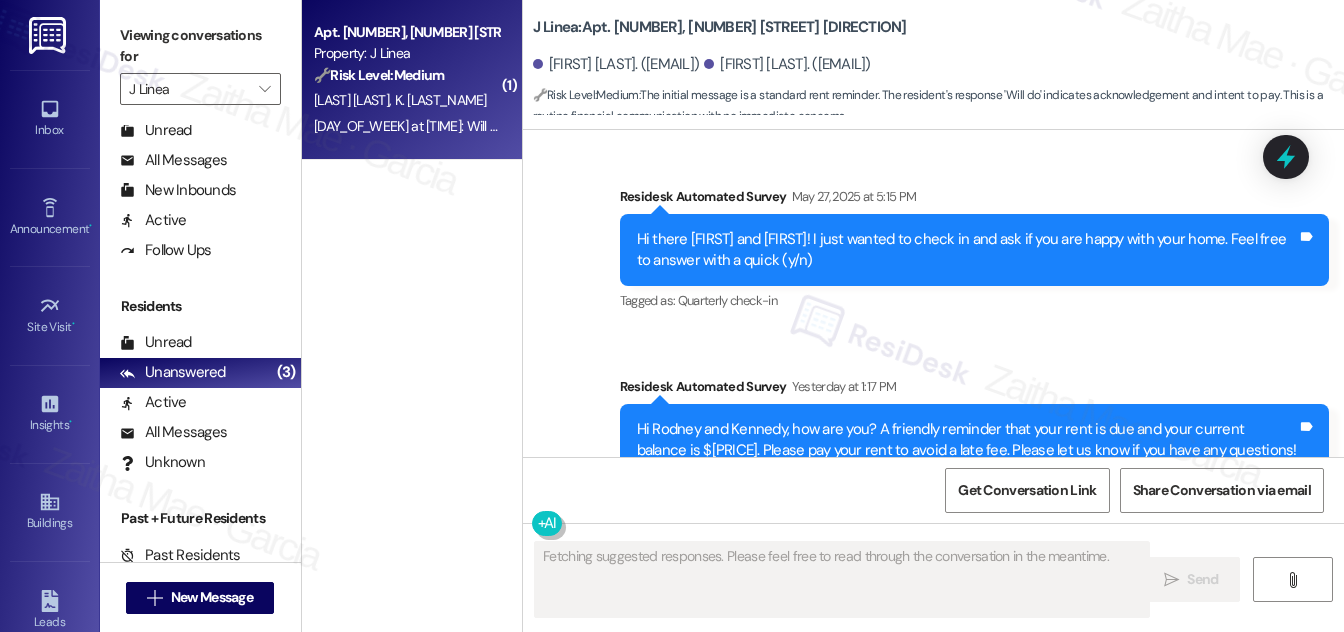 scroll, scrollTop: 1525, scrollLeft: 0, axis: vertical 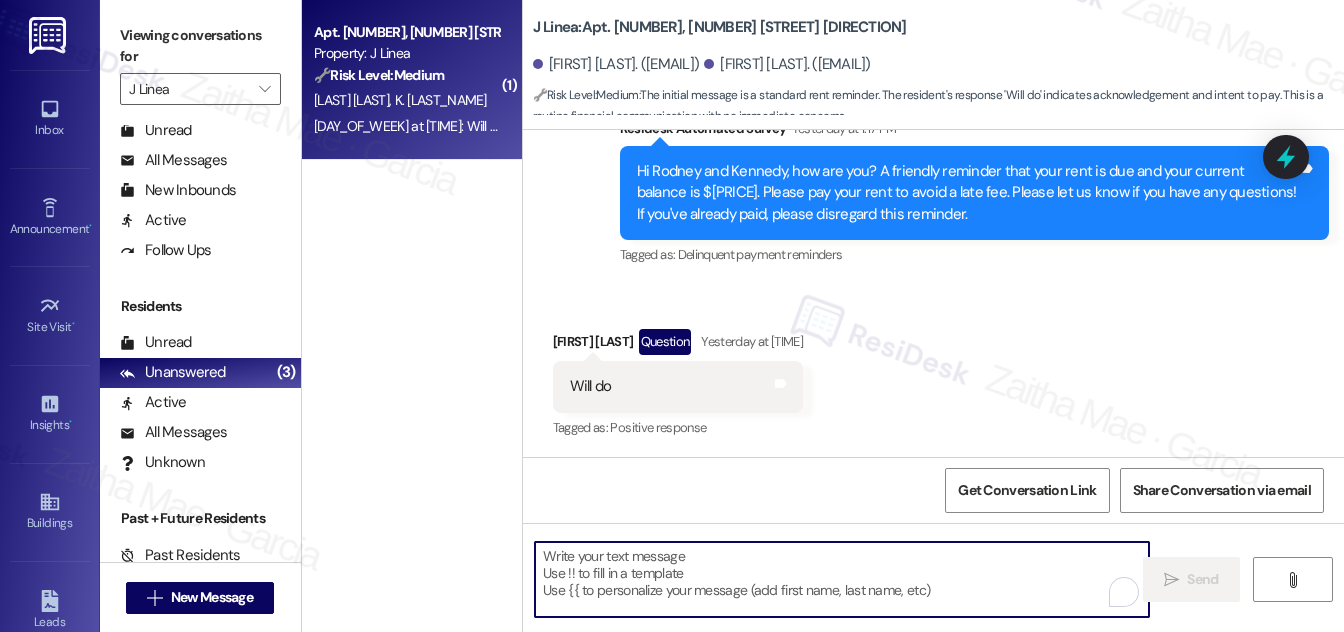 click at bounding box center [842, 579] 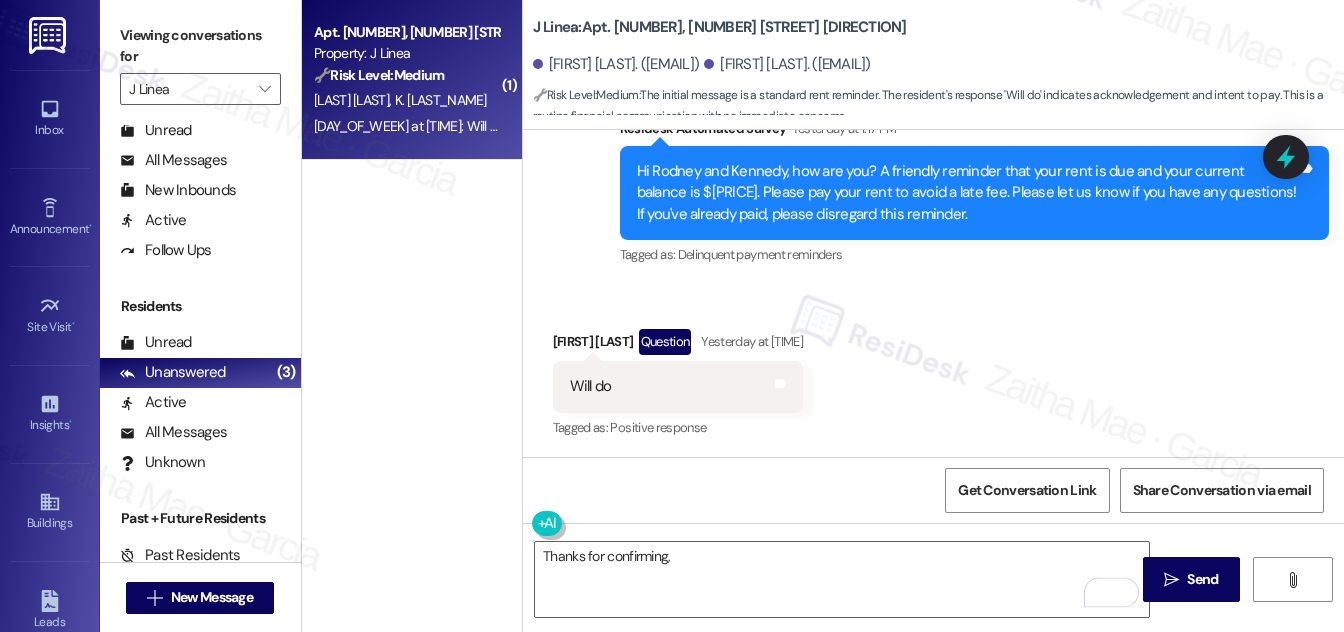 click on "Rodney Faulkner Question Yesterday at 1:24 PM" at bounding box center [678, 345] 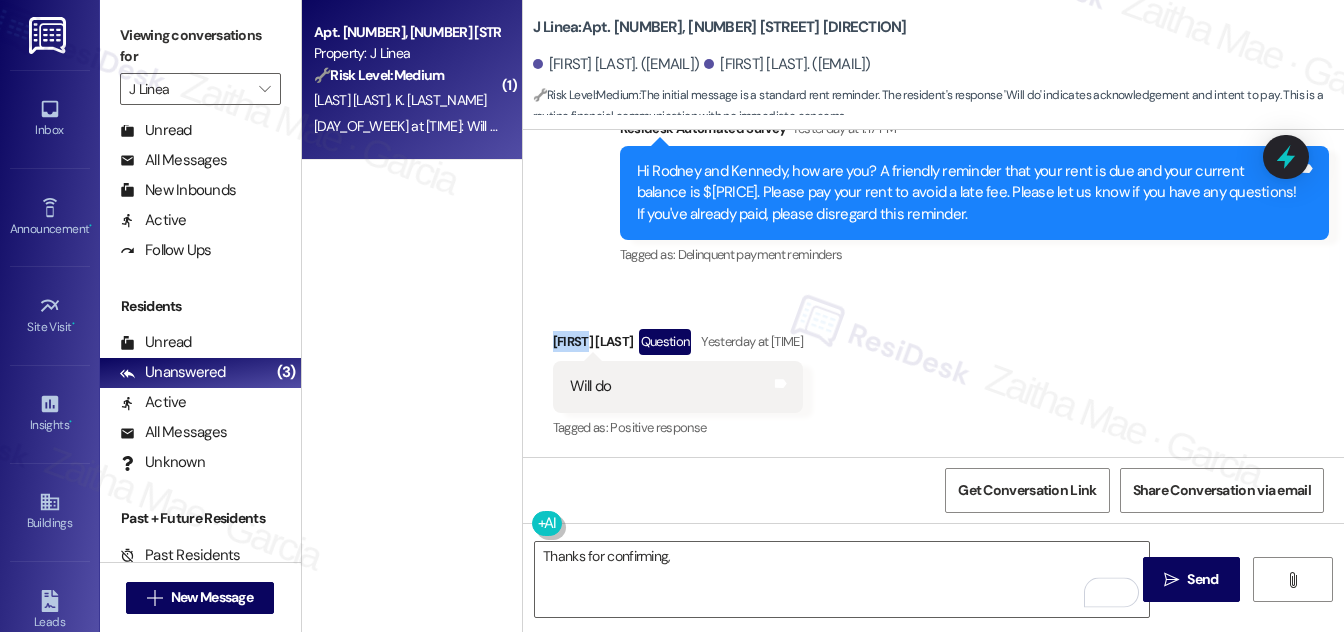 click on "Rodney Faulkner Question Yesterday at 1:24 PM" at bounding box center [678, 345] 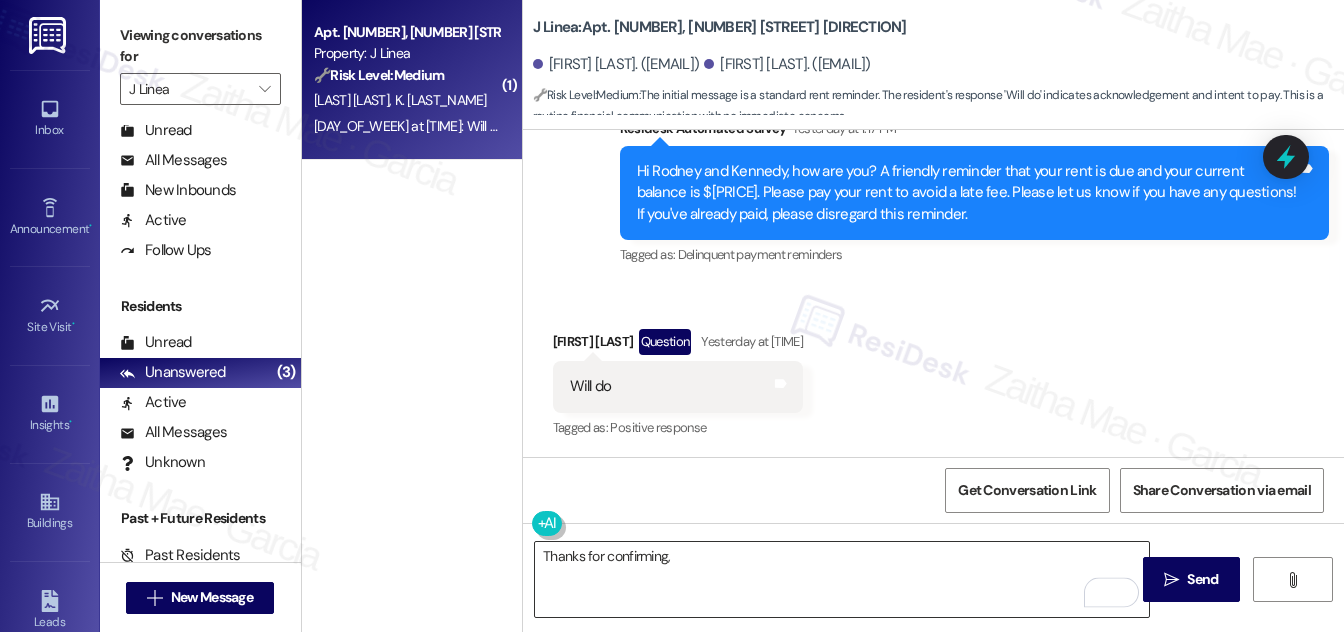 click on "Thanks for confirming," at bounding box center (842, 579) 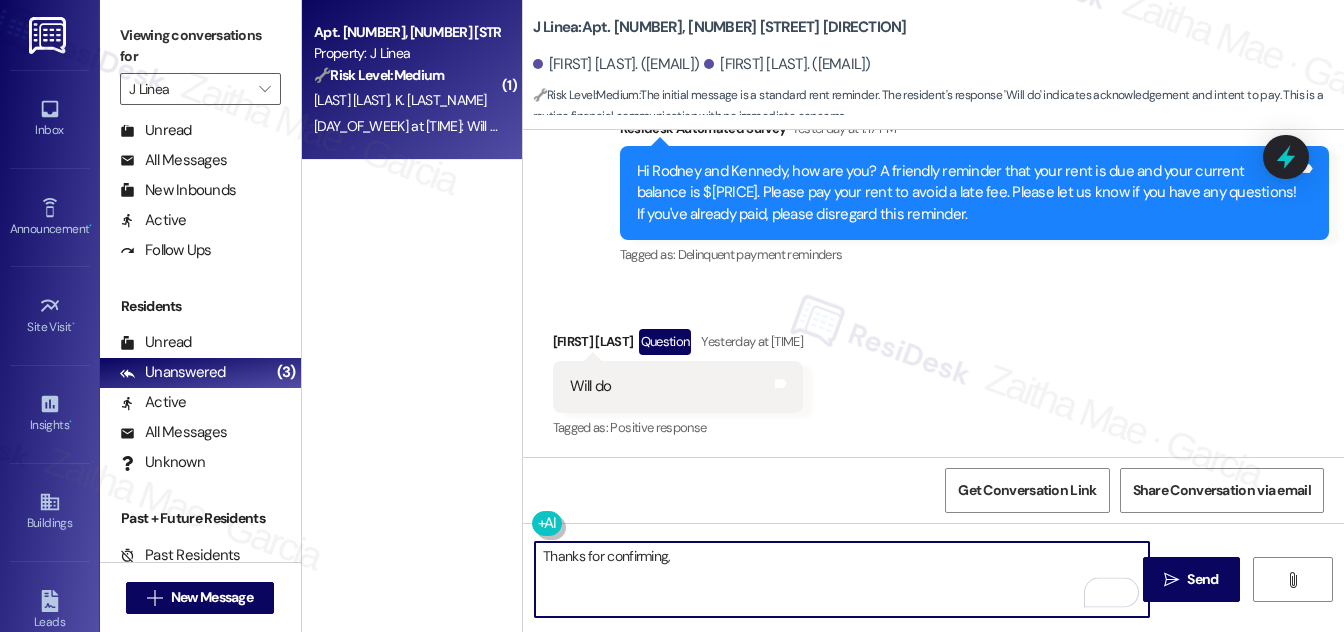 paste on "Rodney" 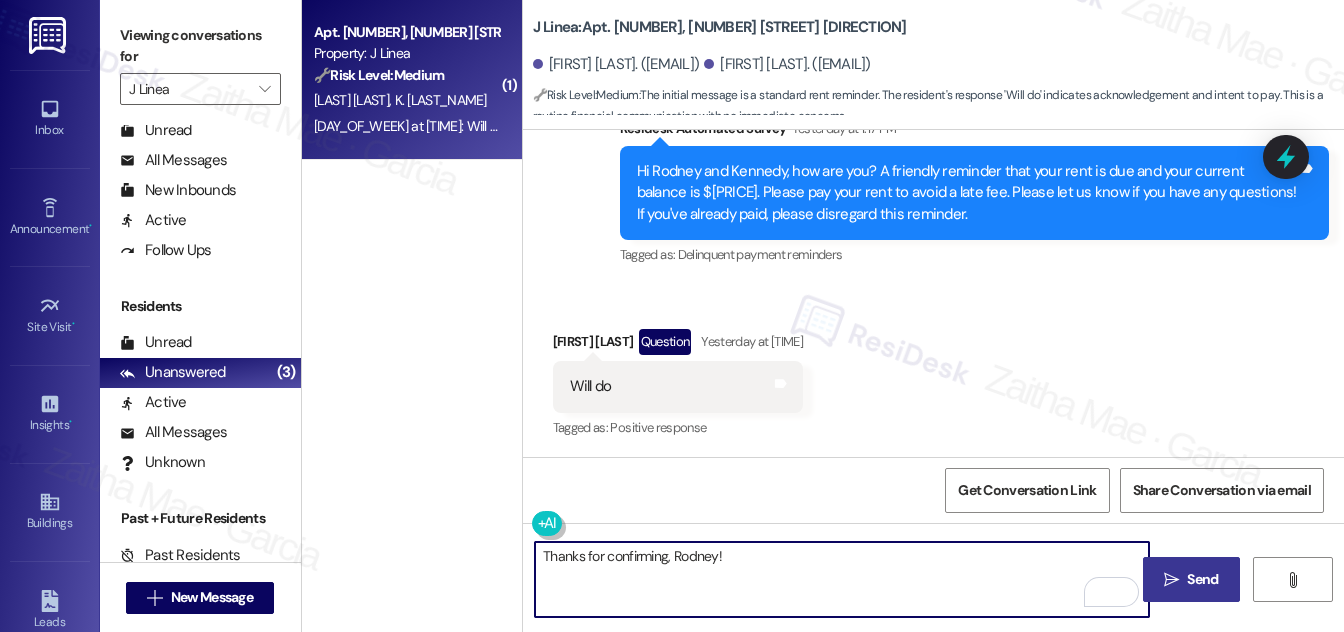 type on "Thanks for confirming, Rodney!" 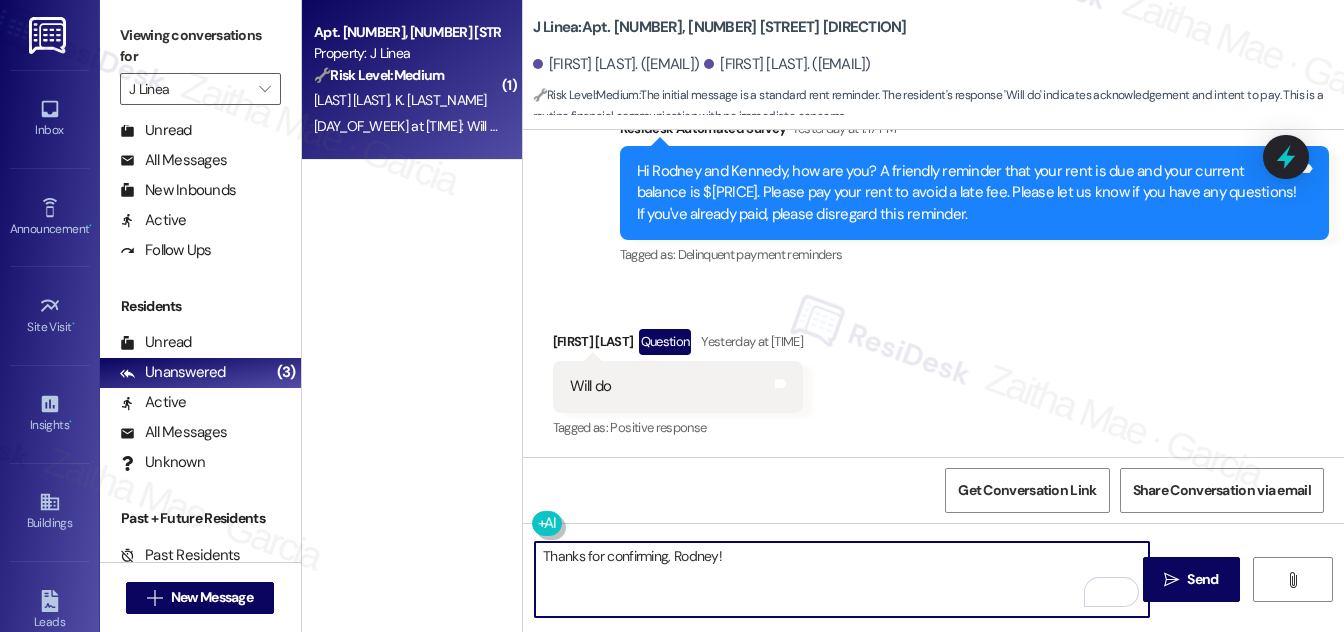 drag, startPoint x: 1218, startPoint y: 582, endPoint x: 1152, endPoint y: 555, distance: 71.30919 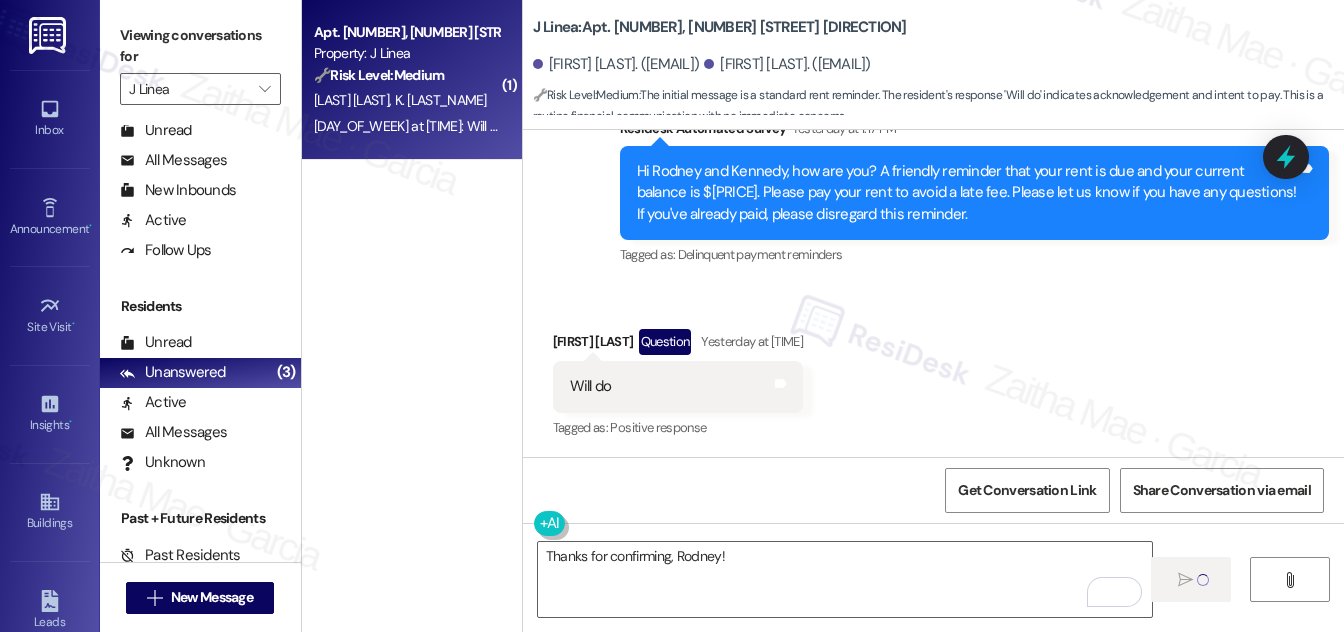 type 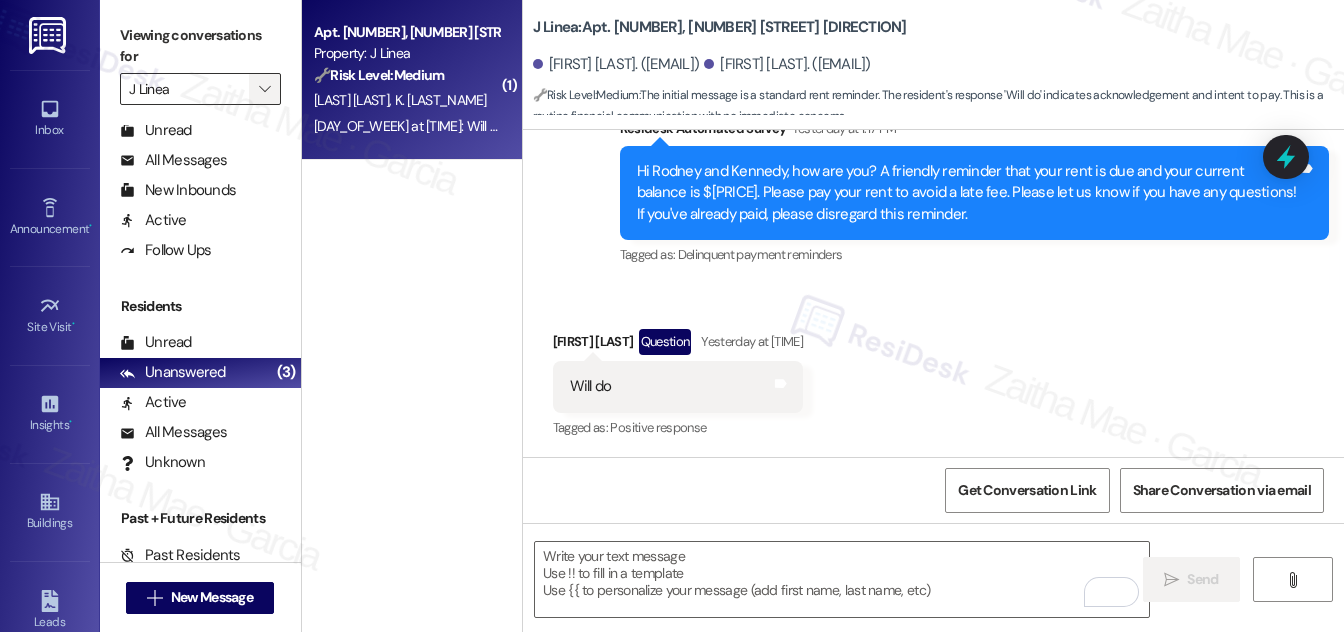 click on "" at bounding box center (264, 89) 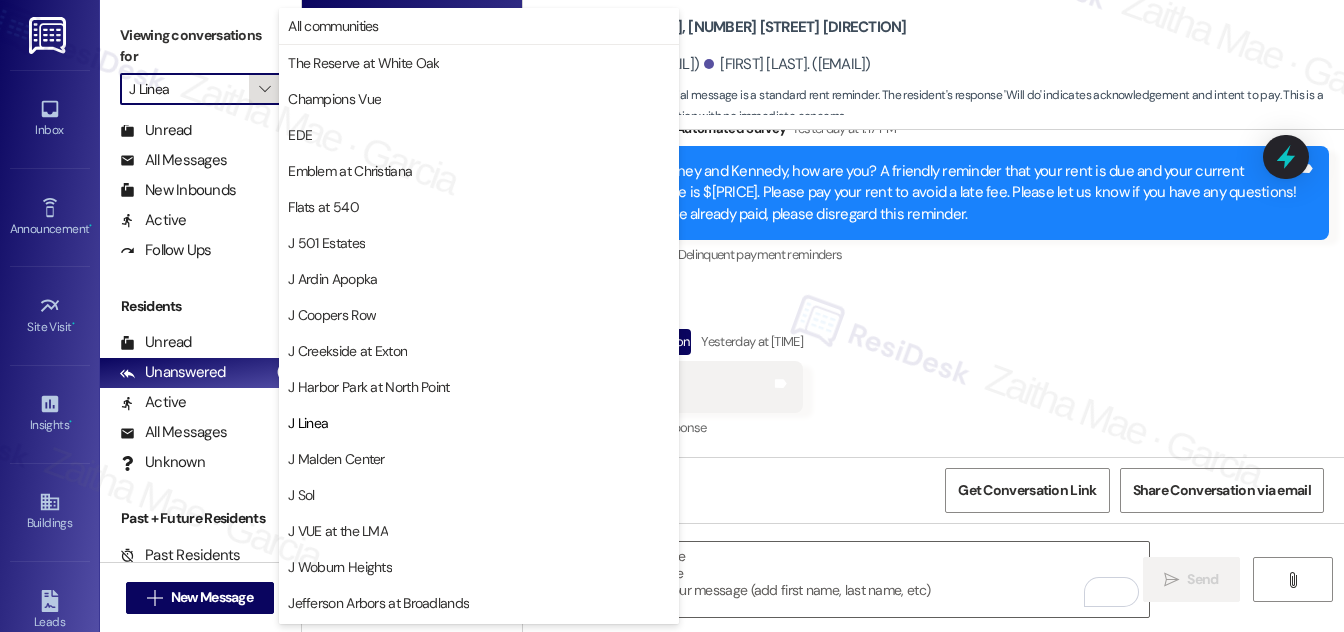 scroll, scrollTop: 325, scrollLeft: 0, axis: vertical 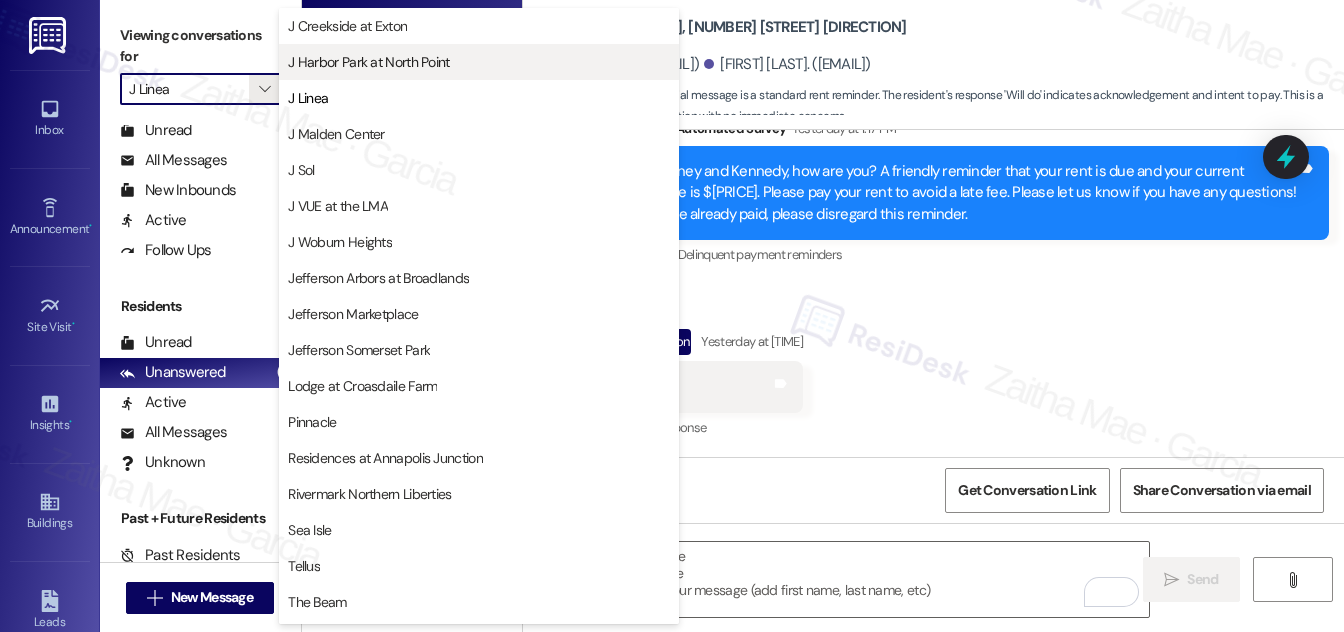 click on "J Harbor Park at North Point" at bounding box center (368, 62) 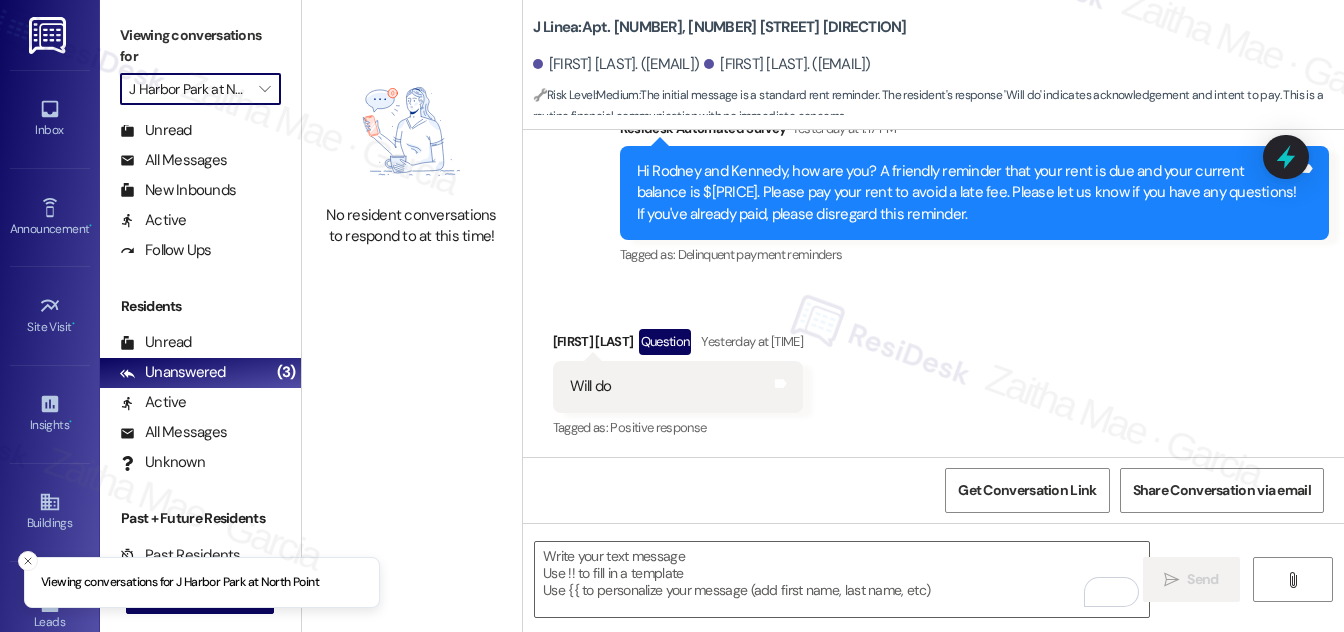 click on "J Harbor Park at North Point" at bounding box center (189, 89) 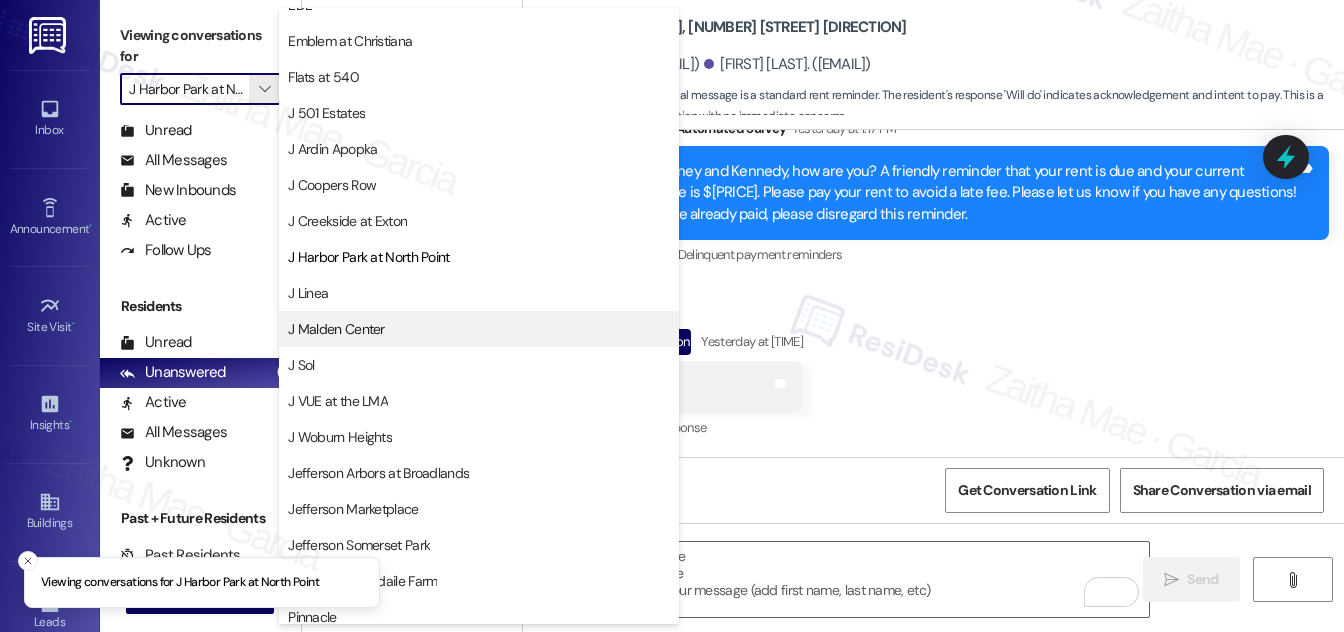 scroll, scrollTop: 52, scrollLeft: 0, axis: vertical 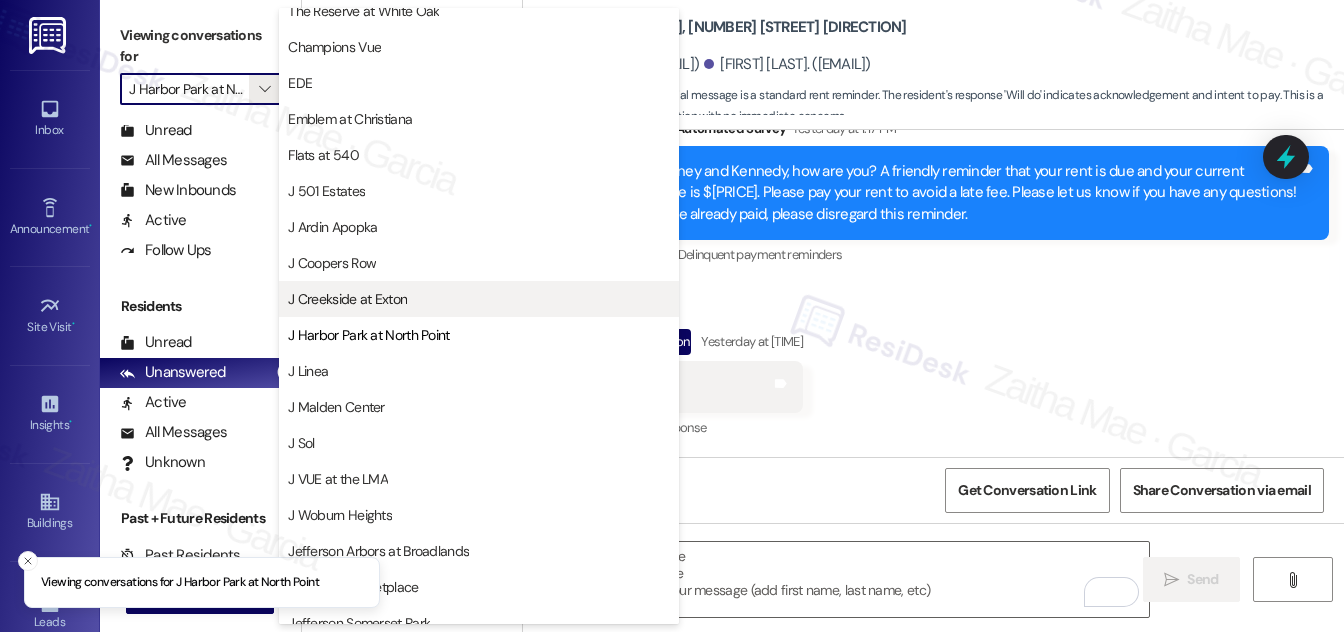 click on "J Creekside at Exton" at bounding box center (347, 299) 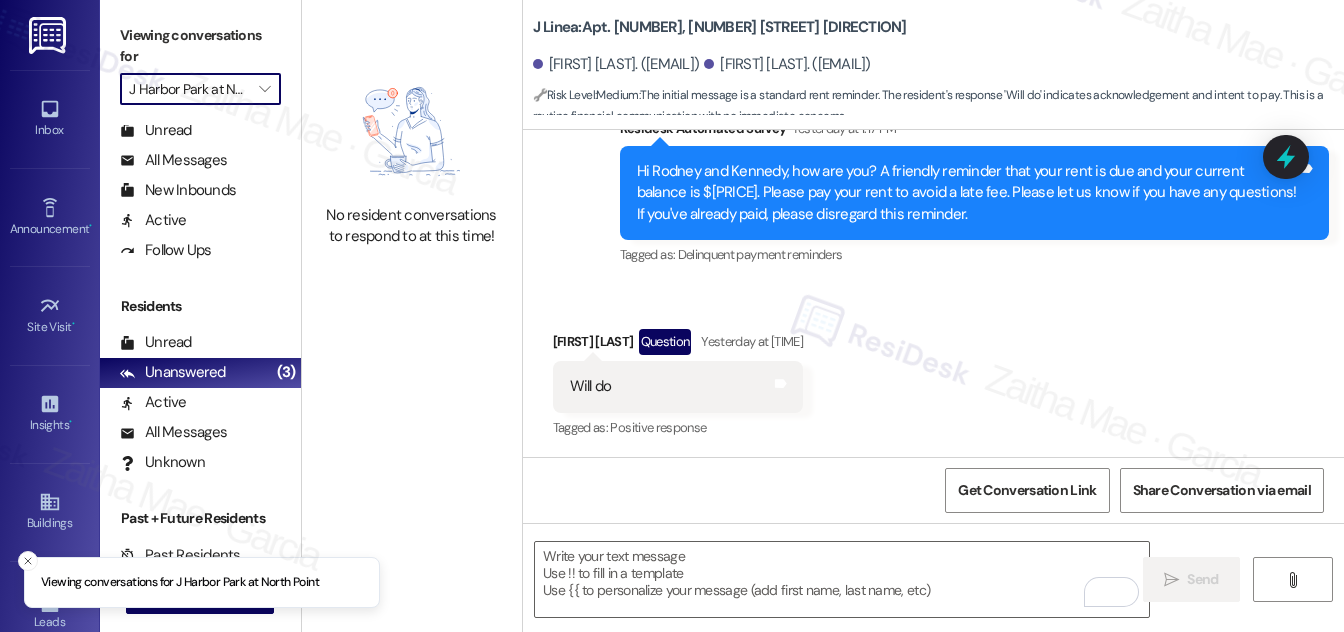 type on "J Creekside at Exton" 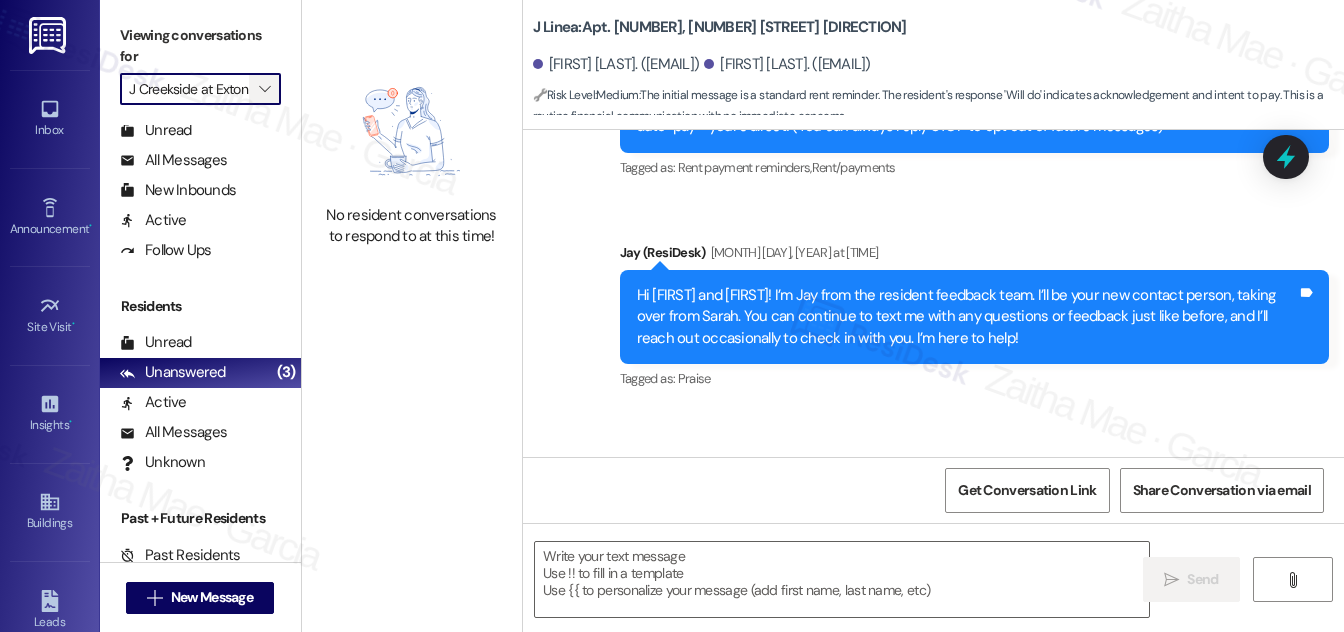 click on "" at bounding box center (264, 89) 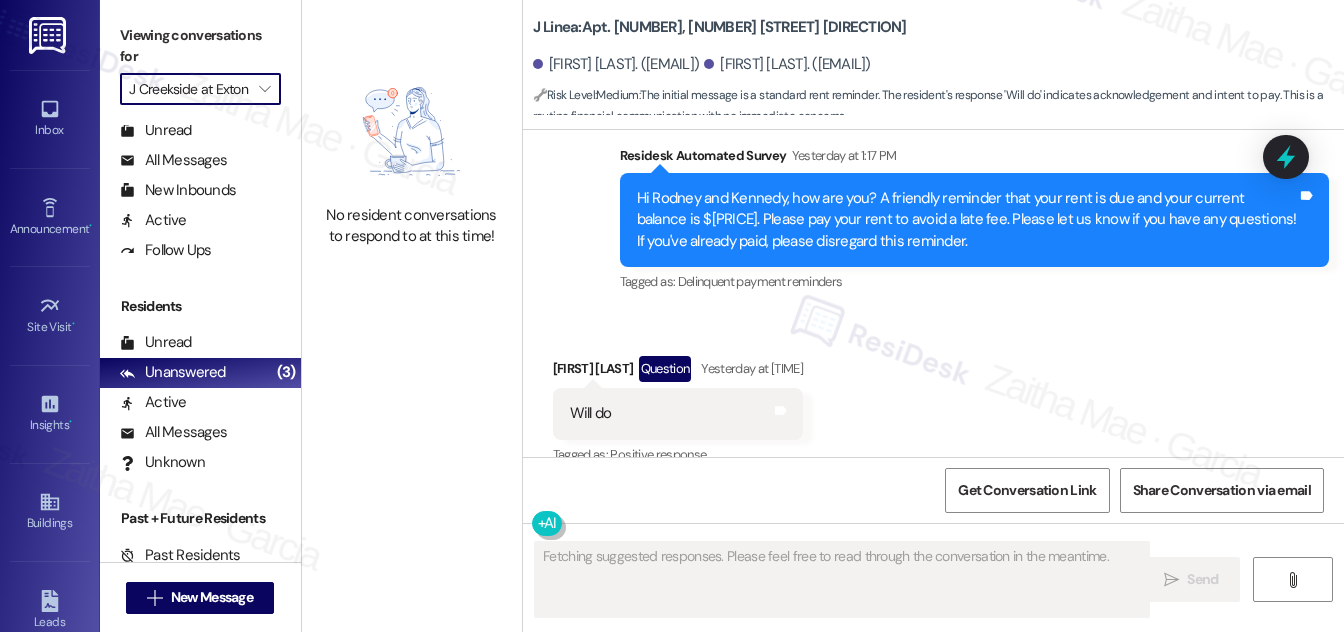 scroll, scrollTop: 1525, scrollLeft: 0, axis: vertical 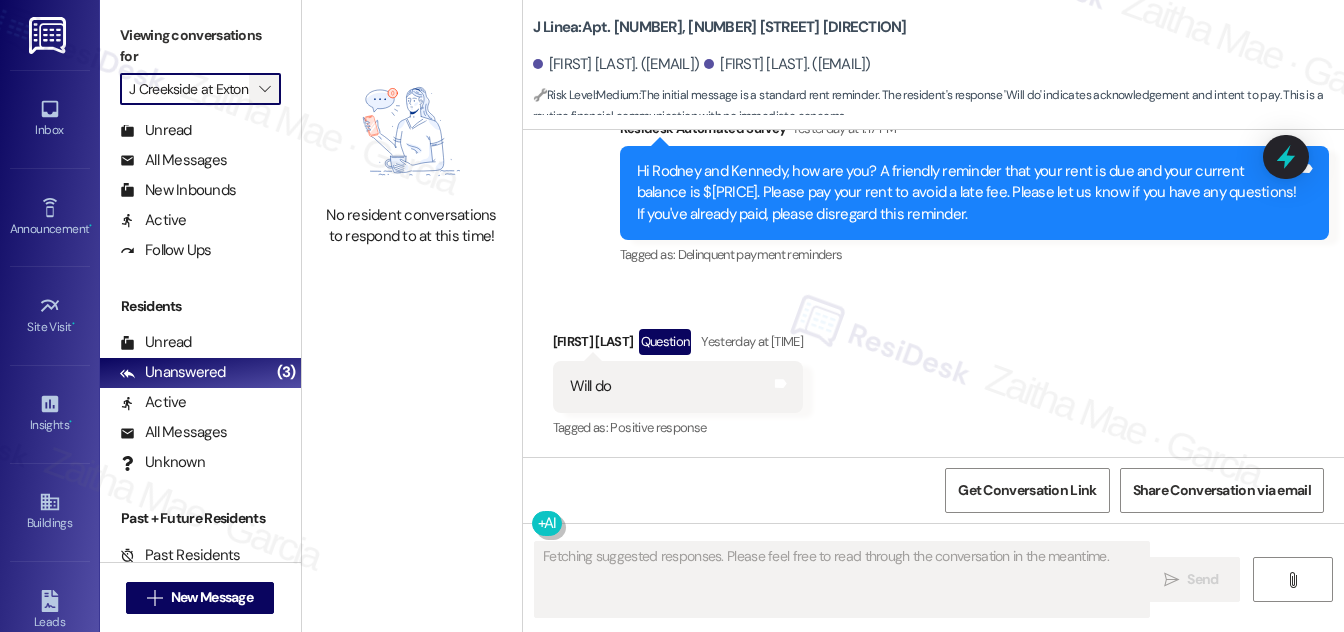 click on "" at bounding box center (264, 89) 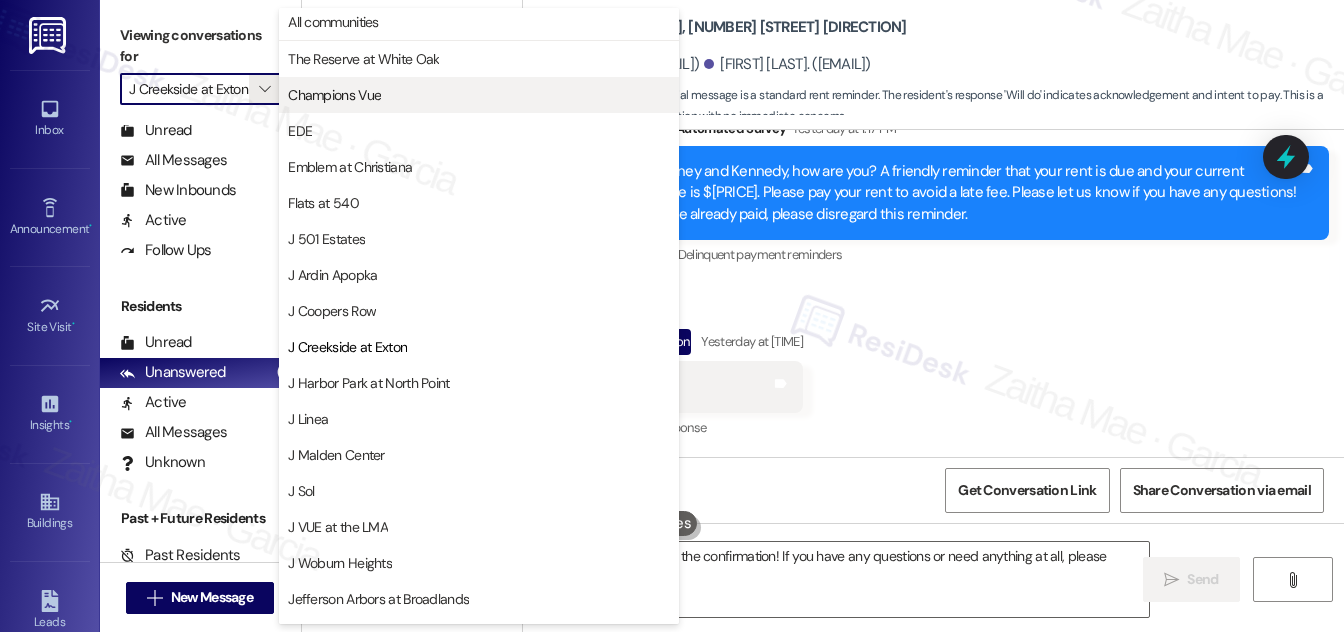 scroll, scrollTop: 0, scrollLeft: 0, axis: both 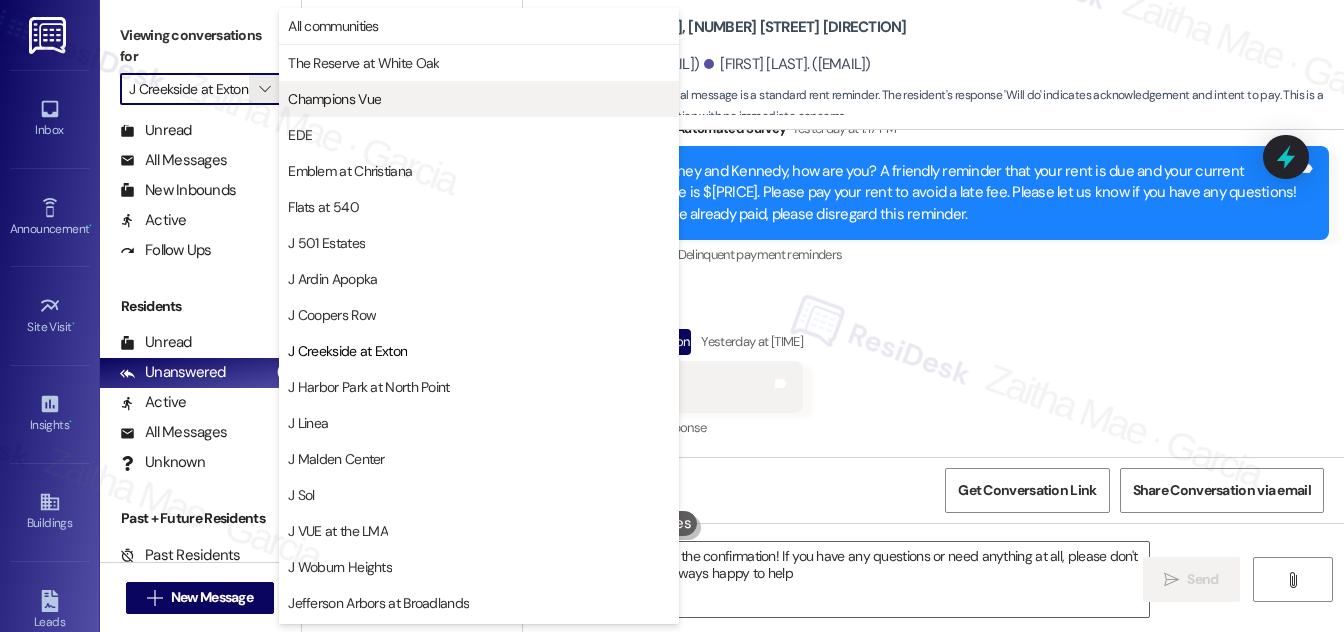type on "Hey Rodney, thanks for the confirmation! If you have any questions or need anything at all, please don't hesitate to ask. We're always happy to help!" 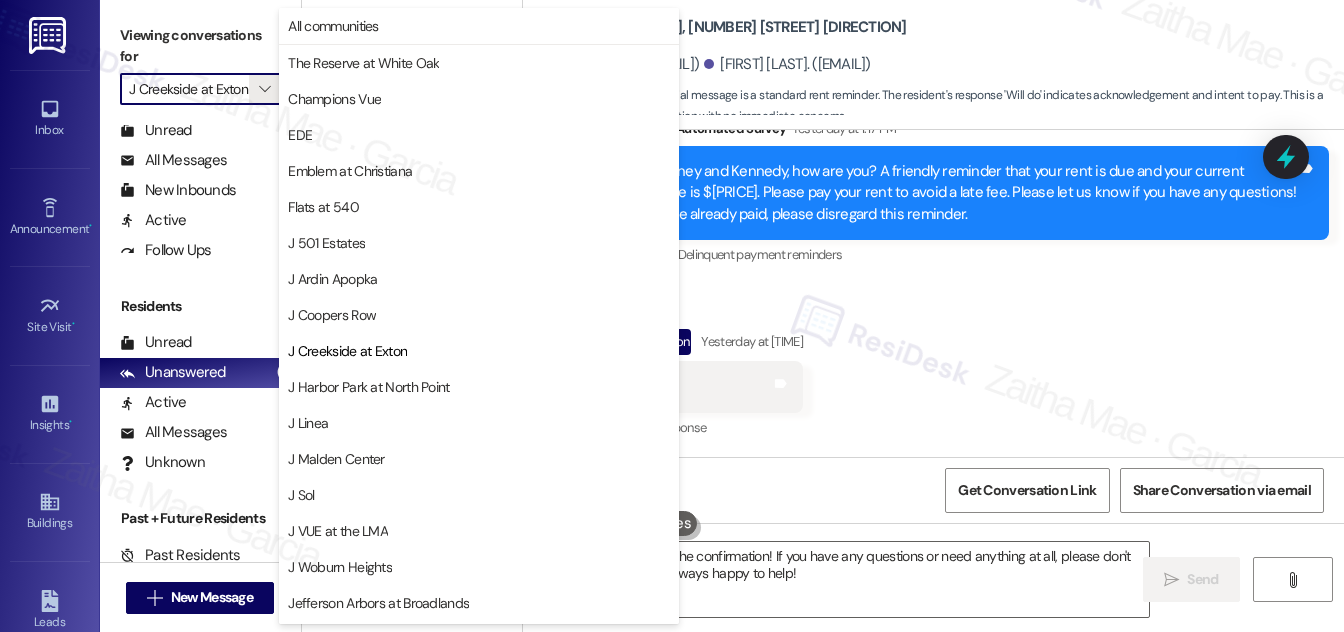 click on "The Reserve at White Oak" at bounding box center [363, 63] 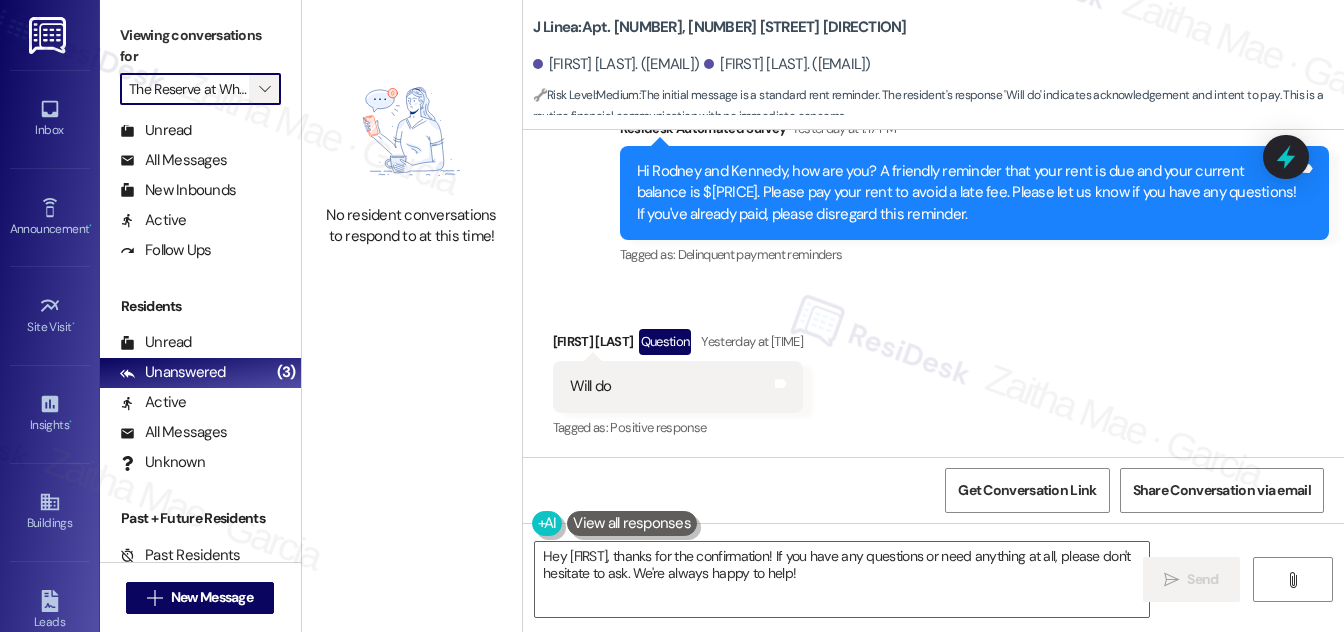 click on "" at bounding box center (264, 89) 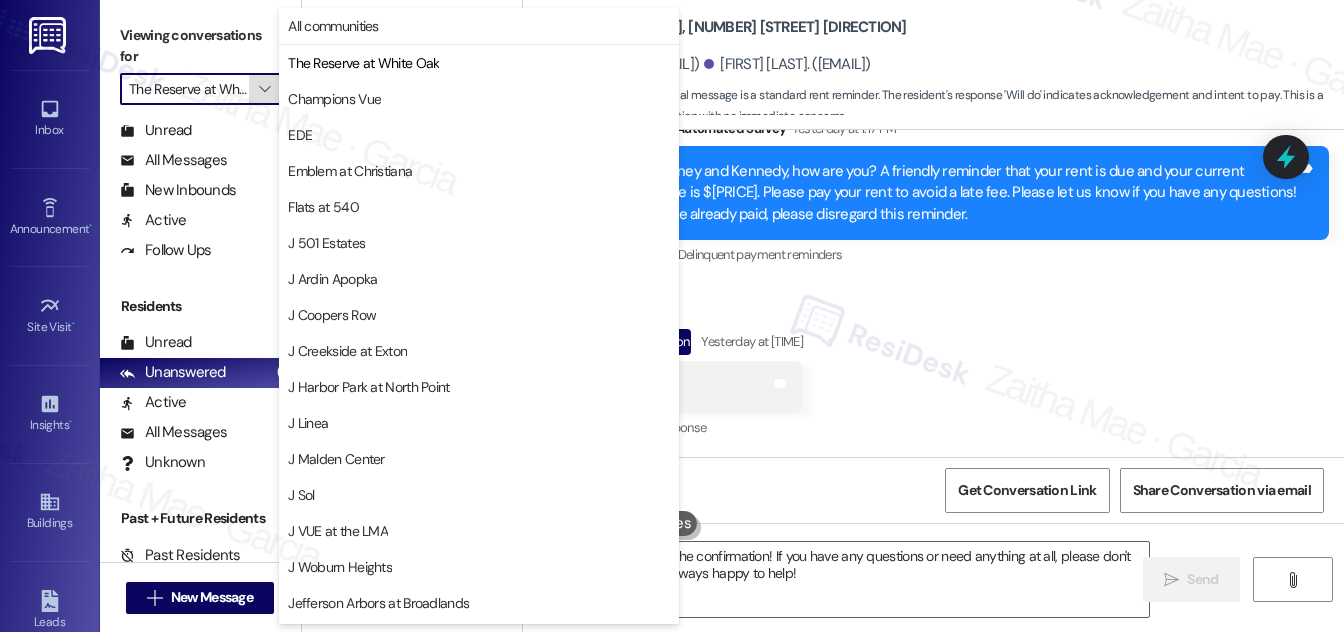 scroll, scrollTop: 0, scrollLeft: 34, axis: horizontal 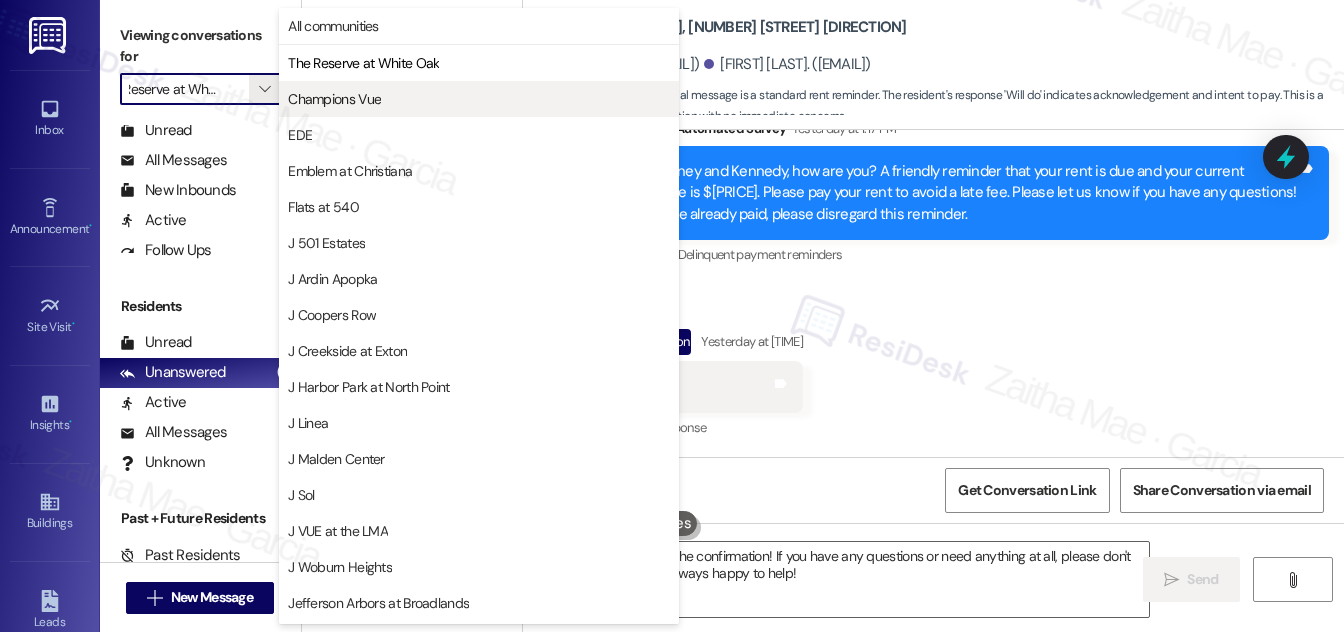 click on "Champions Vue" at bounding box center [334, 99] 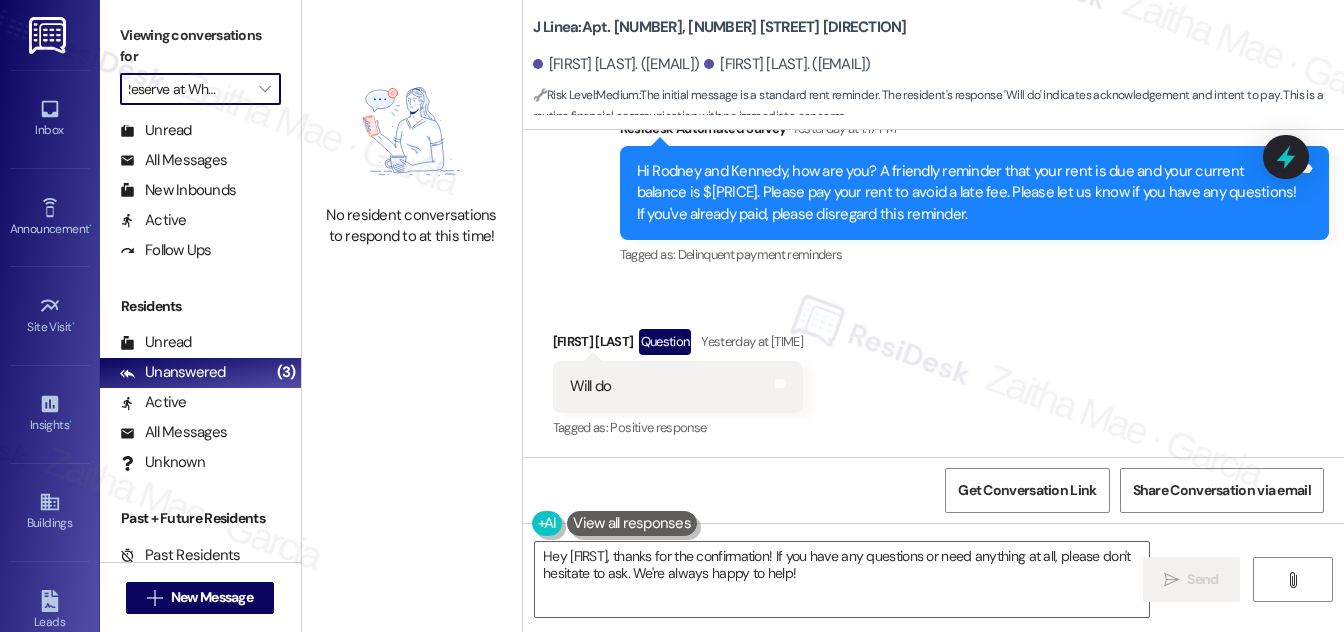 type on "Champions Vue" 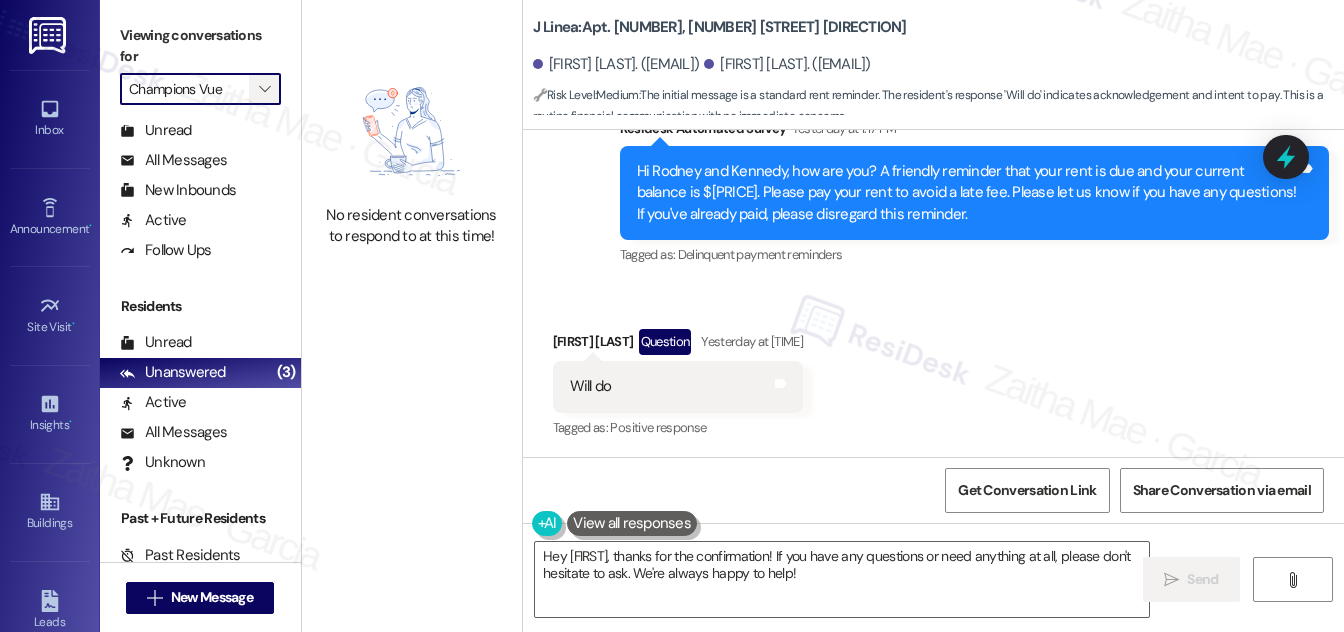 scroll, scrollTop: 0, scrollLeft: 0, axis: both 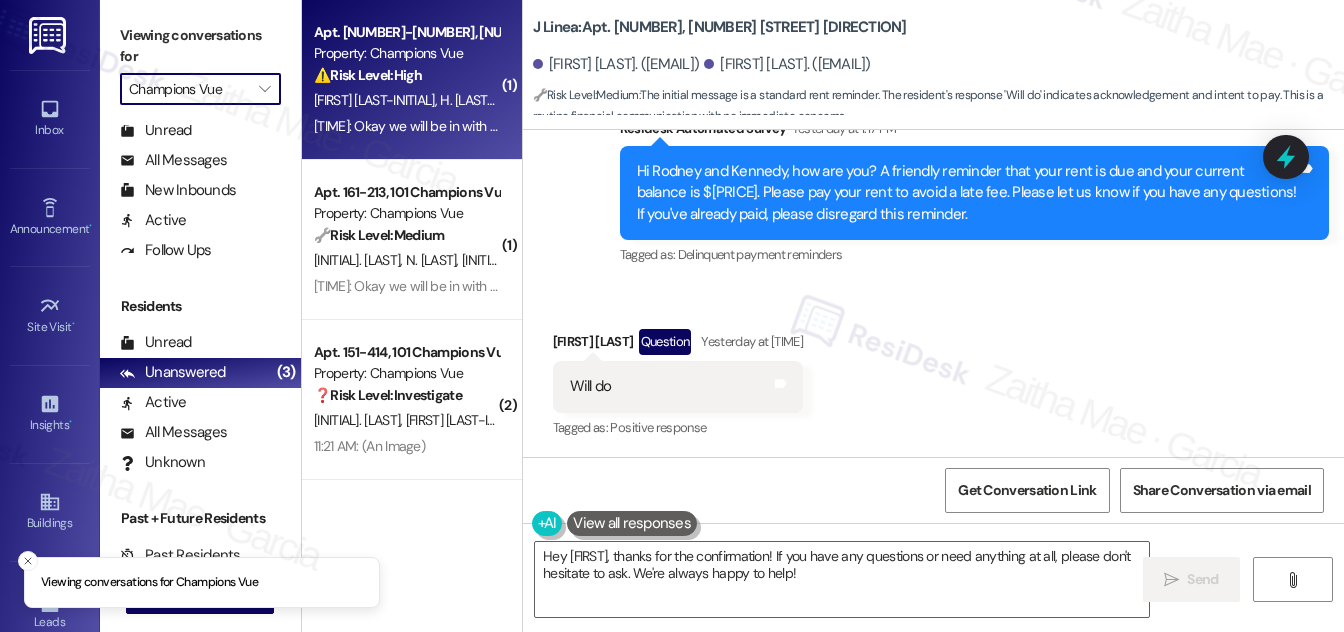 click on "Property: Champions Vue" at bounding box center [406, 53] 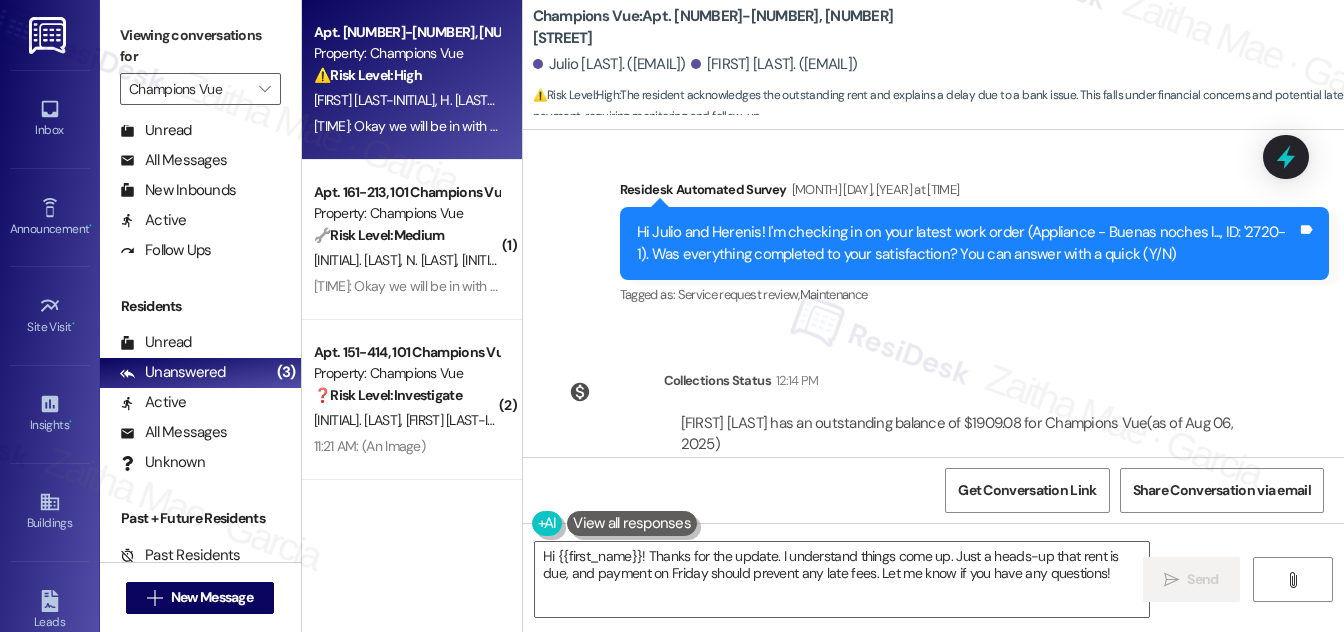 scroll, scrollTop: 1537, scrollLeft: 0, axis: vertical 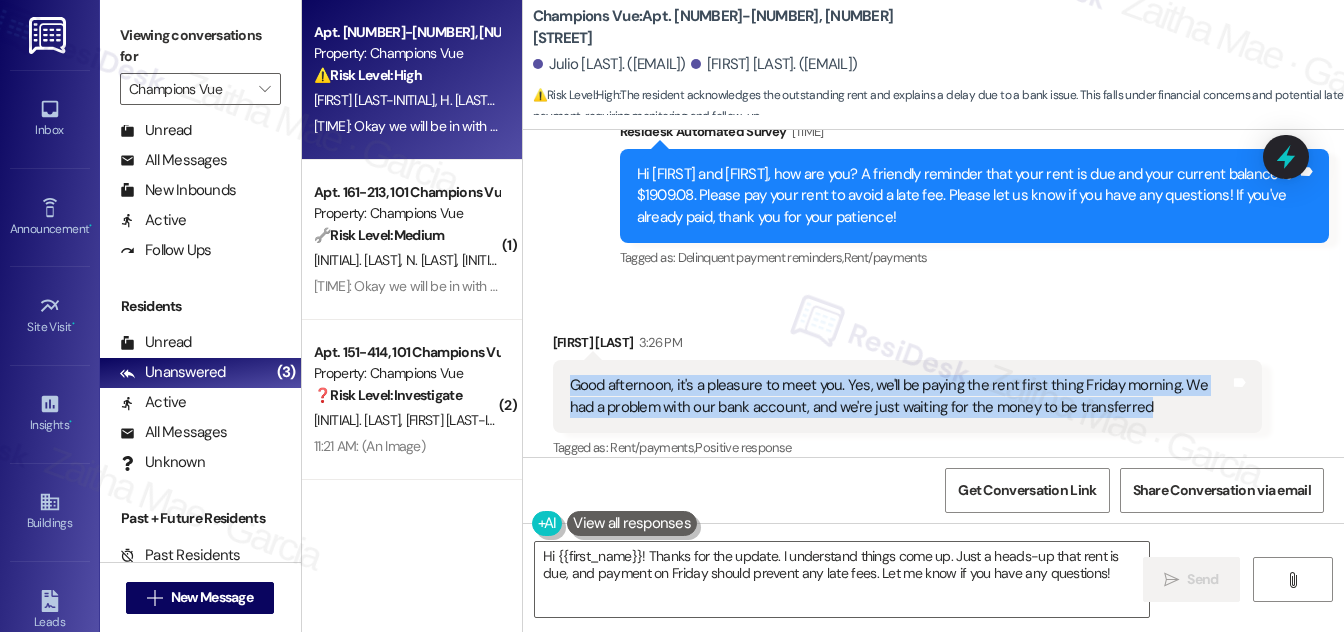 drag, startPoint x: 570, startPoint y: 364, endPoint x: 1116, endPoint y: 383, distance: 546.3305 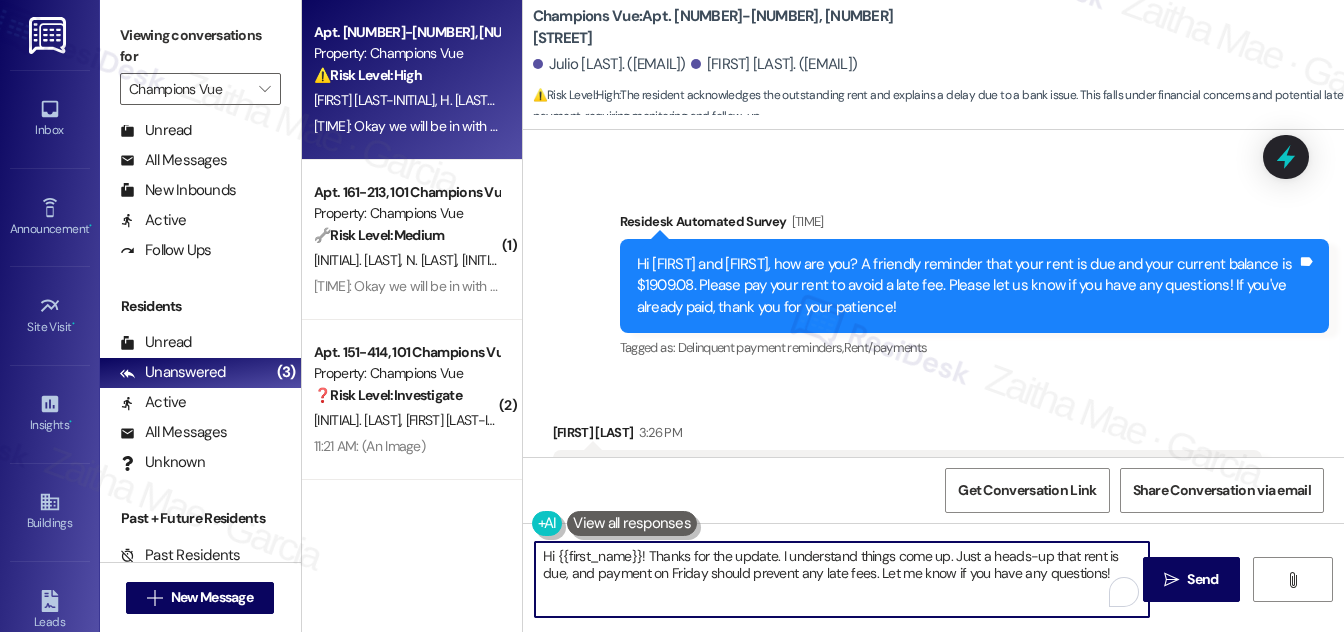 drag, startPoint x: 557, startPoint y: 555, endPoint x: 1079, endPoint y: 588, distance: 523.04205 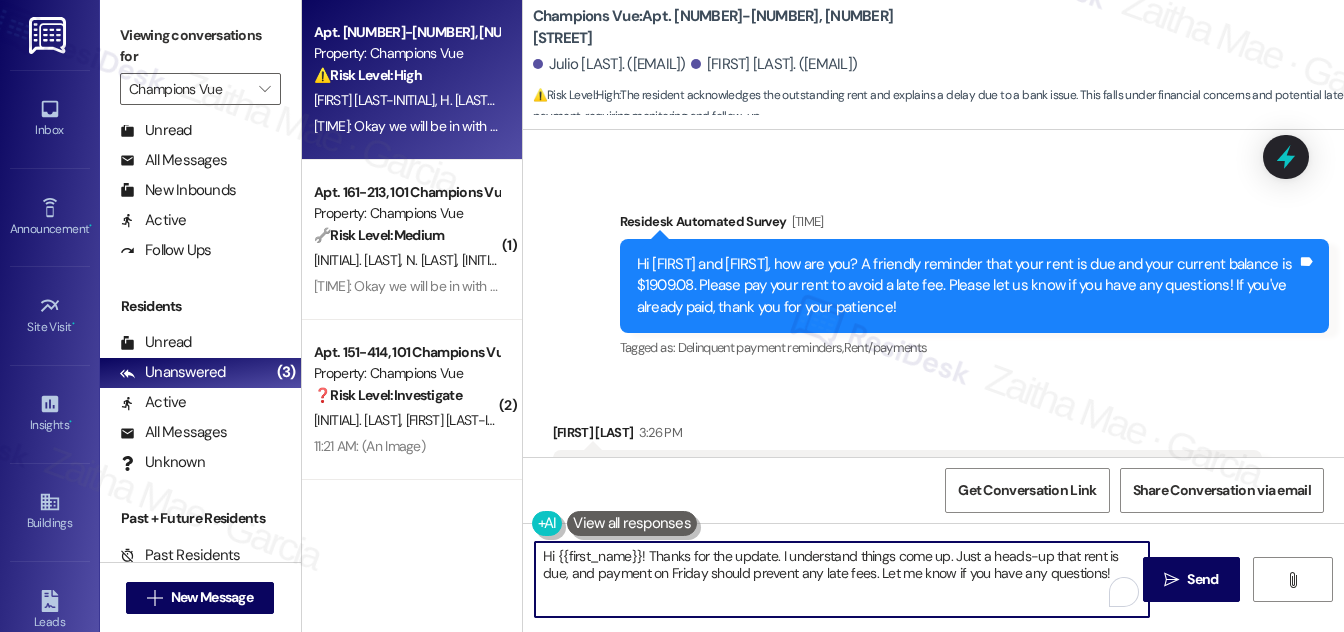 click on "Hi {{first_name}}! Thanks for the update. I understand things come up. Just a heads-up that rent is due, and payment on Friday should prevent any late fees. Let me know if you have any questions!" at bounding box center (842, 579) 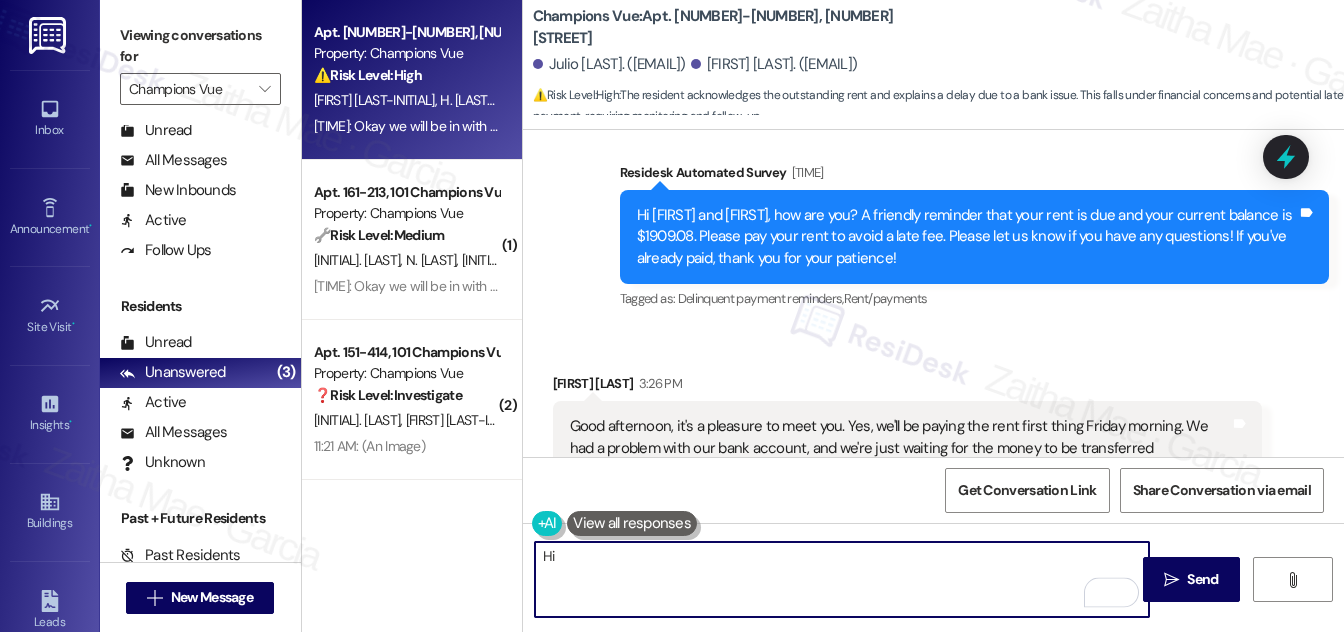scroll, scrollTop: 1537, scrollLeft: 0, axis: vertical 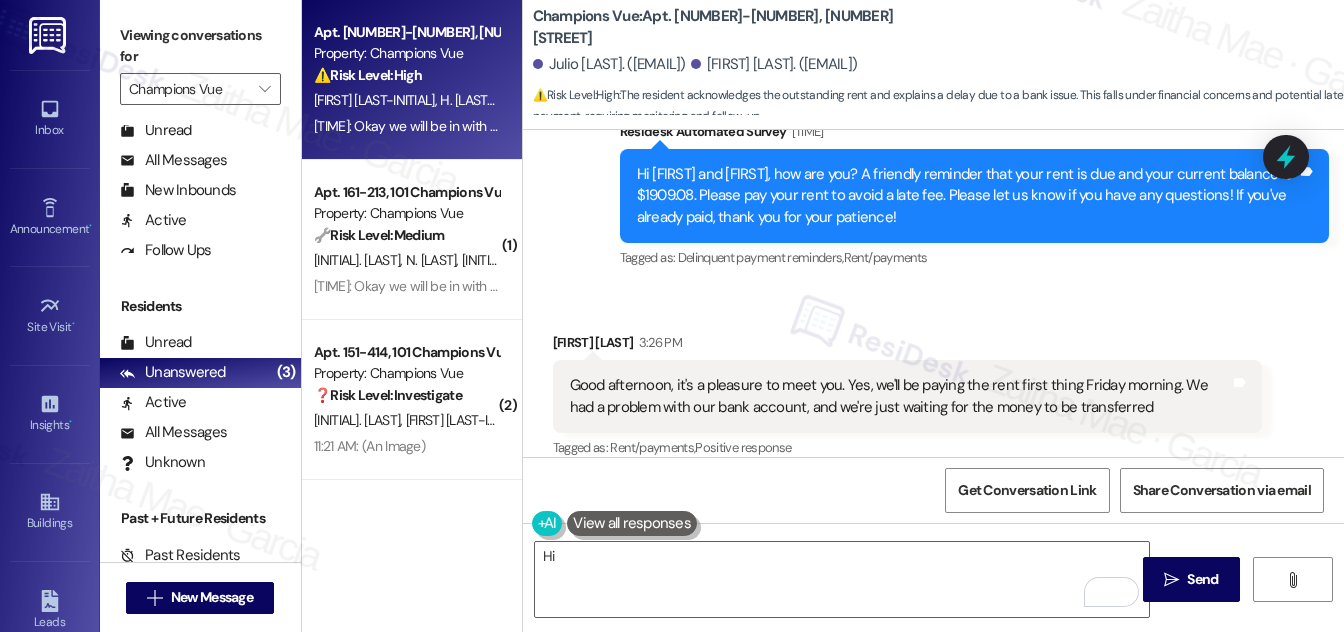 click on "Herenis Rodriguez 3:26 PM" at bounding box center (907, 346) 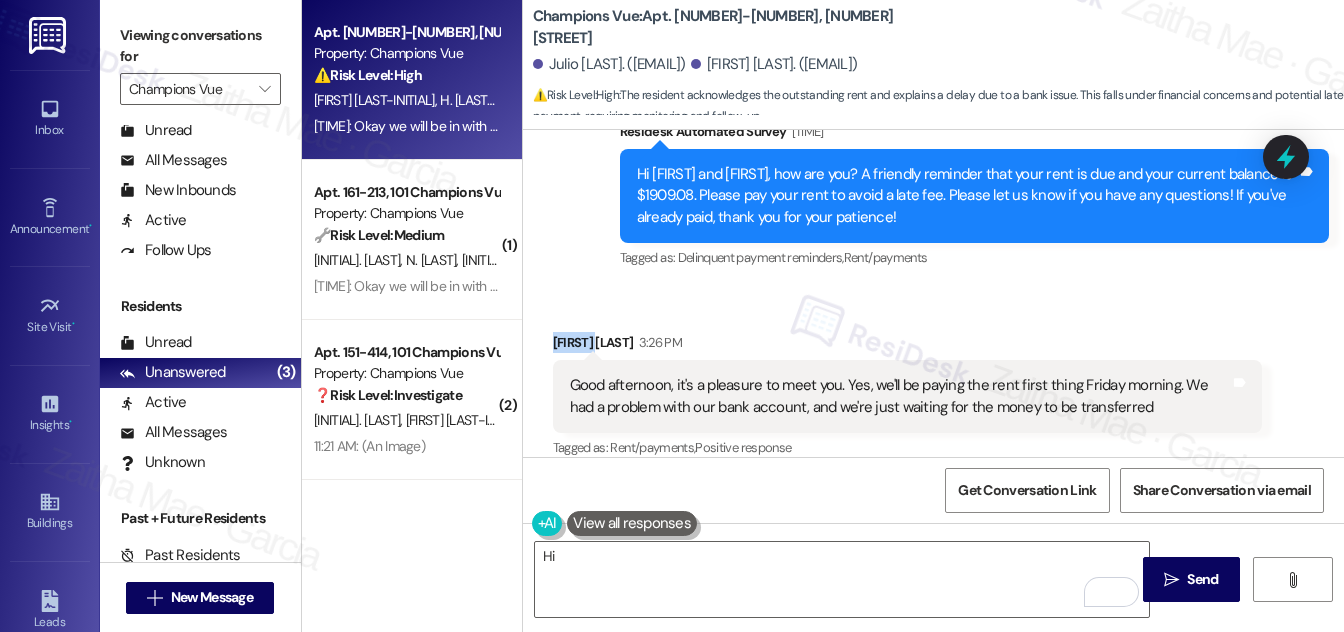 click on "Herenis Rodriguez 3:26 PM" at bounding box center [907, 346] 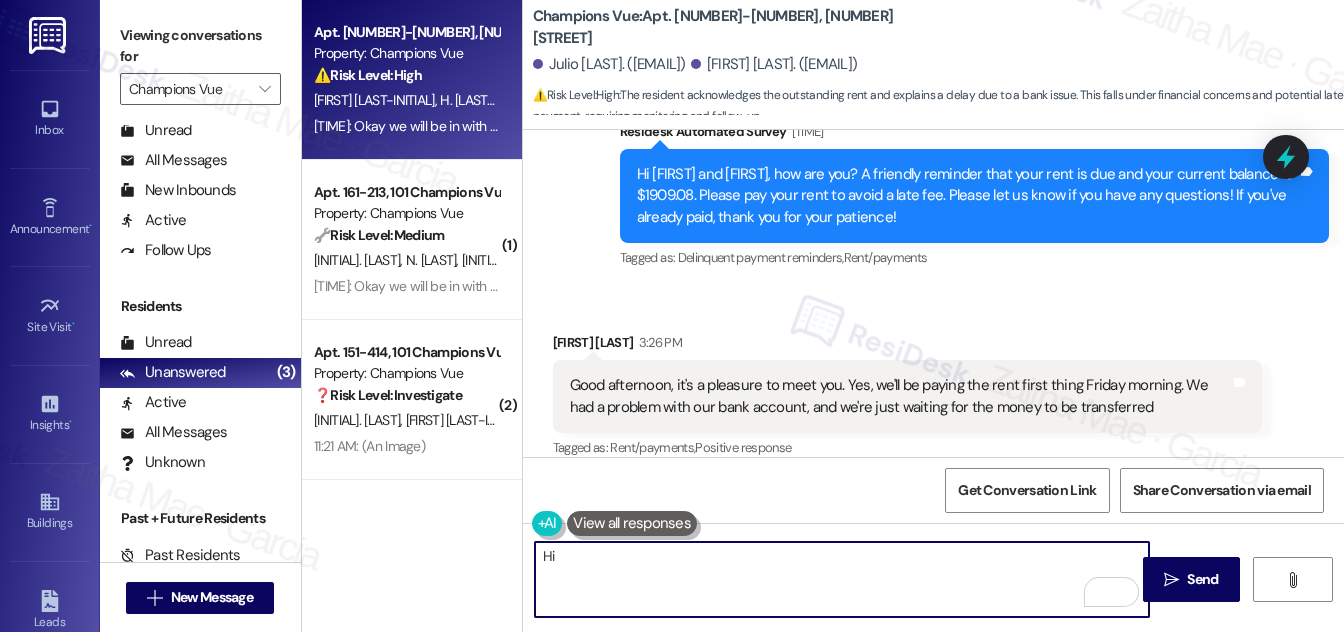 click on "Hi" at bounding box center [842, 579] 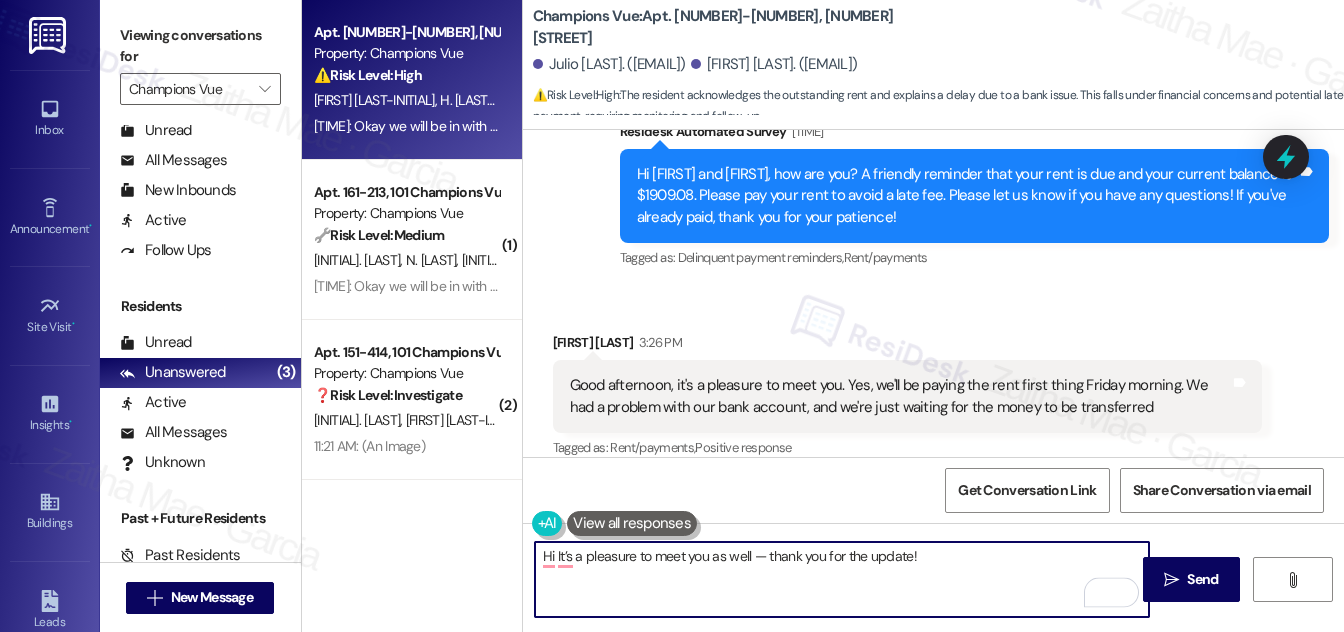 click on "Herenis Rodriguez 3:26 PM" at bounding box center [907, 346] 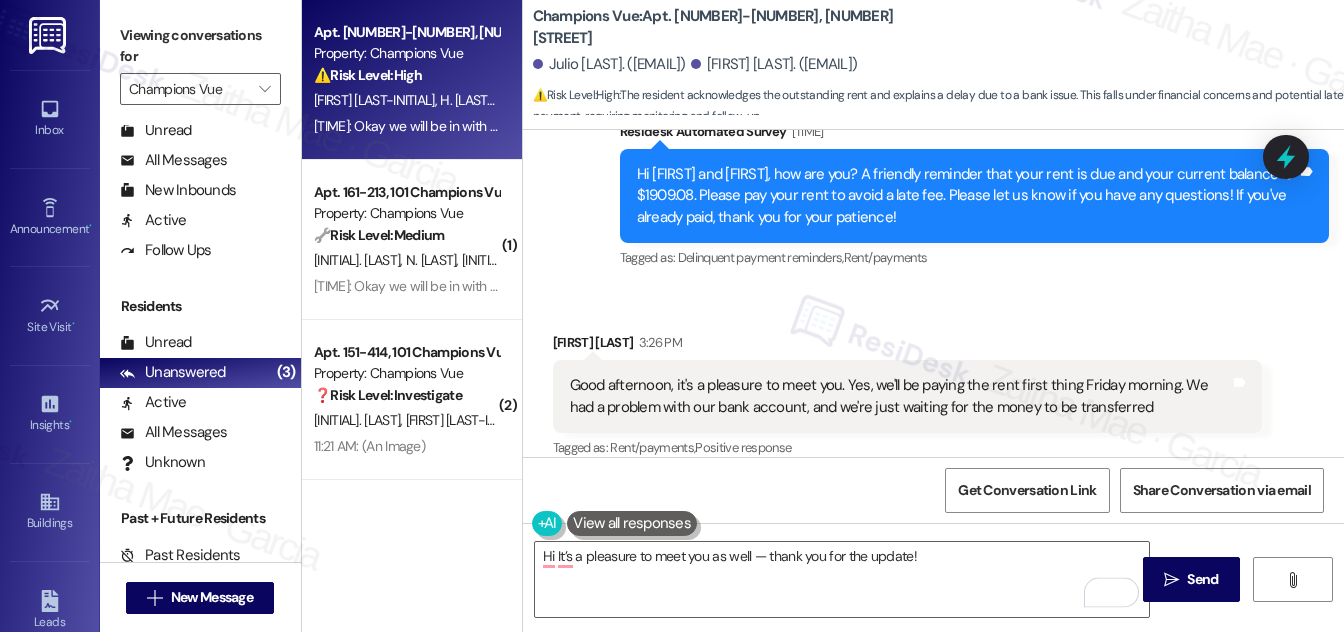 click on "Herenis Rodriguez 3:26 PM" at bounding box center (907, 346) 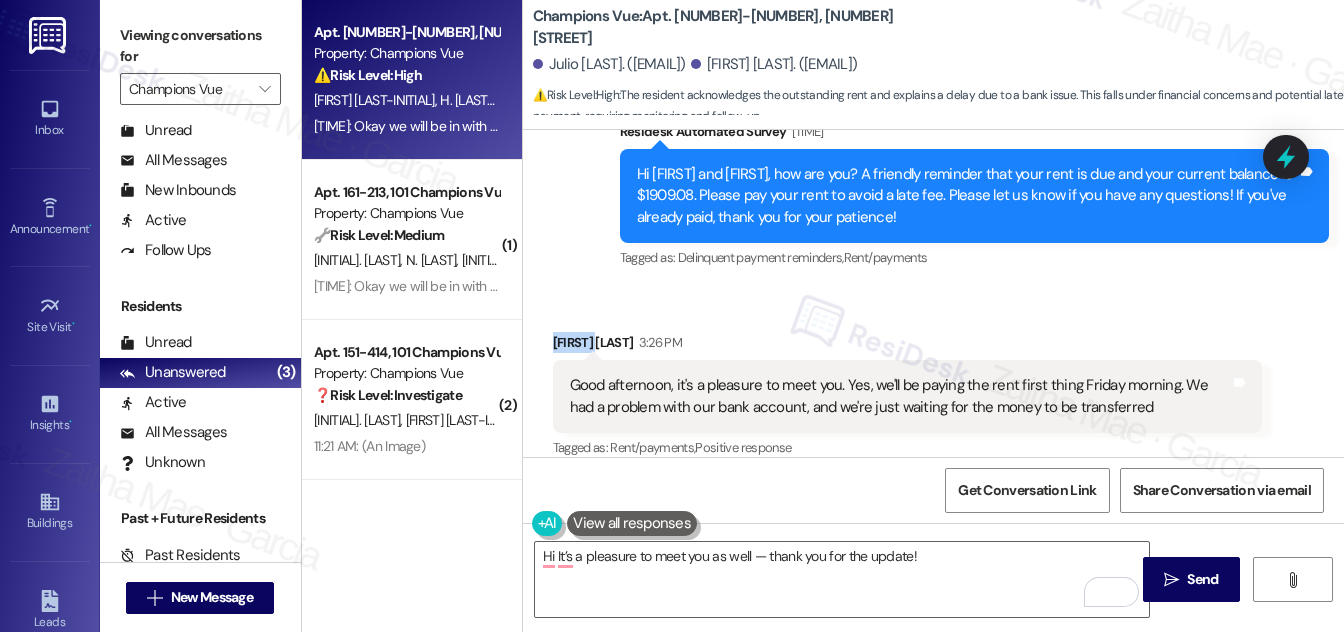 click on "Herenis Rodriguez 3:26 PM" at bounding box center (907, 346) 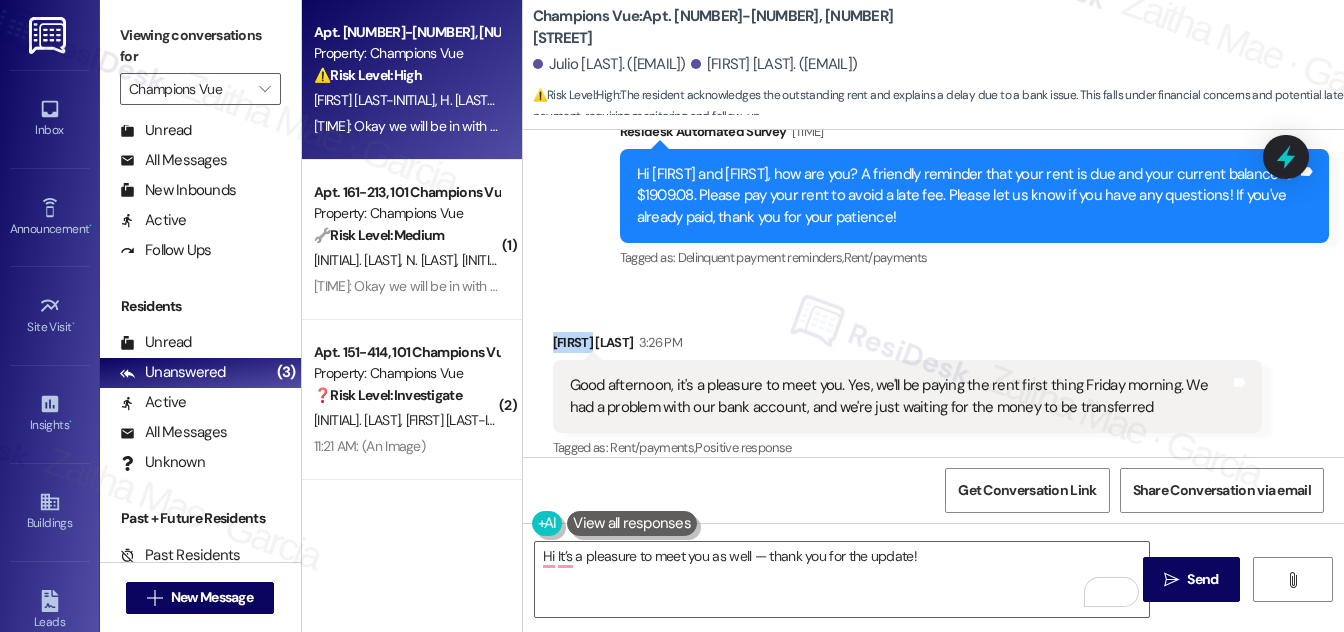 copy on "Herenis" 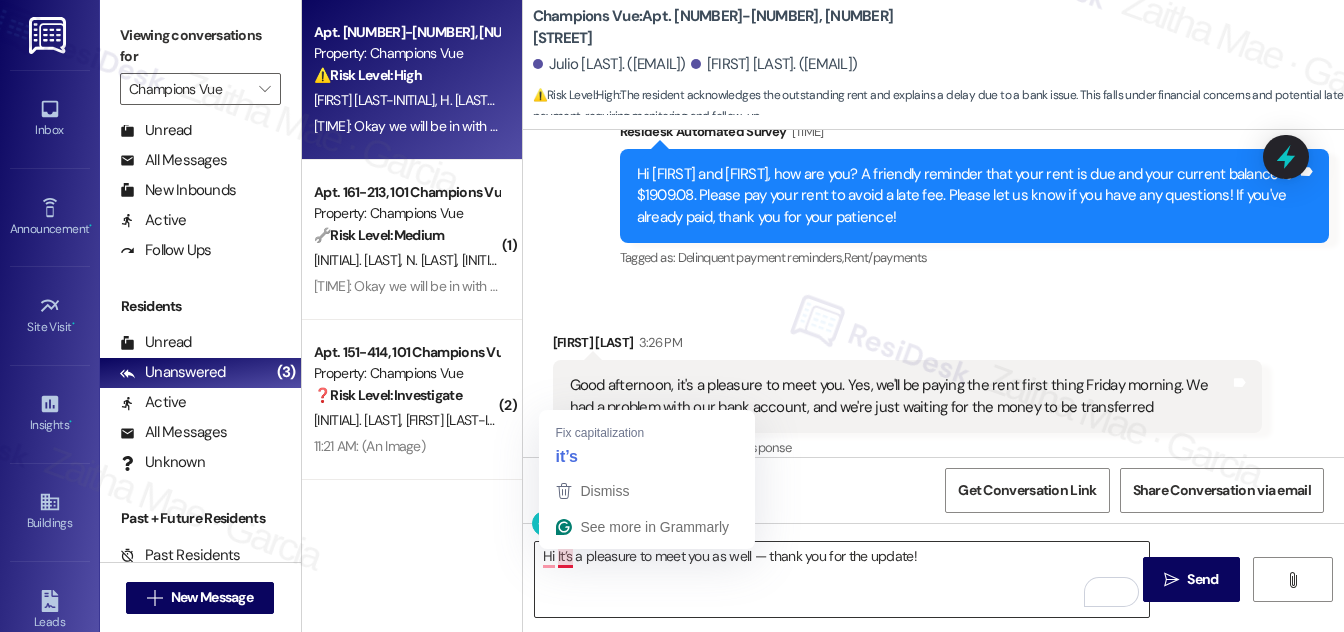 click on "Hi It’s a pleasure to meet you as well — thank you for the update!" at bounding box center (842, 579) 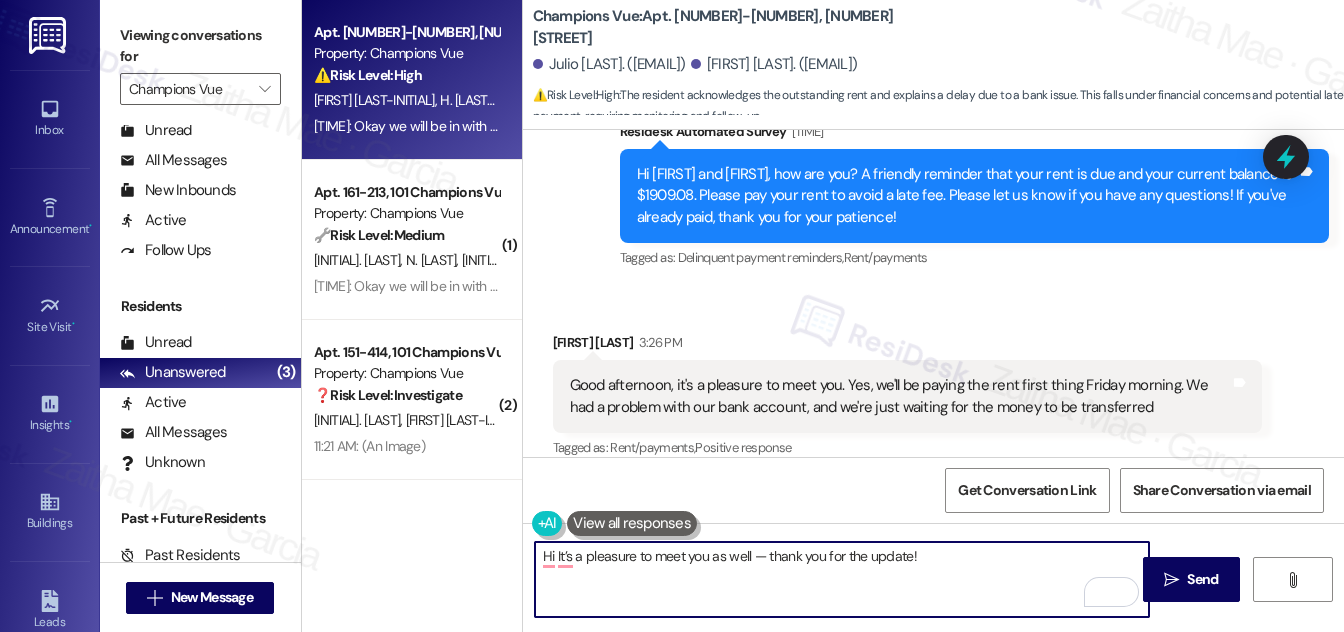 paste on "Herenis" 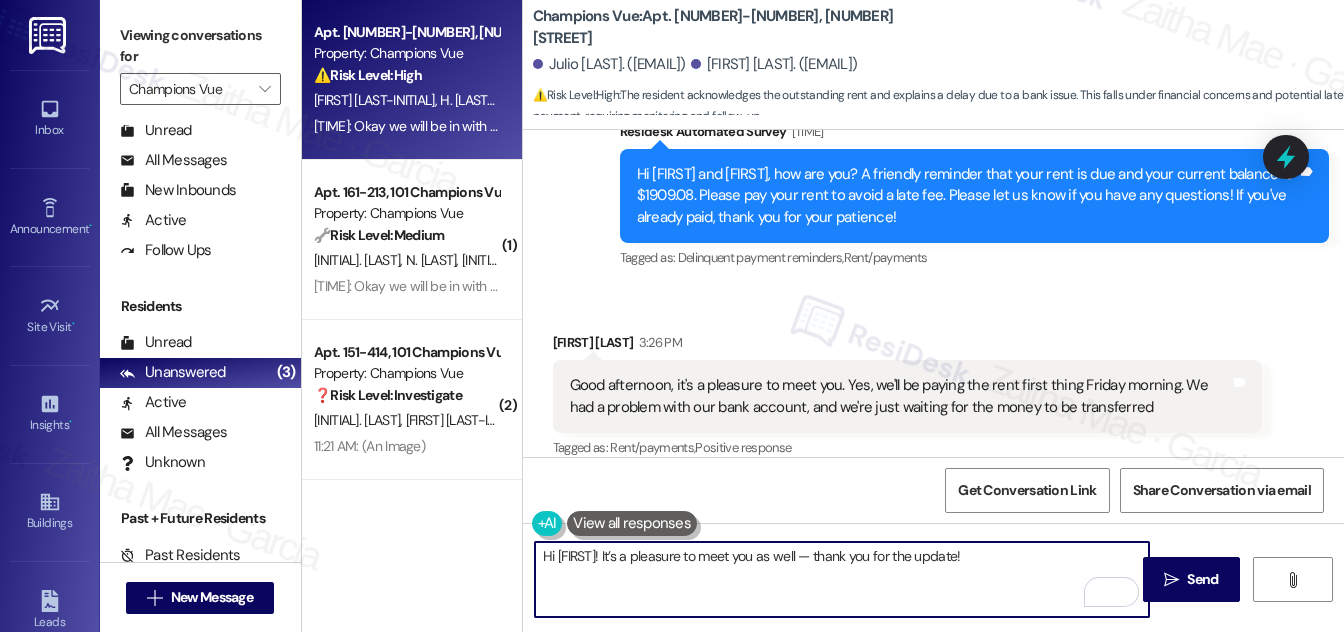 click on "Hi Herenis! It’s a pleasure to meet you as well — thank you for the update!" at bounding box center [842, 579] 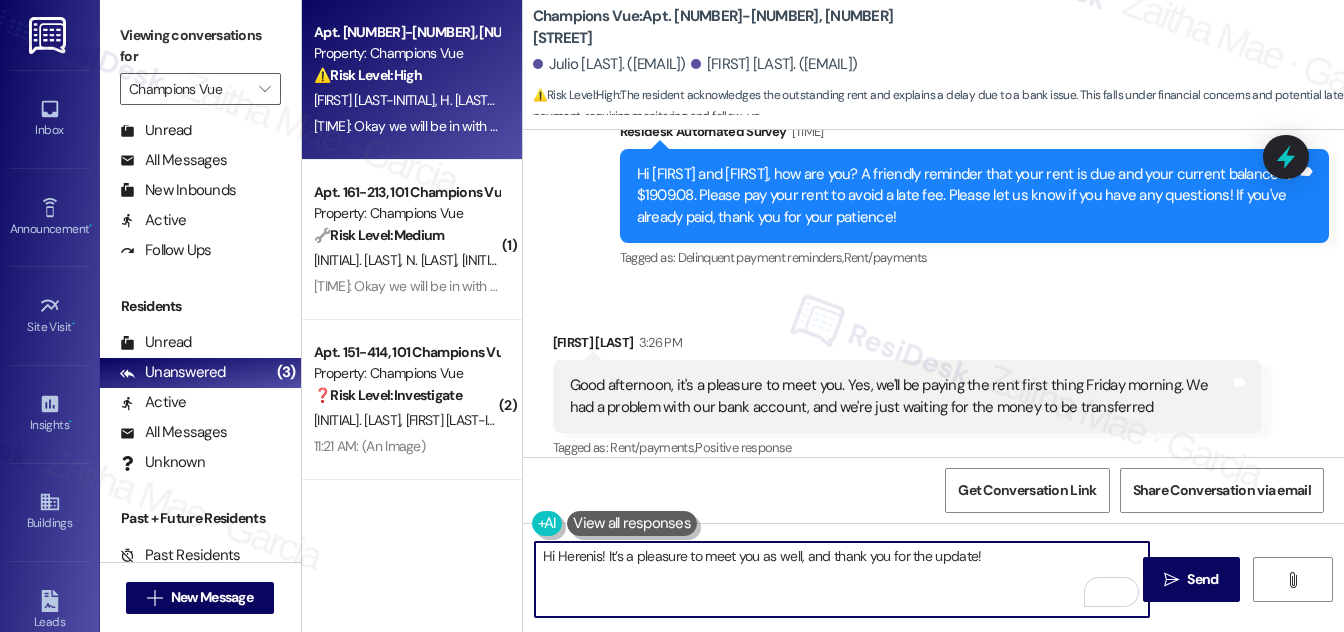 click on "Hi Herenis! It’s a pleasure to meet you as well, and thank you for the update!" at bounding box center (842, 579) 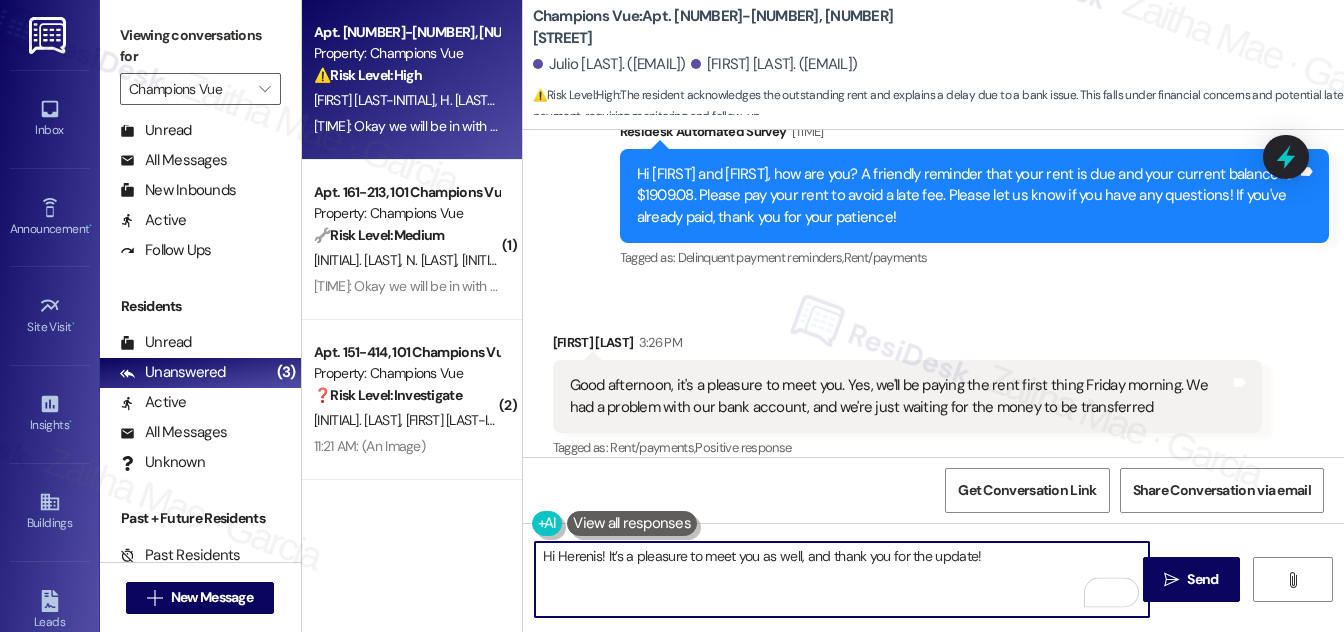 paste on "I appreciate you letting us know that rent will be paid first thing Friday morning." 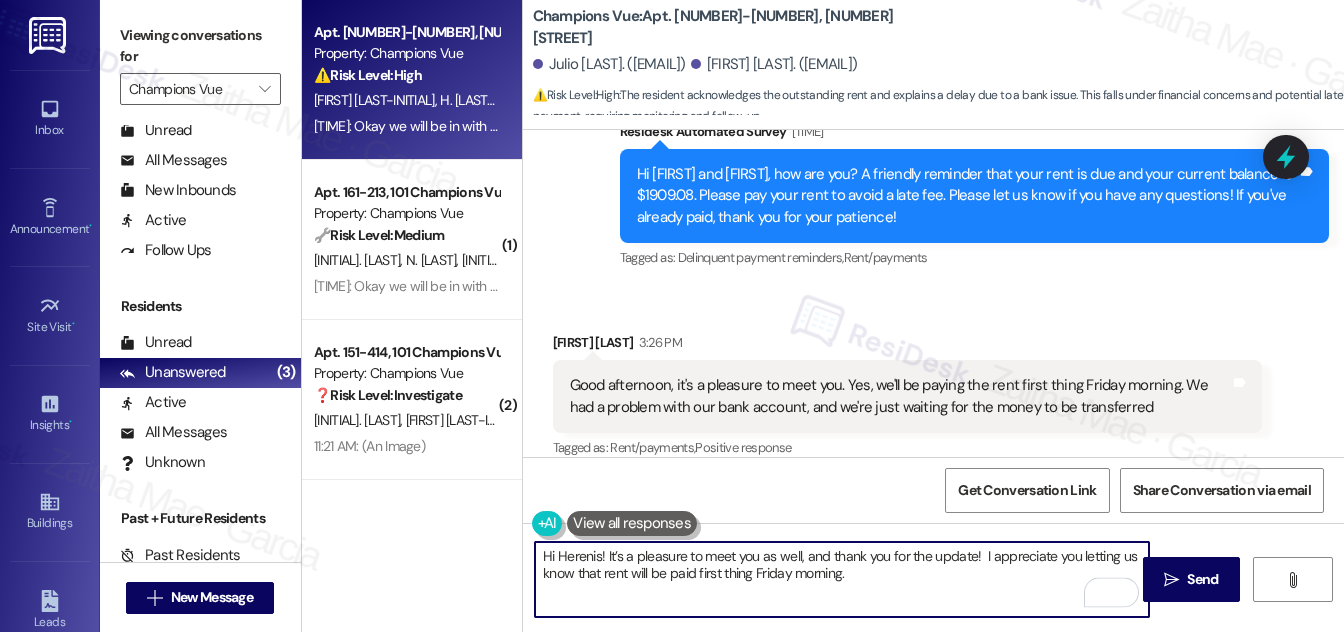 click on "Hi Herenis! It’s a pleasure to meet you as well, and thank you for the update!  I appreciate you letting us know that rent will be paid first thing Friday morning." at bounding box center [842, 579] 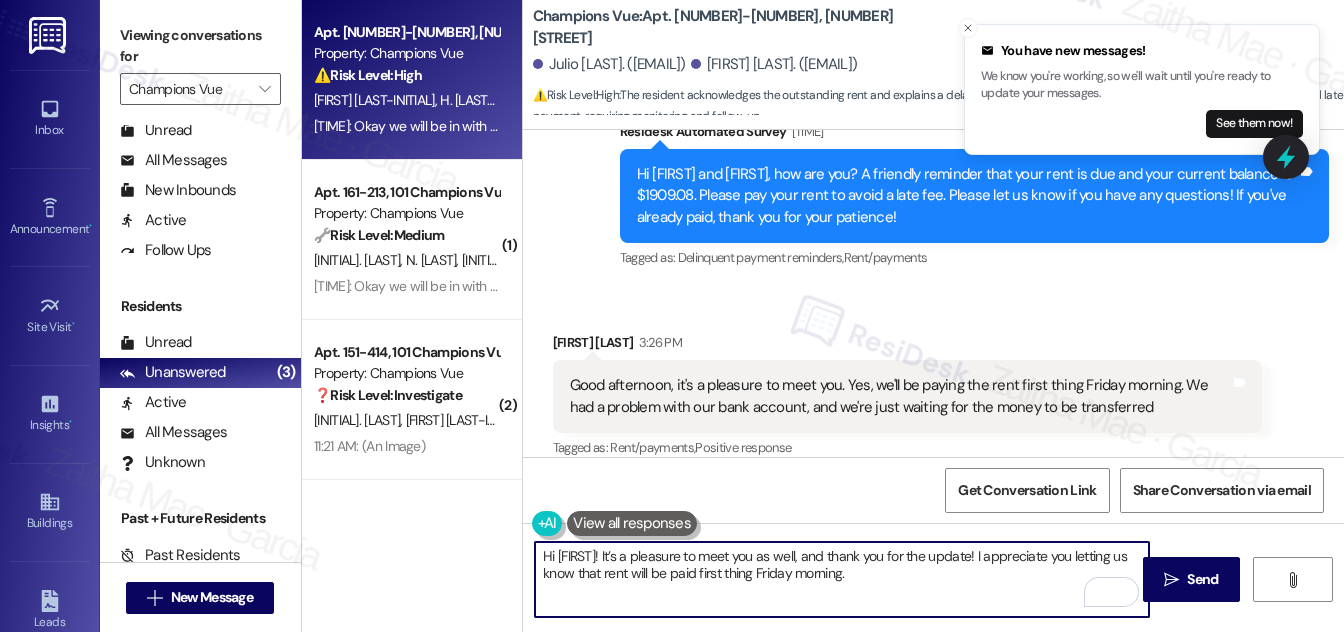 click on "Hi Herenis! It’s a pleasure to meet you as well, and thank you for the update! I appreciate you letting us know that rent will be paid first thing Friday morning." at bounding box center [842, 579] 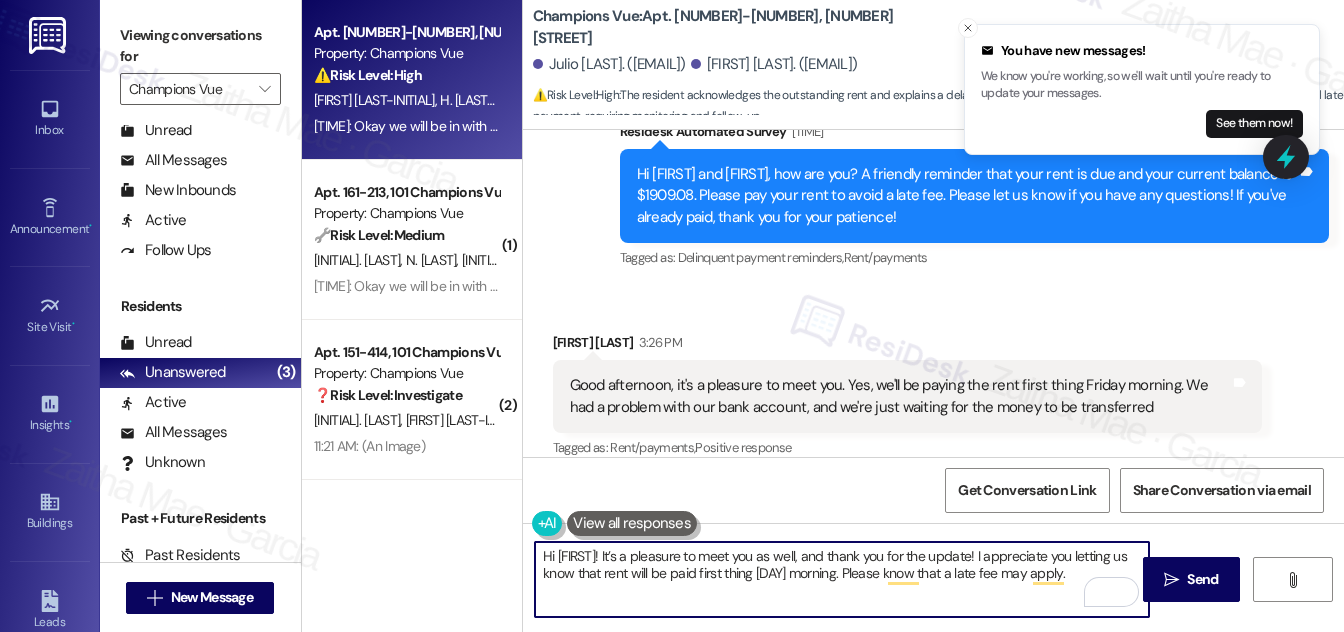 click on "Hi Herenis! It’s a pleasure to meet you as well, and thank you for the update! I appreciate you letting us know that rent will be paid first thing Friday morning. Please know that a late fee may apply." at bounding box center [842, 579] 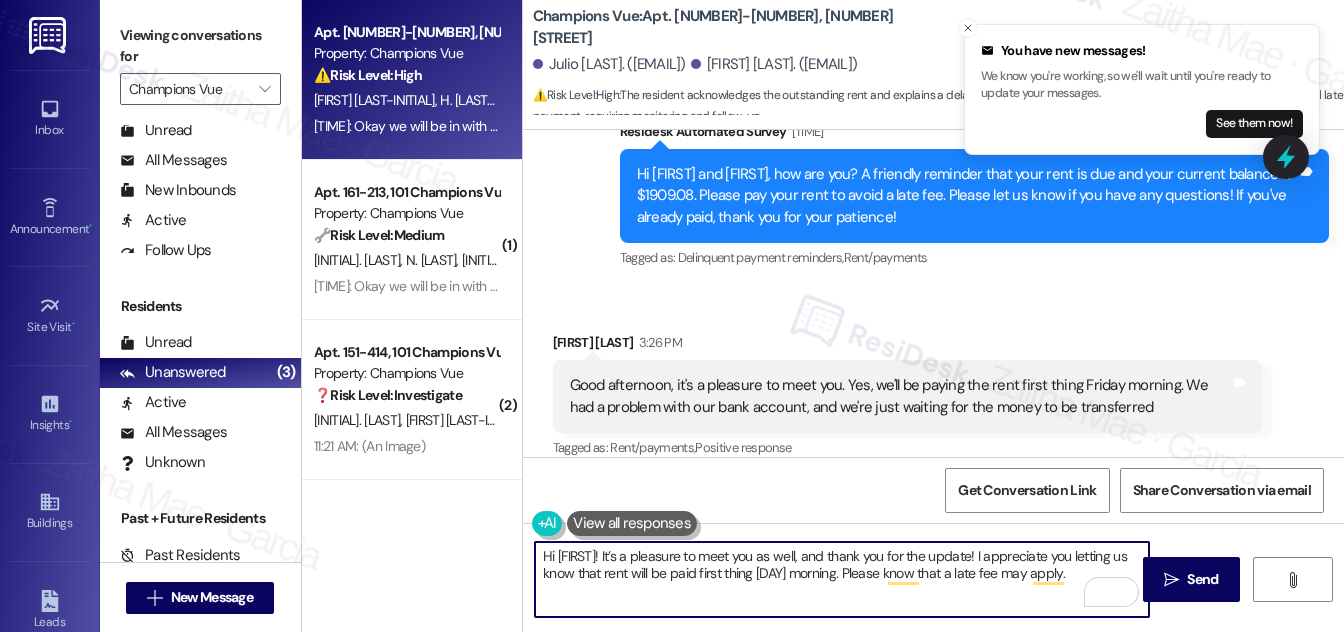 type on "Hi Herenis! It’s a pleasure to meet you as well, and thank you for the update! I appreciate you letting us know that rent will be paid first thing Friday morning. Please know that a late fee may apply." 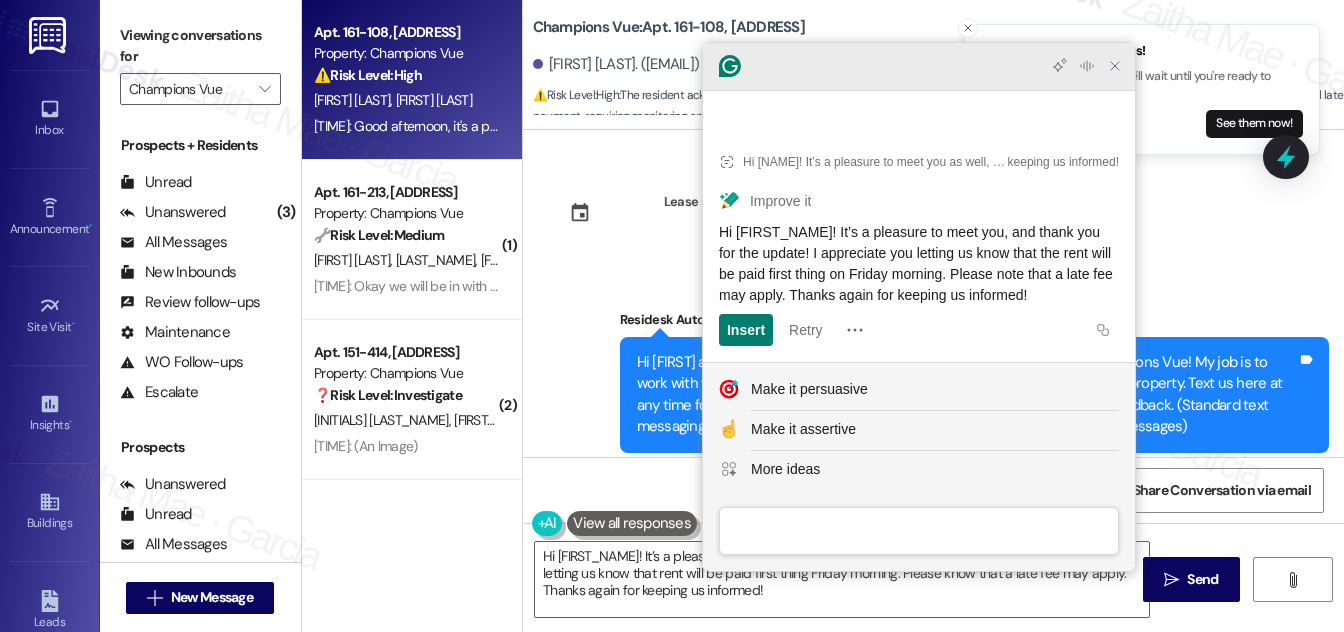 scroll, scrollTop: 0, scrollLeft: 0, axis: both 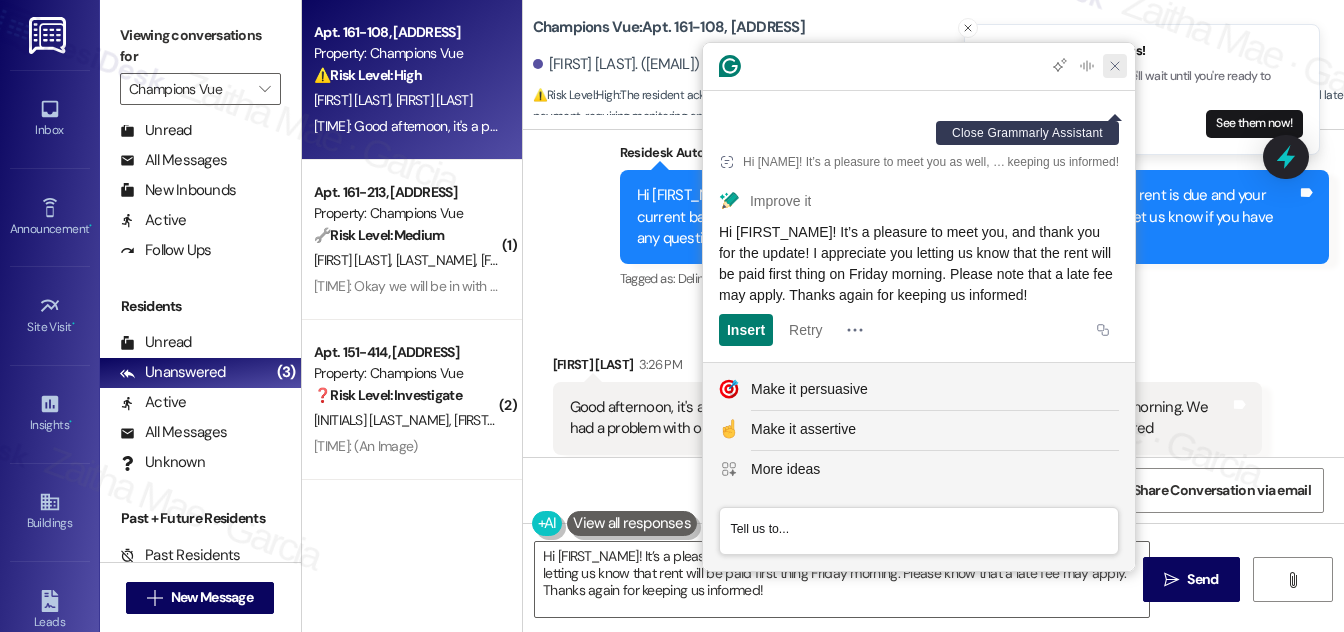 click 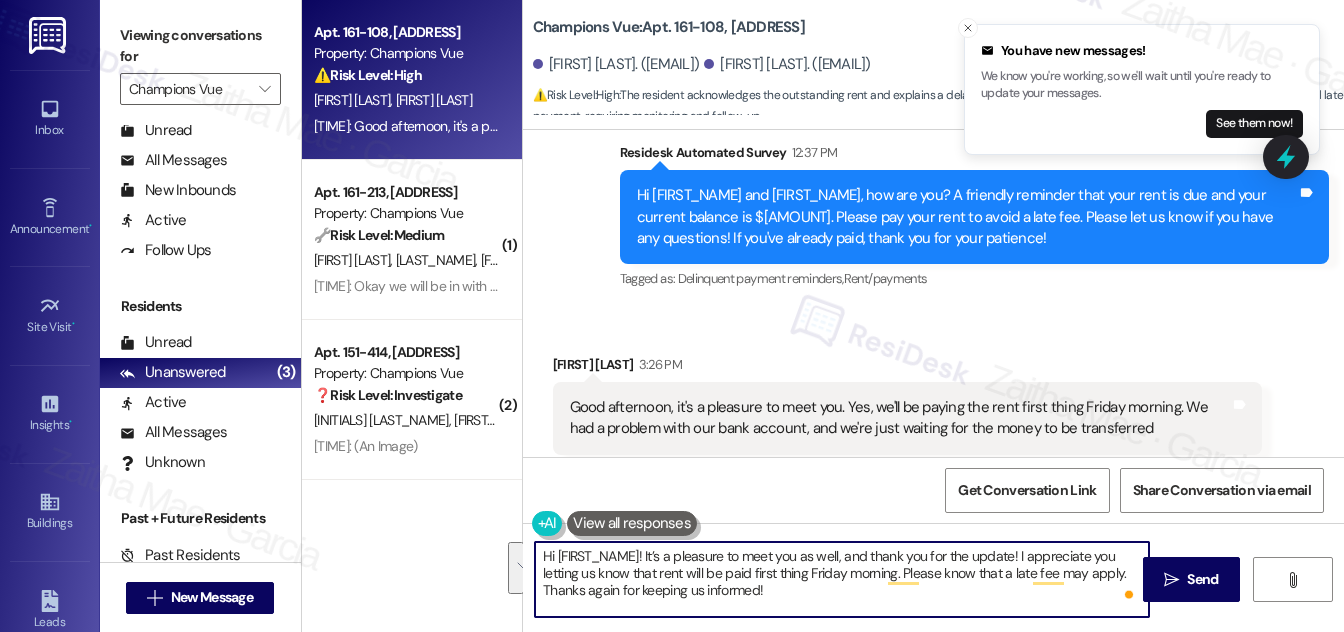 drag, startPoint x: 540, startPoint y: 553, endPoint x: 774, endPoint y: 594, distance: 237.56473 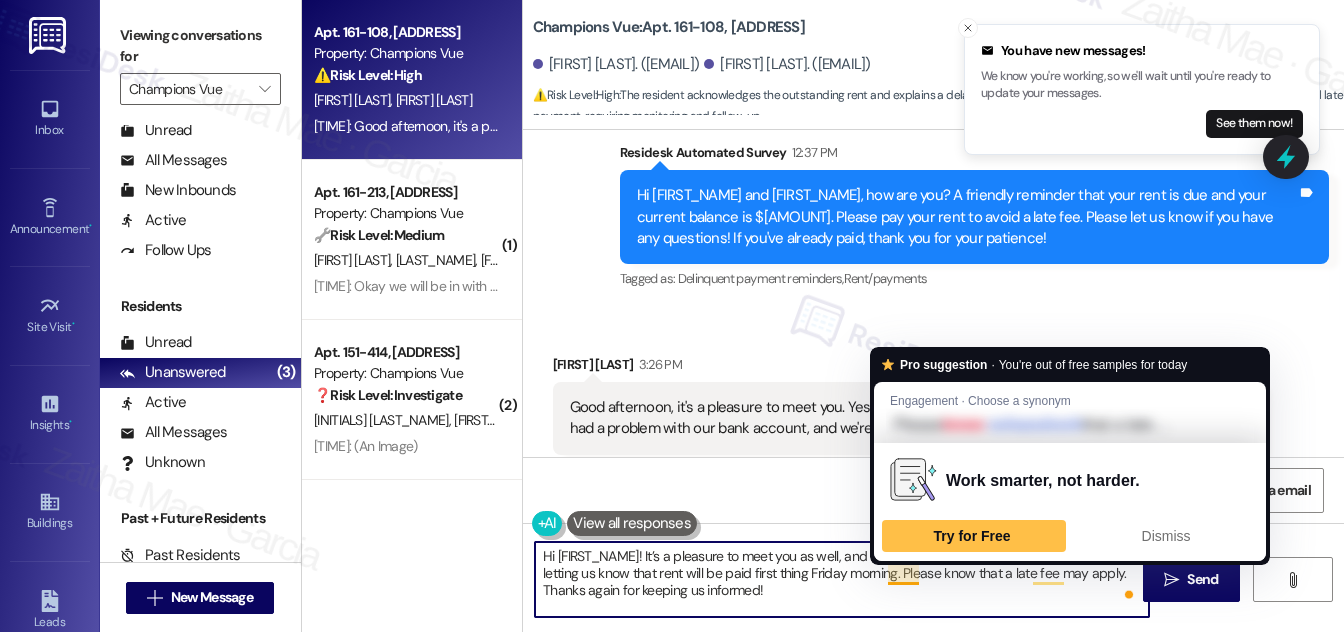 click on "Hi [FIRST_NAME]! It’s a pleasure to meet you as well, and thank you for the update! I appreciate you letting us know that rent will be paid first thing Friday morning. Please know that a late fee may apply. Thanks again for keeping us informed!" at bounding box center (842, 579) 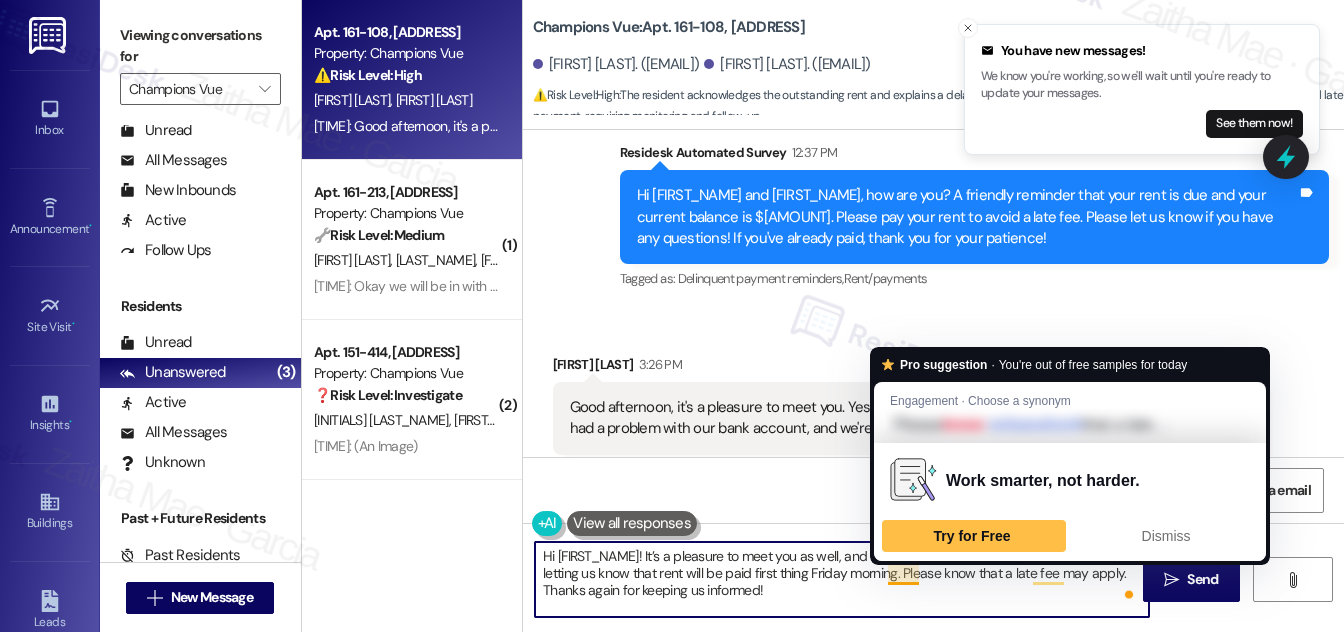 click on "Hi [FIRST_NAME]! It’s a pleasure to meet you as well, and thank you for the update! I appreciate you letting us know that rent will be paid first thing Friday morning. Please know that a late fee may apply. Thanks again for keeping us informed!" at bounding box center (842, 579) 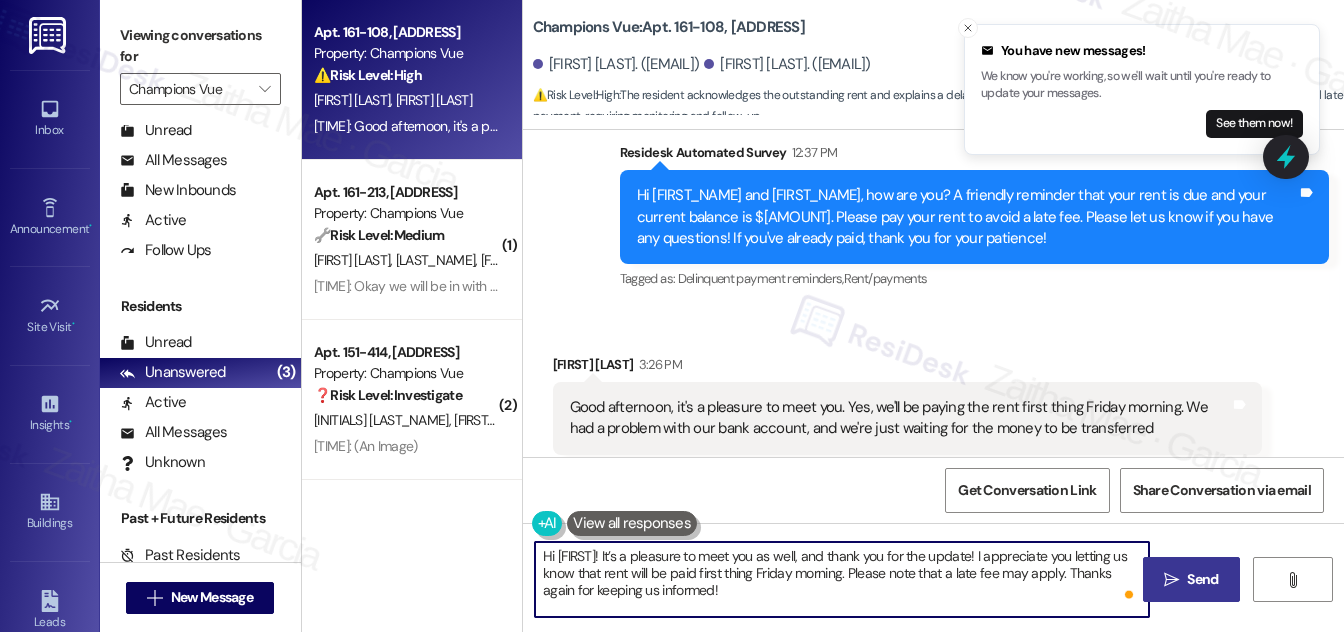type on "Hi [FIRST]! It’s a pleasure to meet you as well, and thank you for the update! I appreciate you letting us know that rent will be paid first thing Friday morning. Please note that a late fee may apply. Thanks again for keeping us informed!" 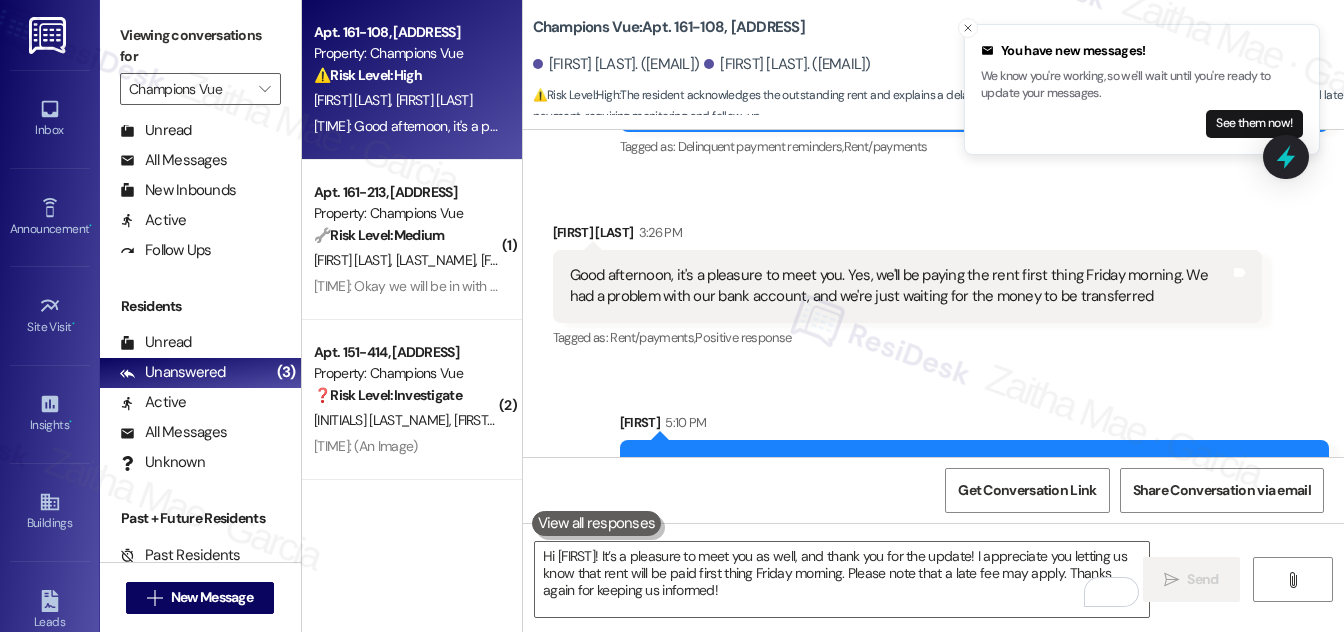 scroll, scrollTop: 1628, scrollLeft: 0, axis: vertical 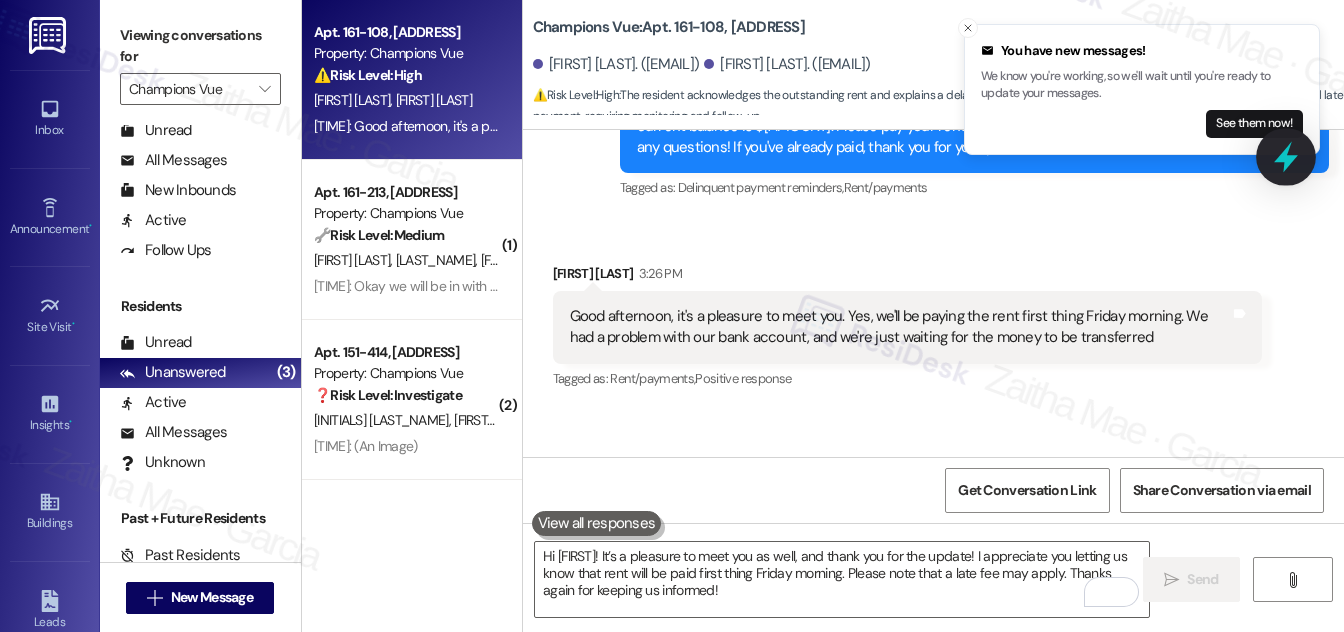 click 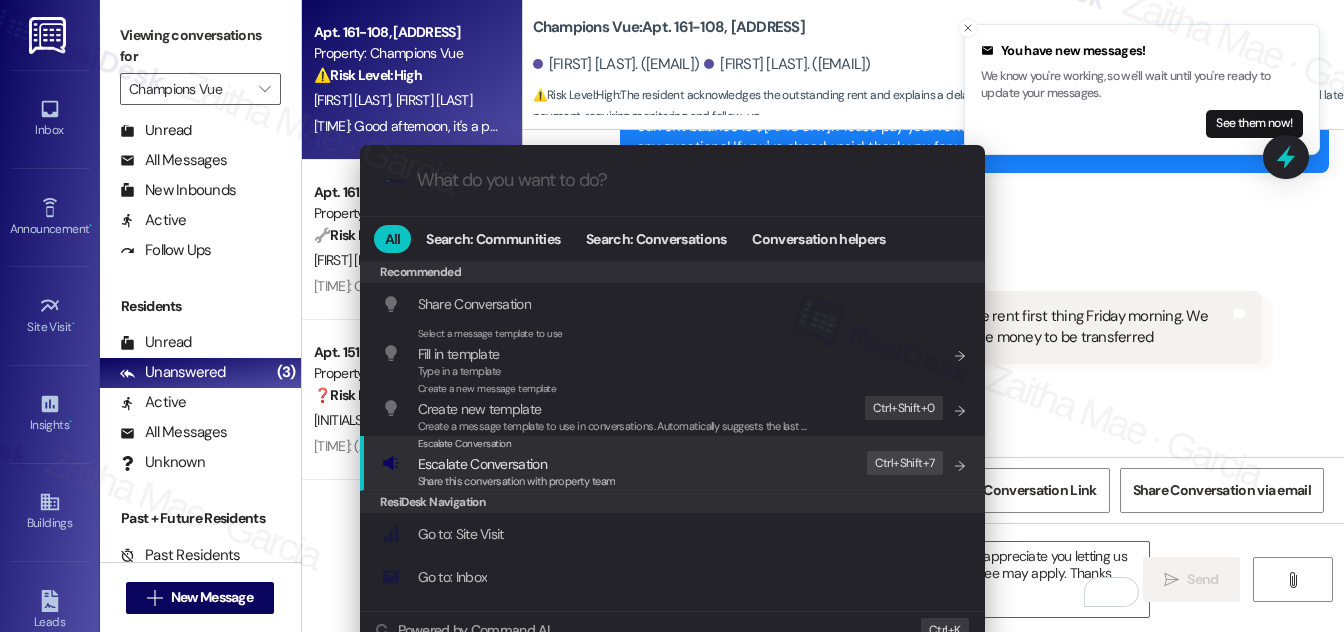 click on "Escalate Conversation" at bounding box center (482, 464) 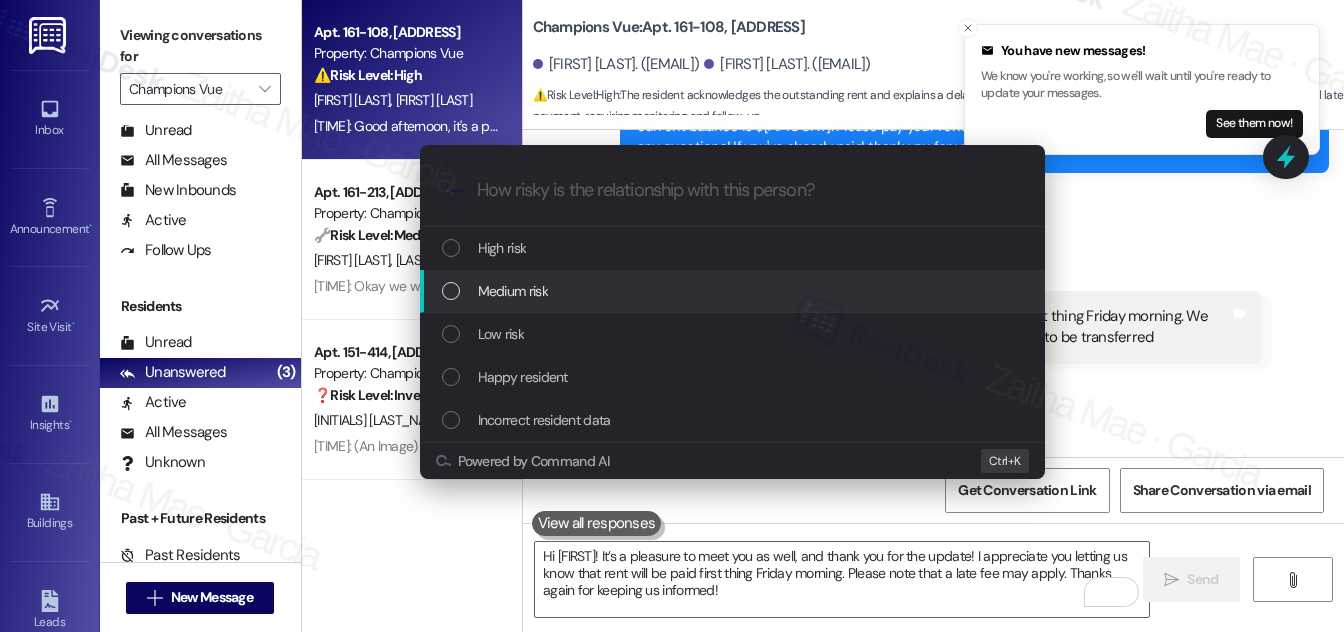 click on "Medium risk" at bounding box center [734, 291] 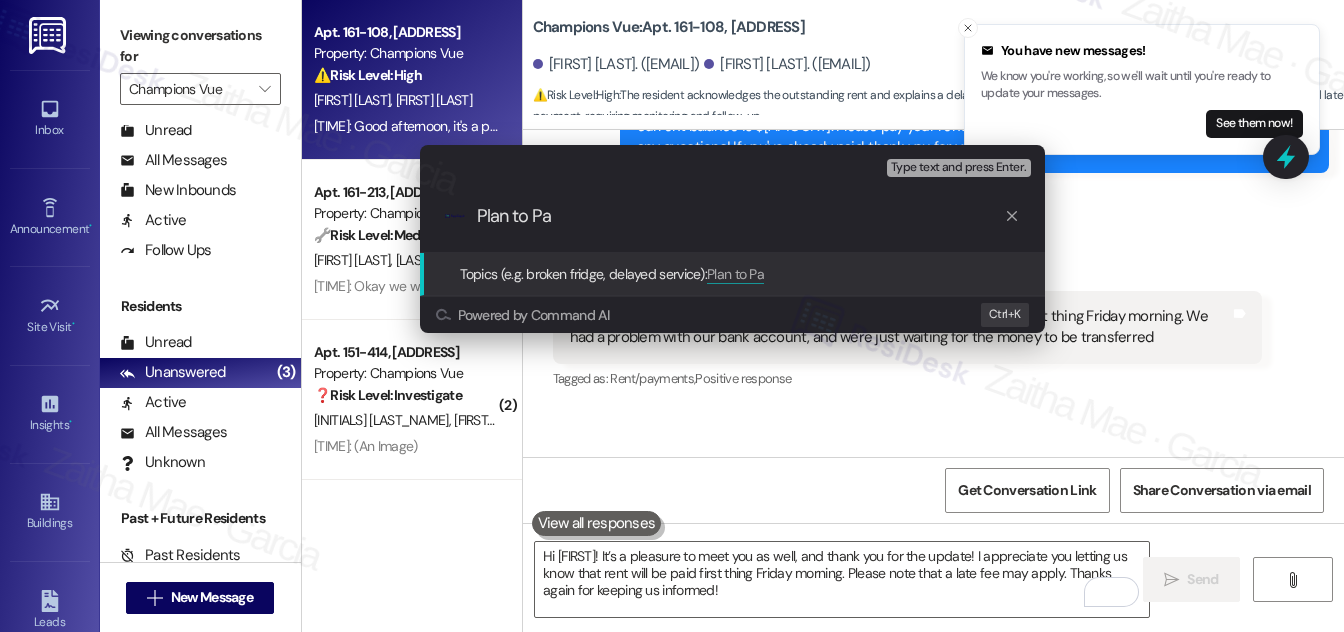 type on "Plan to Pay" 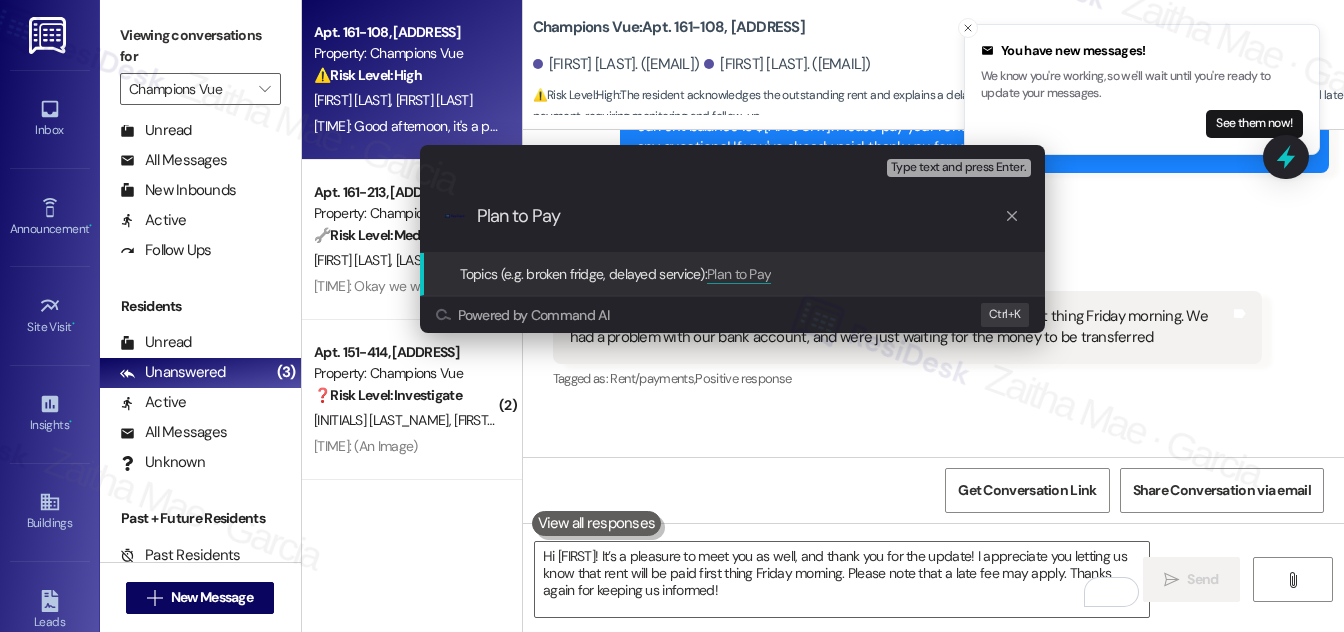 type 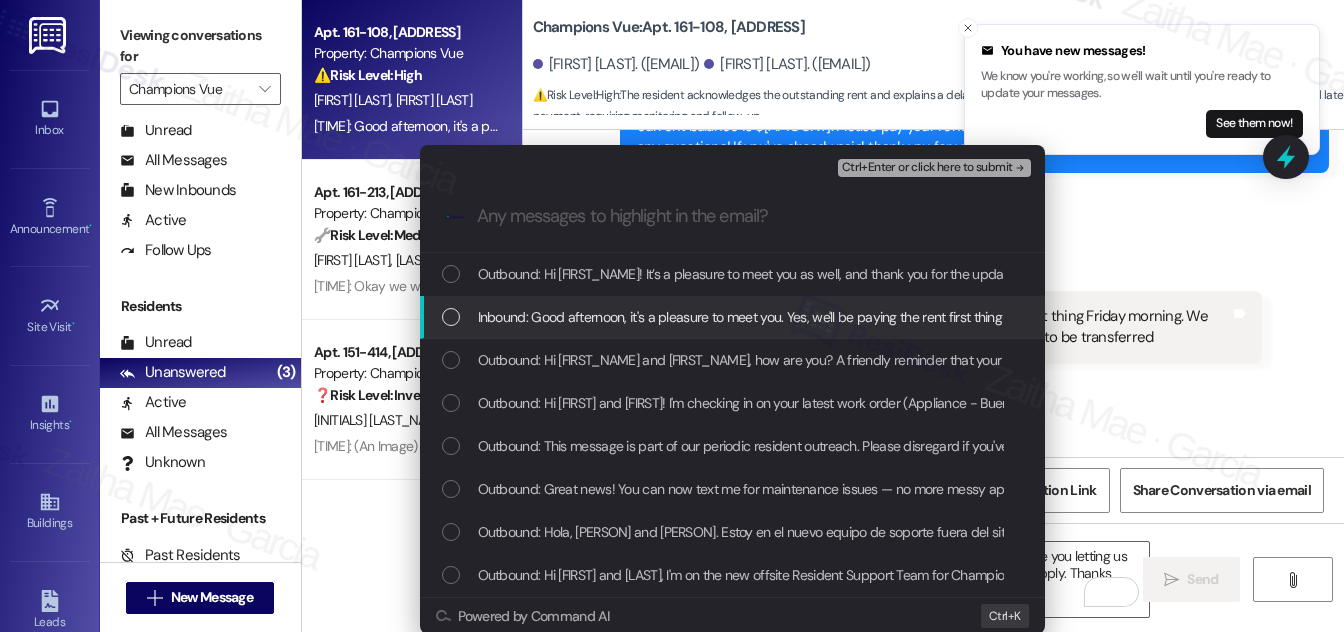 click on "Inbound: Good afternoon, it's a pleasure to meet you. Yes, we'll be paying the rent first thing Friday morning. We had a problem with our bank account, and we're just waiting for the money to be transferred" at bounding box center (734, 317) 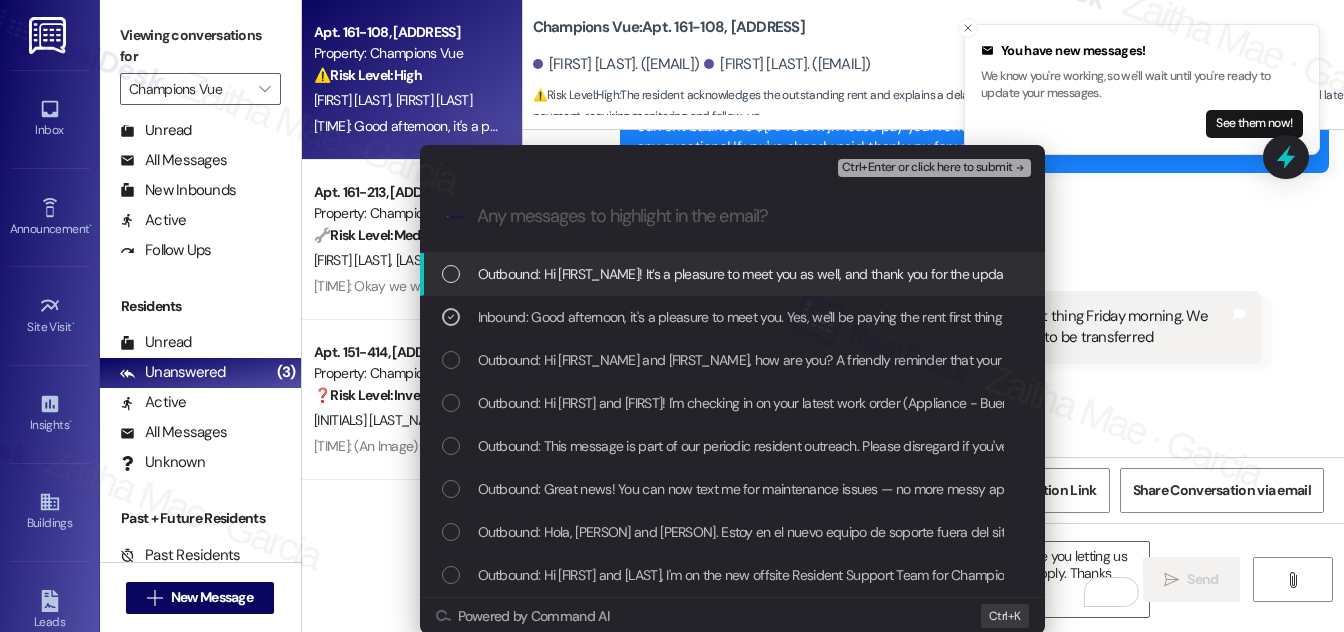 click on "Ctrl+Enter or click here to submit" at bounding box center [934, 168] 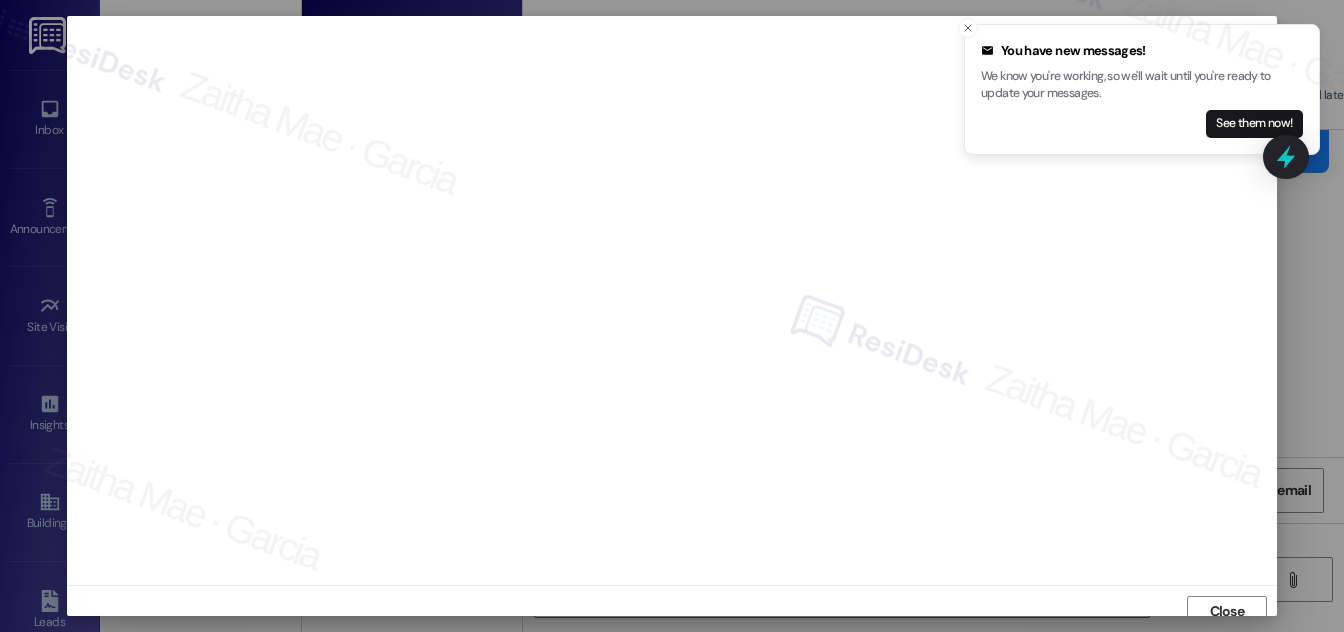 scroll, scrollTop: 11, scrollLeft: 0, axis: vertical 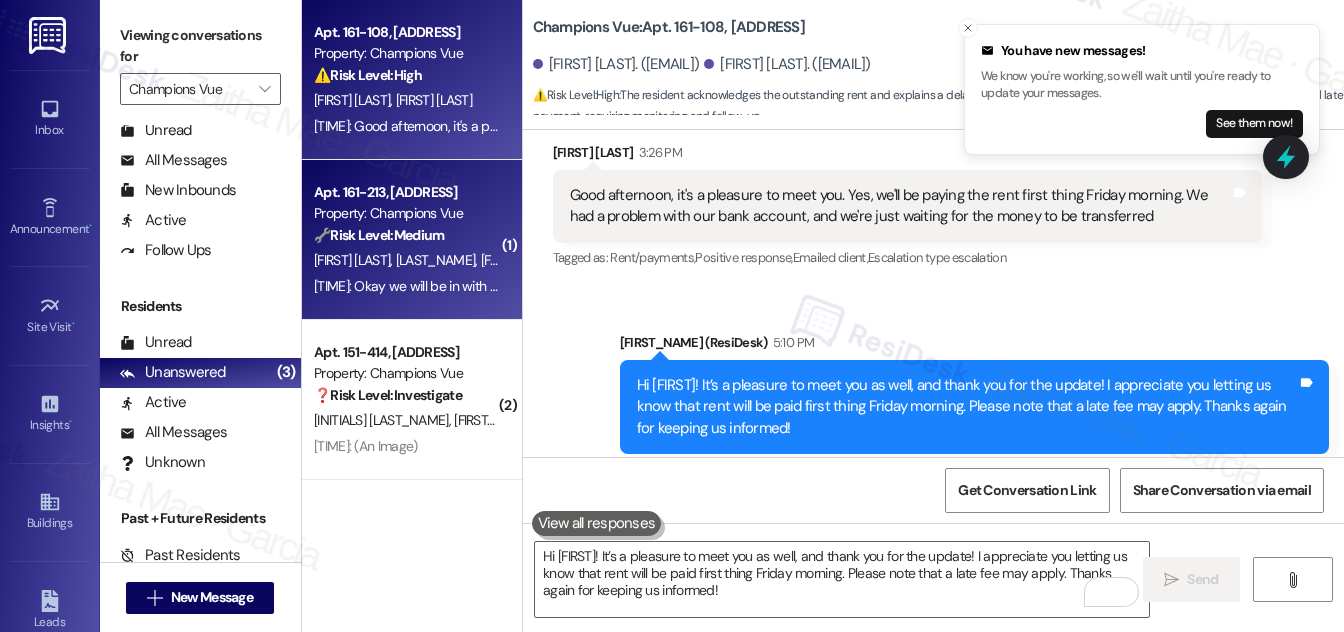 click on "12:53 PM: Okay we will be in with money order 12:53 PM: Okay we will be in with money order" at bounding box center (406, 286) 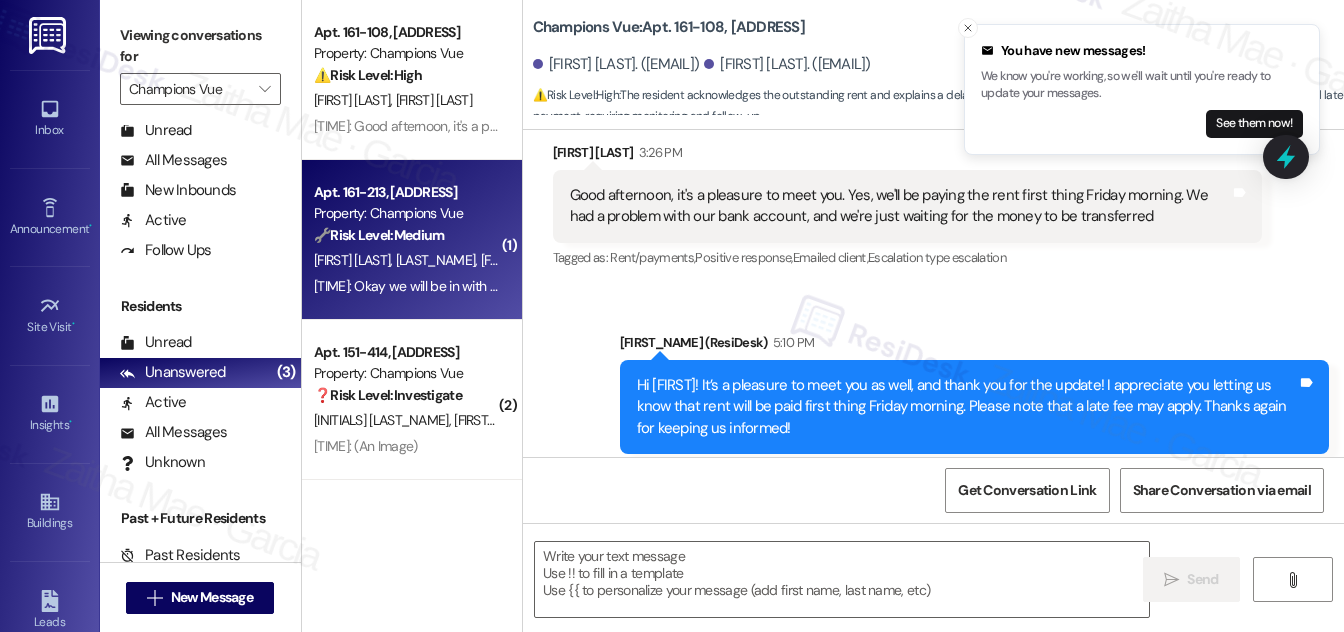 type on "Fetching suggested responses. Please feel free to read through the conversation in the meantime." 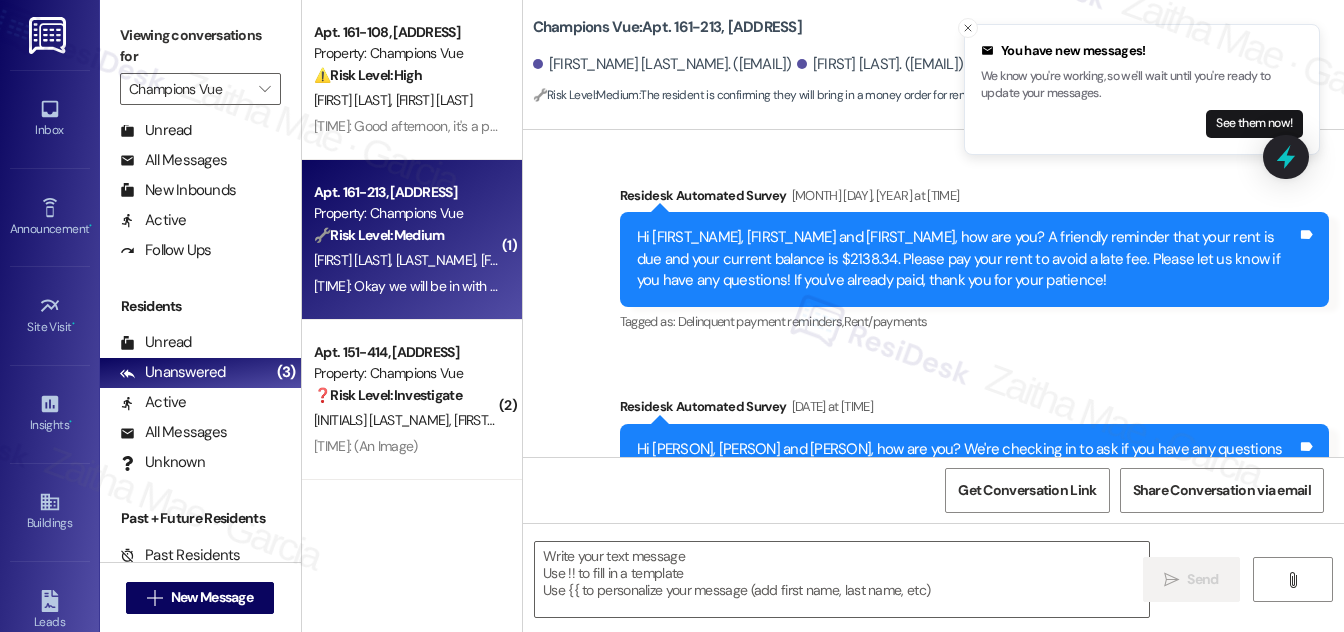 type on "Fetching suggested responses. Please feel free to read through the conversation in the meantime." 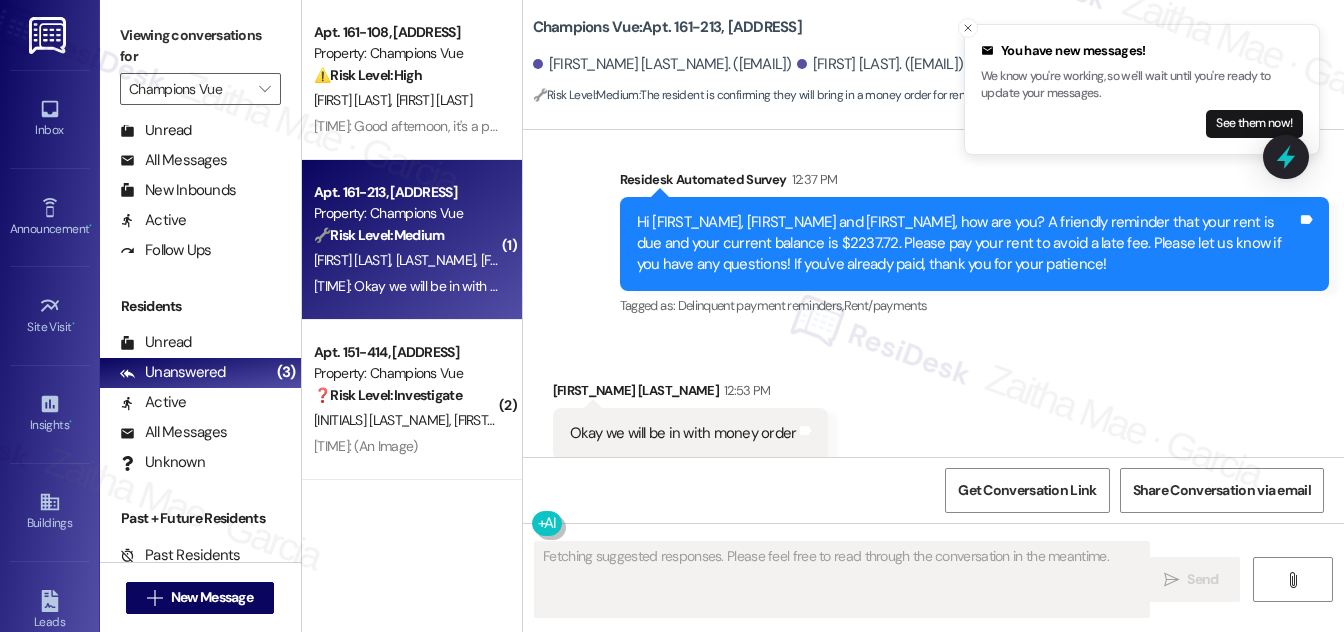 scroll, scrollTop: 3757, scrollLeft: 0, axis: vertical 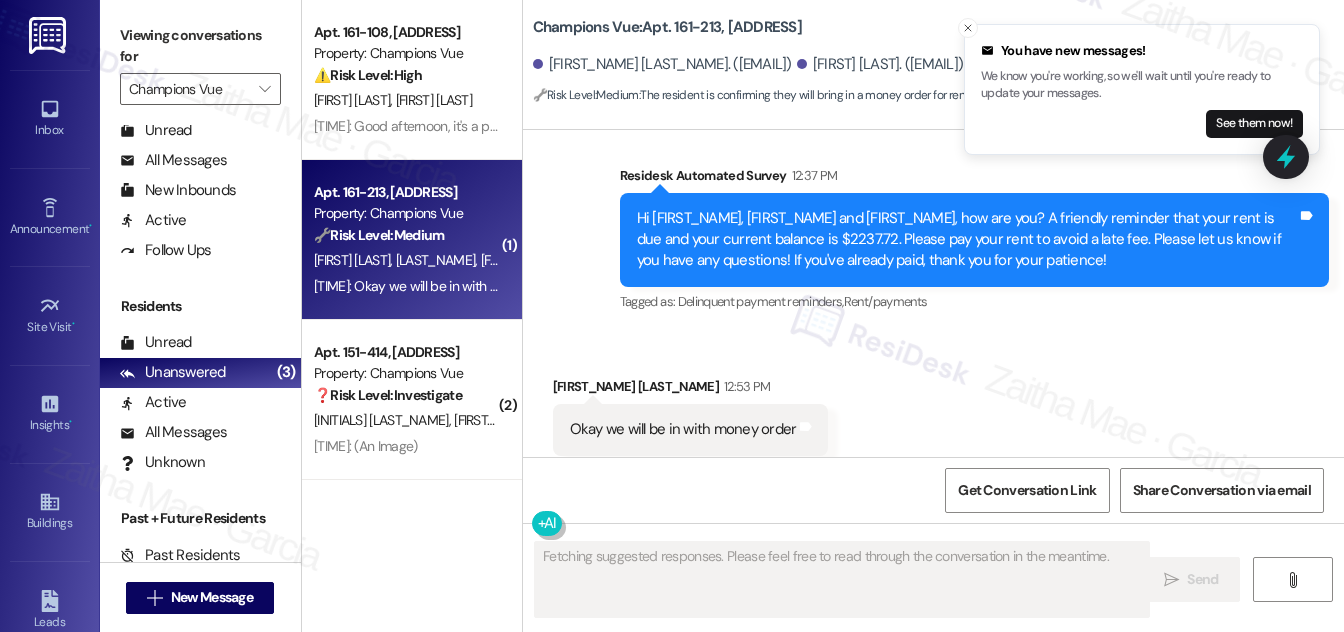 type 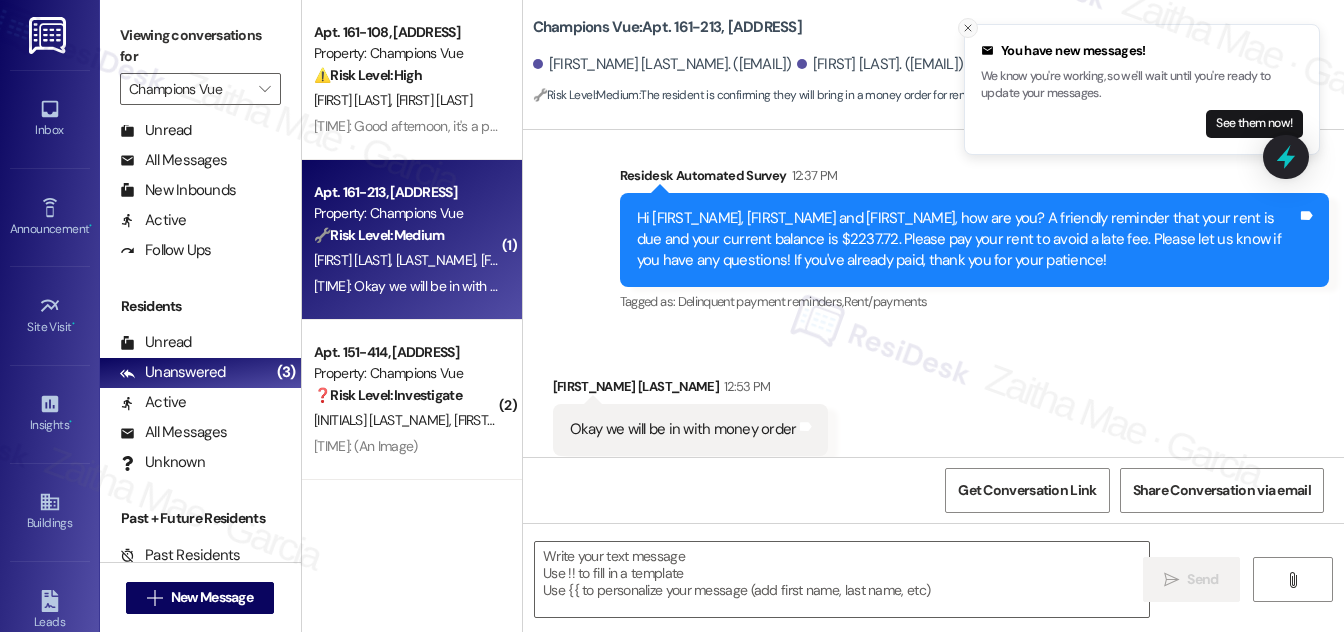 click 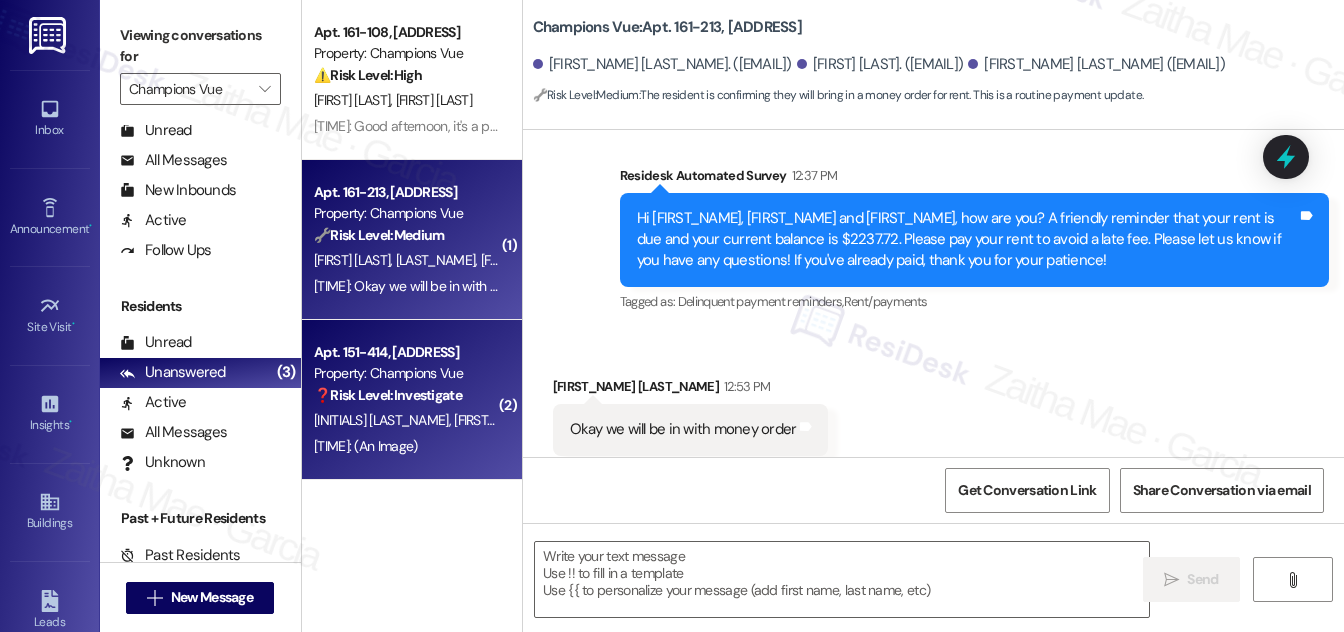 click on "❓  Risk Level:  Investigate" at bounding box center [388, 395] 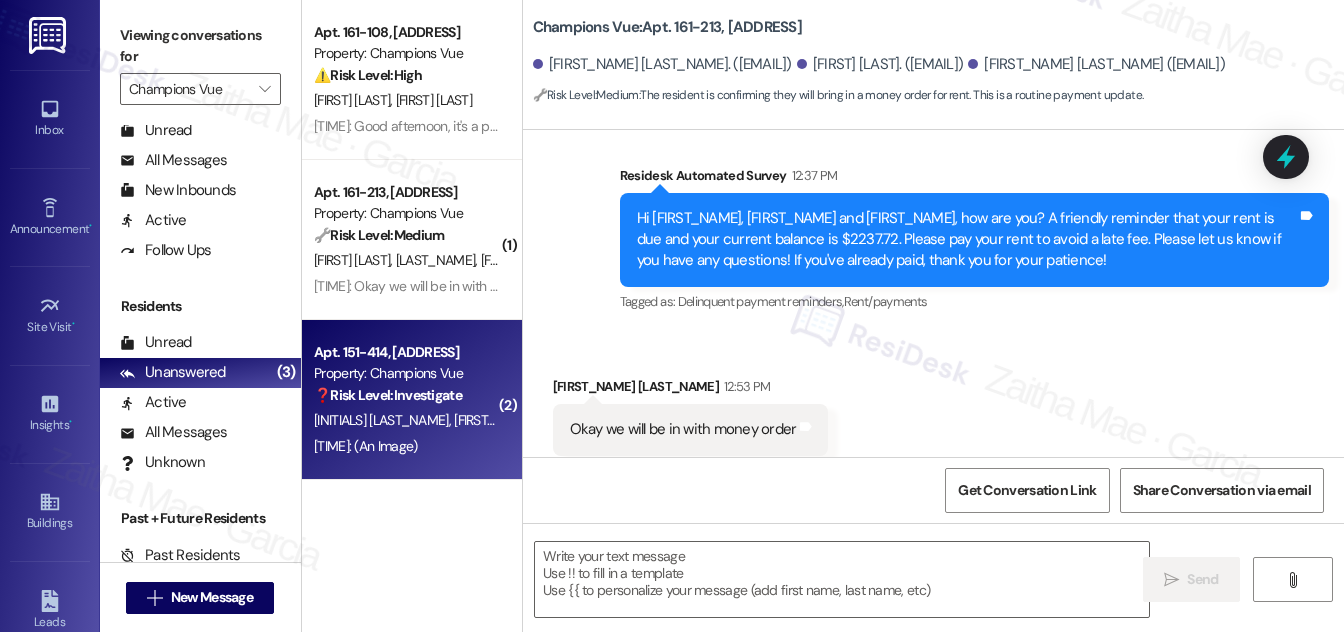 type on "Fetching suggested responses. Please feel free to read through the conversation in the meantime." 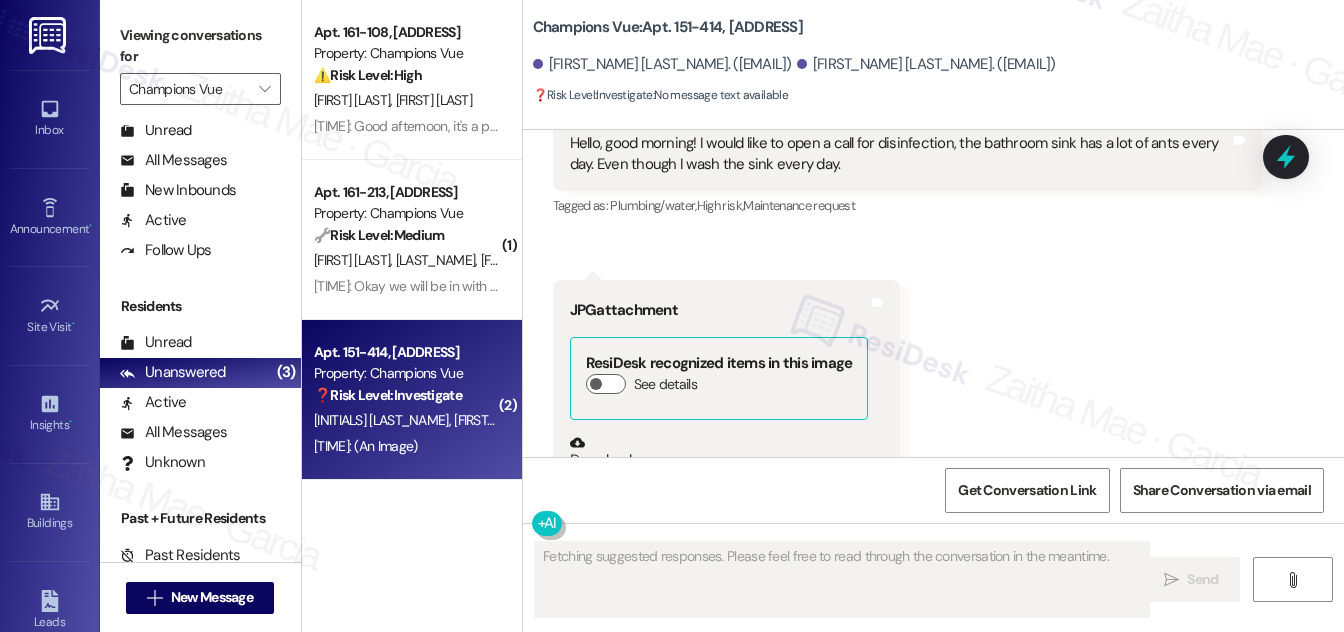 scroll, scrollTop: 19874, scrollLeft: 0, axis: vertical 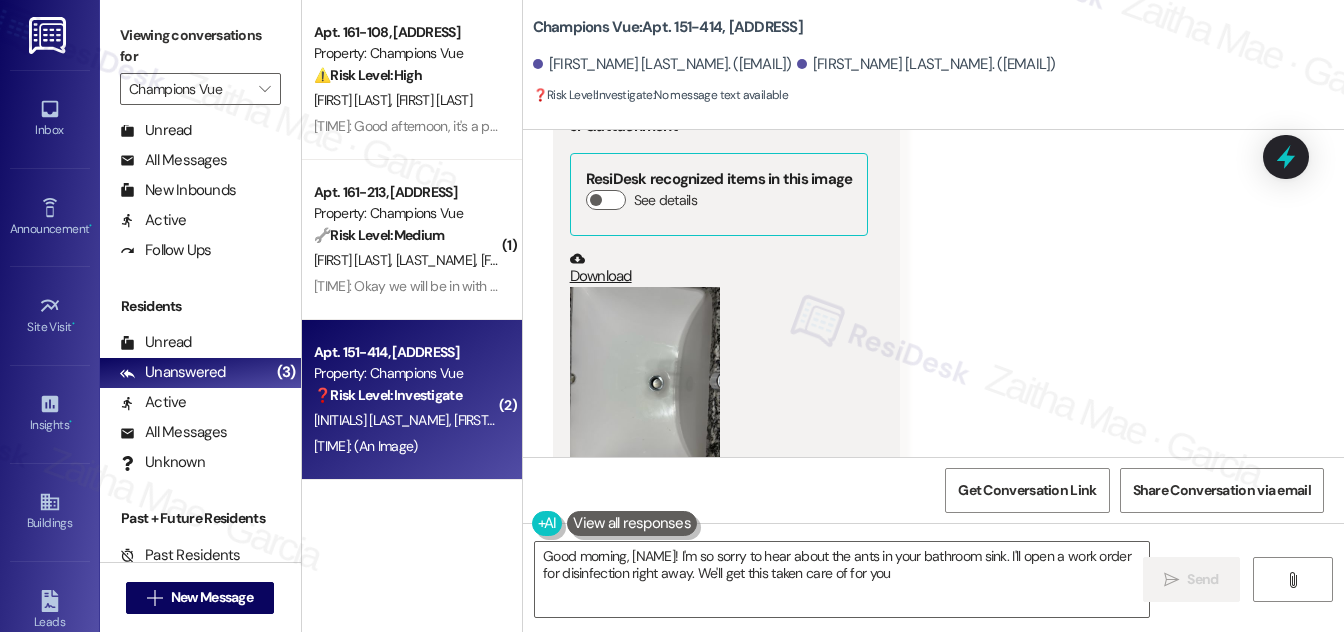 type on "Good morning, {{first_name}}! I'm so sorry to hear about the ants in your bathroom sink. I'll open a work order for disinfection right away. We'll get this taken care of for you!" 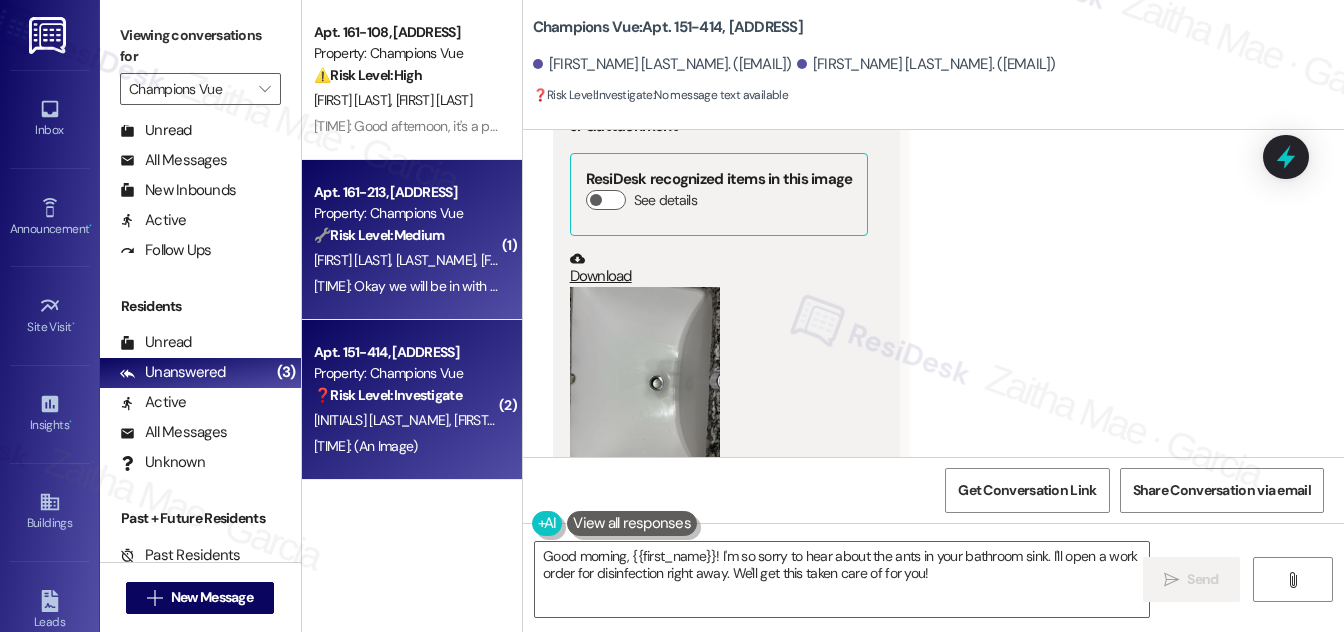 click on "A. Rivera" at bounding box center (563, 260) 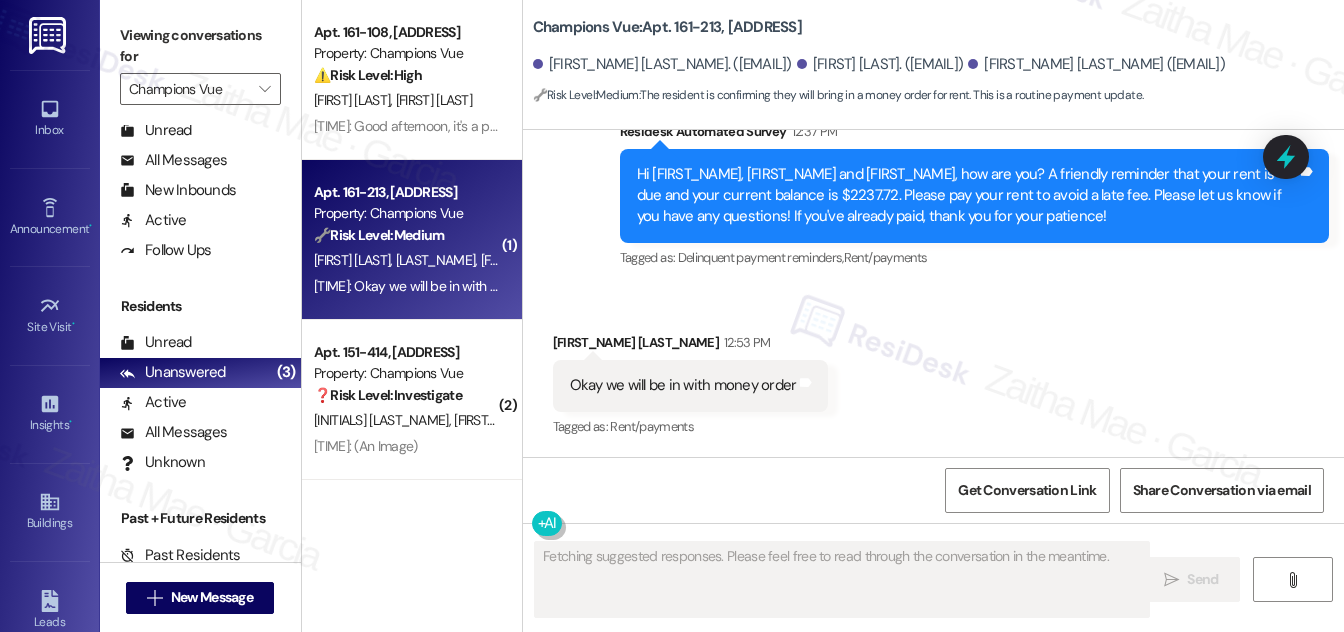scroll, scrollTop: 3758, scrollLeft: 0, axis: vertical 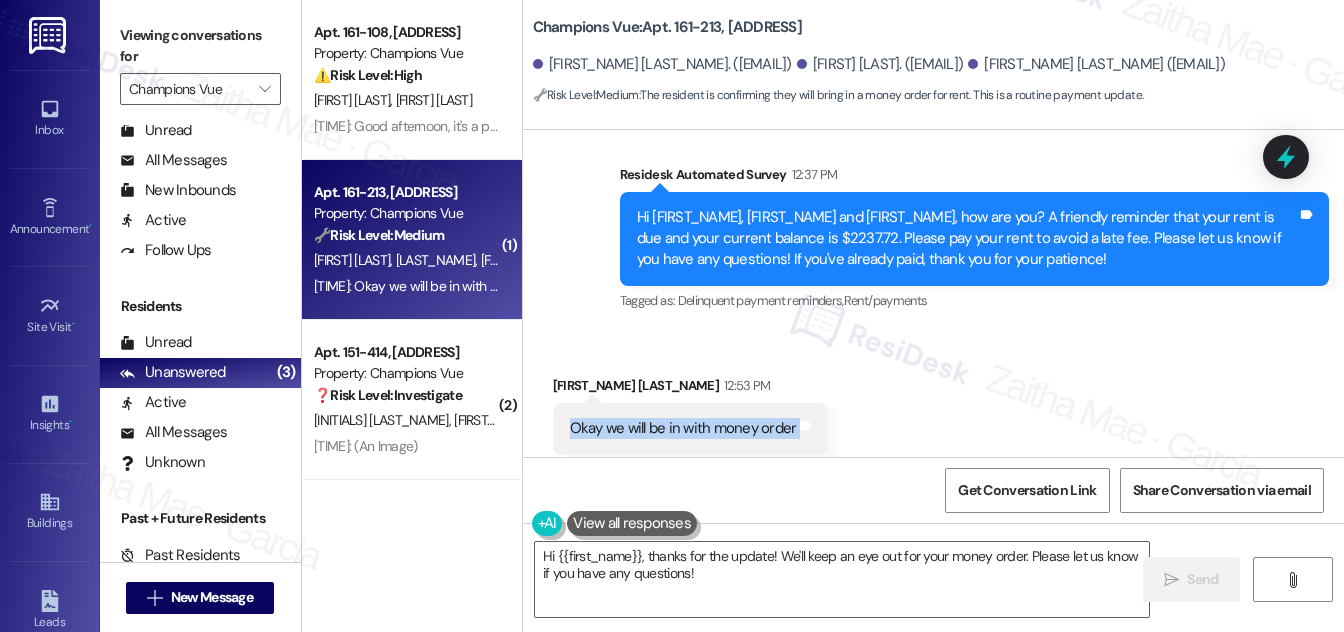 drag, startPoint x: 560, startPoint y: 395, endPoint x: 793, endPoint y: 403, distance: 233.1373 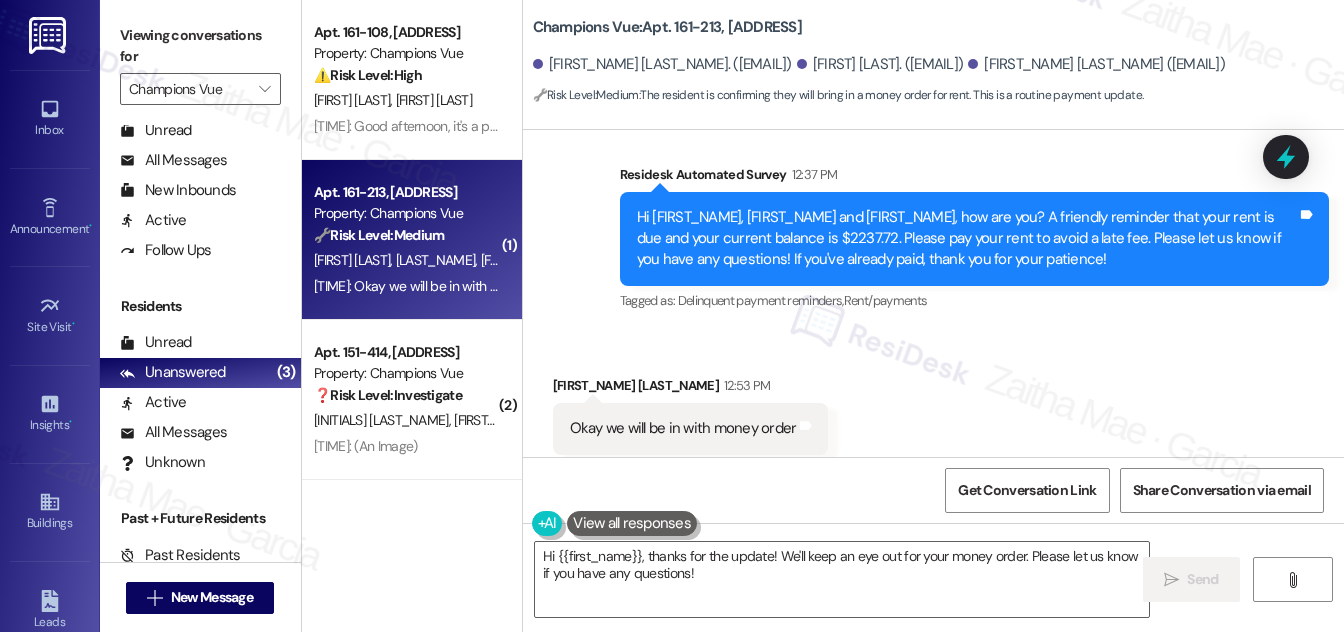 click on "Received via SMS Andre Rivera 12:53 PM Okay we will be in with money order Tags and notes Tagged as:   Rent/payments Click to highlight conversations about Rent/payments" at bounding box center (933, 414) 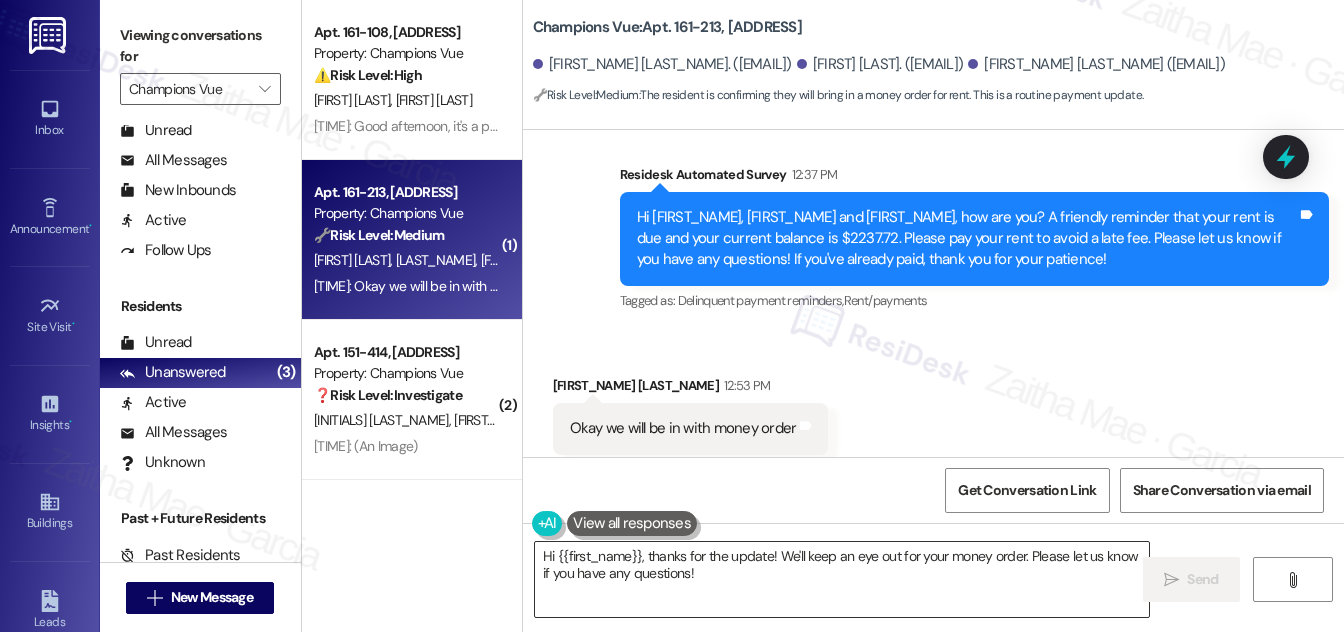 click on "Hi {{first_name}}, thanks for the update! We'll keep an eye out for your money order. Please let us know if you have any questions!" at bounding box center (842, 579) 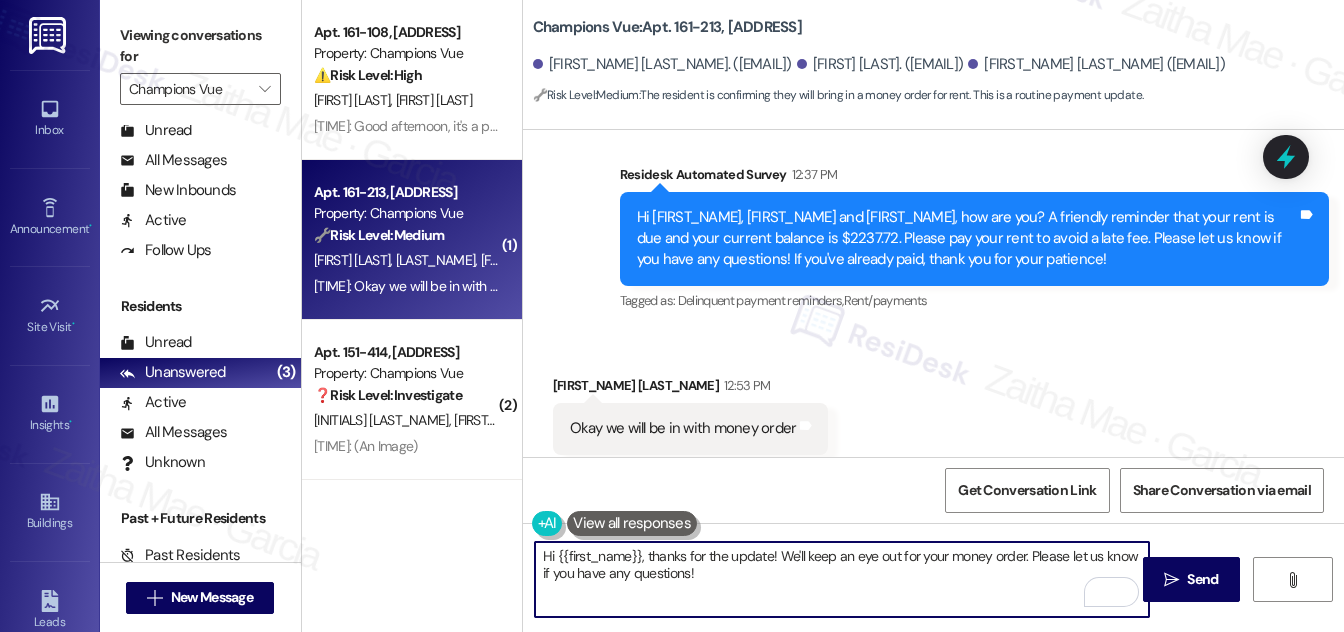 click on "Andre Rivera 12:53 PM" at bounding box center (691, 389) 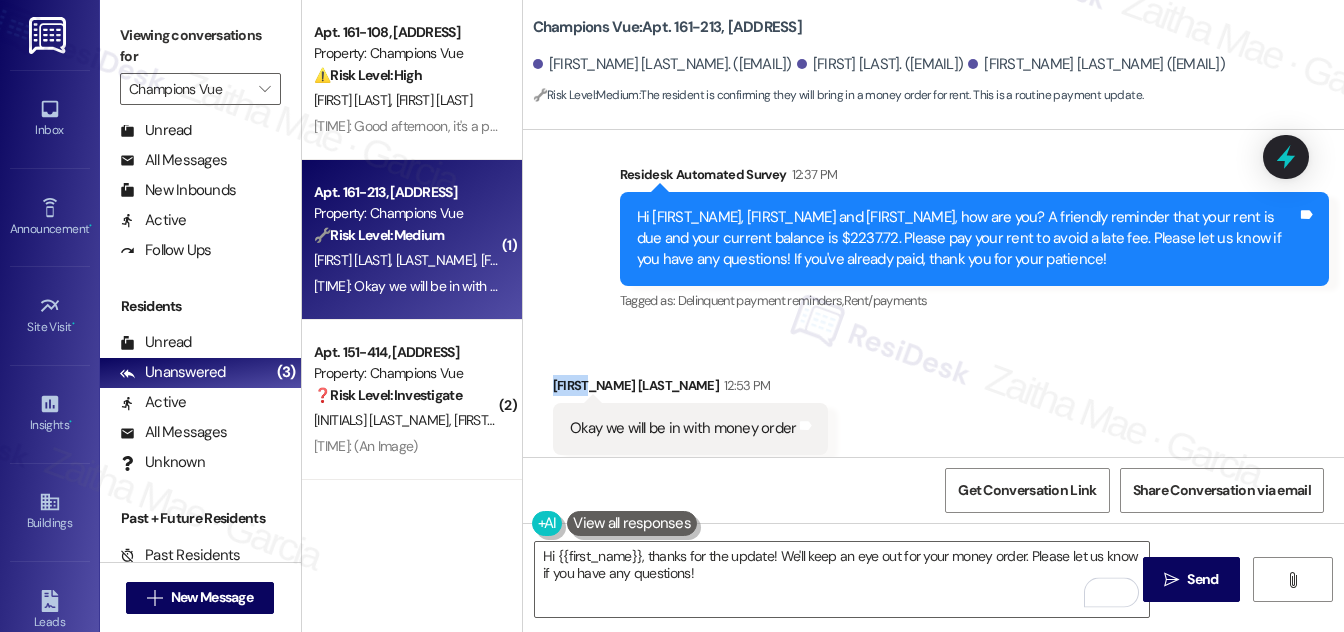 click on "Andre Rivera 12:53 PM" at bounding box center [691, 389] 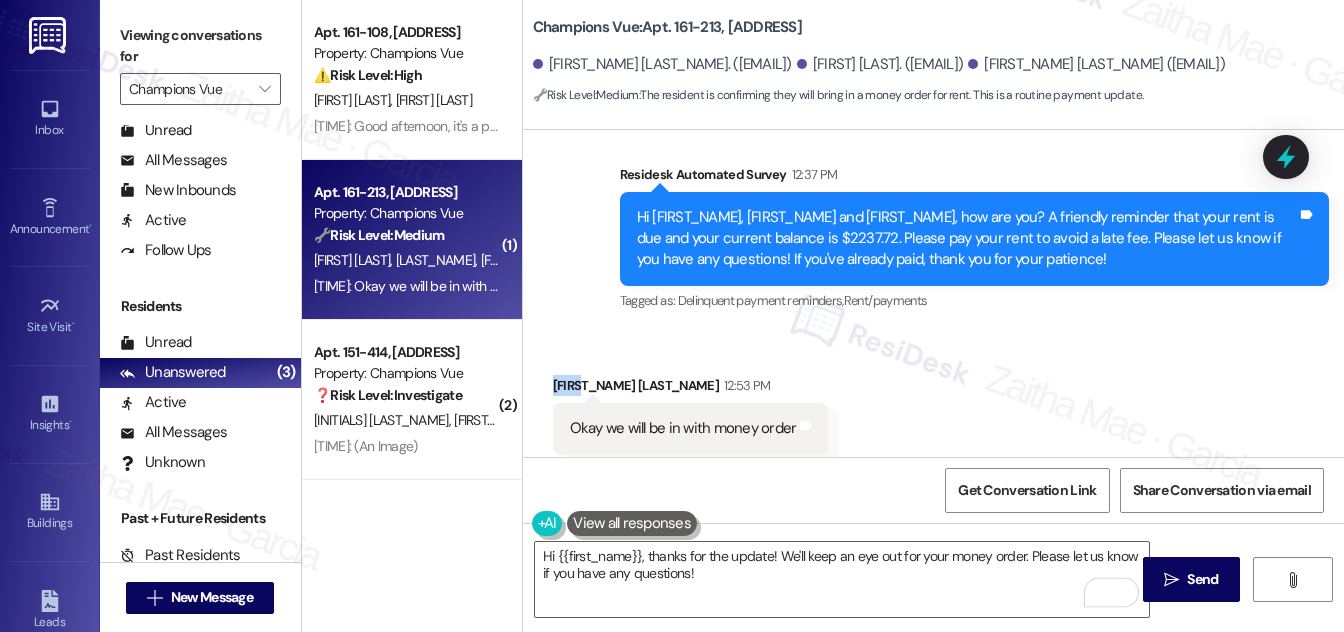 copy on "Andre" 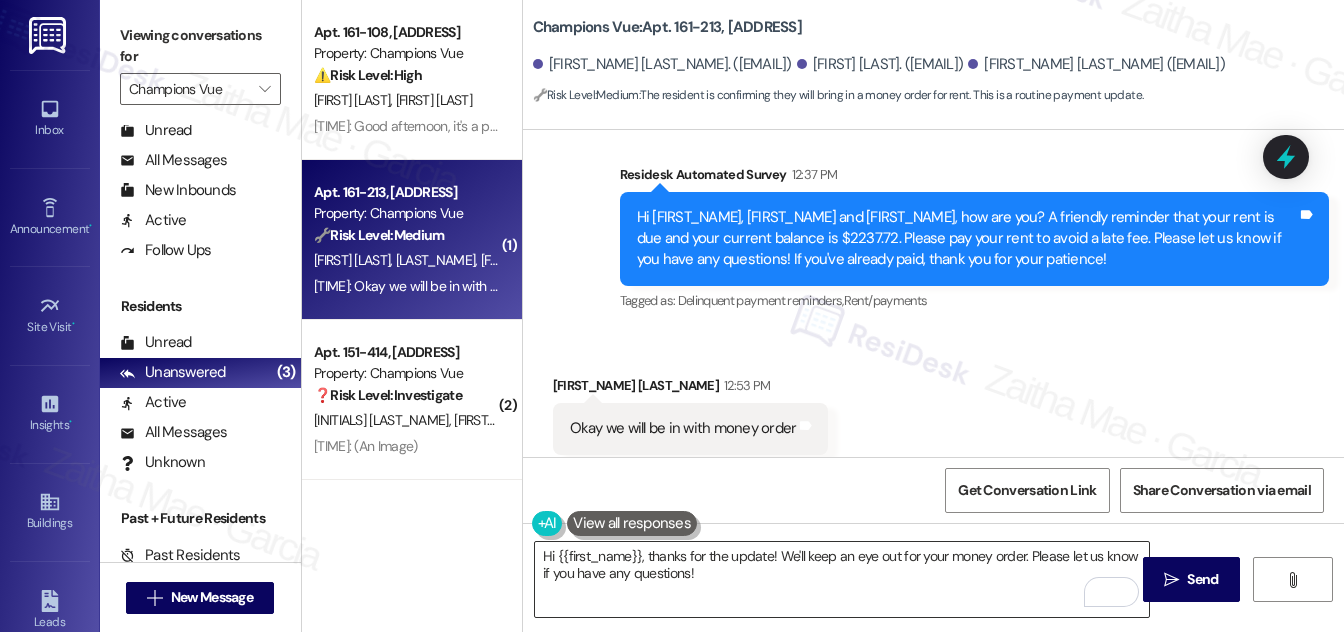 click on "Hi {{first_name}}, thanks for the update! We'll keep an eye out for your money order. Please let us know if you have any questions!" at bounding box center [842, 579] 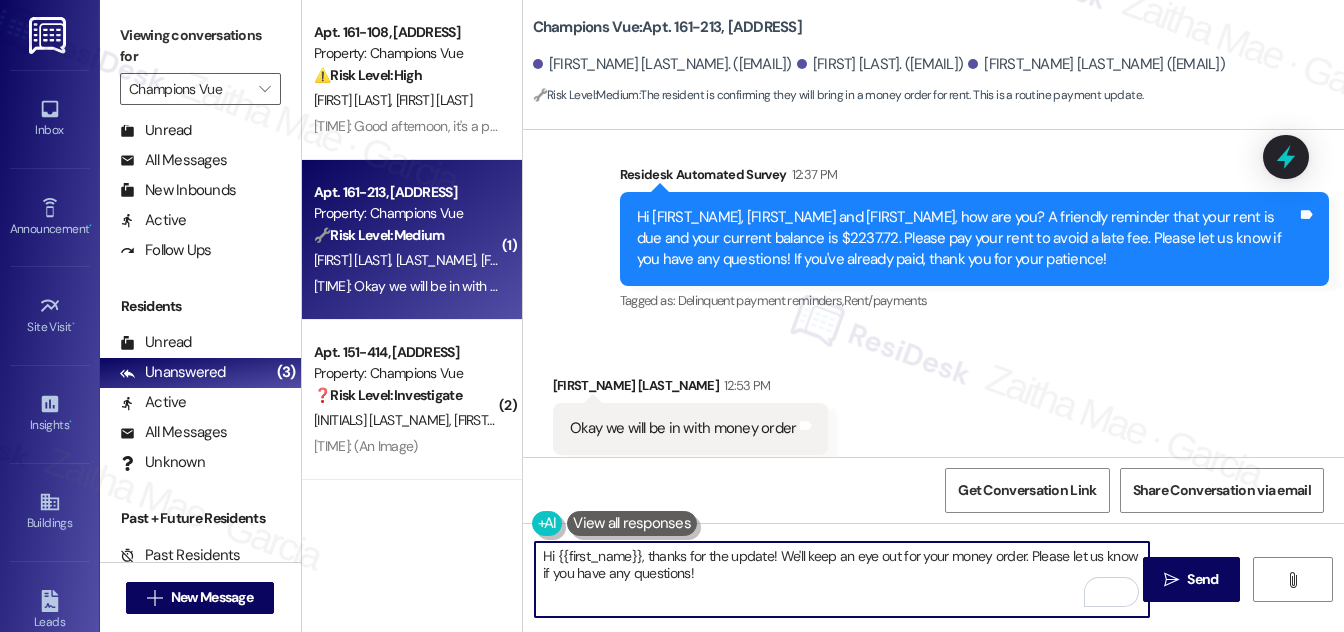 click on "Hi {{first_name}}, thanks for the update! We'll keep an eye out for your money order. Please let us know if you have any questions!" at bounding box center [842, 579] 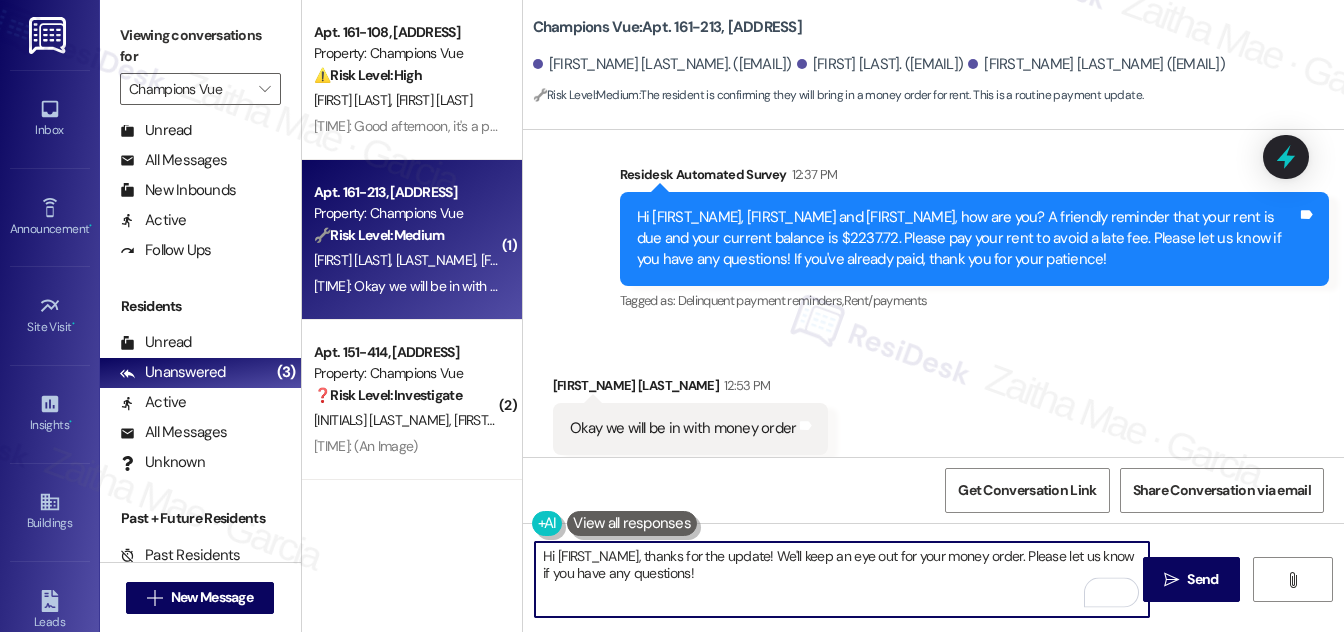 paste on "Andre" 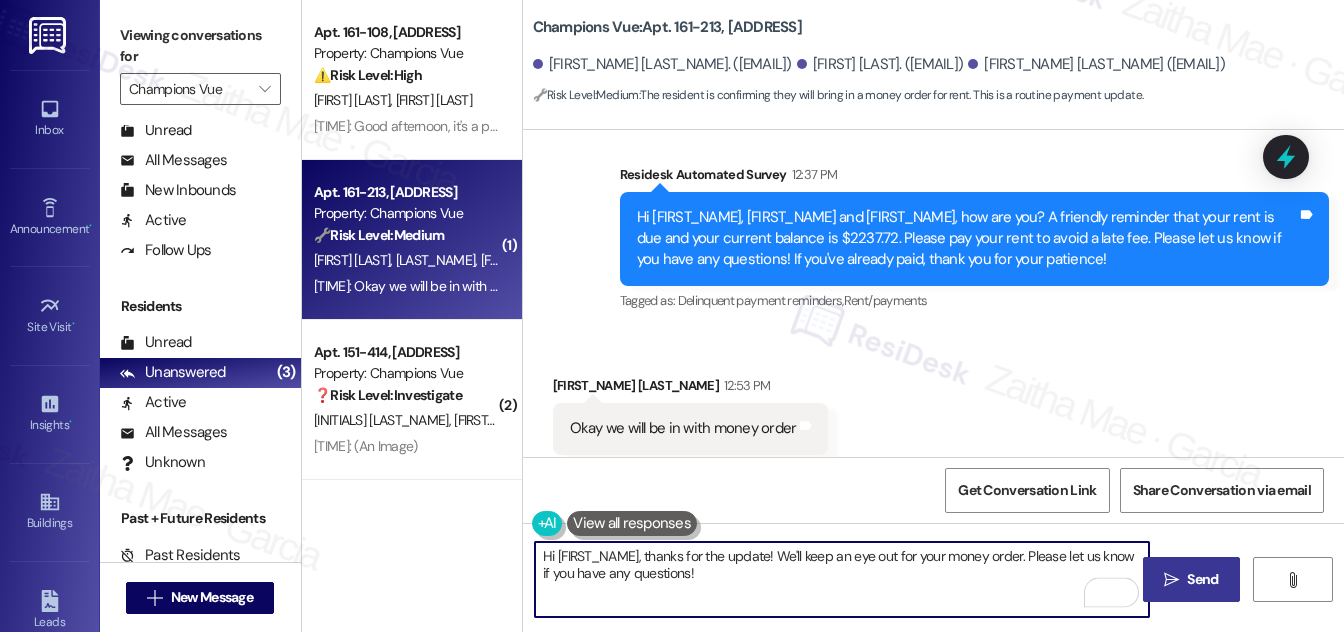 type on "Hi Andre, thanks for the update! We'll keep an eye out for your money order. Please let us know if you have any questions!" 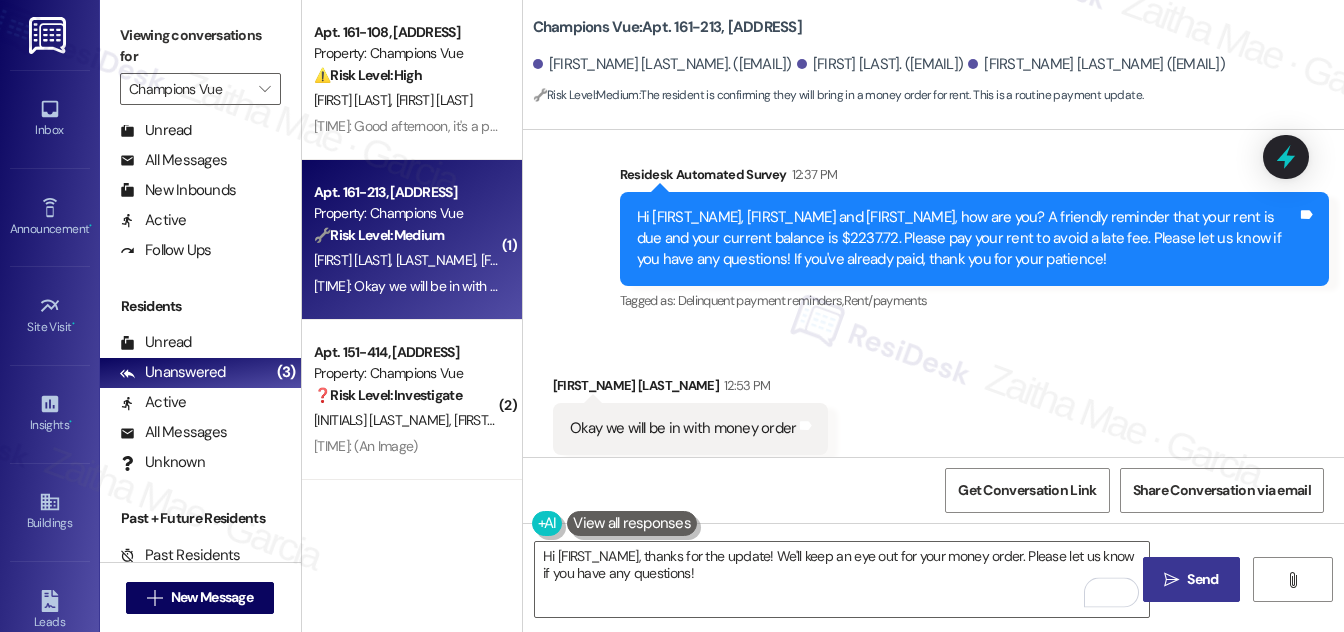 click on " Send" at bounding box center (1191, 579) 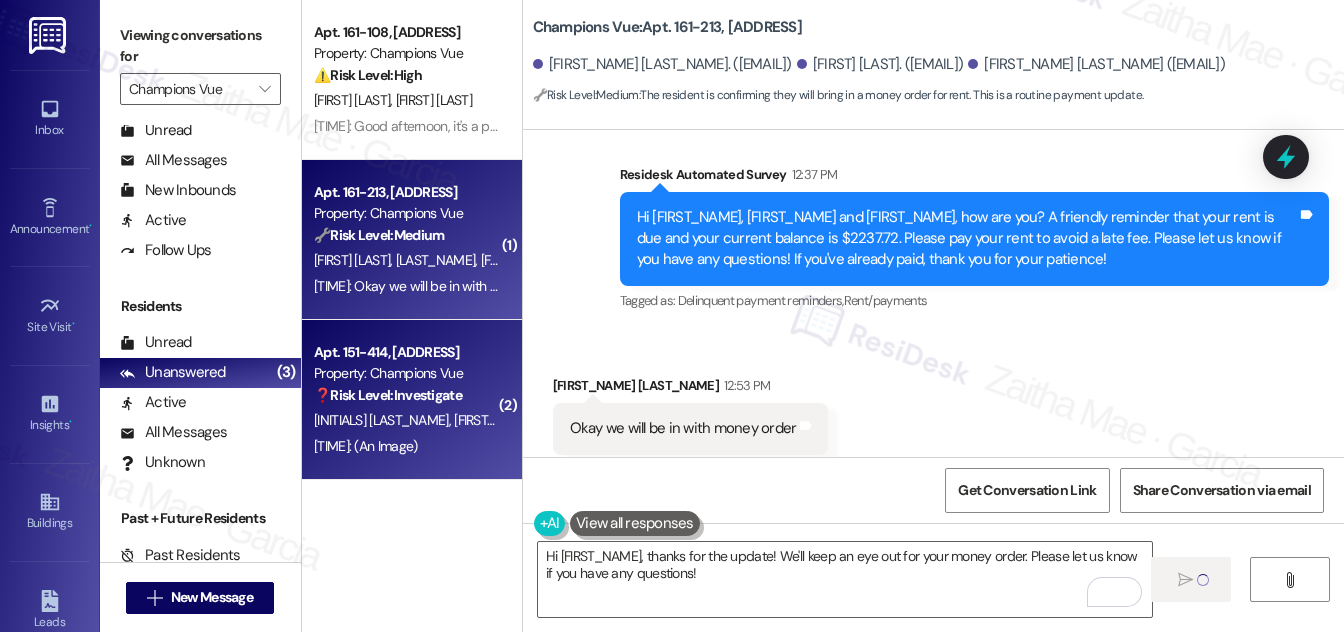 type 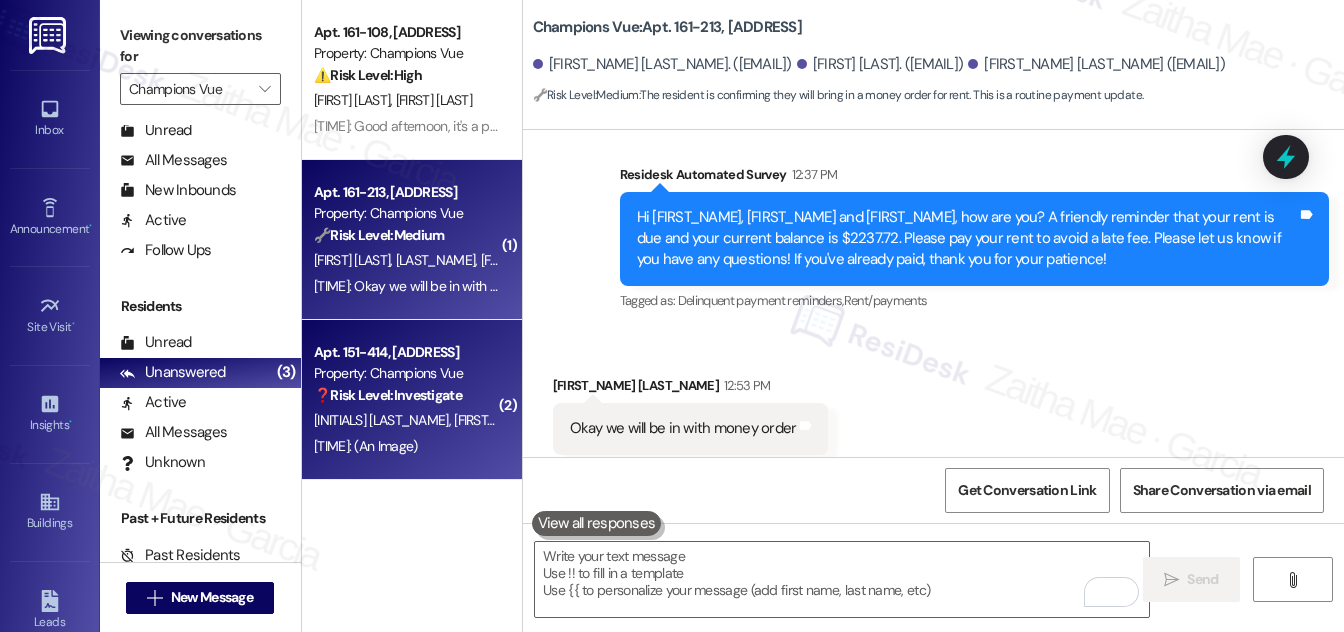 click on "❓  Risk Level:  Investigate No message text available" at bounding box center [406, 395] 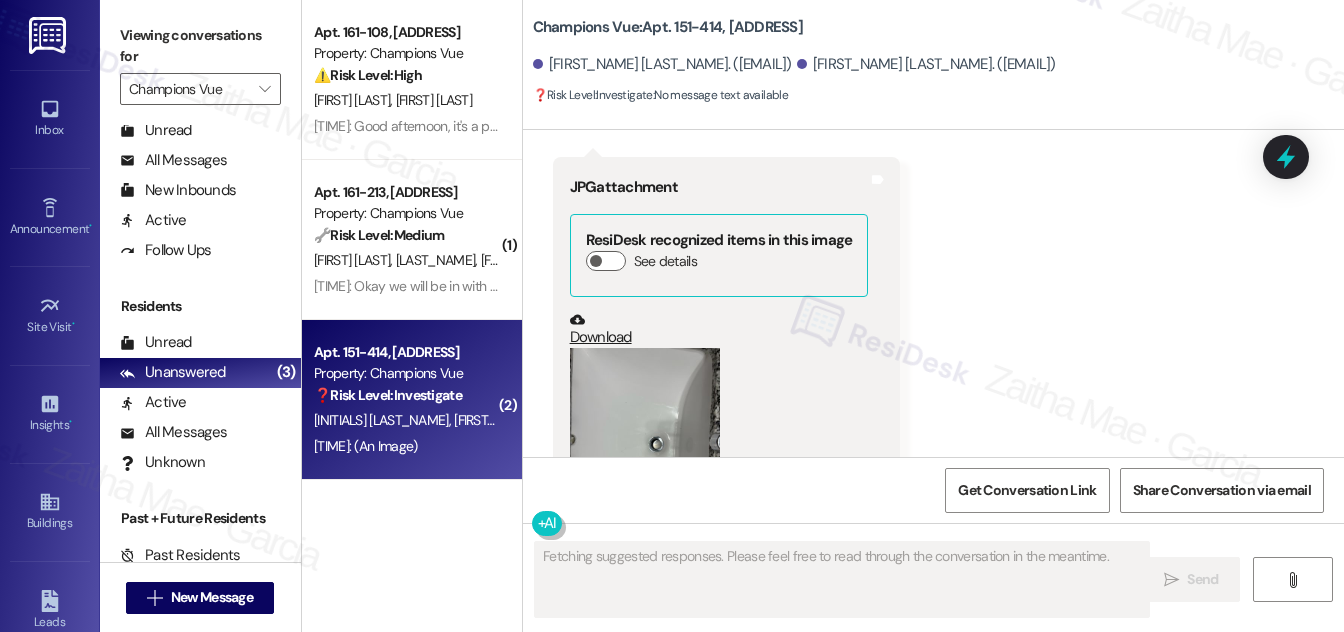 scroll, scrollTop: 19784, scrollLeft: 0, axis: vertical 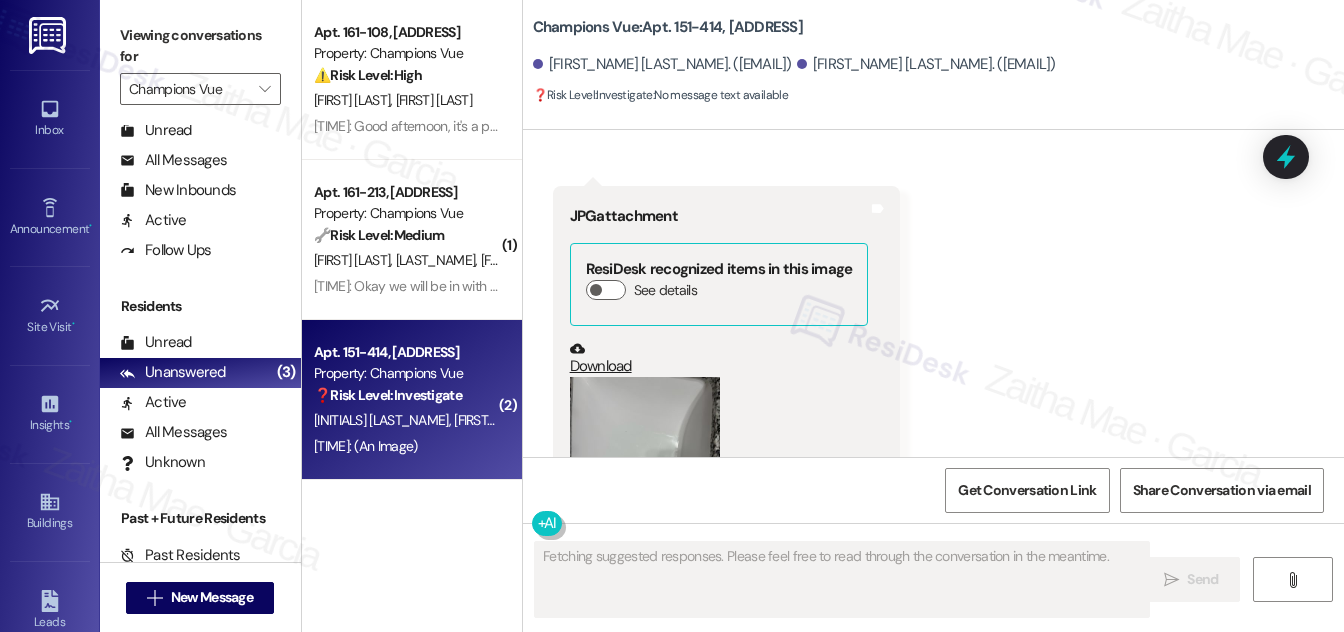 click at bounding box center (645, 477) 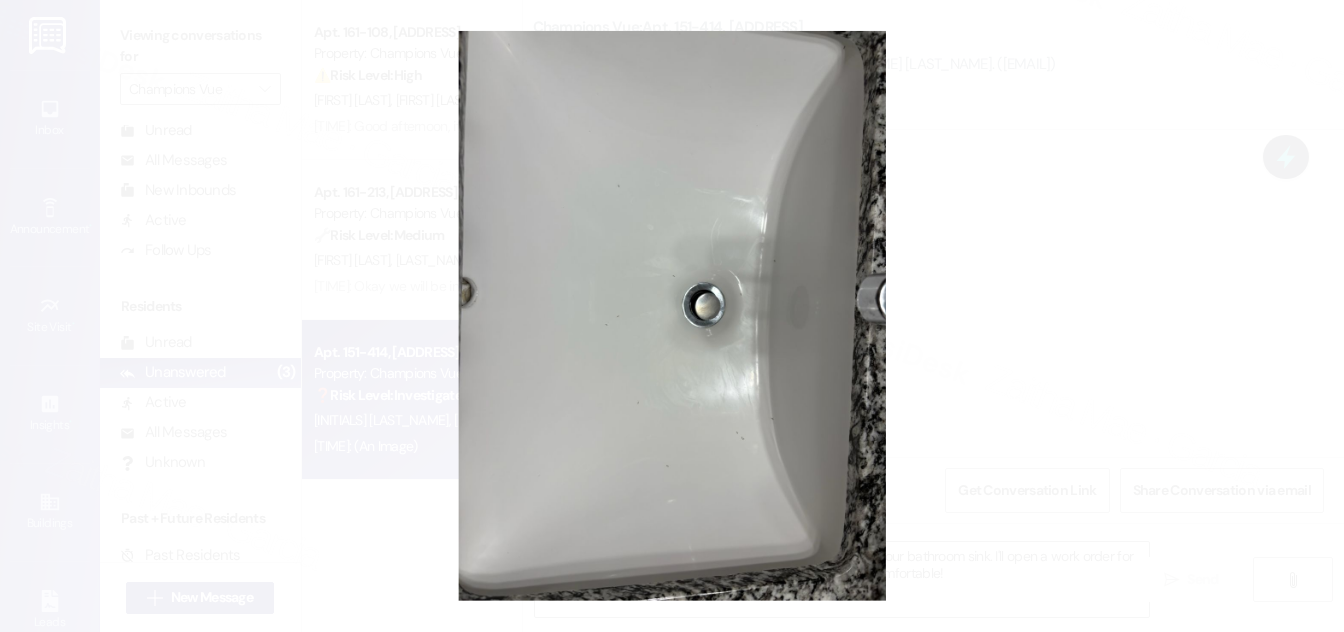 click at bounding box center [672, 316] 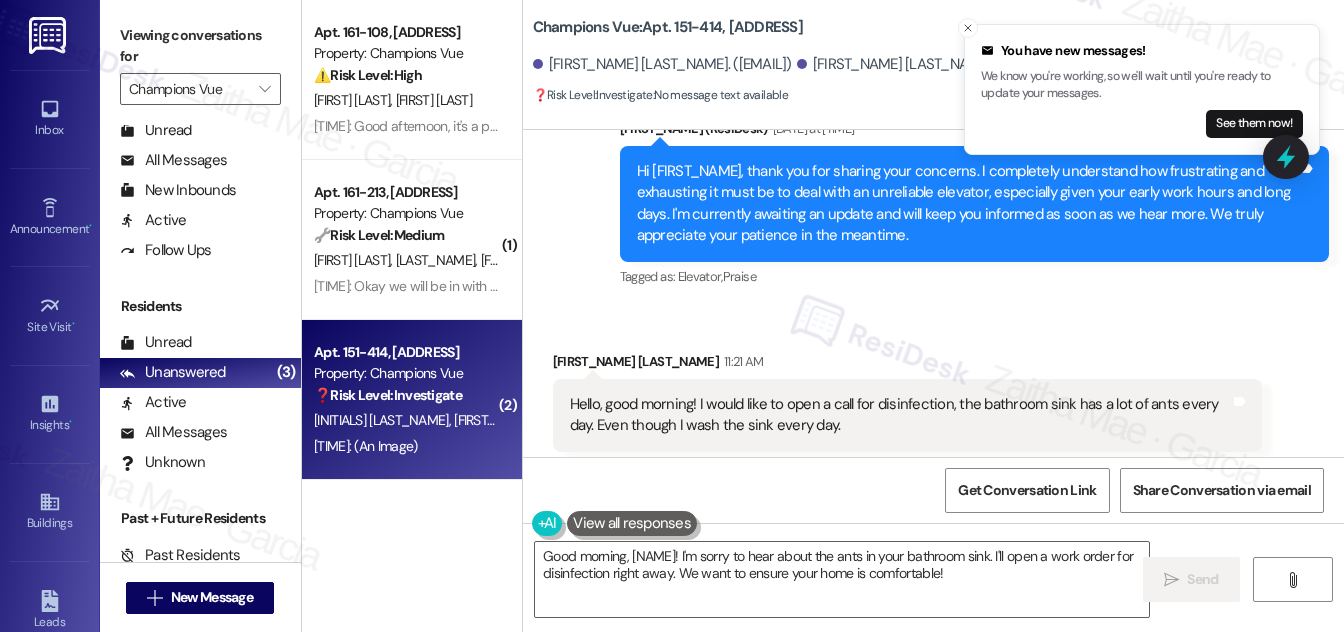 scroll, scrollTop: 19420, scrollLeft: 0, axis: vertical 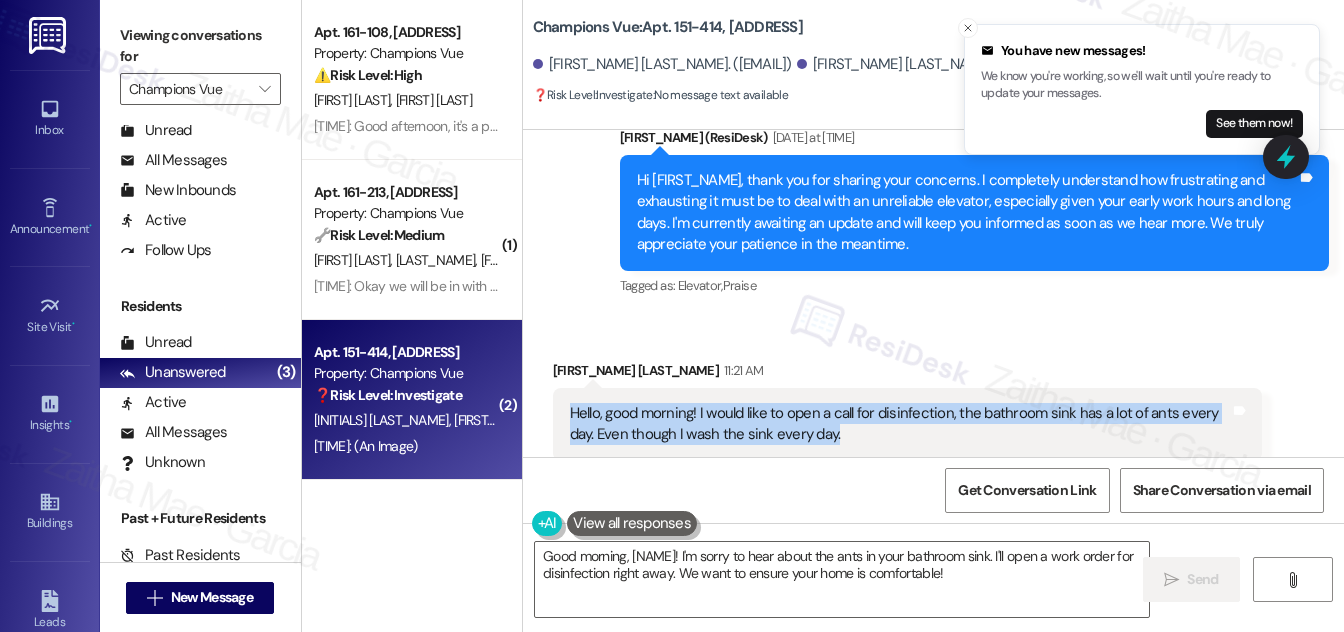 drag, startPoint x: 565, startPoint y: 321, endPoint x: 853, endPoint y: 344, distance: 288.91693 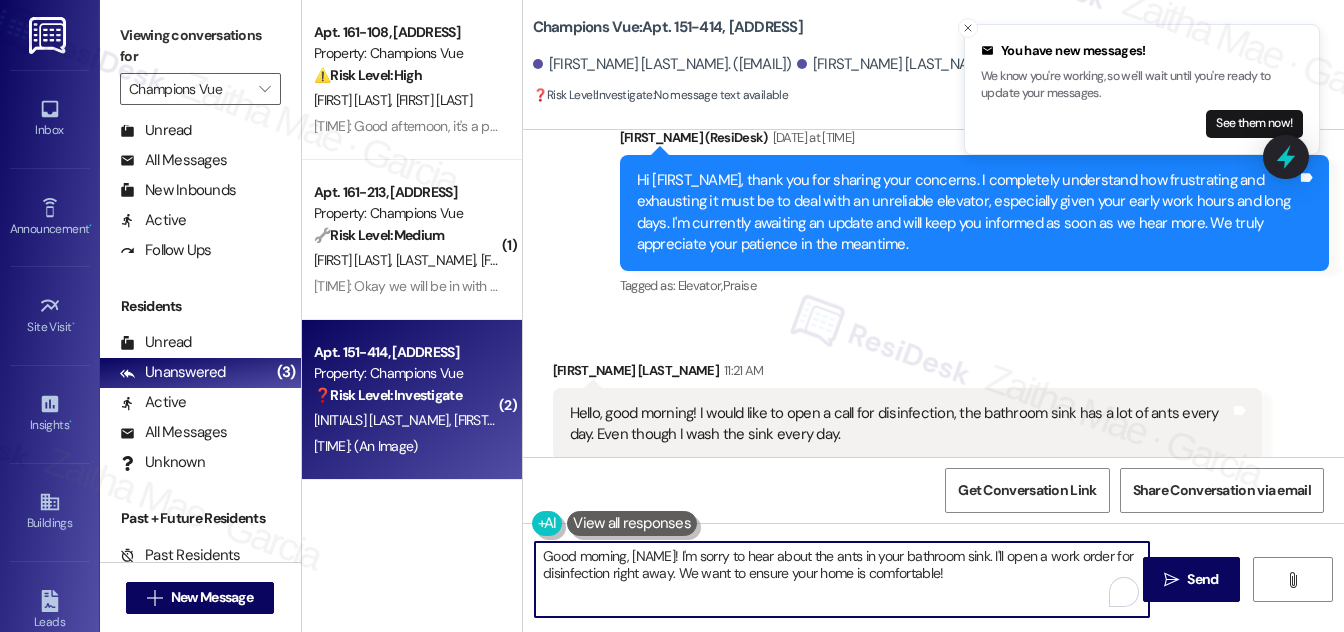 click on "Good morning, {{first_name}}! I'm sorry to hear about the ants in your bathroom sink. I'll open a work order for disinfection right away. We want to ensure your home is comfortable!" at bounding box center (842, 579) 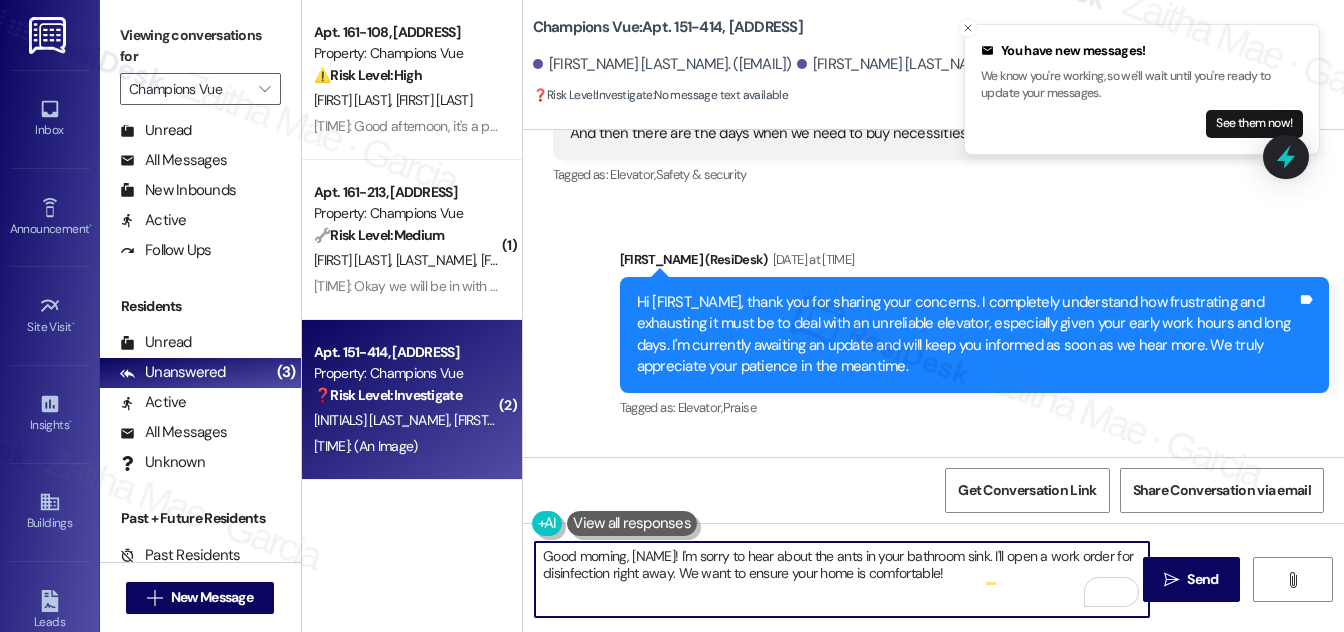 scroll, scrollTop: 19420, scrollLeft: 0, axis: vertical 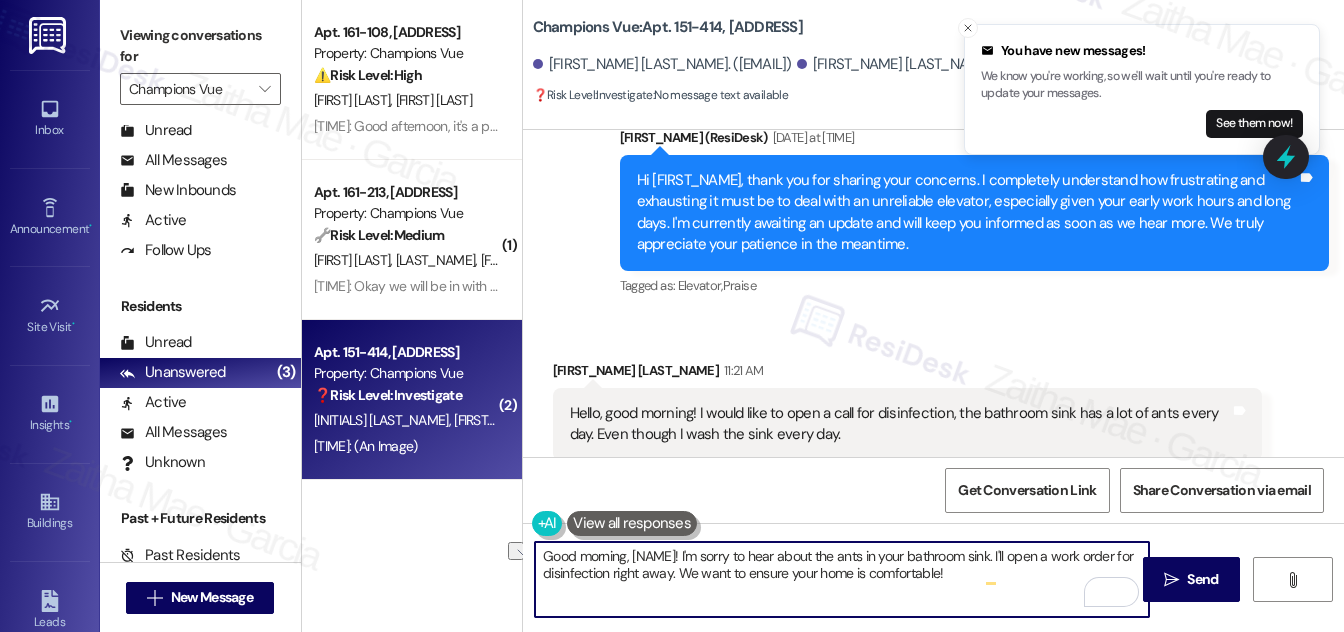 drag, startPoint x: 713, startPoint y: 554, endPoint x: 540, endPoint y: 546, distance: 173.18488 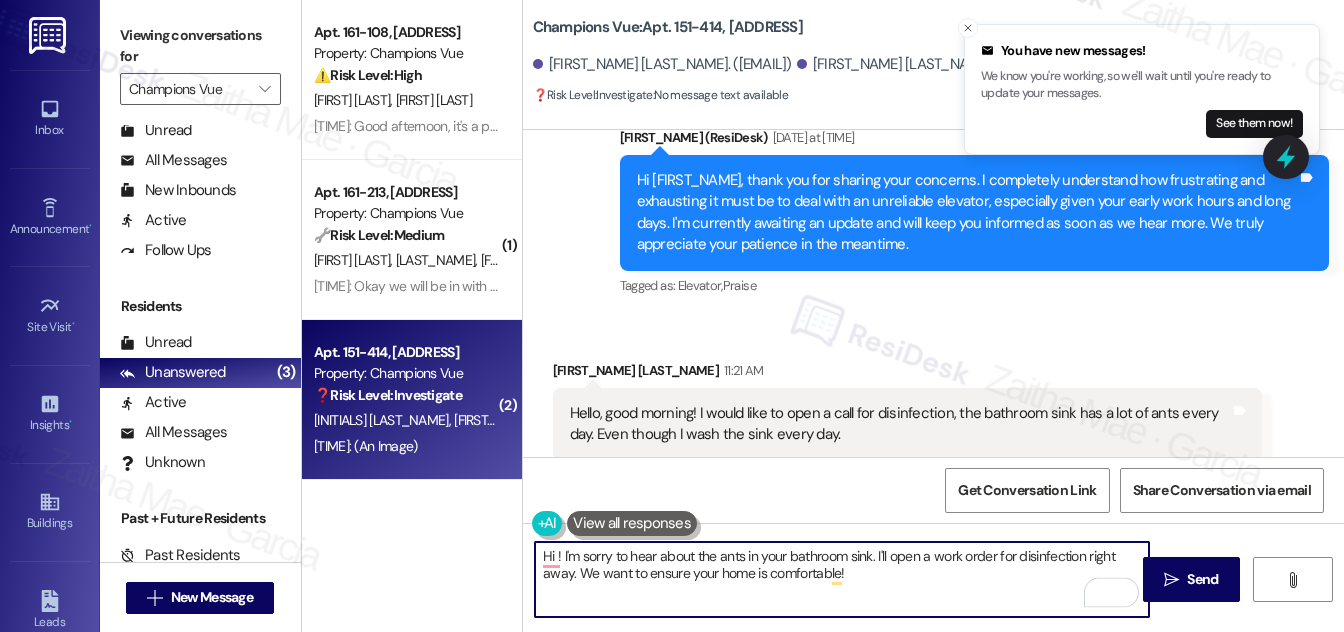 click on "Marina Faro 11:21 AM" at bounding box center (907, 374) 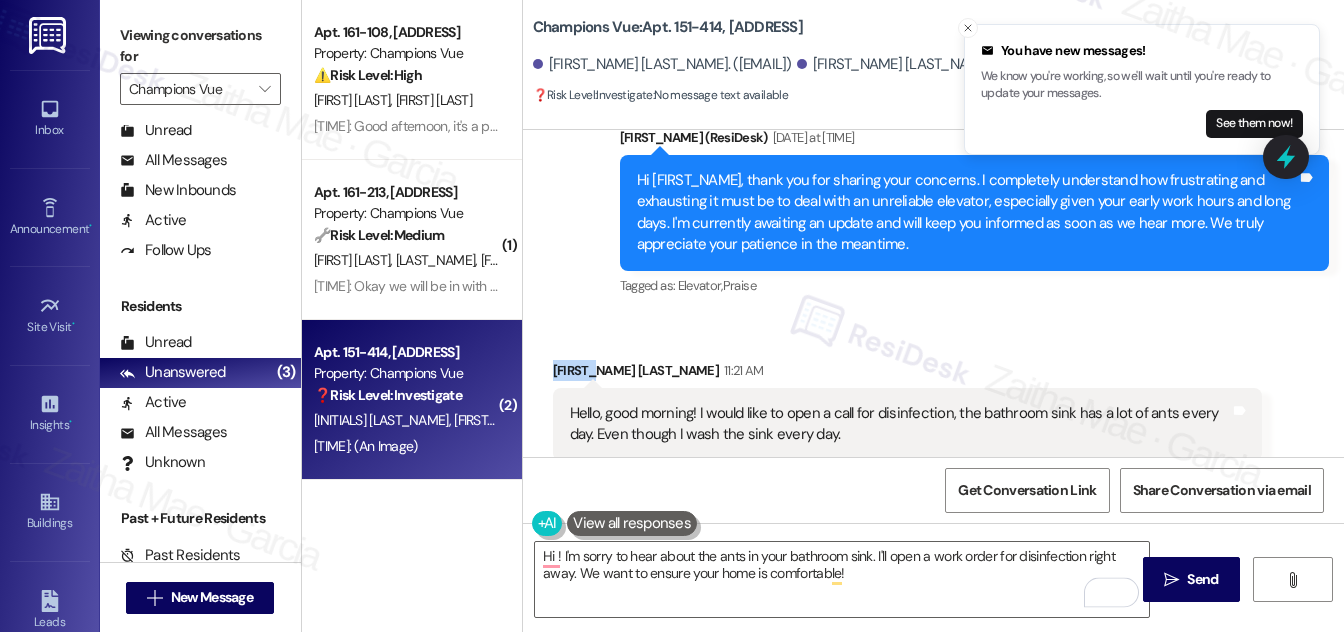 click on "Marina Faro 11:21 AM" at bounding box center [907, 374] 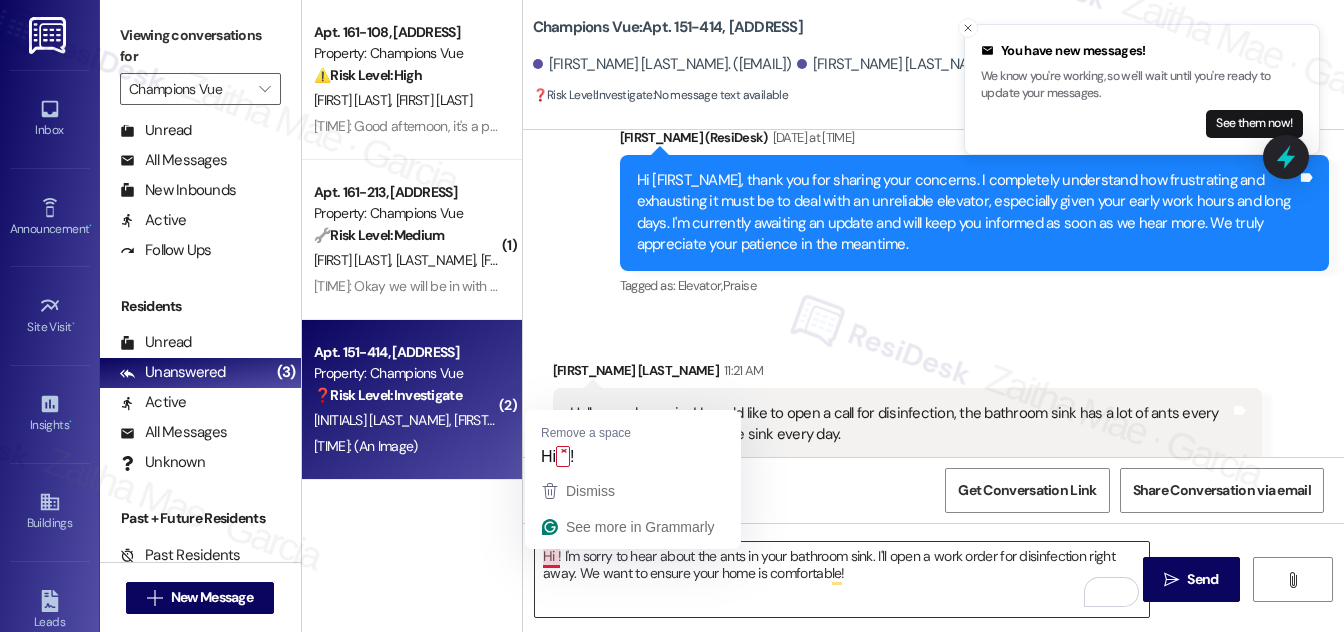 click on "Hi ! I'm sorry to hear about the ants in your bathroom sink. I'll open a work order for disinfection right away. We want to ensure your home is comfortable!" at bounding box center (842, 579) 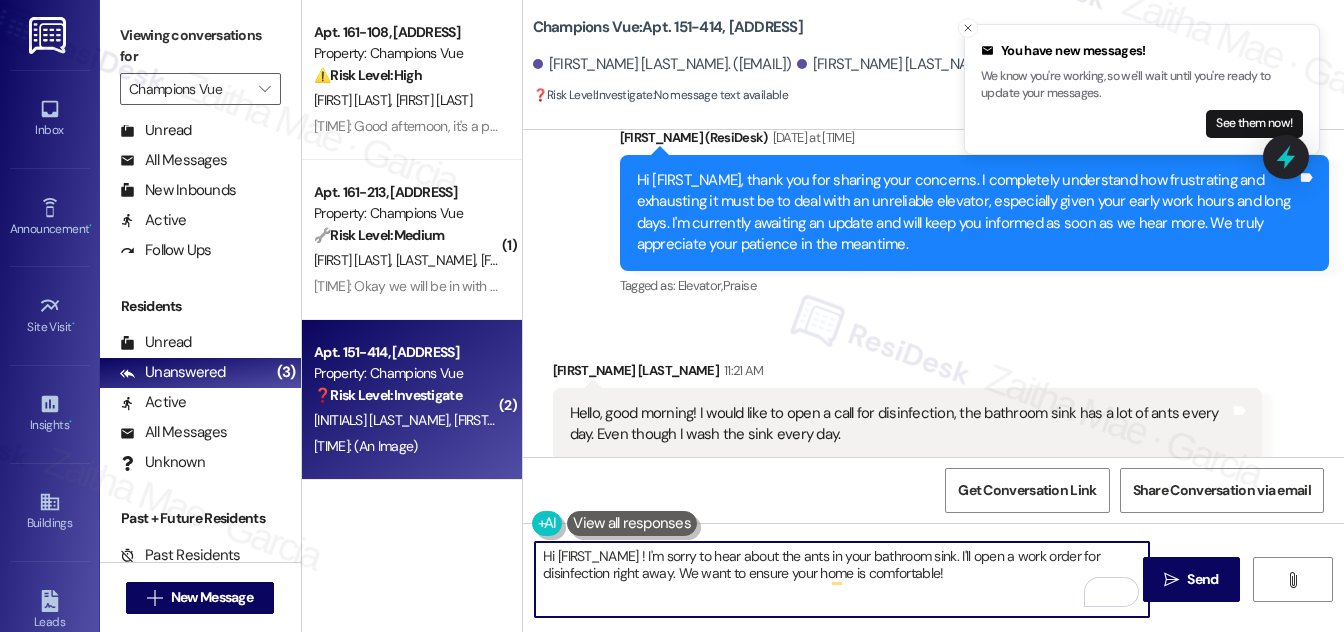 paste on "Marina" 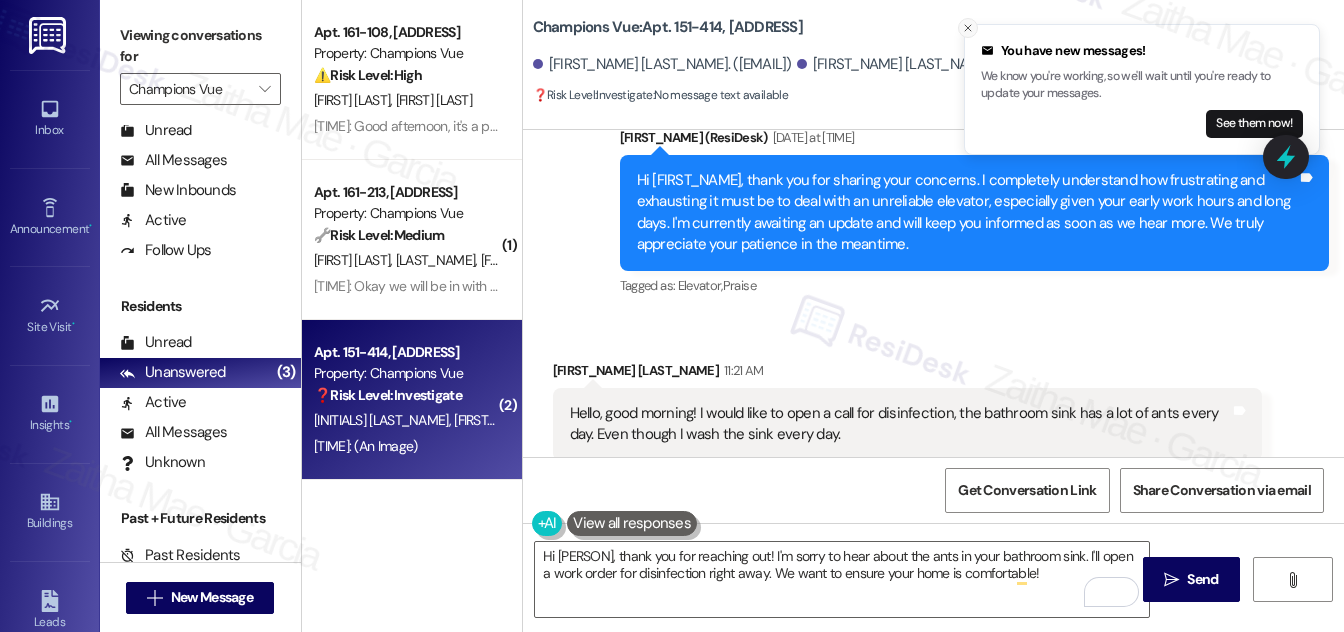 click 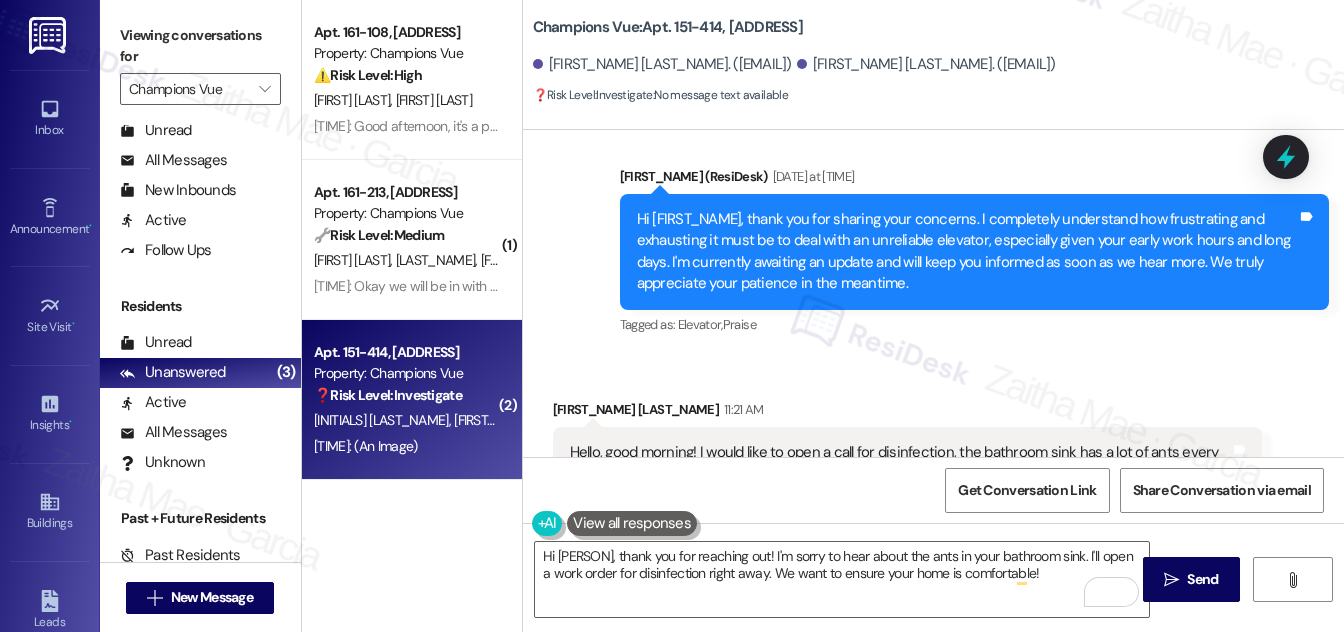 scroll, scrollTop: 19420, scrollLeft: 0, axis: vertical 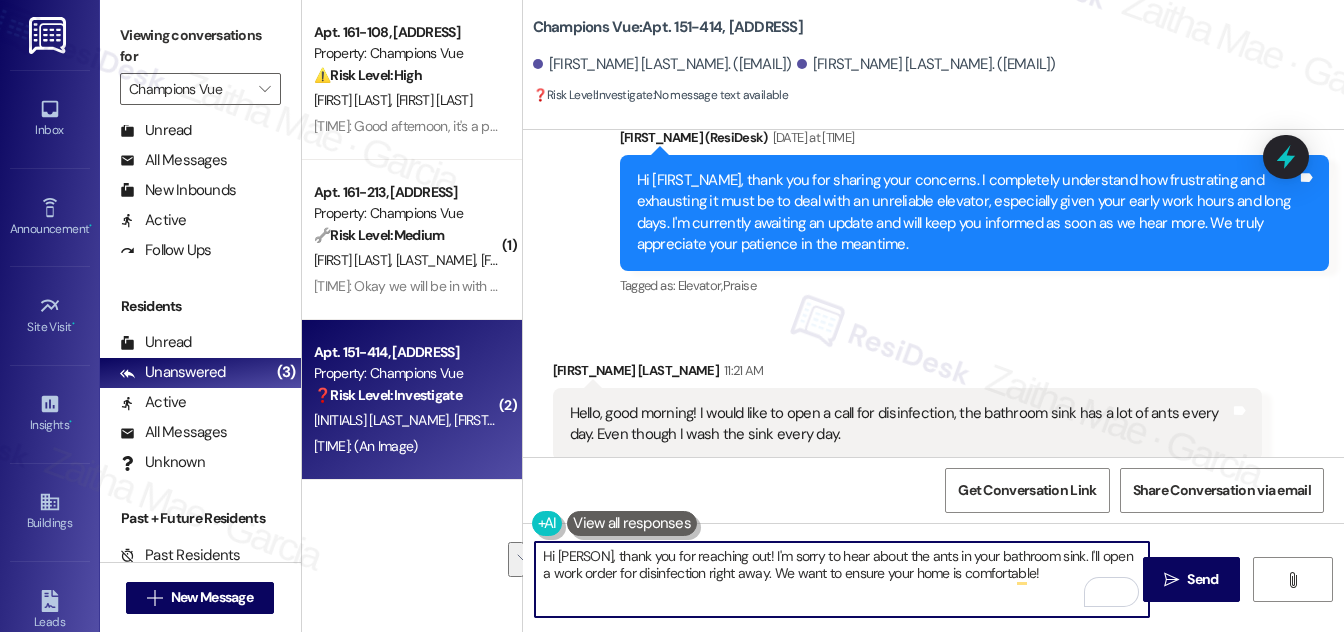 drag, startPoint x: 757, startPoint y: 548, endPoint x: 1043, endPoint y: 582, distance: 288.0139 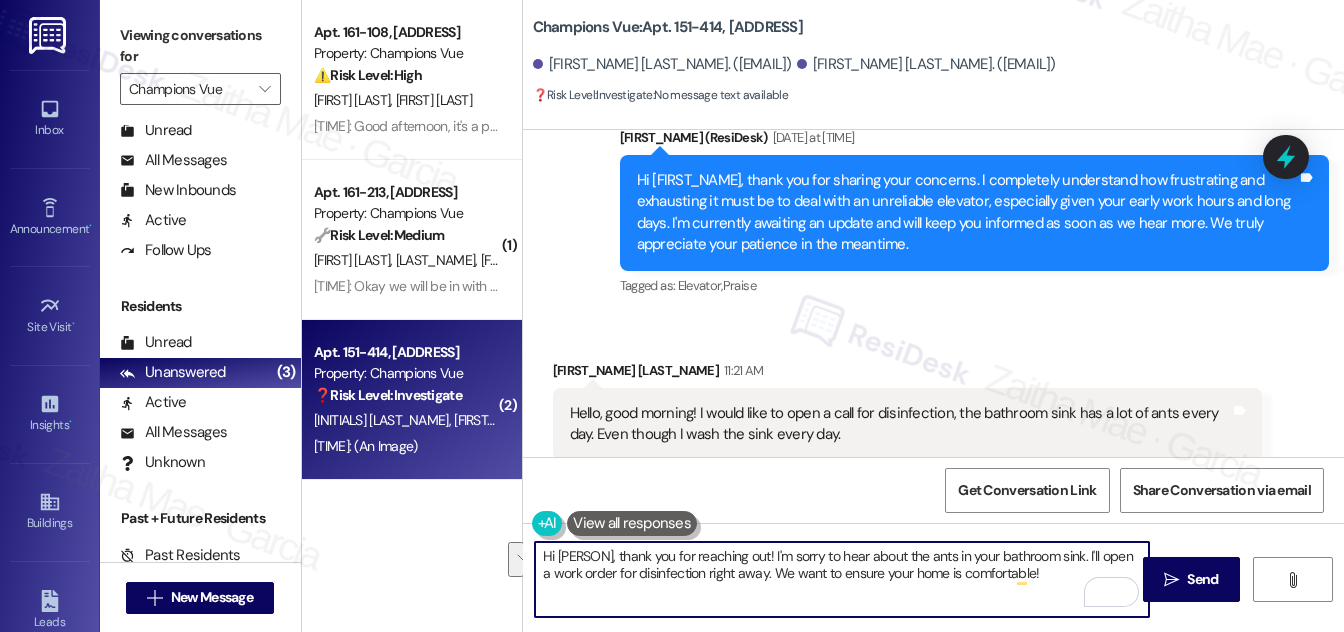 click on "Hi Marina, thank you for reaching out! I'm sorry to hear about the ants in your bathroom sink. I'll open a work order for disinfection right away. We want to ensure your home is comfortable!" at bounding box center (842, 579) 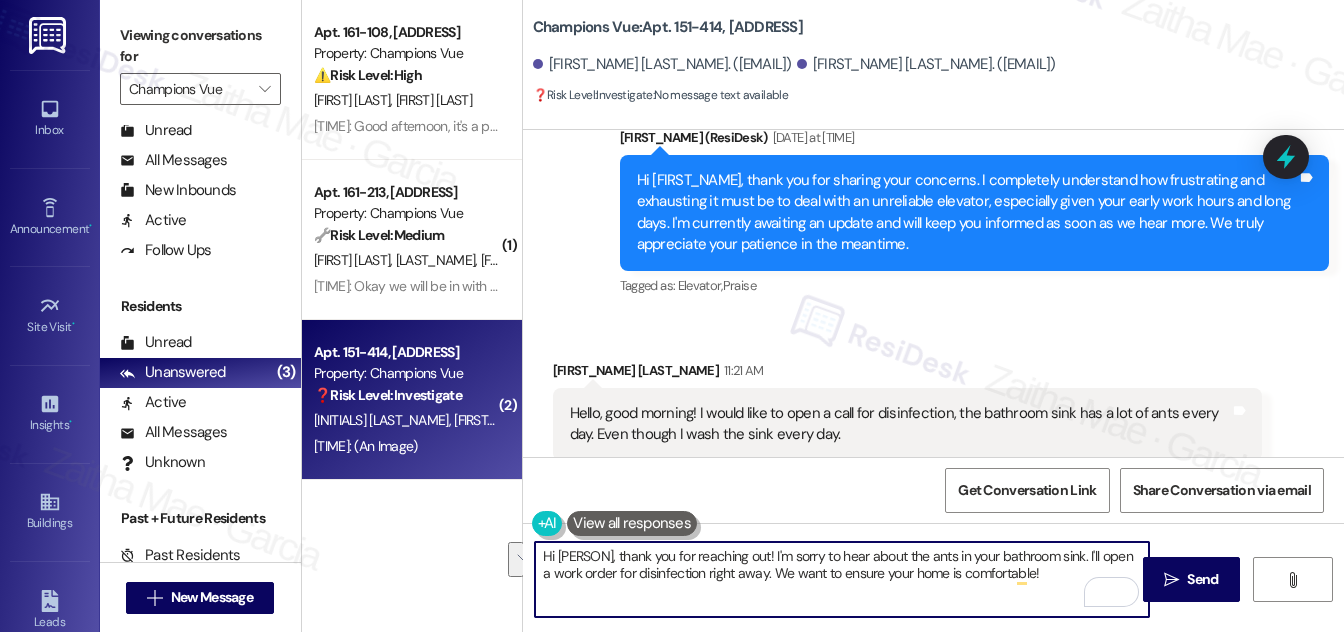 drag, startPoint x: 1073, startPoint y: 554, endPoint x: 1072, endPoint y: 575, distance: 21.023796 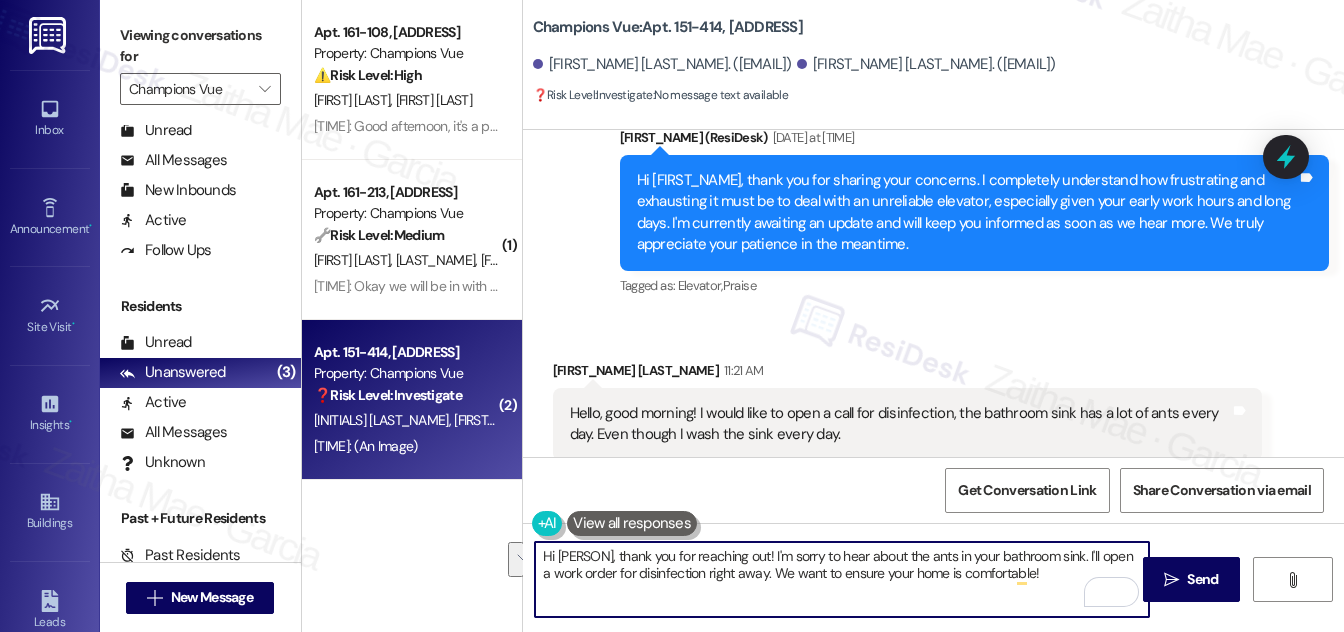 click on "Hi Marina, thank you for reaching out! I'm sorry to hear about the ants in your bathroom sink. I'll open a work order for disinfection right away. We want to ensure your home is comfortable!" at bounding box center [842, 579] 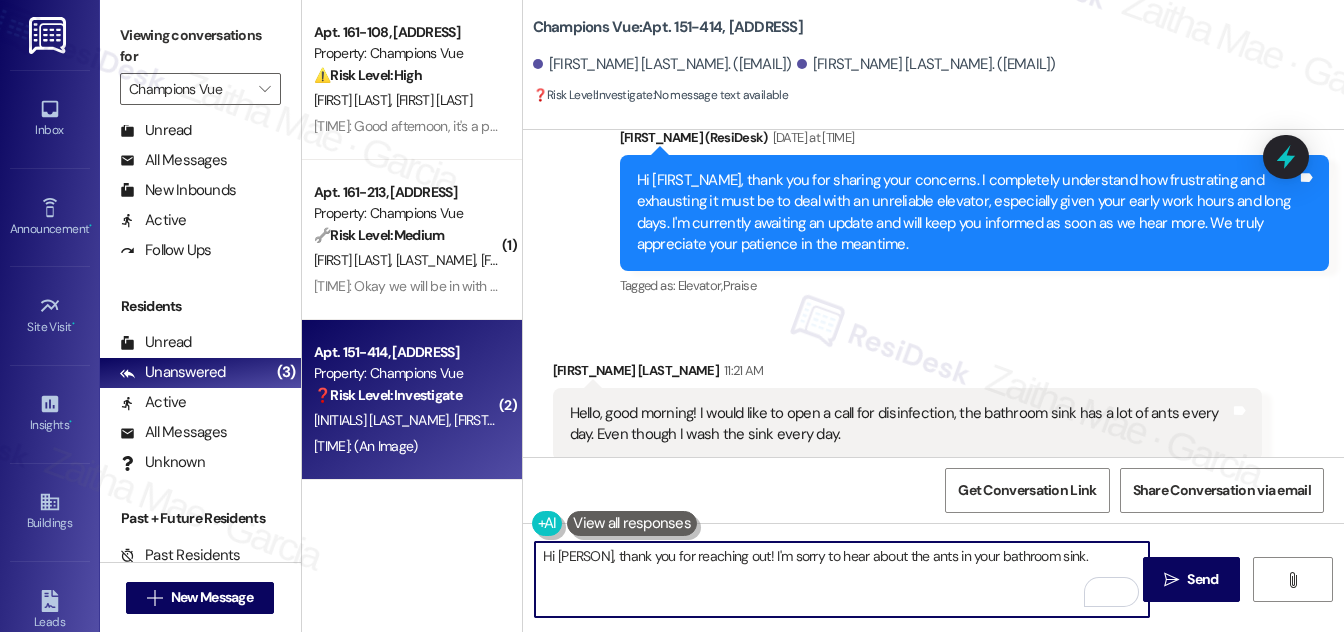 paste on "Just to help the team prepare properly:" 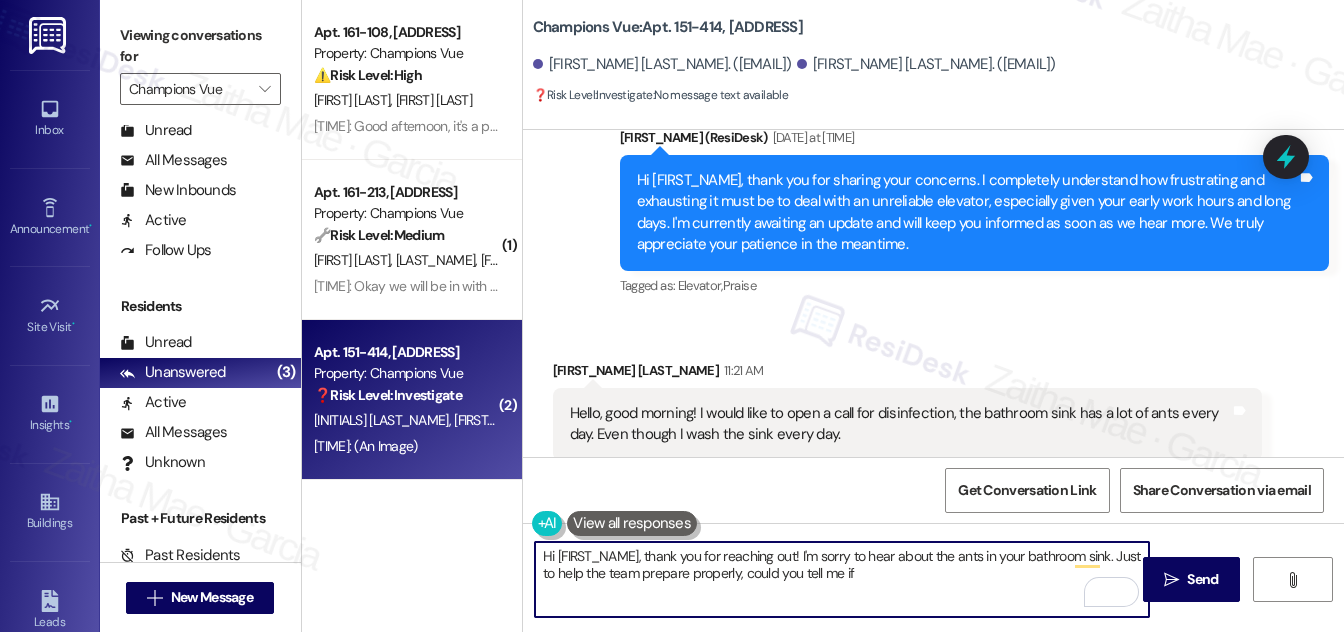paste on "noticed them anywhere else in the unit, or just around the sink area?" 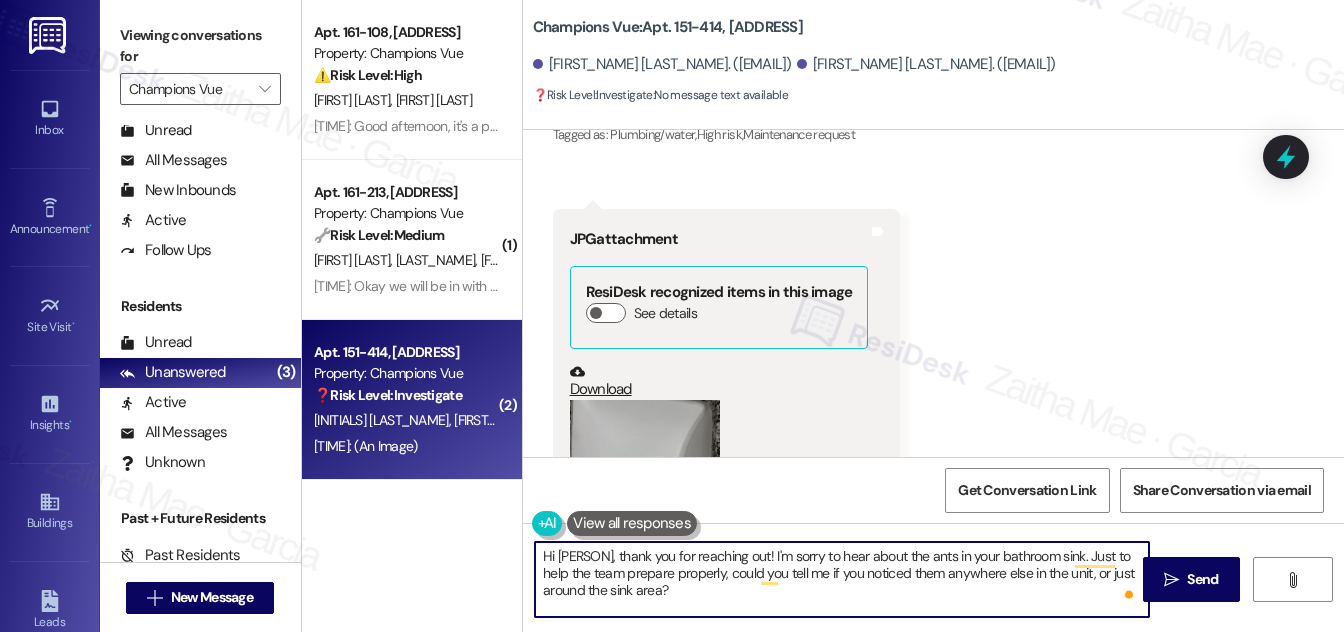 scroll, scrollTop: 19874, scrollLeft: 0, axis: vertical 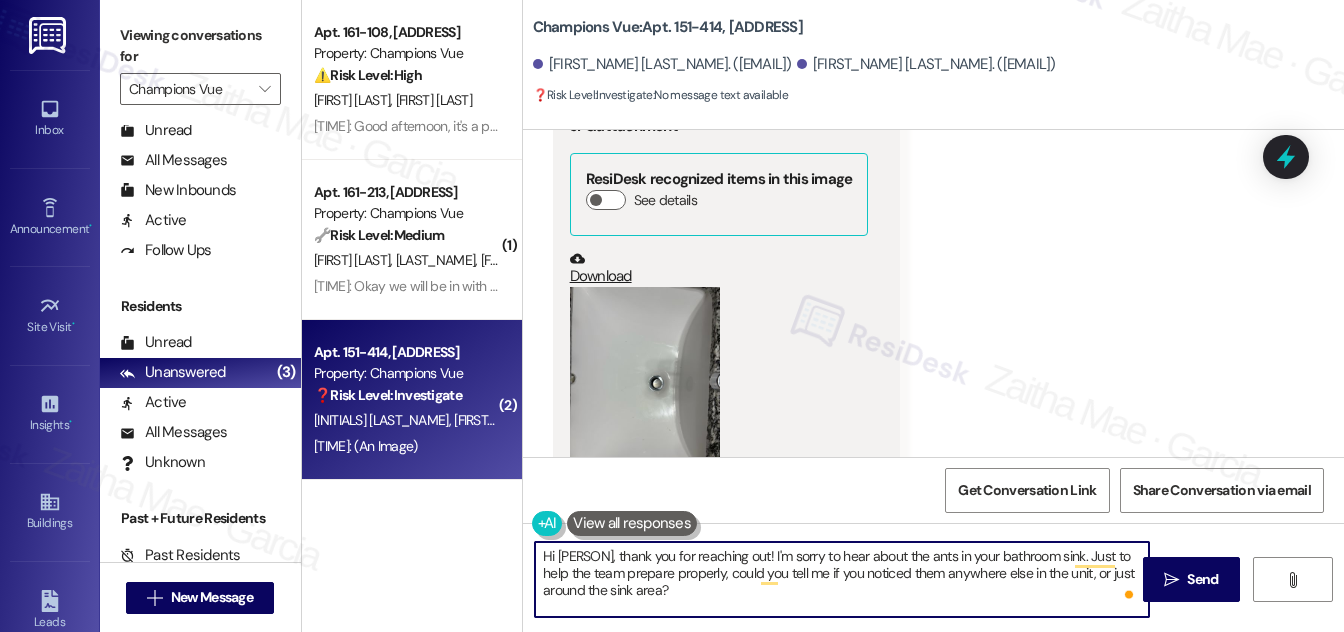 click at bounding box center (645, 387) 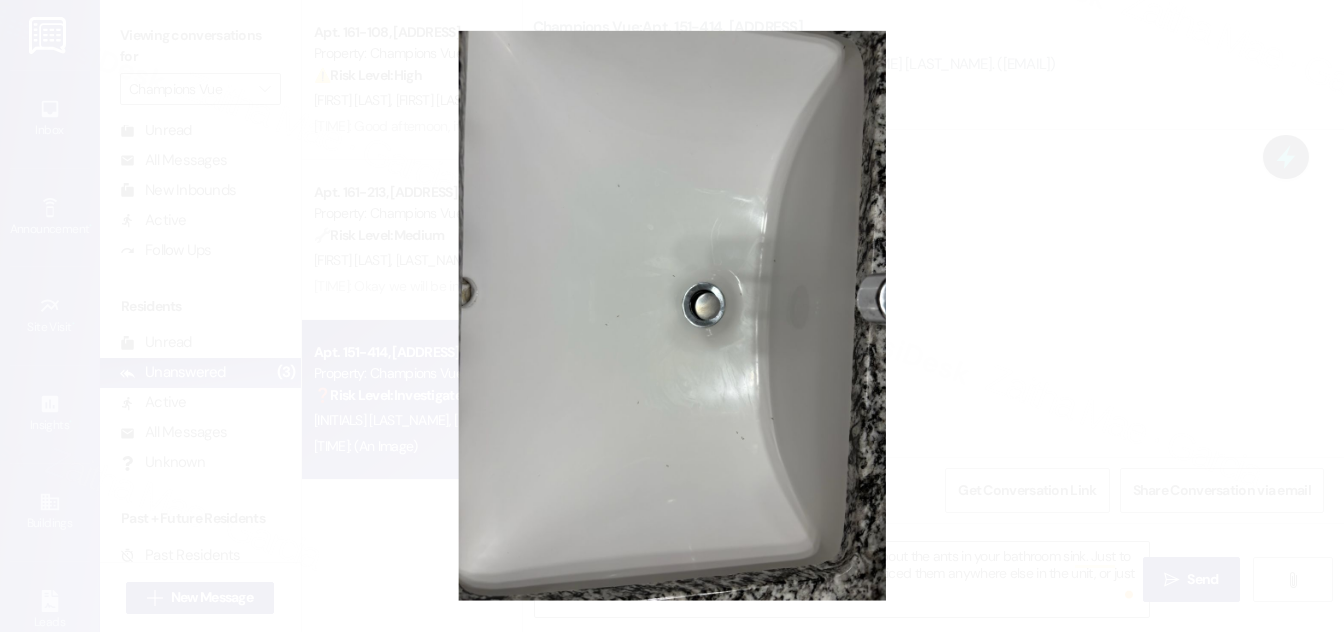 click at bounding box center (672, 316) 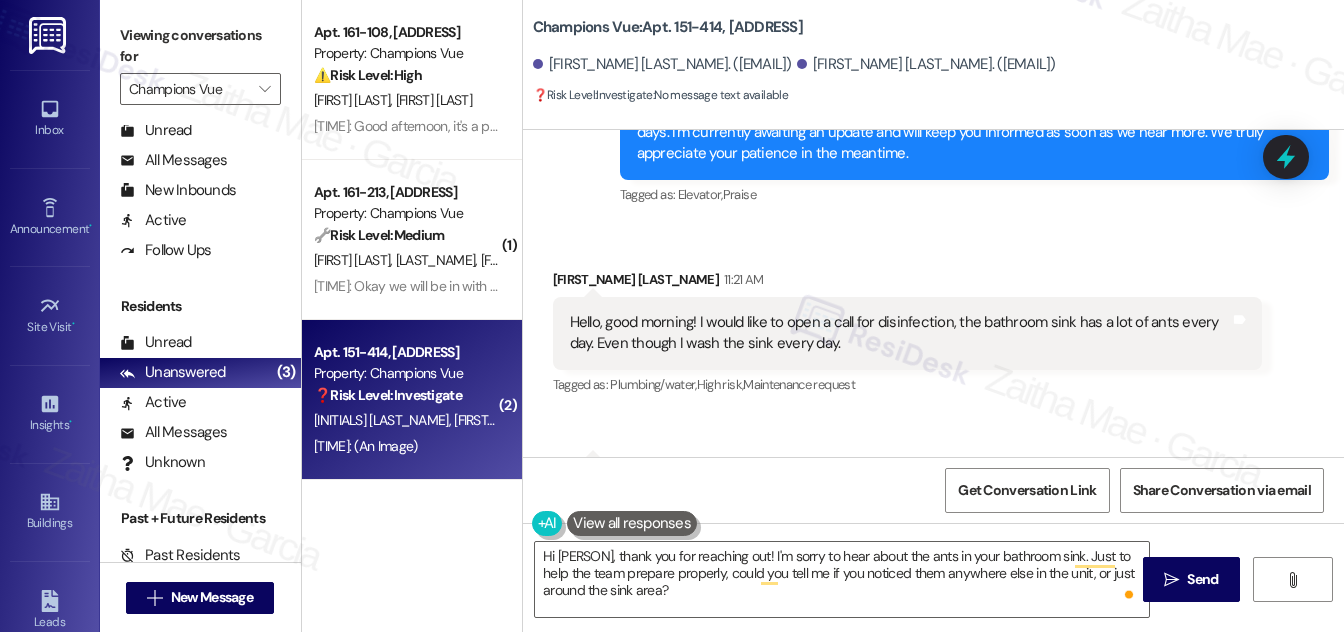scroll, scrollTop: 19874, scrollLeft: 0, axis: vertical 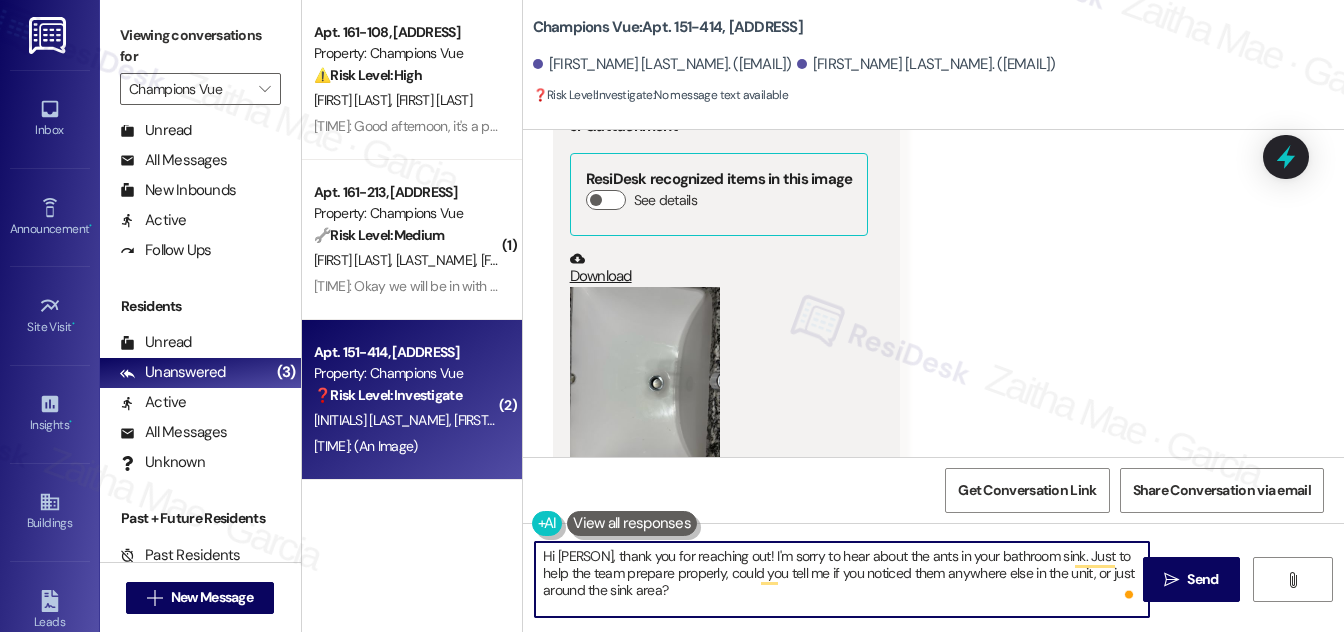 click on "Hi Marina, thank you for reaching out! I'm sorry to hear about the ants in your bathroom sink. Just to help the team prepare properly, could you tell me if you noticed them anywhere else in the unit, or just around the sink area?" at bounding box center (842, 579) 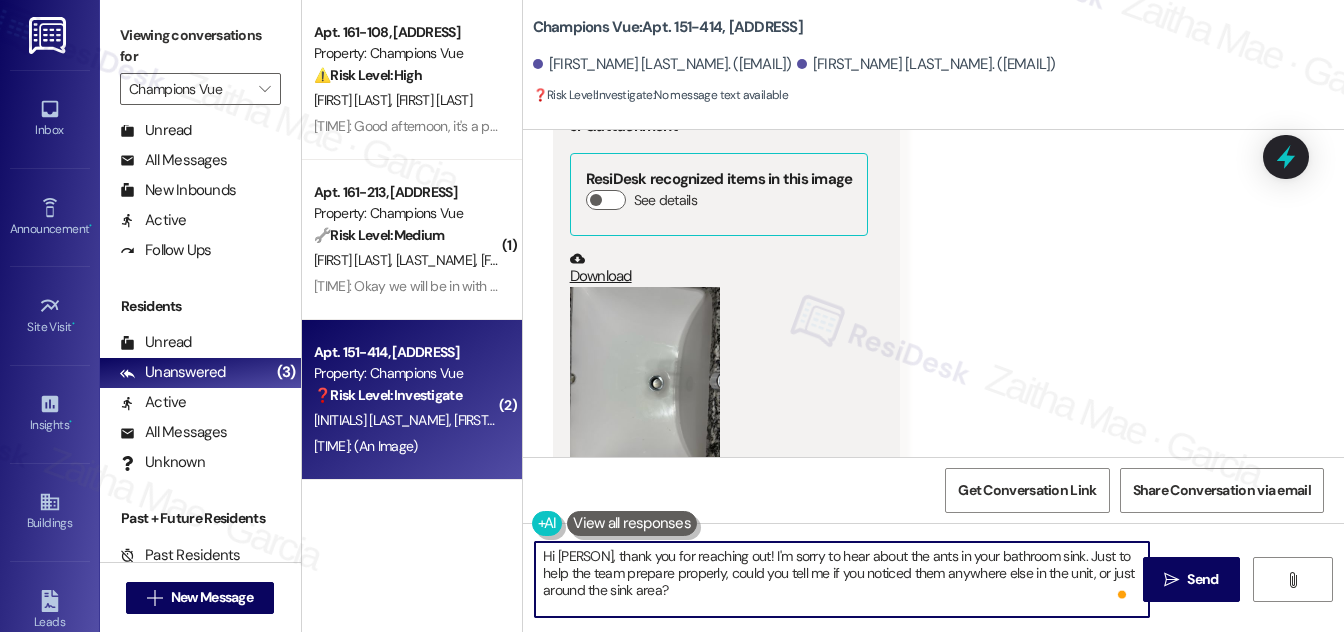 scroll, scrollTop: 16, scrollLeft: 0, axis: vertical 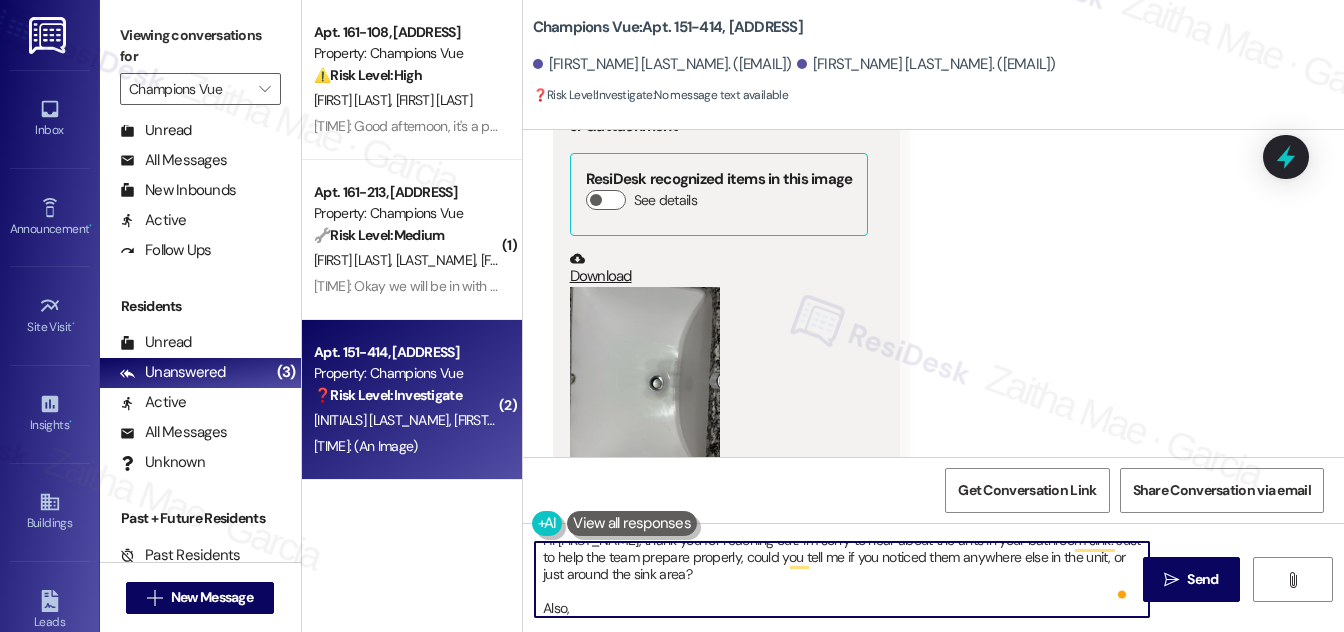 paste on "Do we have your permission to enter during your absence? Do you have pets that we should be aware of?" 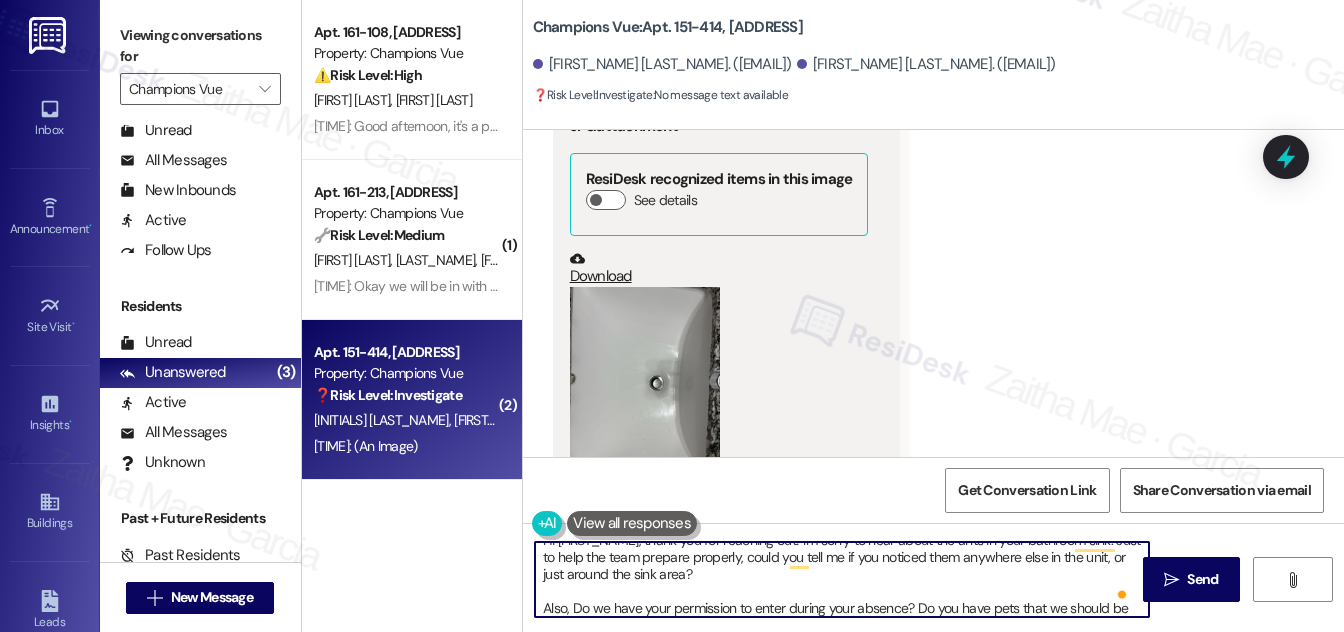 scroll, scrollTop: 50, scrollLeft: 0, axis: vertical 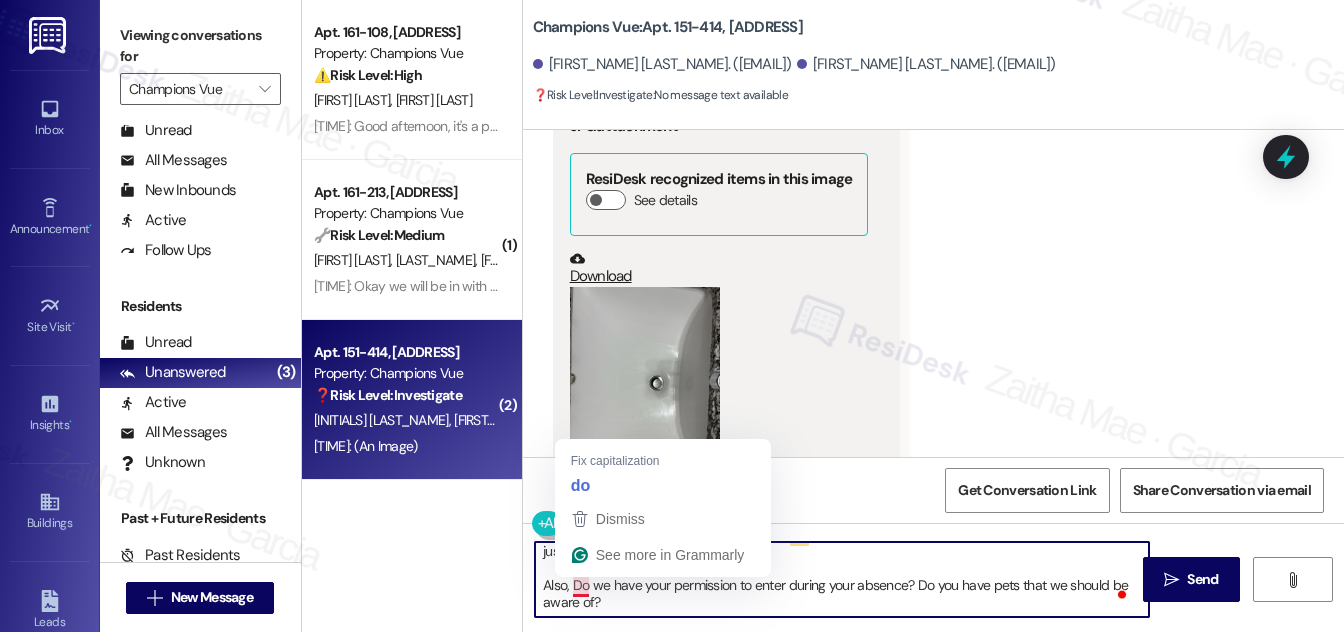 click on "Hi Marina, thank you for reaching out! I'm sorry to hear about the ants in your bathroom sink. Just to help the team prepare properly, could you tell me if you noticed them anywhere else in the unit, or just around the sink area?
Also, Do we have your permission to enter during your absence? Do you have pets that we should be aware of?" at bounding box center (842, 579) 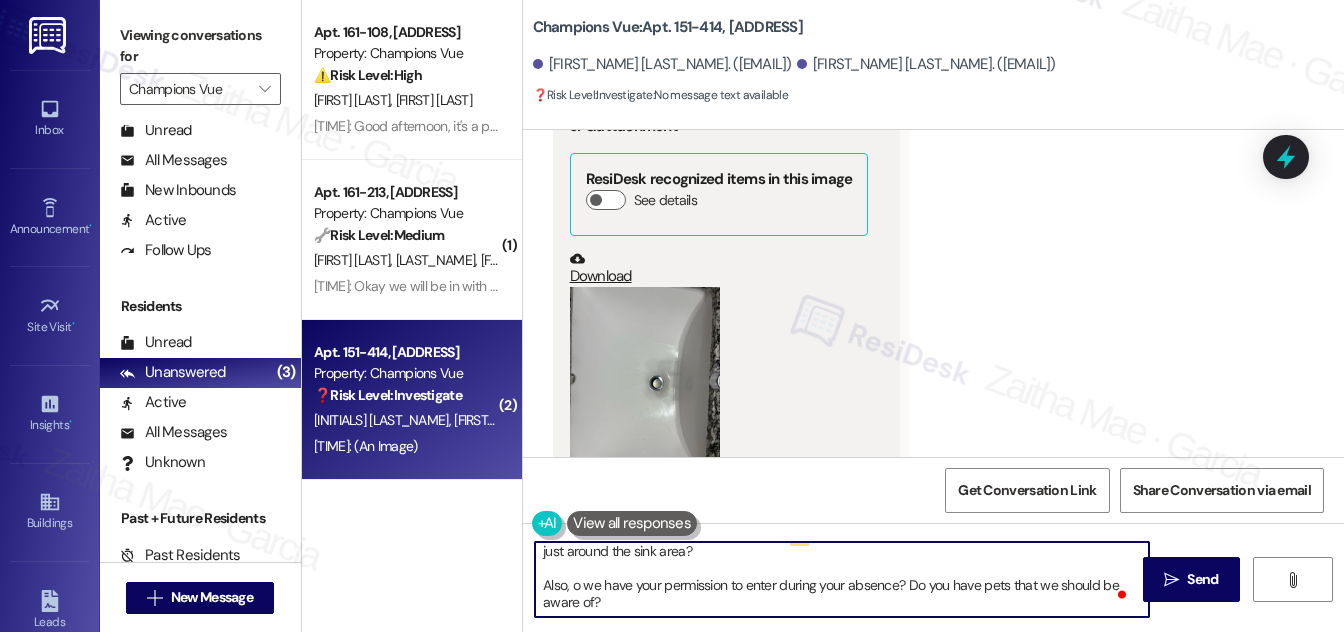 type on "Hi Marina, thank you for reaching out! I'm sorry to hear about the ants in your bathroom sink. Just to help the team prepare properly, could you tell me if you noticed them anywhere else in the unit, or just around the sink area?
Also, do we have your permission to enter during your absence? Do you have pets that we should be aware of?" 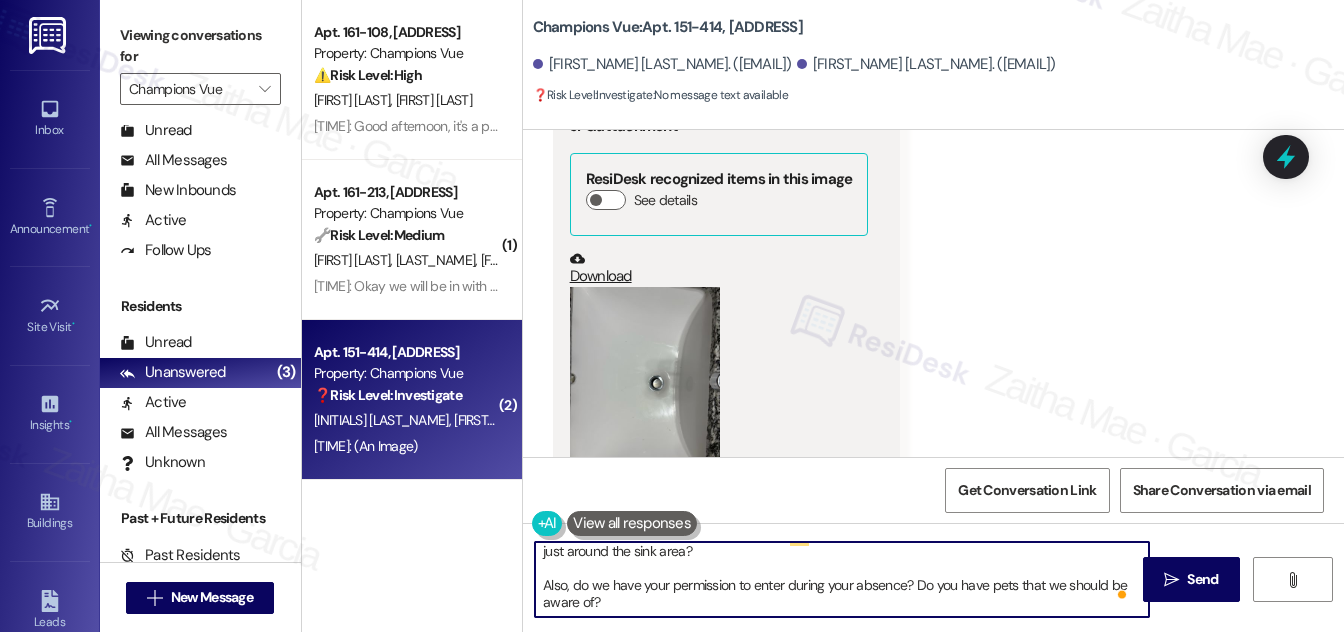 scroll, scrollTop: 0, scrollLeft: 0, axis: both 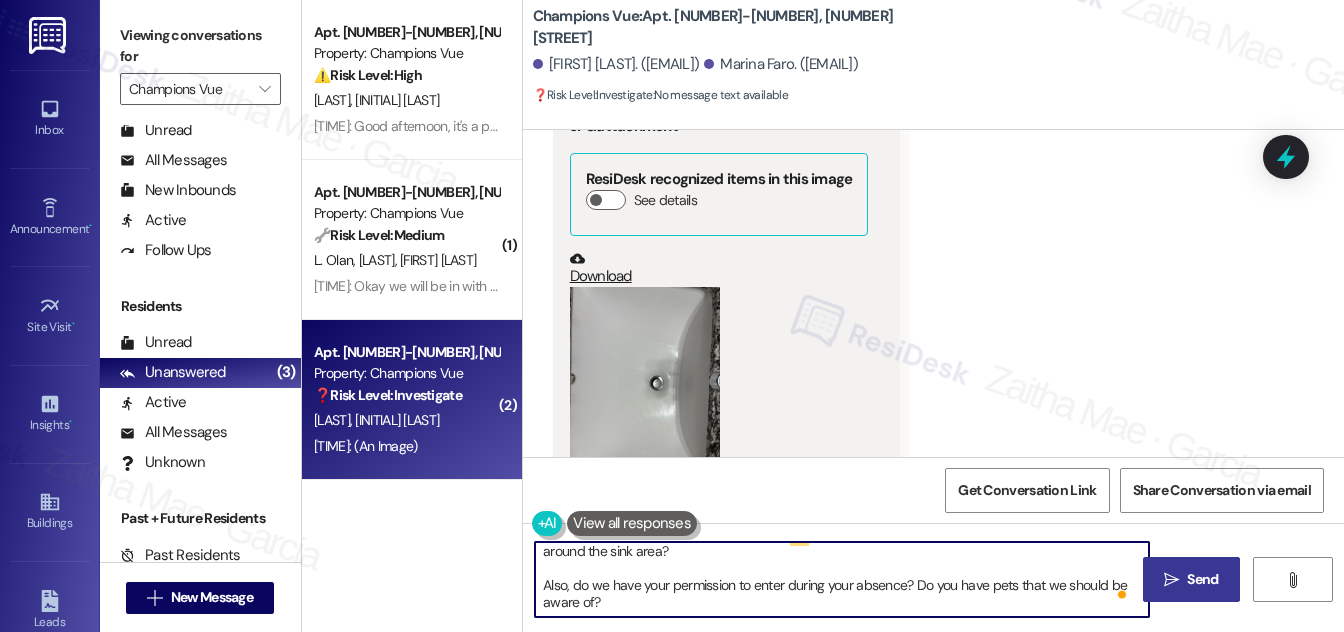 type on "Hi Marina, thank you for reaching out! I'm sorry to hear about the ants in your bathroom sink. Just to help the team prepare properly, could you tell me if you noticed them anywhere else in the unit, or just around the sink area?
Also, do we have your permission to enter during your absence? Do you have pets that we should be aware of?" 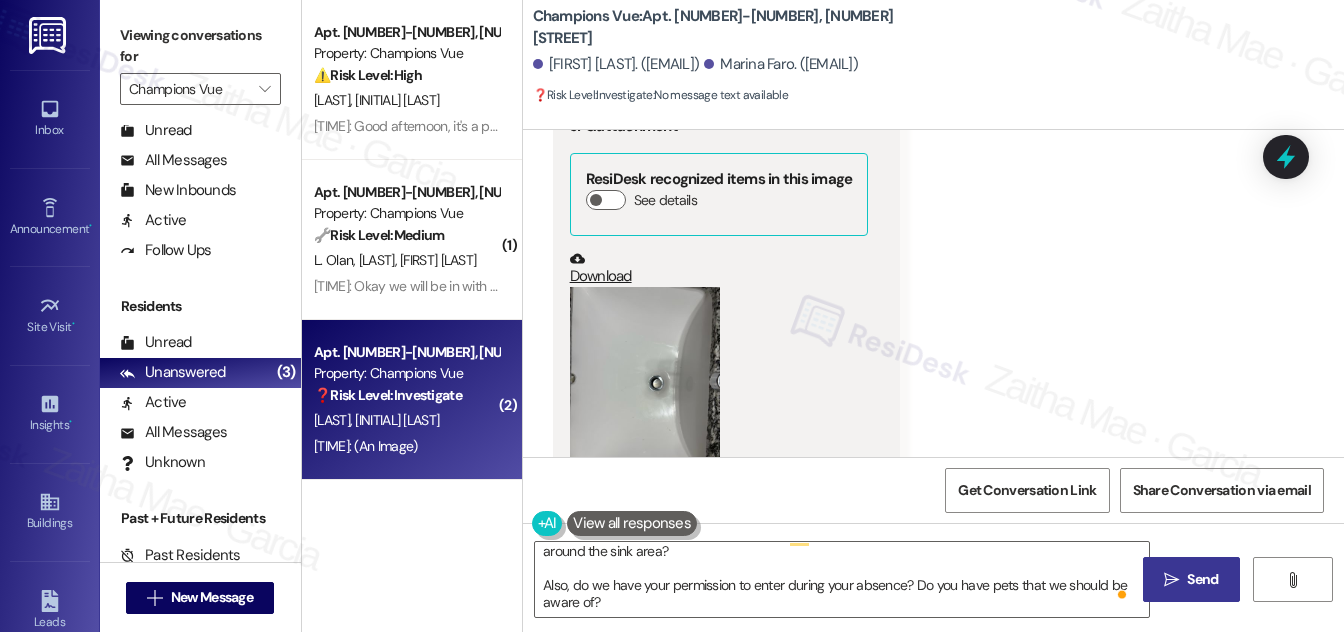drag, startPoint x: 1184, startPoint y: 572, endPoint x: 1169, endPoint y: 564, distance: 17 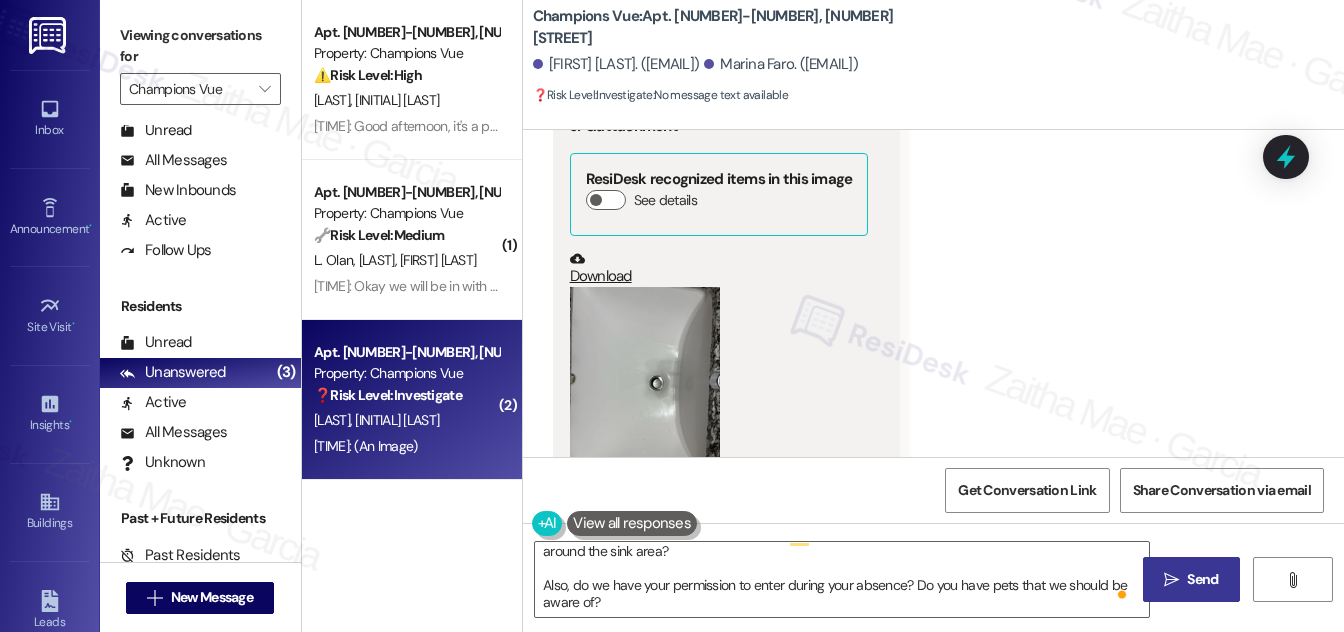 click on "Send" at bounding box center [1202, 579] 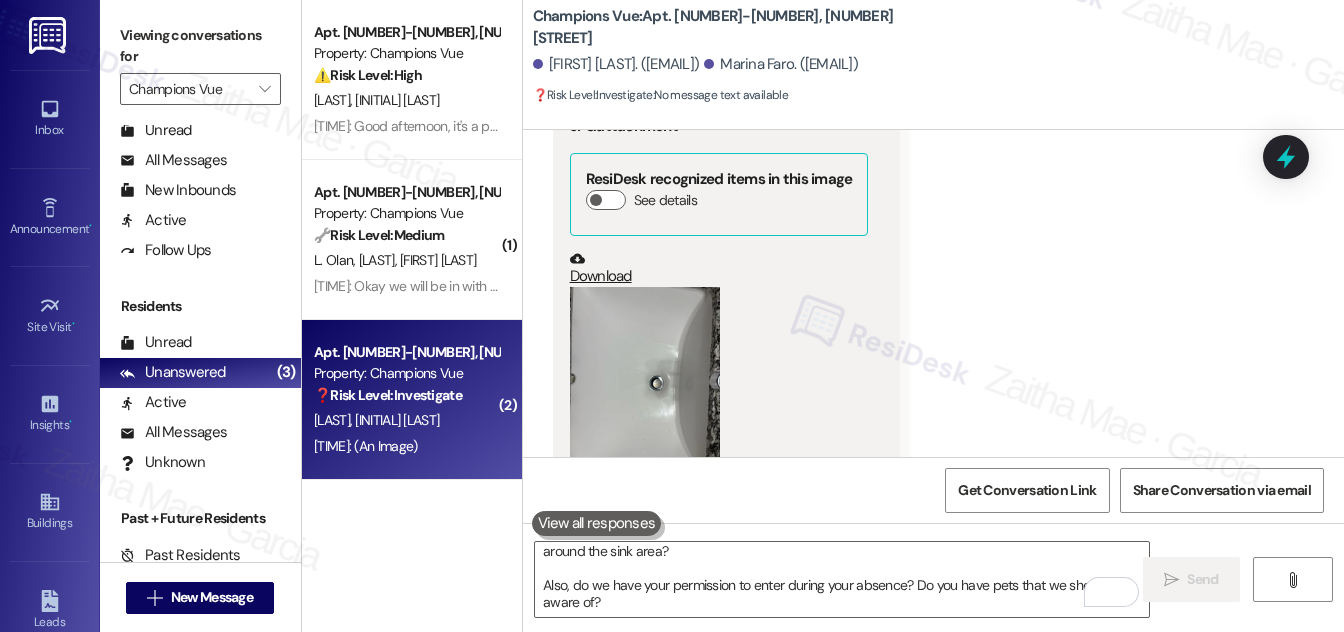 scroll, scrollTop: 0, scrollLeft: 0, axis: both 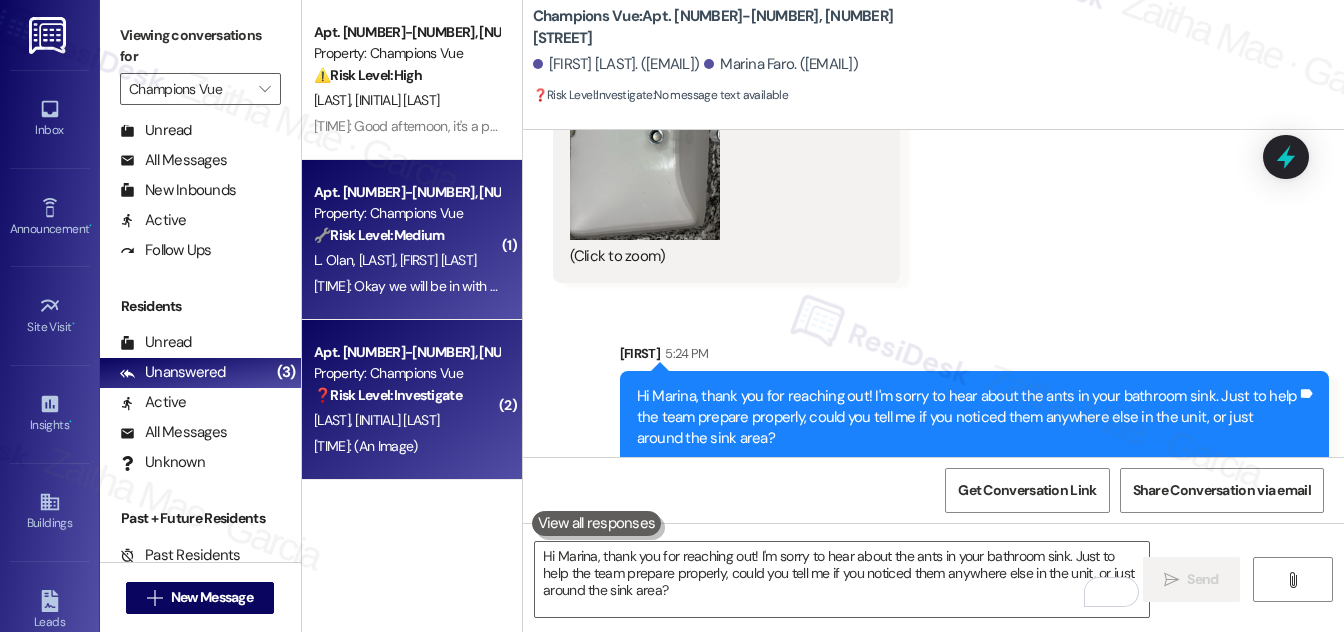 click on "A. Rivera" at bounding box center (438, 260) 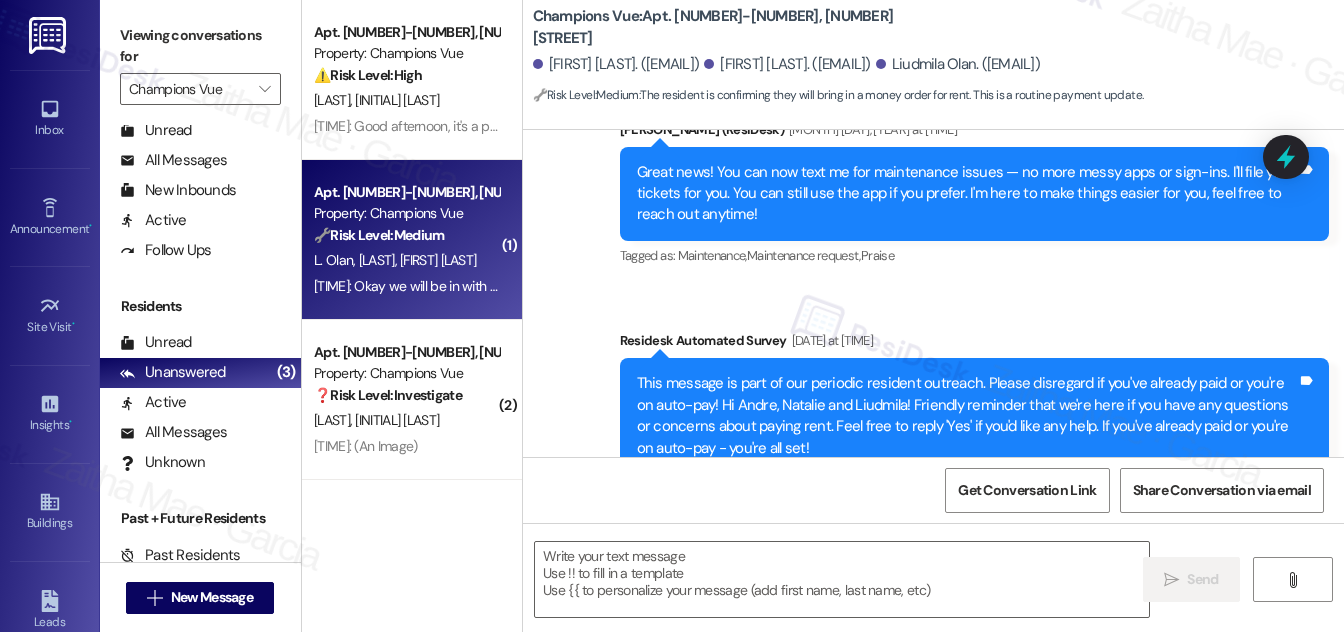 type on "Fetching suggested responses. Please feel free to read through the conversation in the meantime." 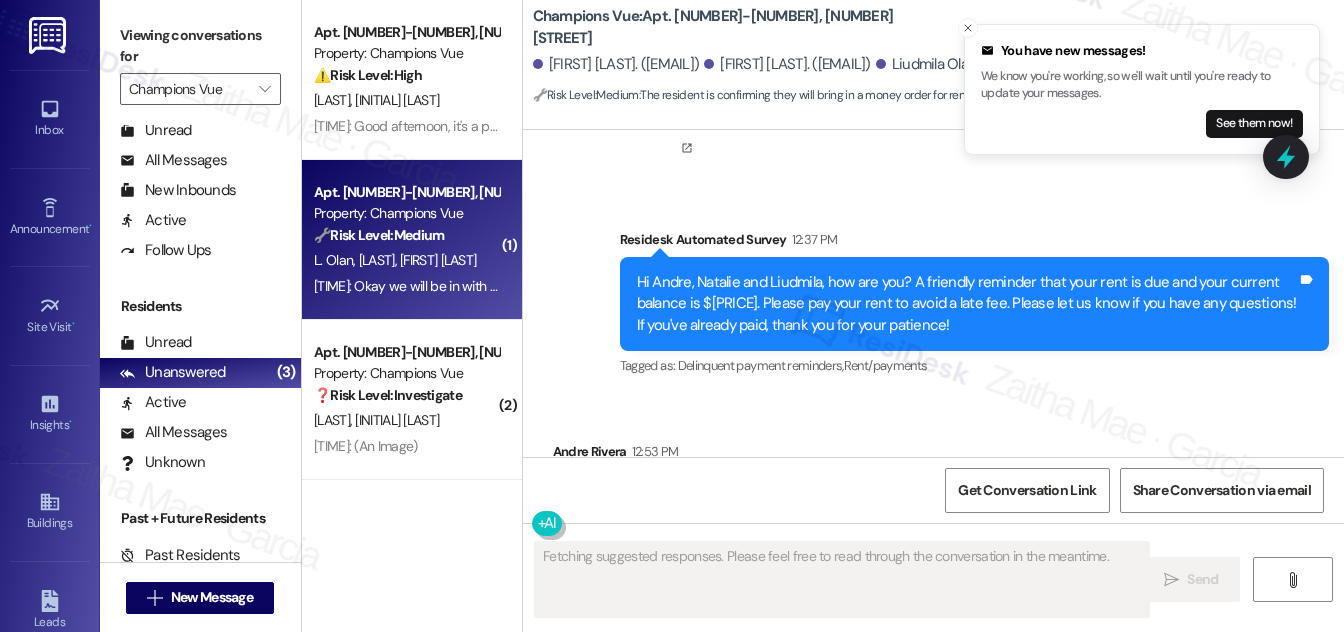 scroll, scrollTop: 3949, scrollLeft: 0, axis: vertical 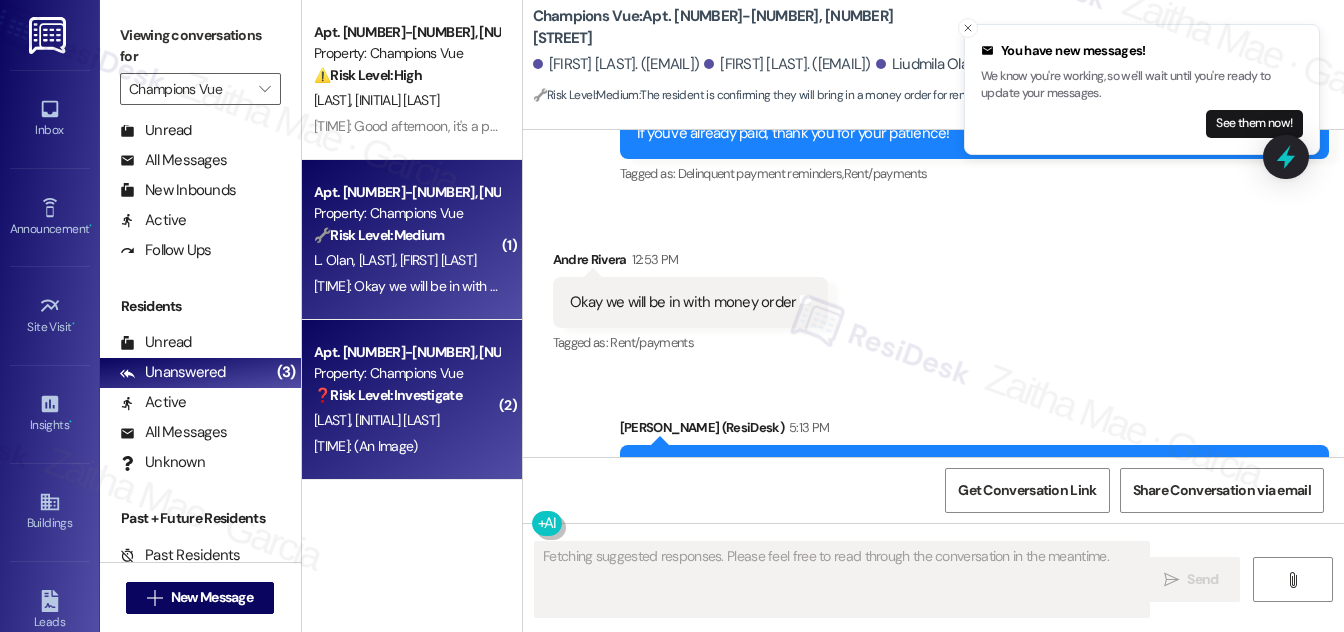 click on "M. Faro C. Junior" at bounding box center (406, 420) 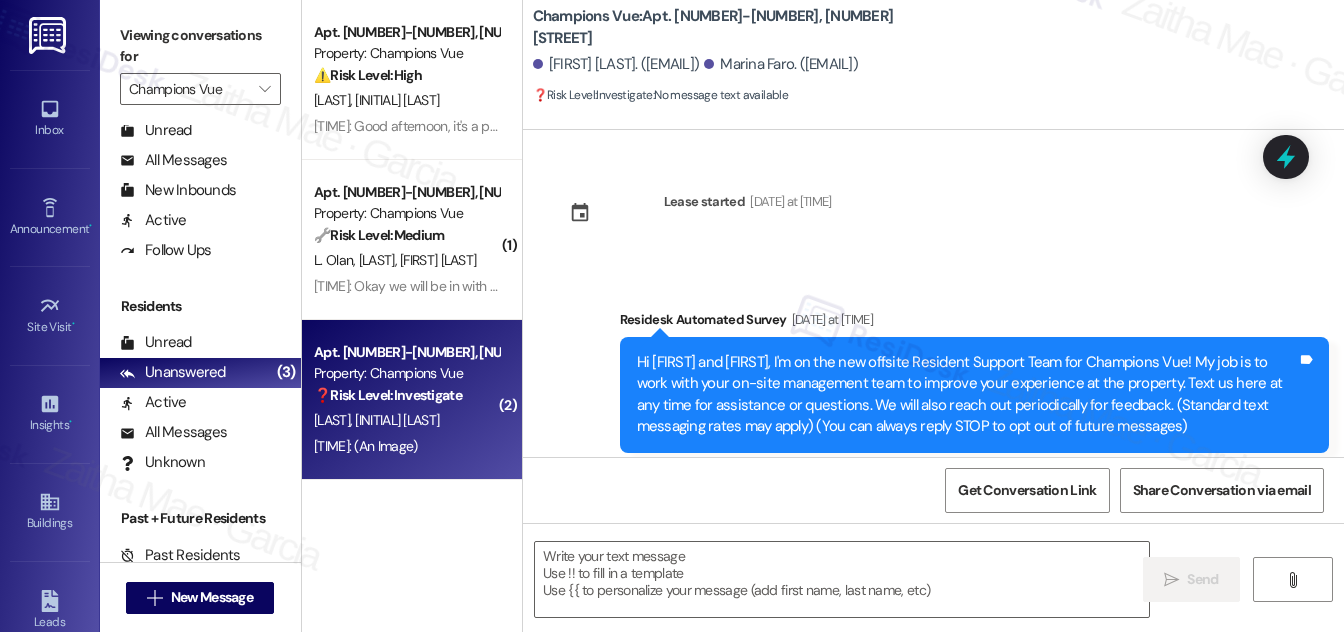 type on "Fetching suggested responses. Please feel free to read through the conversation in the meantime." 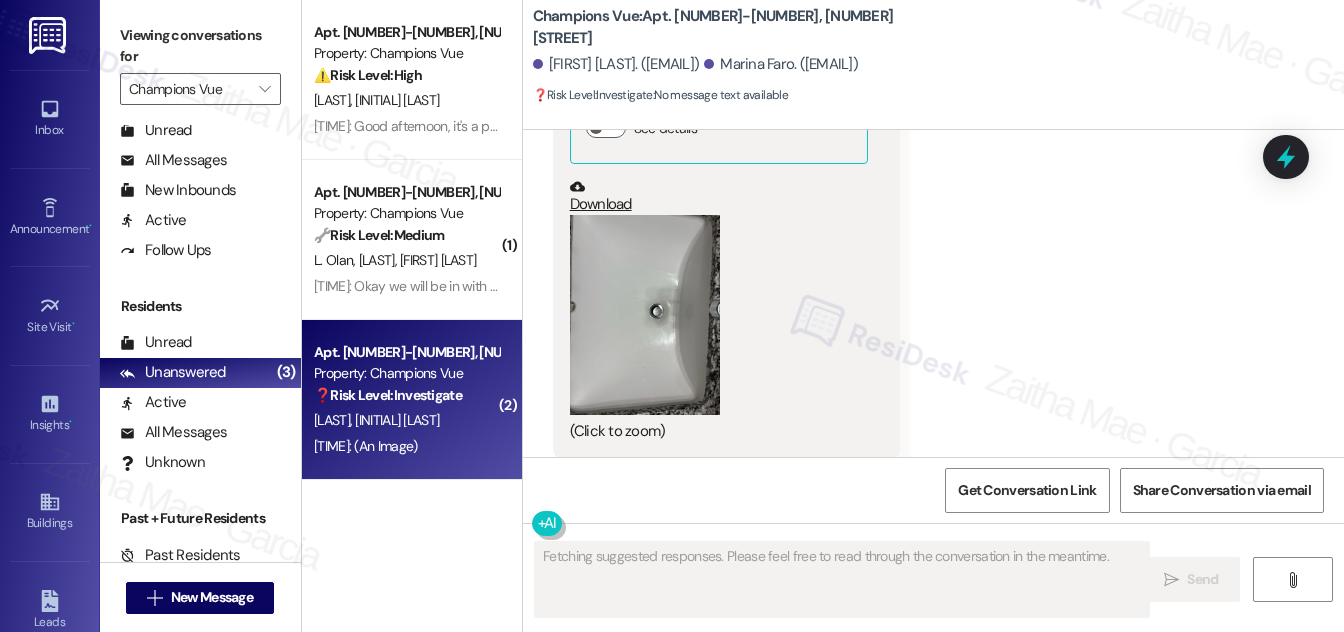 scroll, scrollTop: 20150, scrollLeft: 0, axis: vertical 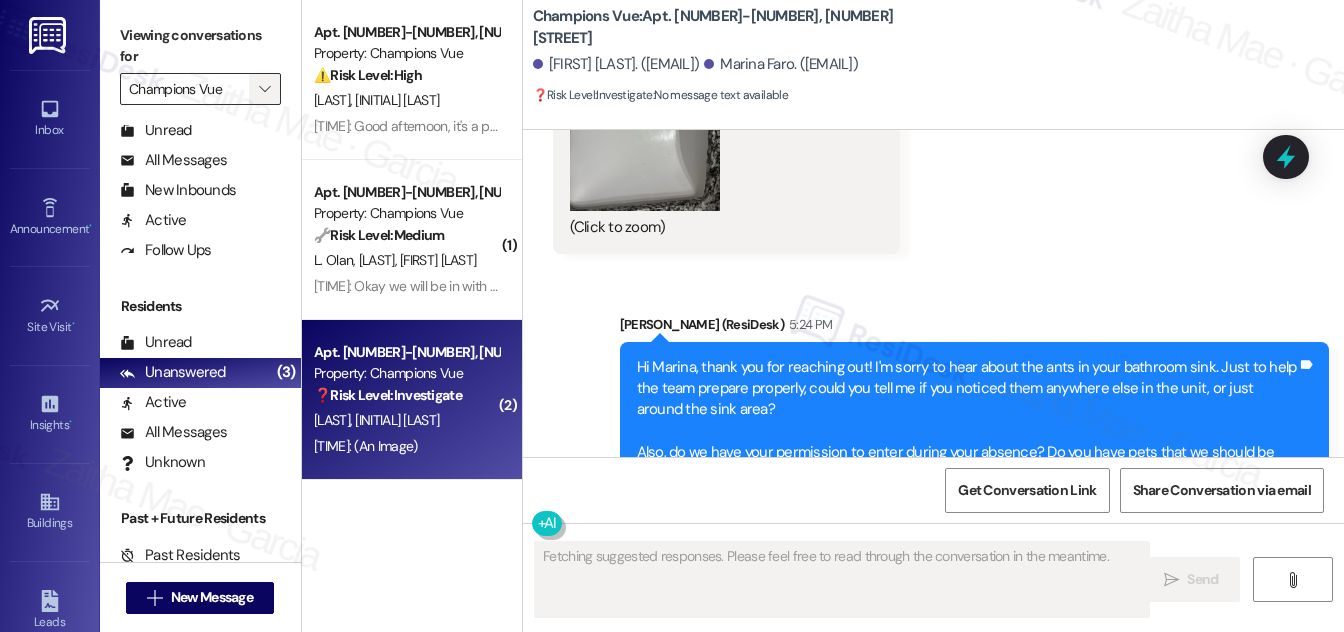 click on "" at bounding box center [264, 89] 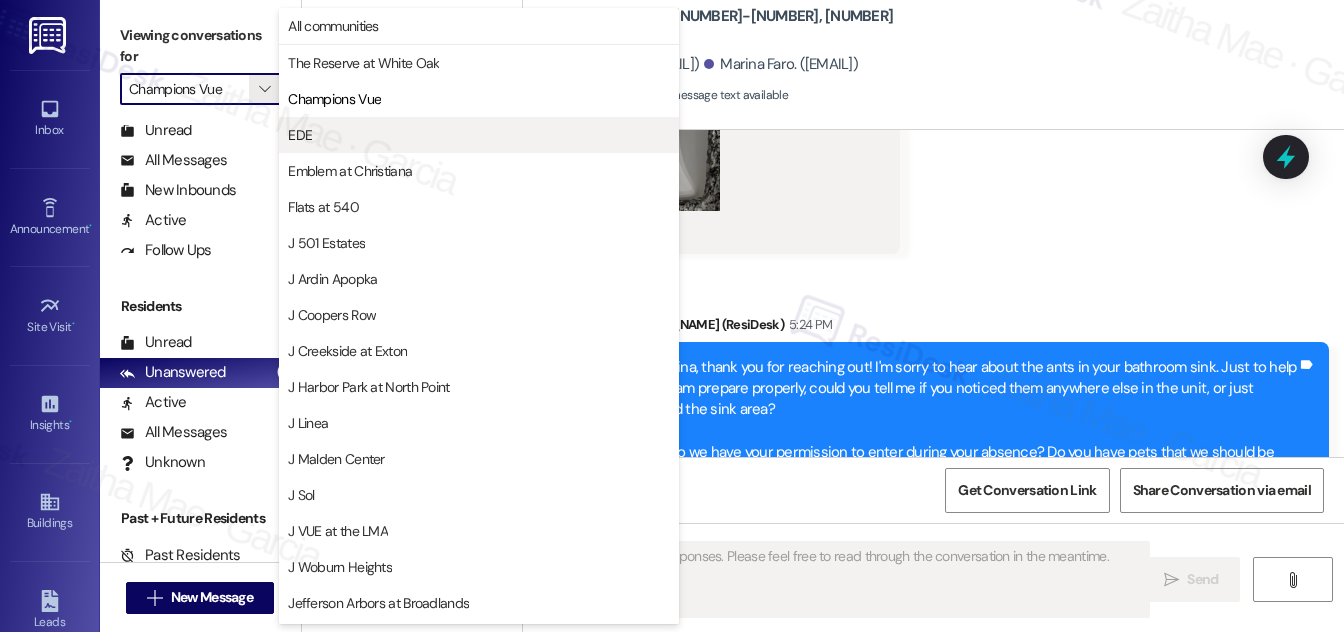 click on "EDE" at bounding box center (479, 135) 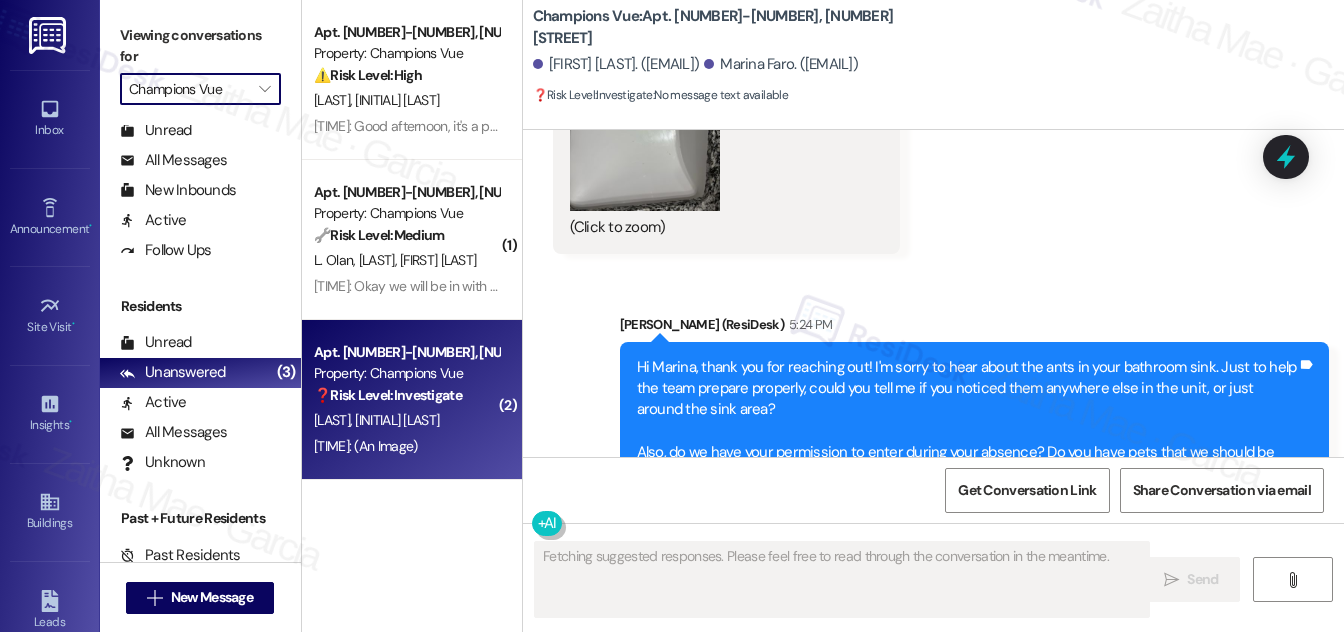 type on "EDE" 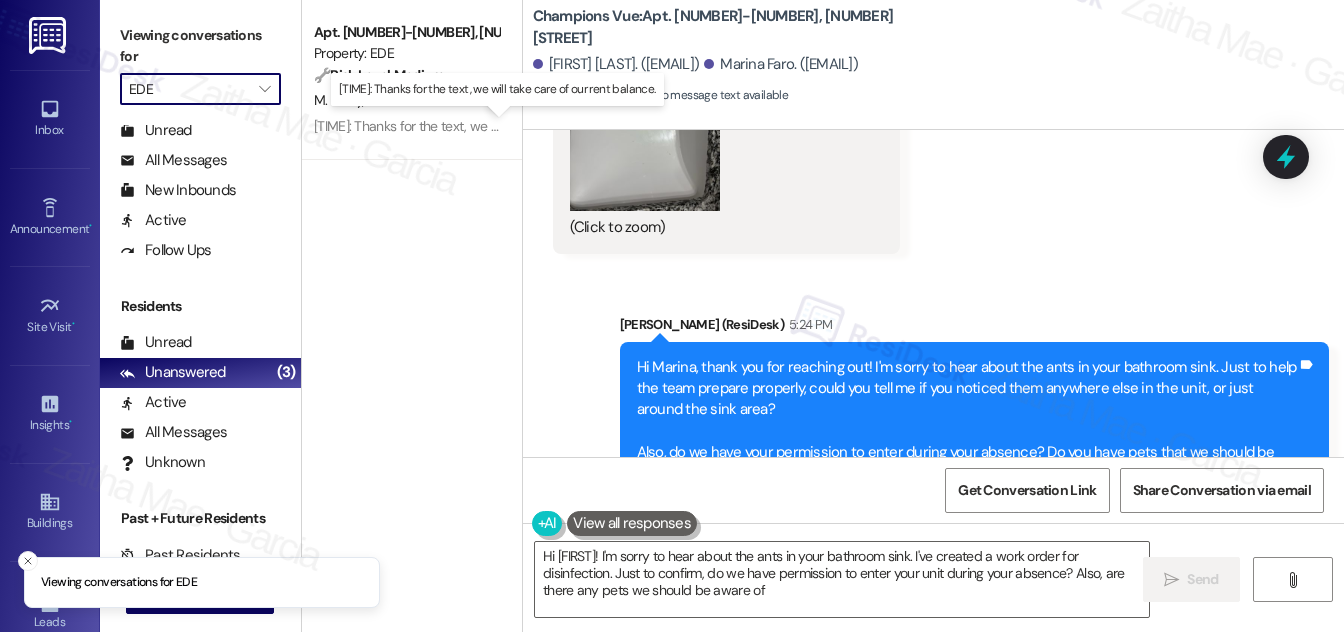 type on "Hi Marina! I'm sorry to hear about the ants in your bathroom sink. I've created a work order for disinfection. Just to confirm, do we have permission to enter your unit during your absence? Also, are there any pets we should be aware of?" 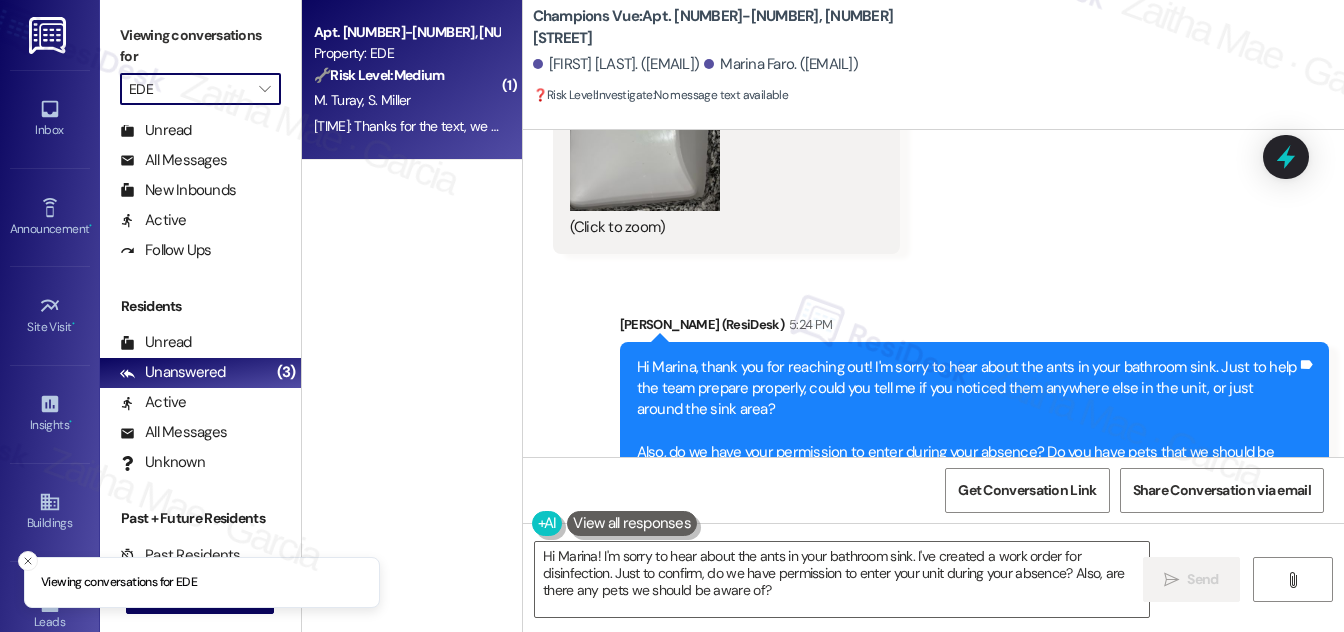 click on "M. Turay S. Miller" at bounding box center (406, 100) 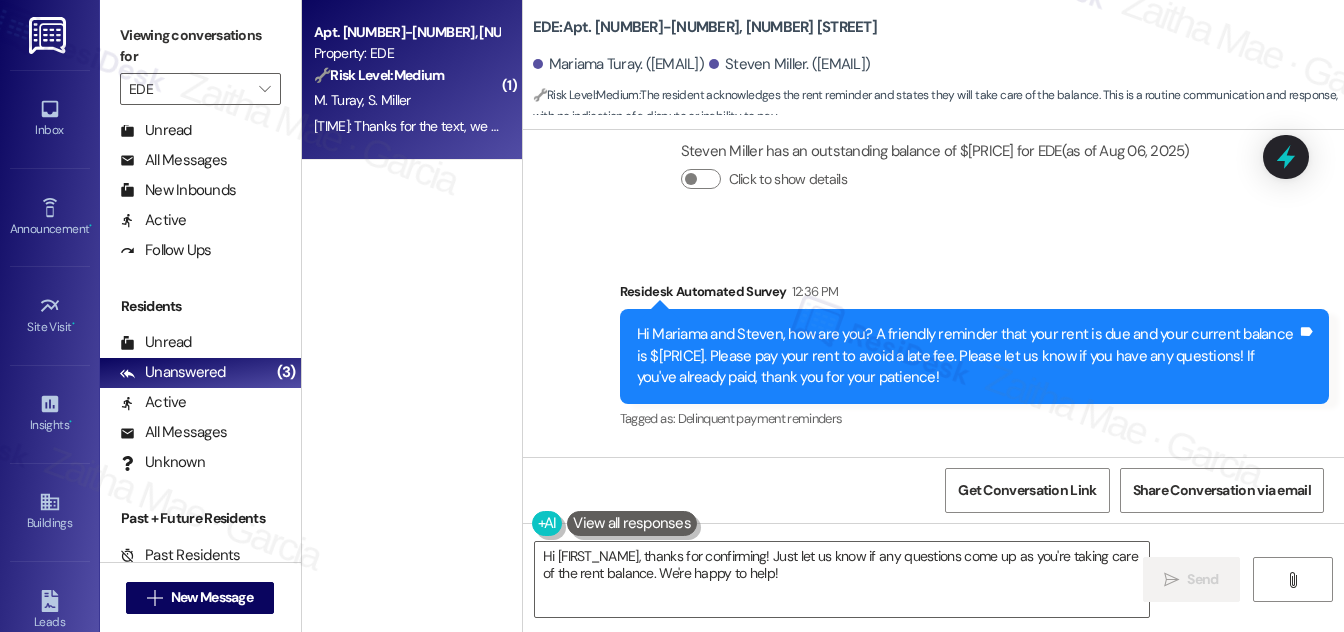 scroll, scrollTop: 3117, scrollLeft: 0, axis: vertical 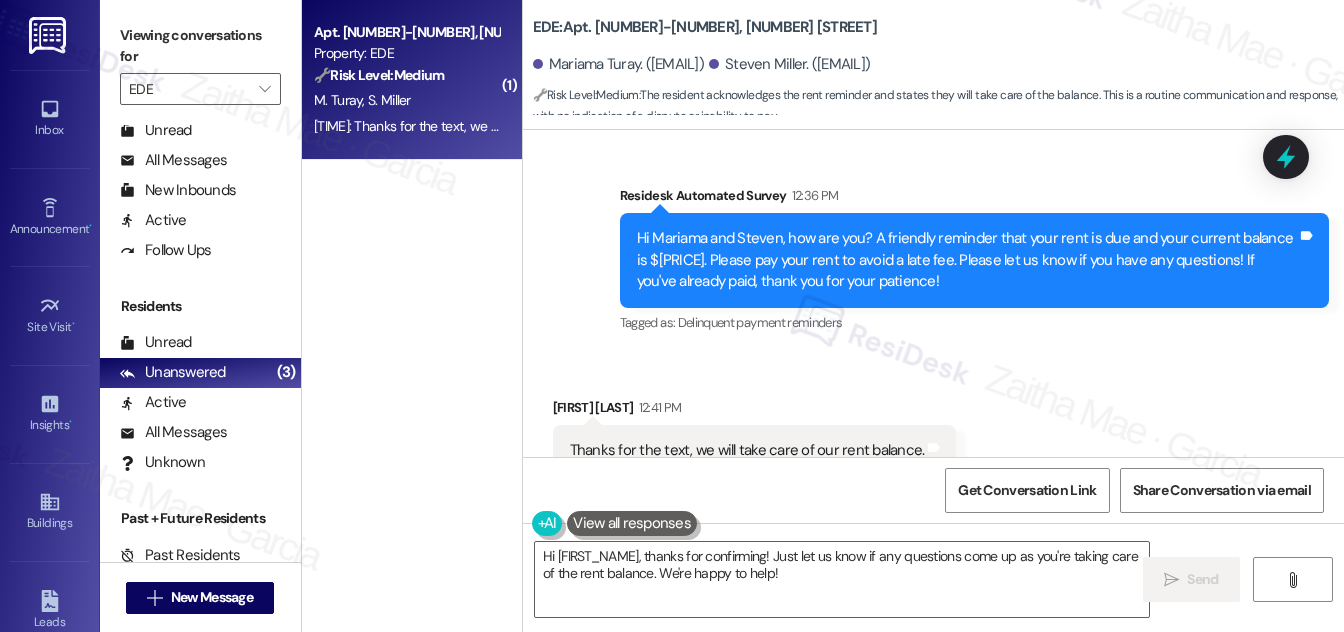 click on "Mariama Turay 12:41 PM" at bounding box center (755, 411) 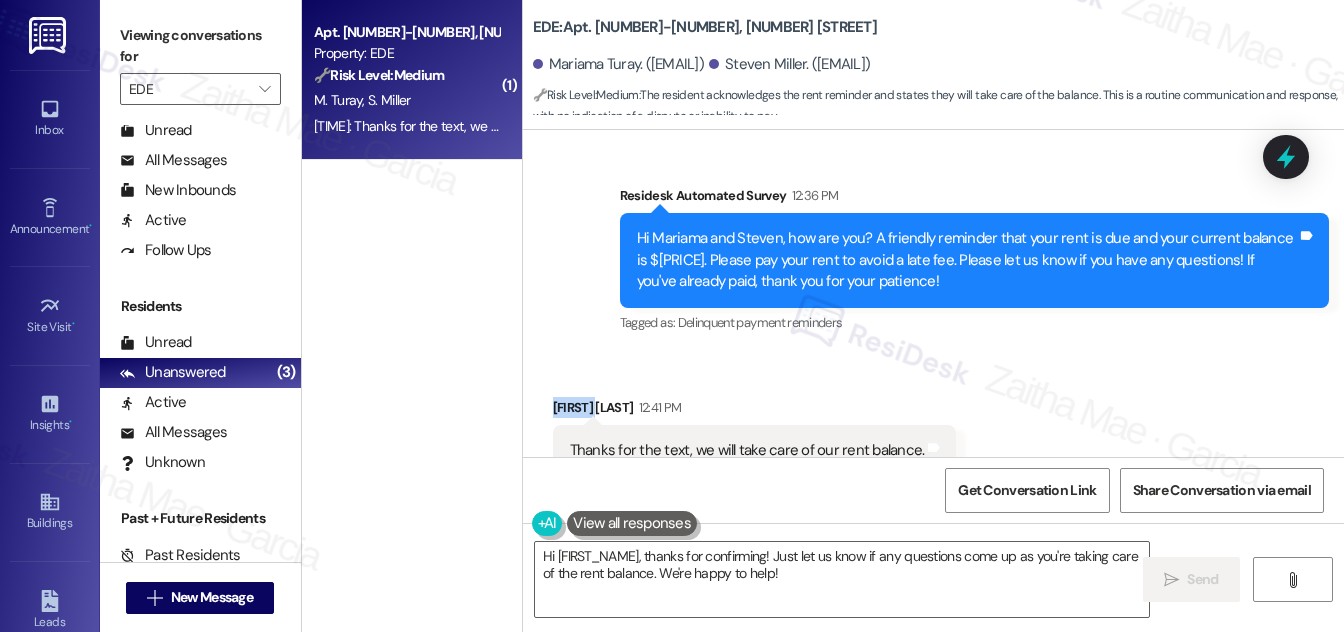 click on "Mariama Turay 12:41 PM" at bounding box center [755, 411] 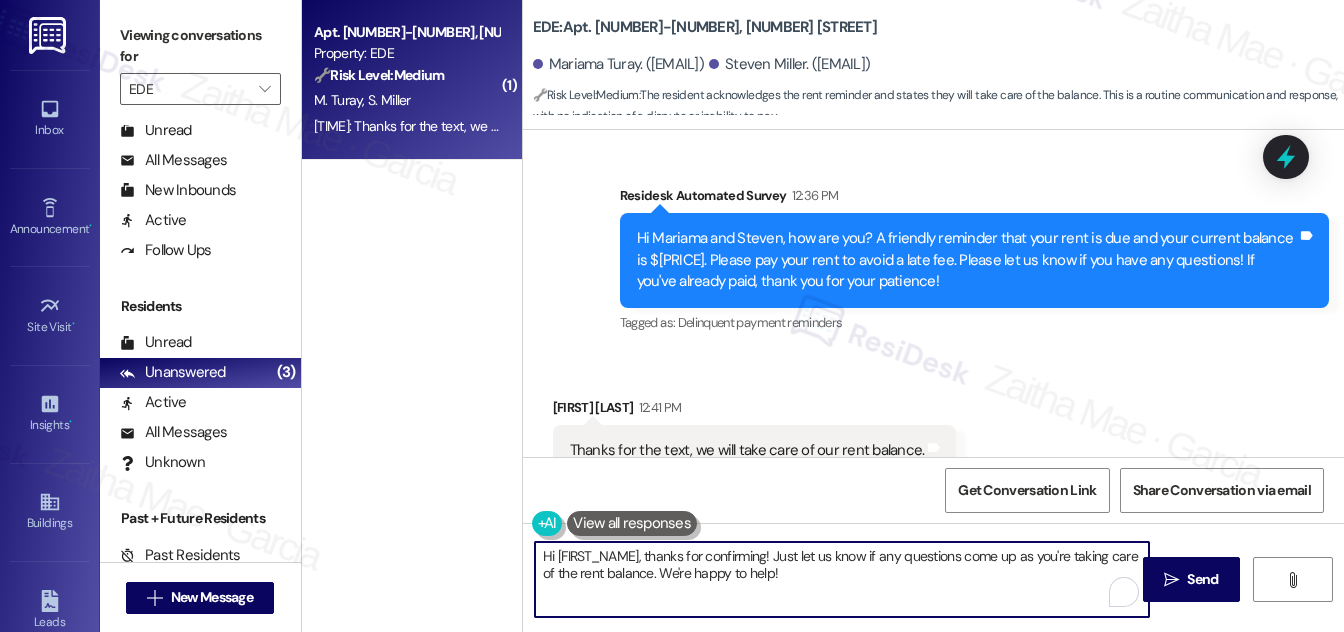 drag, startPoint x: 650, startPoint y: 554, endPoint x: 497, endPoint y: 560, distance: 153.1176 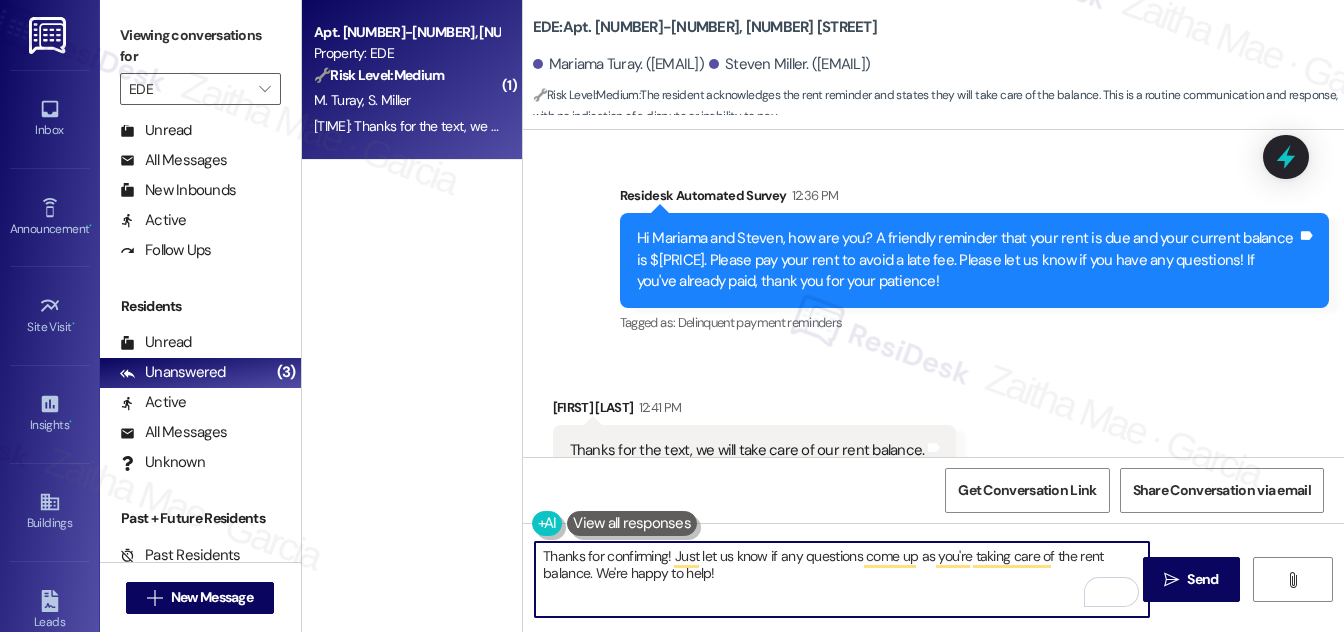 click on "Thanks for confirming! Just let us know if any questions come up as you're taking care of the rent balance. We're happy to help!" at bounding box center [842, 579] 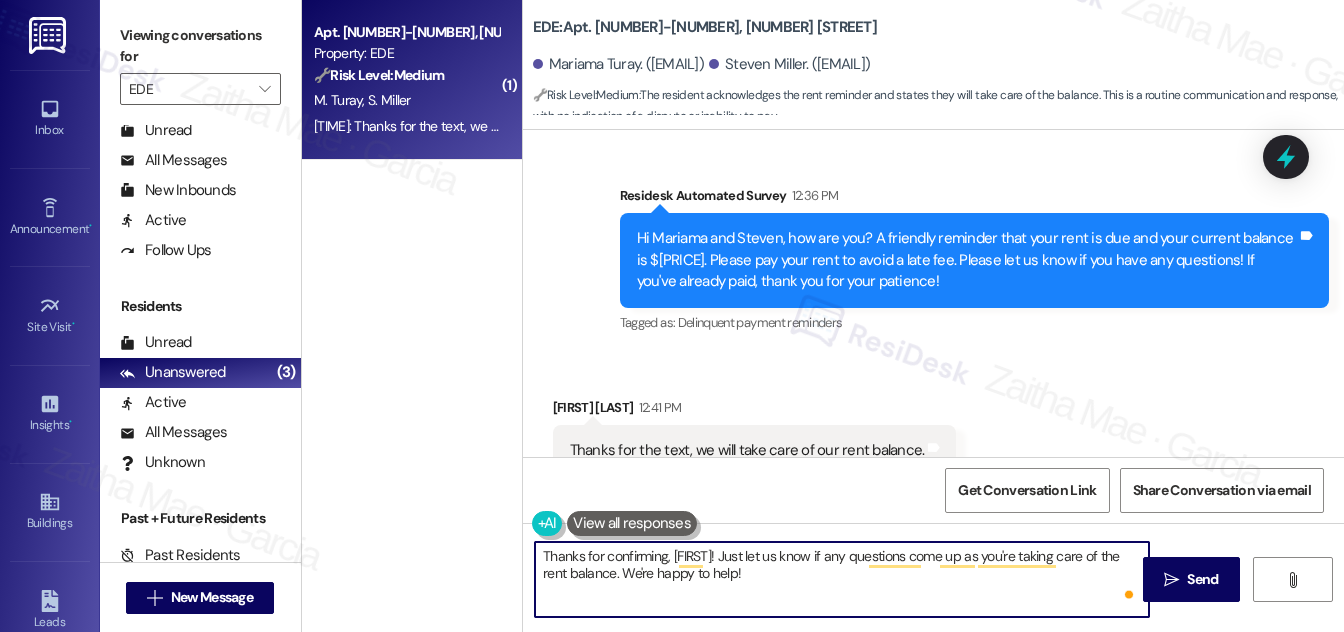 paste on "Mariama" 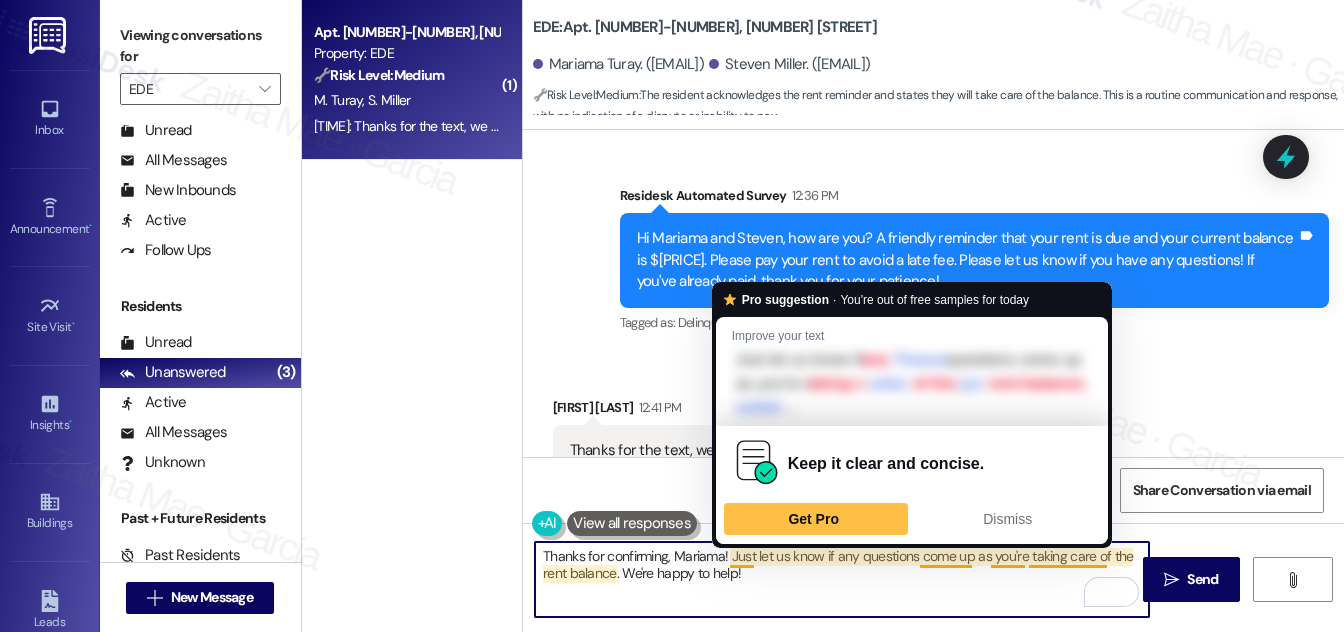 click on "Thanks for confirming, Mariama! Just let us know if any questions come up as you're taking care of the rent balance. We're happy to help!" at bounding box center (842, 579) 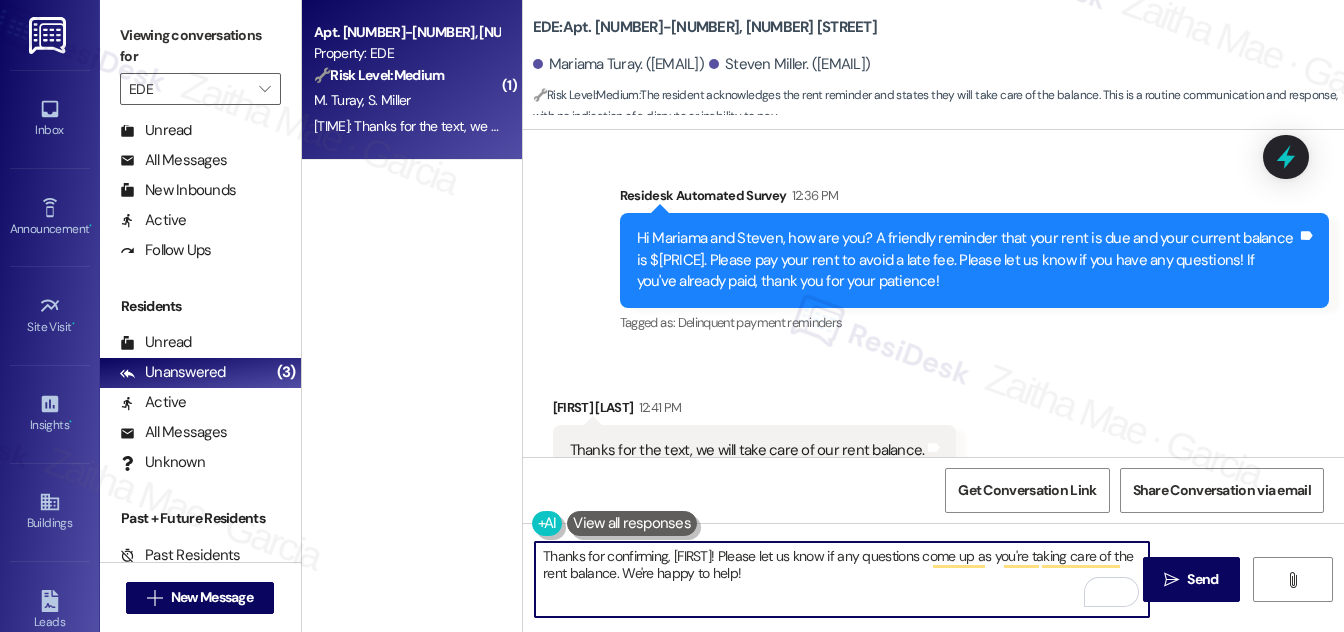 click on "Thanks for confirming, Mariama! Please let us know if any questions come up as you're taking care of the rent balance. We're happy to help!" at bounding box center (842, 579) 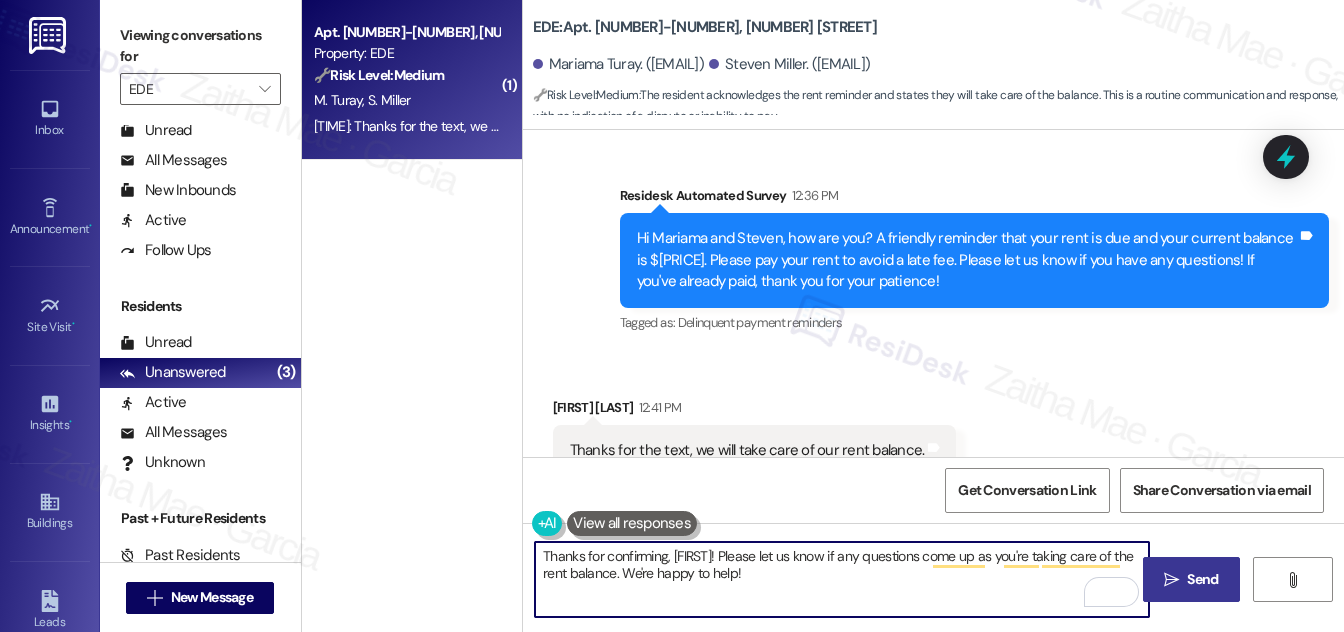 type on "Thanks for confirming, Mariama! Please let us know if any questions come up as you're taking care of the rent balance. We're happy to help!" 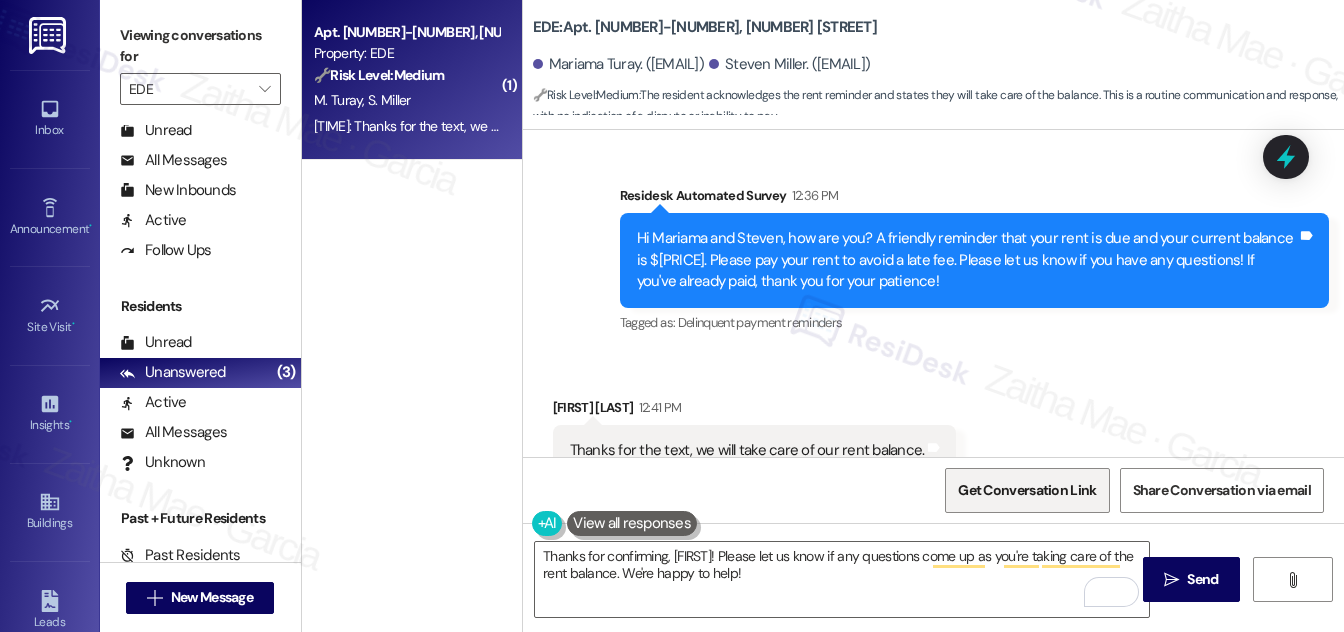 drag, startPoint x: 1186, startPoint y: 572, endPoint x: 1036, endPoint y: 502, distance: 165.52945 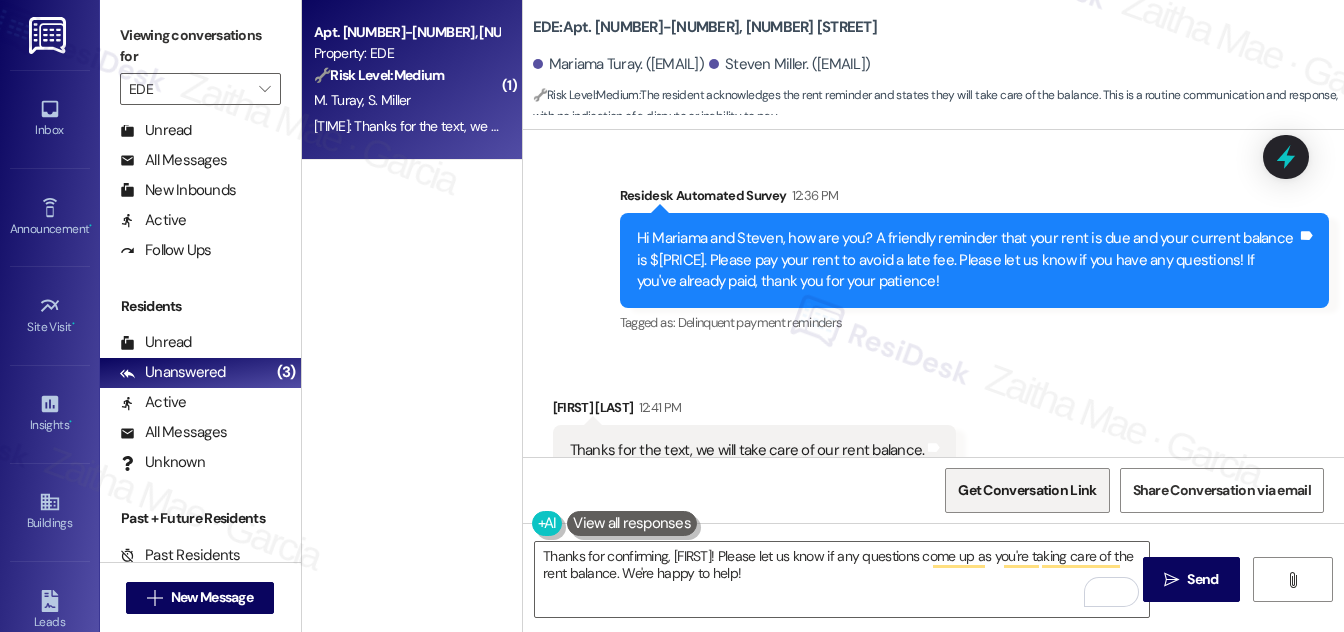 click on "Send" at bounding box center (1202, 579) 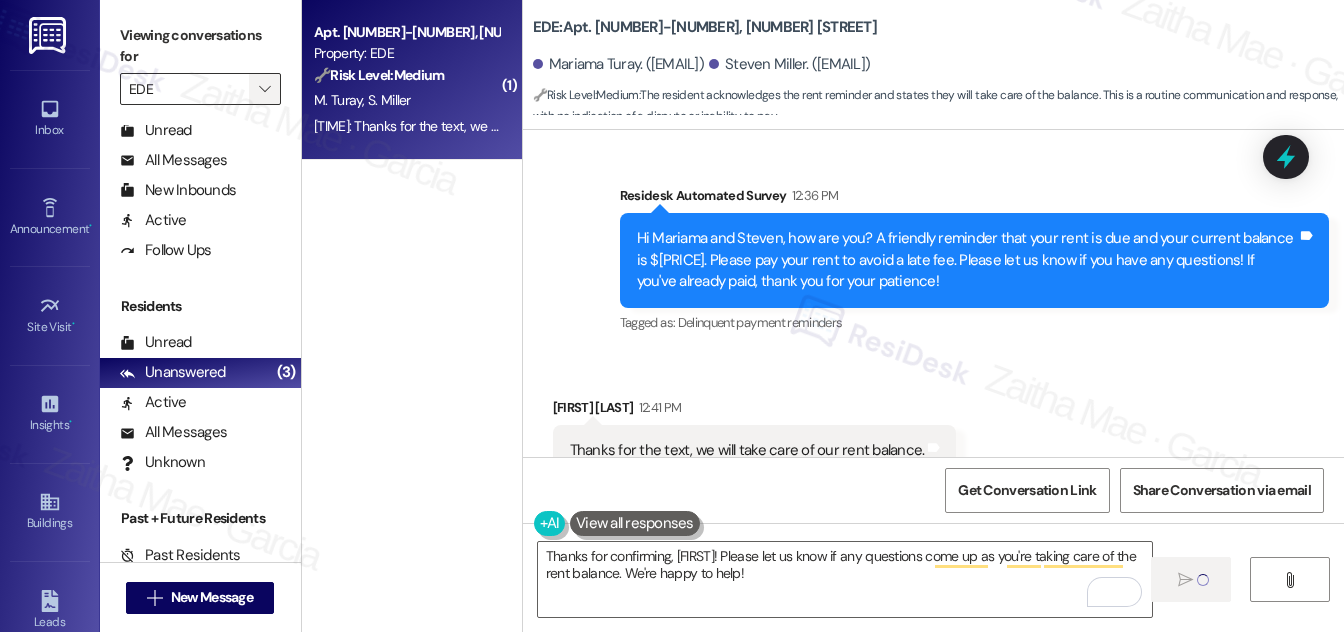 type 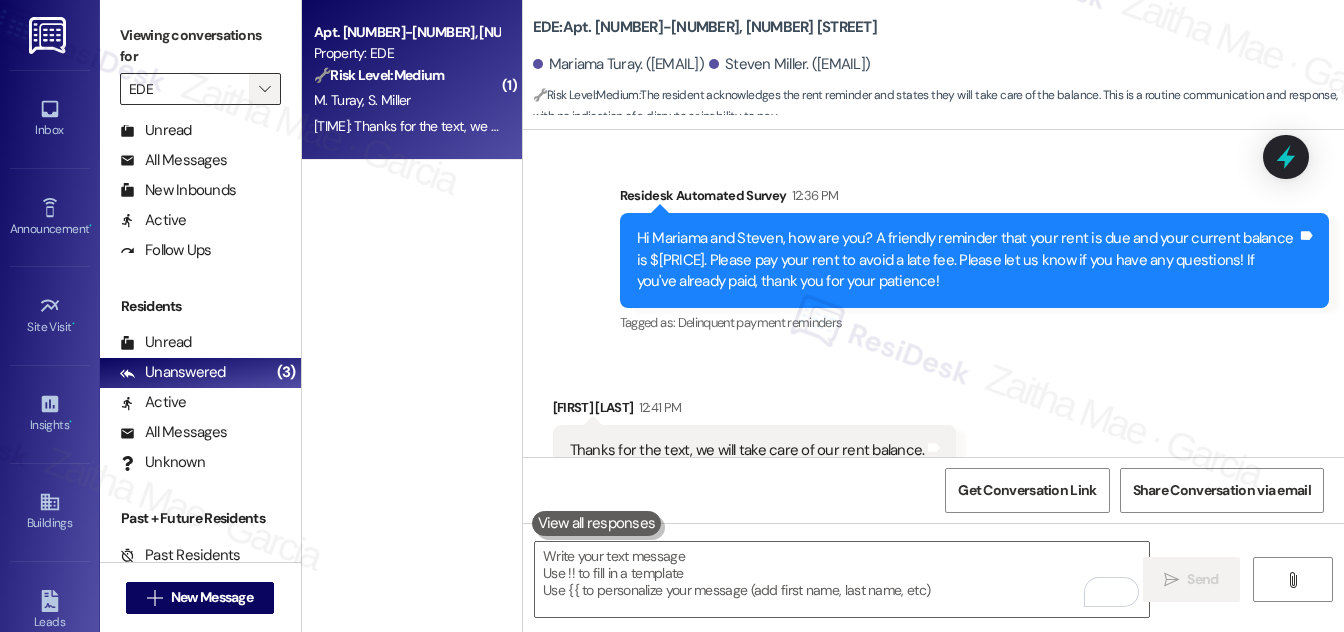 click on "" at bounding box center (264, 89) 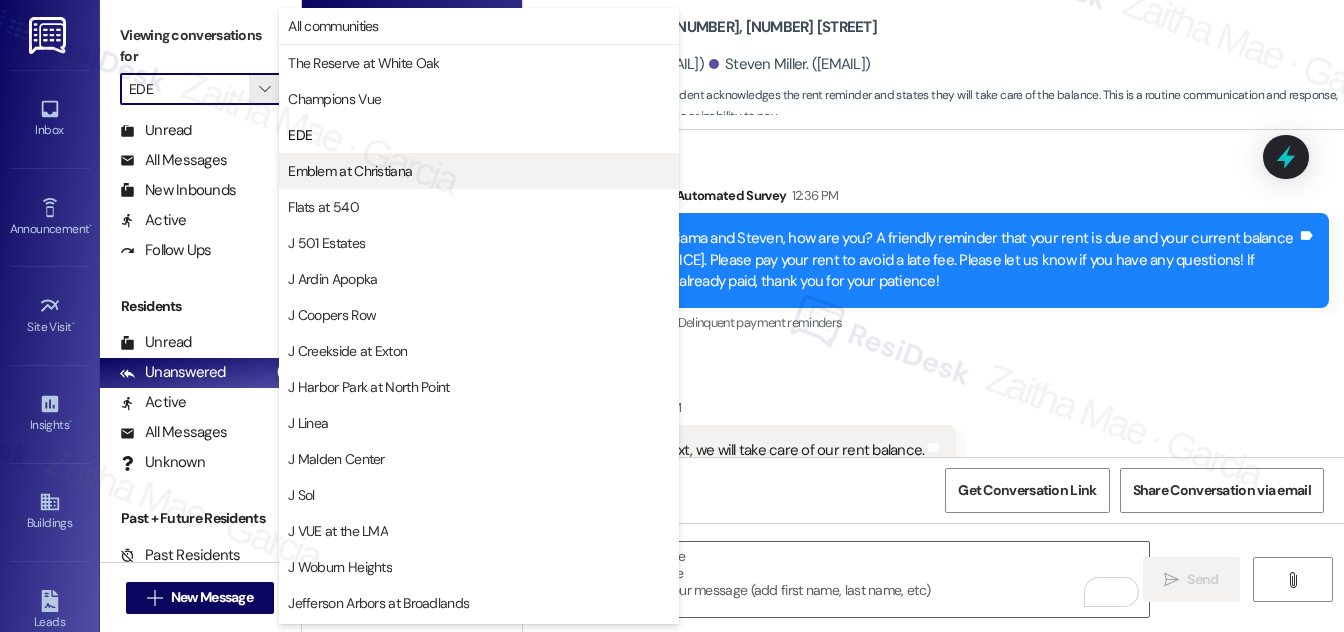 click on "Emblem at Christiana" at bounding box center [350, 171] 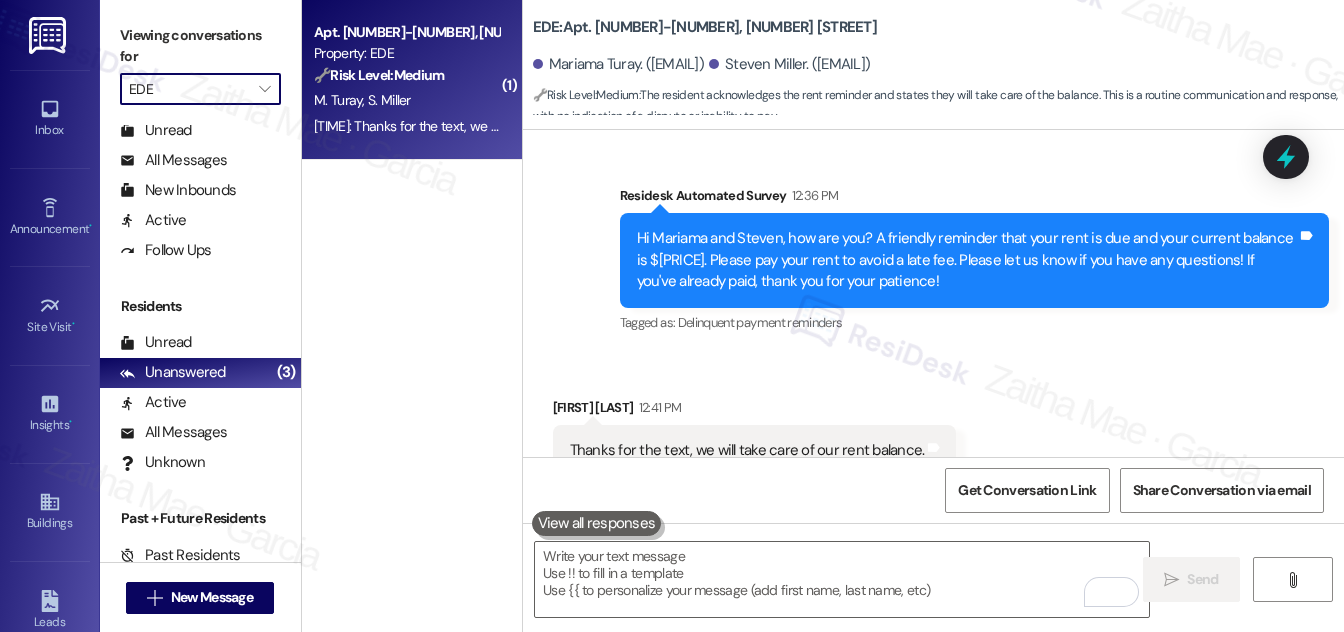 type on "Emblem at Christiana" 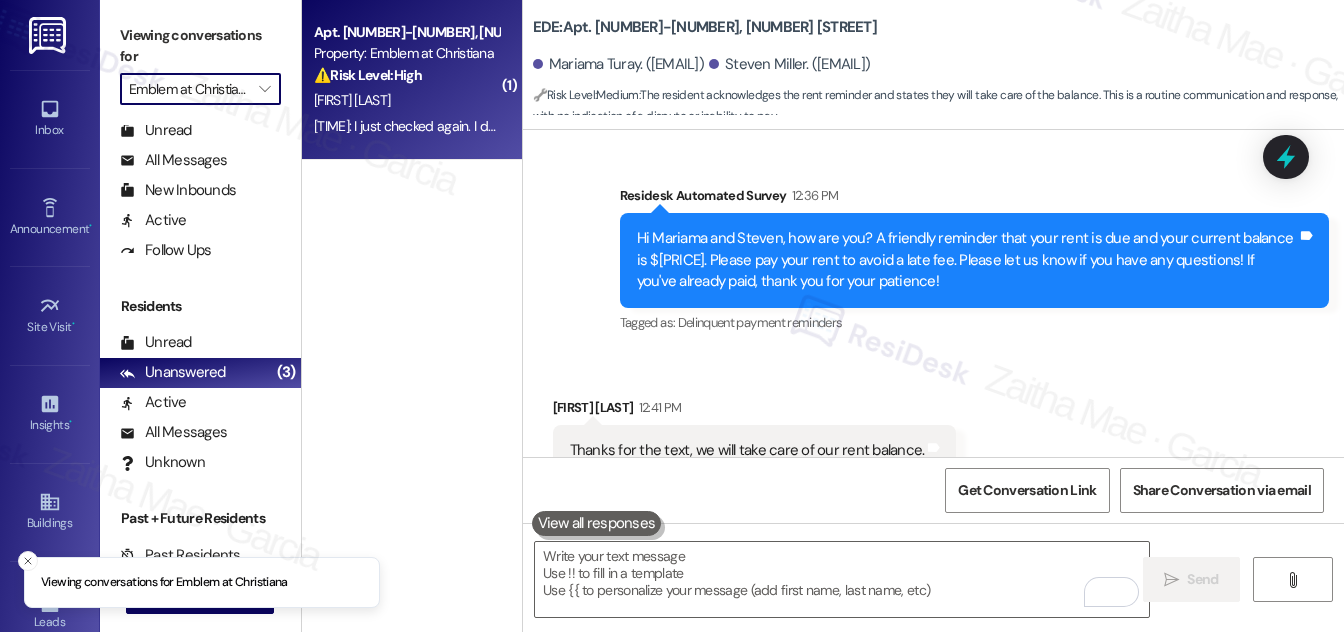 click on "Apt. 1700-202, 1150 Helen Drive Property: Emblem at Christiana ⚠️  Risk Level:  High The resident is having issues verifying their bank account to pay rent, and the credit card fee is too high. This is a financial concern that needs to be addressed to ensure timely rent payment." at bounding box center [406, 54] 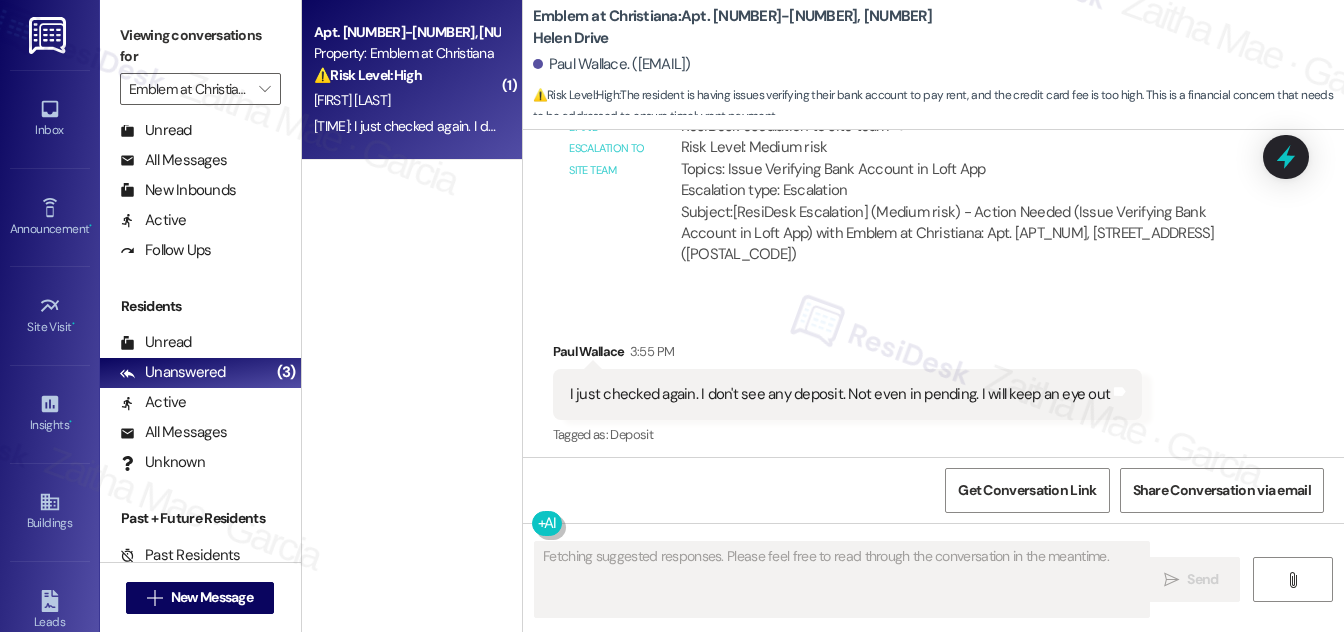 scroll, scrollTop: 1645, scrollLeft: 0, axis: vertical 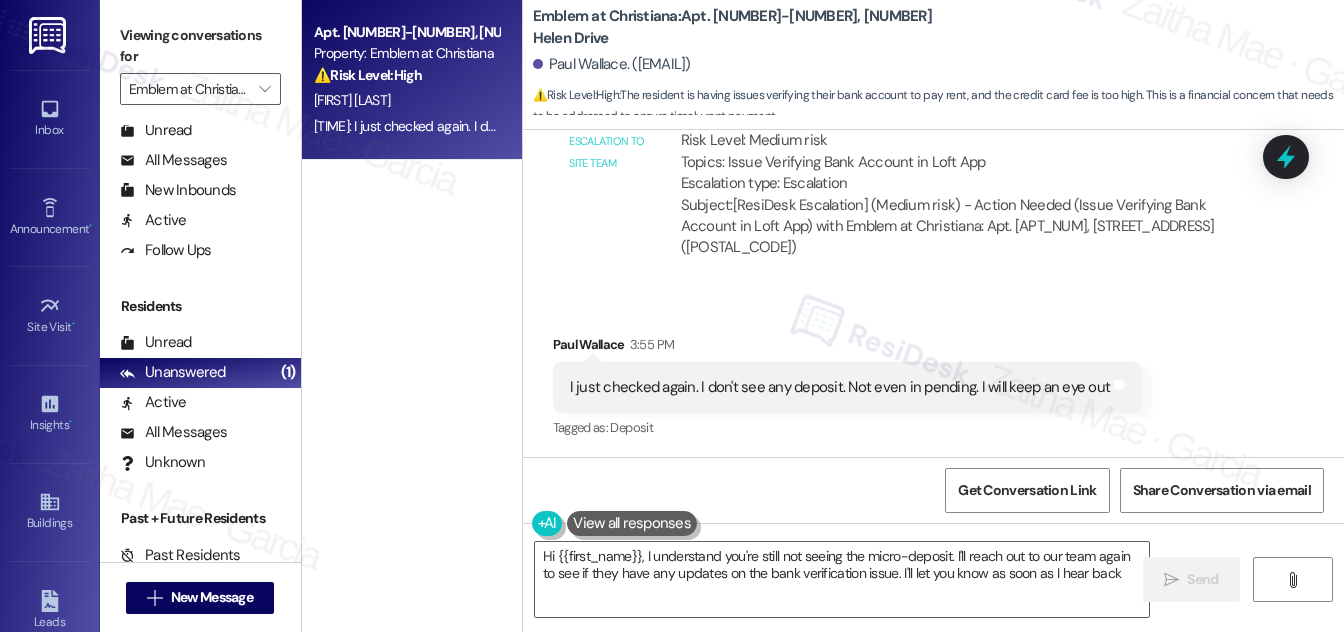 type on "Hi {{first_name}}, I understand you're still not seeing the micro-deposit. I'll reach out to our team again to see if they have any updates on the bank verification issue. I'll let you know as soon as I hear back!" 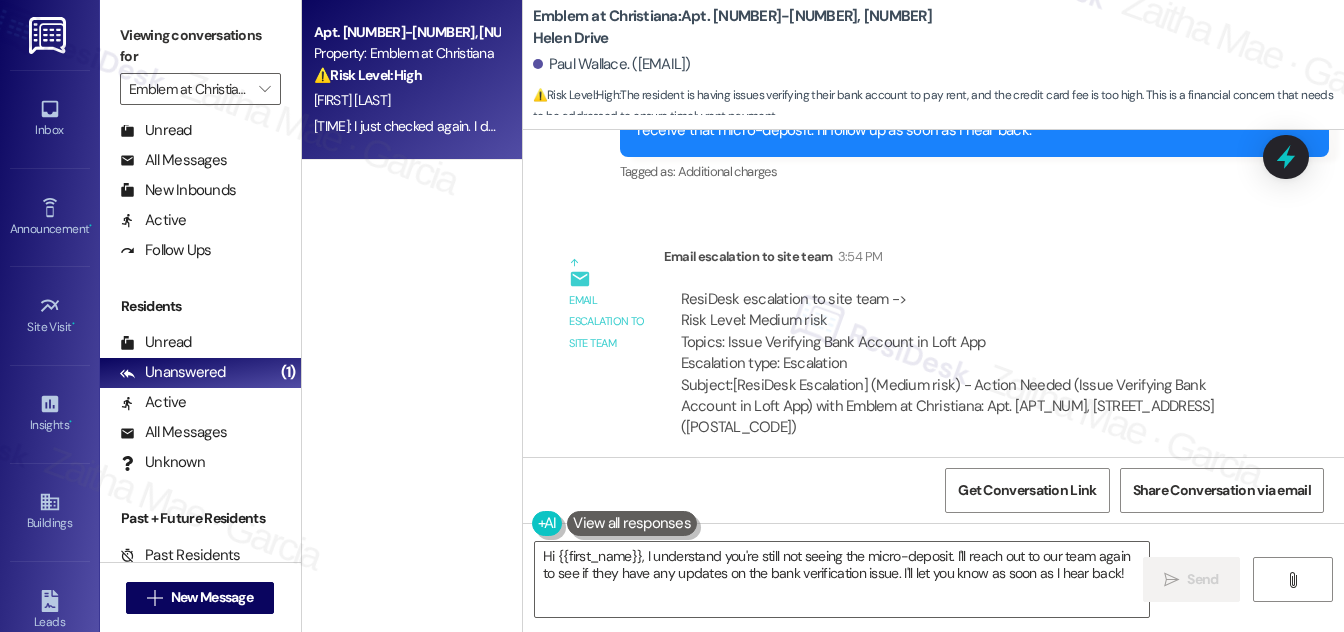 scroll, scrollTop: 1646, scrollLeft: 0, axis: vertical 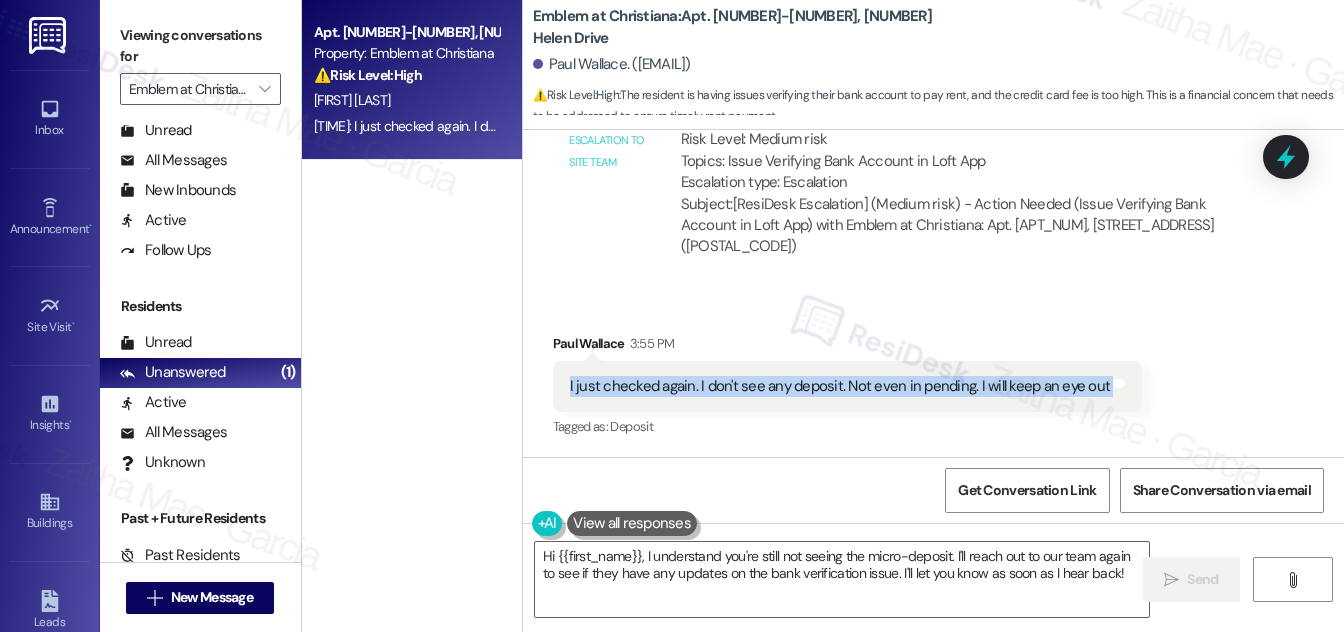 drag, startPoint x: 562, startPoint y: 391, endPoint x: 1169, endPoint y: 386, distance: 607.02057 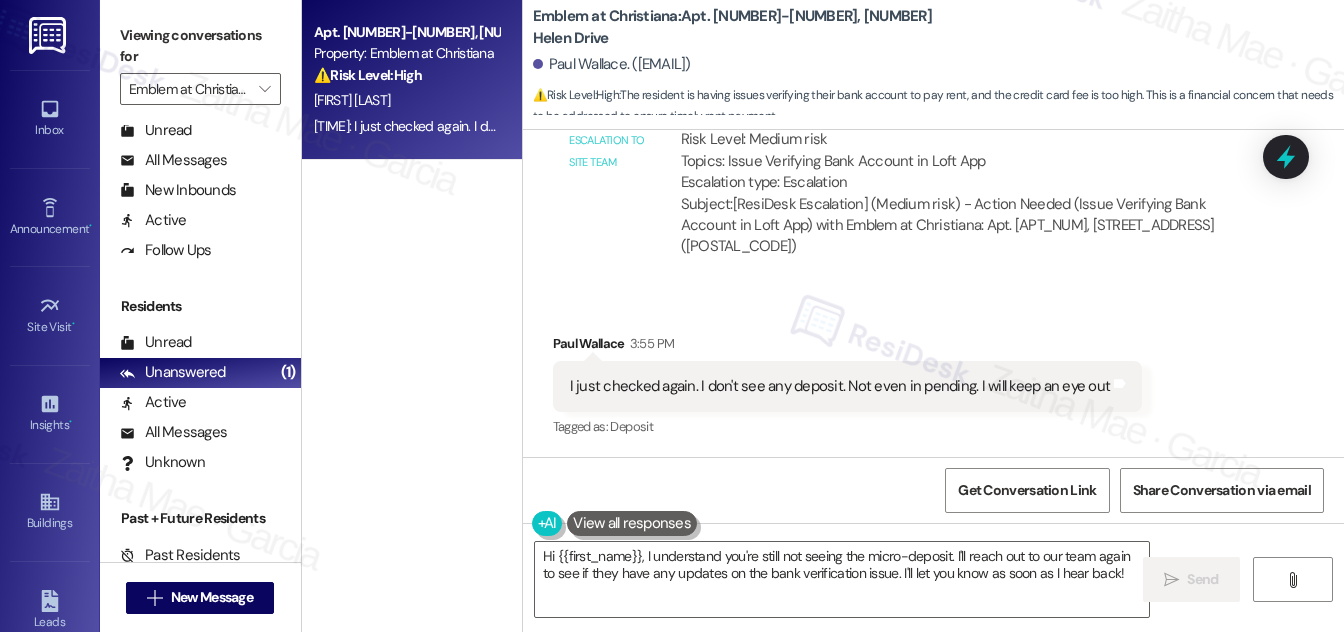 click on "Received via SMS Paul Wallace 3:55 PM I just checked again.  I don't see any deposit.  Not even in pending.   I will keep an eye out Tags and notes Tagged as:   Deposit Click to highlight conversations about Deposit" at bounding box center (933, 372) 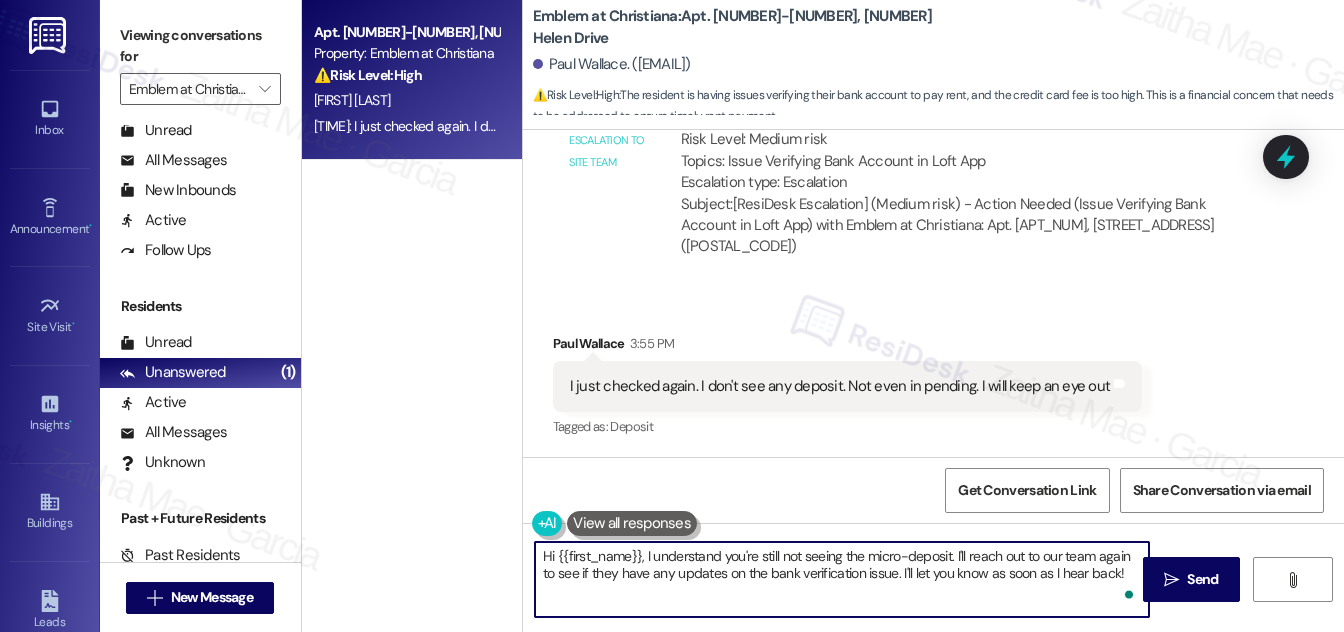 drag, startPoint x: 540, startPoint y: 554, endPoint x: 956, endPoint y: 605, distance: 419.11453 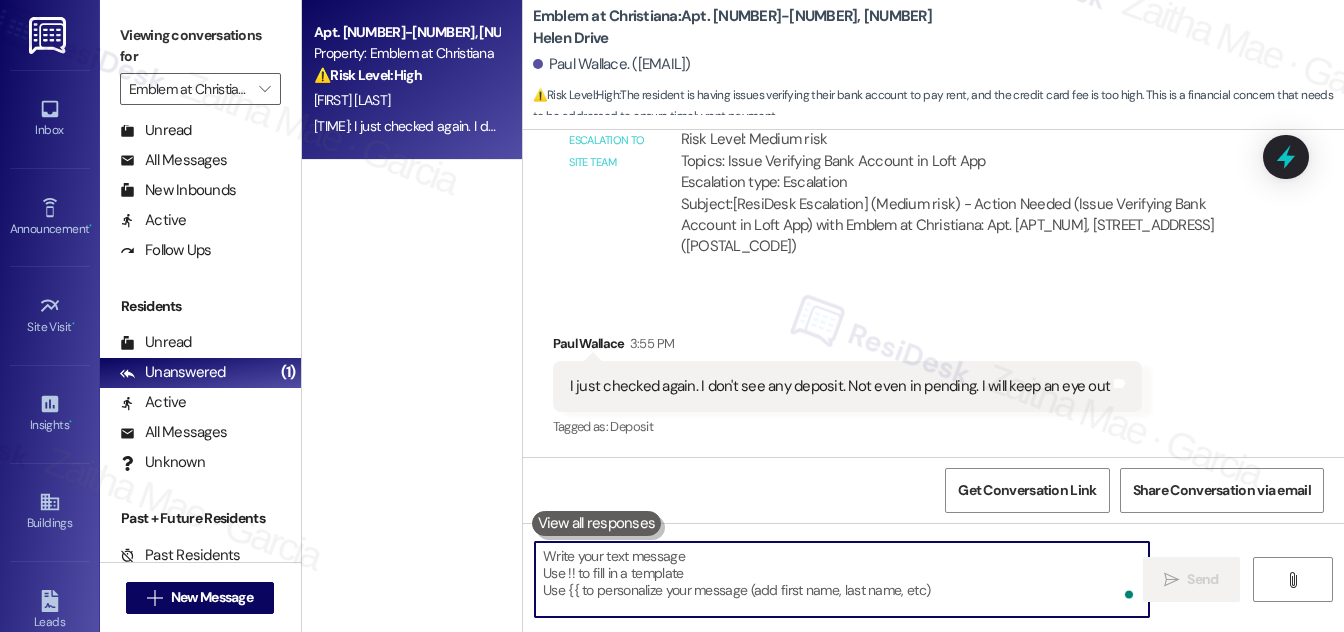 paste on "Thanks for checking and keeping an eye on it. We’re still waiting on an update from the team, but I’ll be sure to let you know as soon as we hear anything." 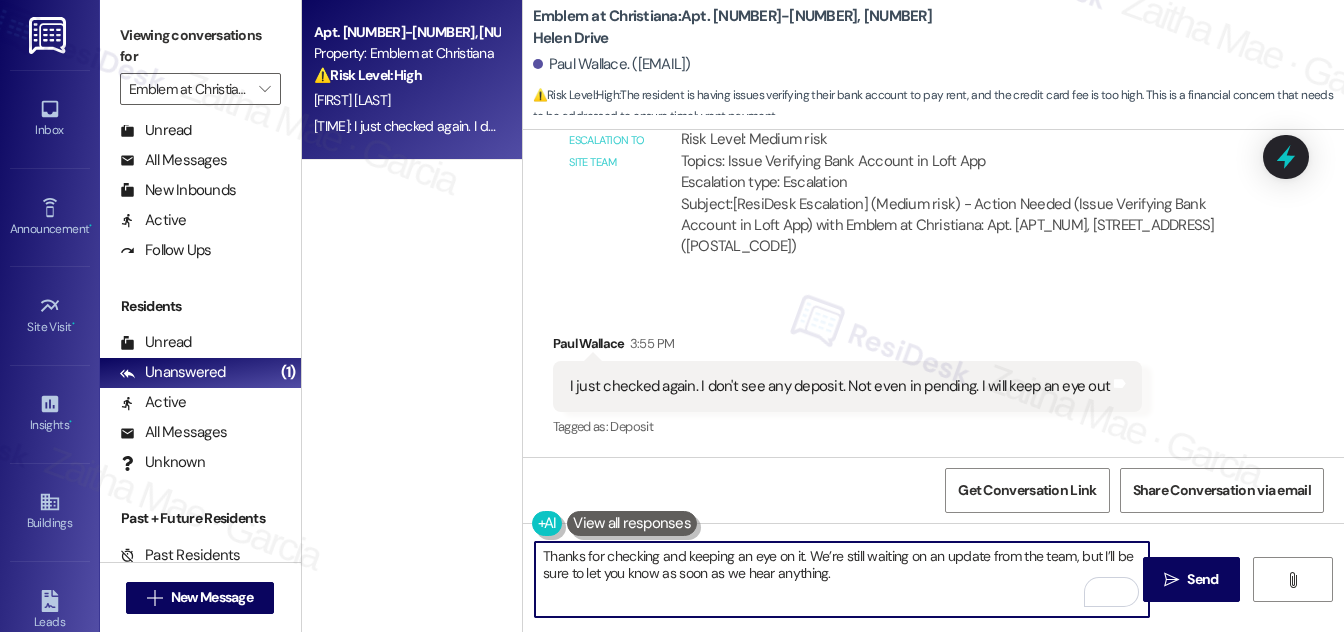 click on "Thanks for checking and keeping an eye on it. We’re still waiting on an update from the team, but I’ll be sure to let you know as soon as we hear anything." at bounding box center [842, 579] 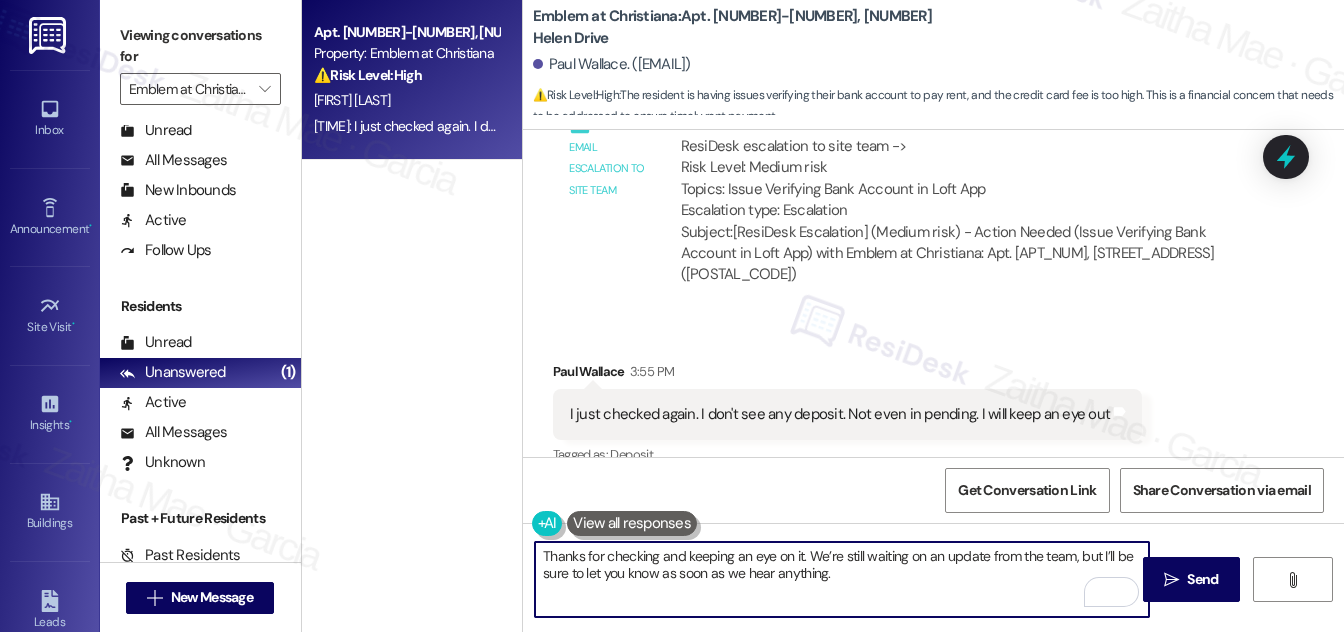 scroll, scrollTop: 1646, scrollLeft: 0, axis: vertical 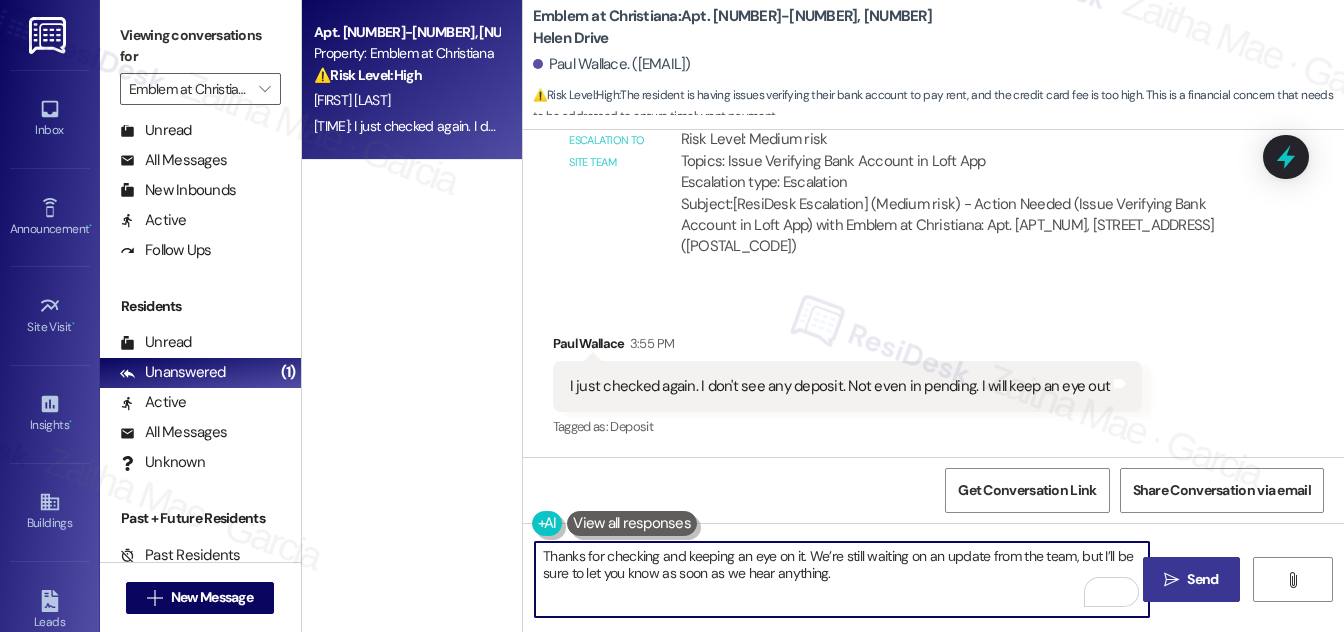 type on "Thanks for checking and keeping an eye on it. We’re still waiting on an update from the team, but I’ll be sure to let you know as soon as we hear anything." 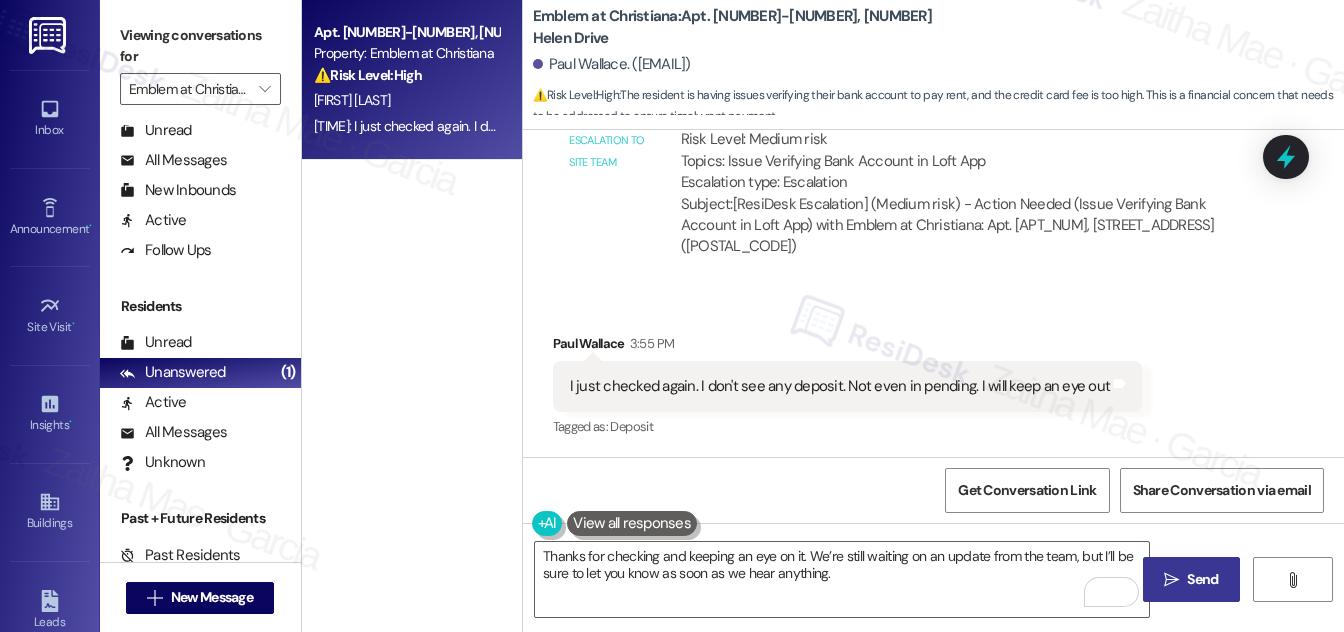 click on "Send" at bounding box center (1202, 579) 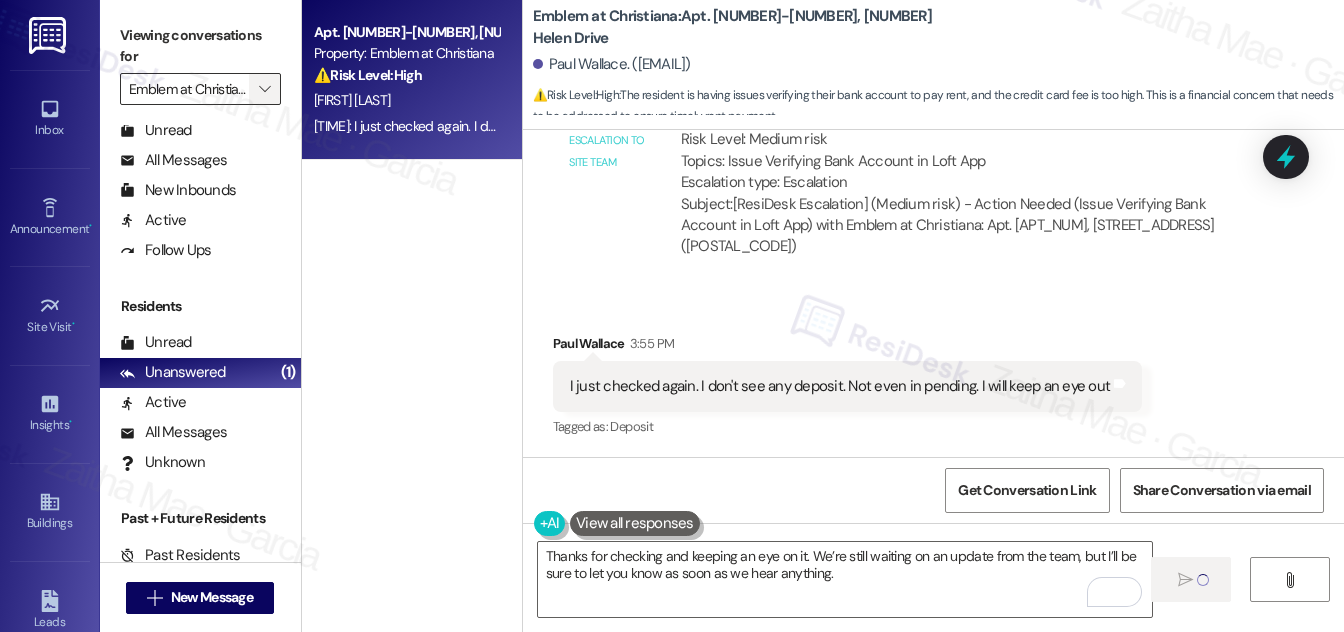type 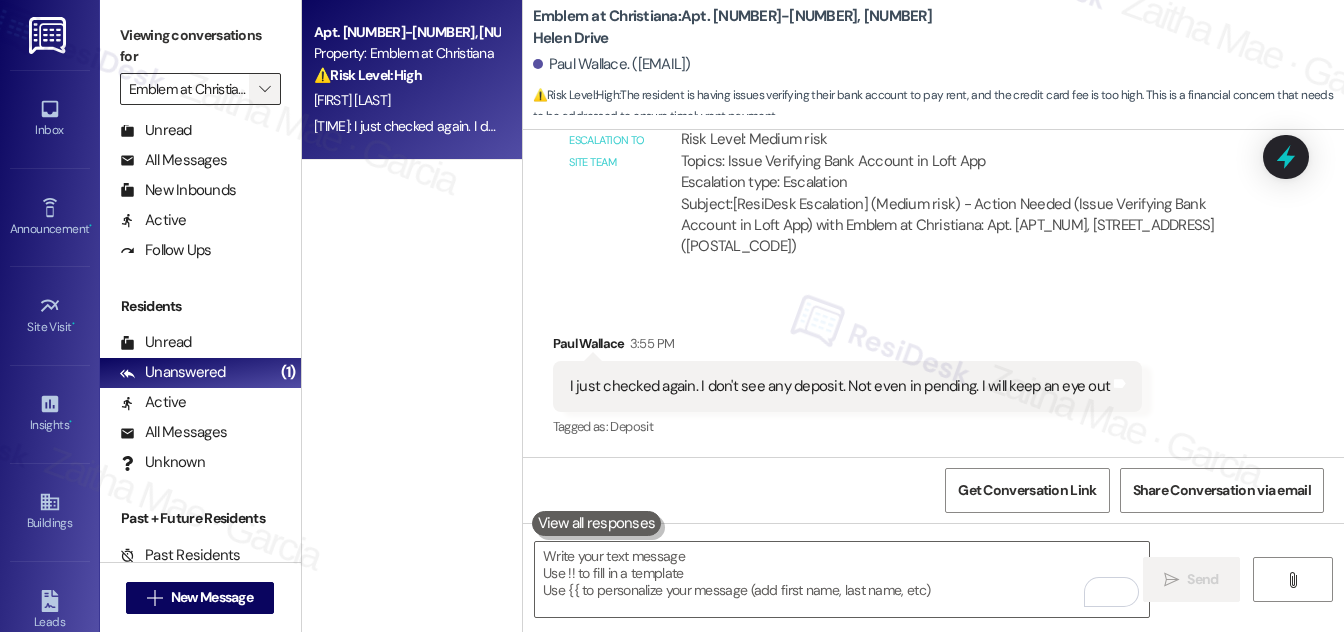 scroll, scrollTop: 1645, scrollLeft: 0, axis: vertical 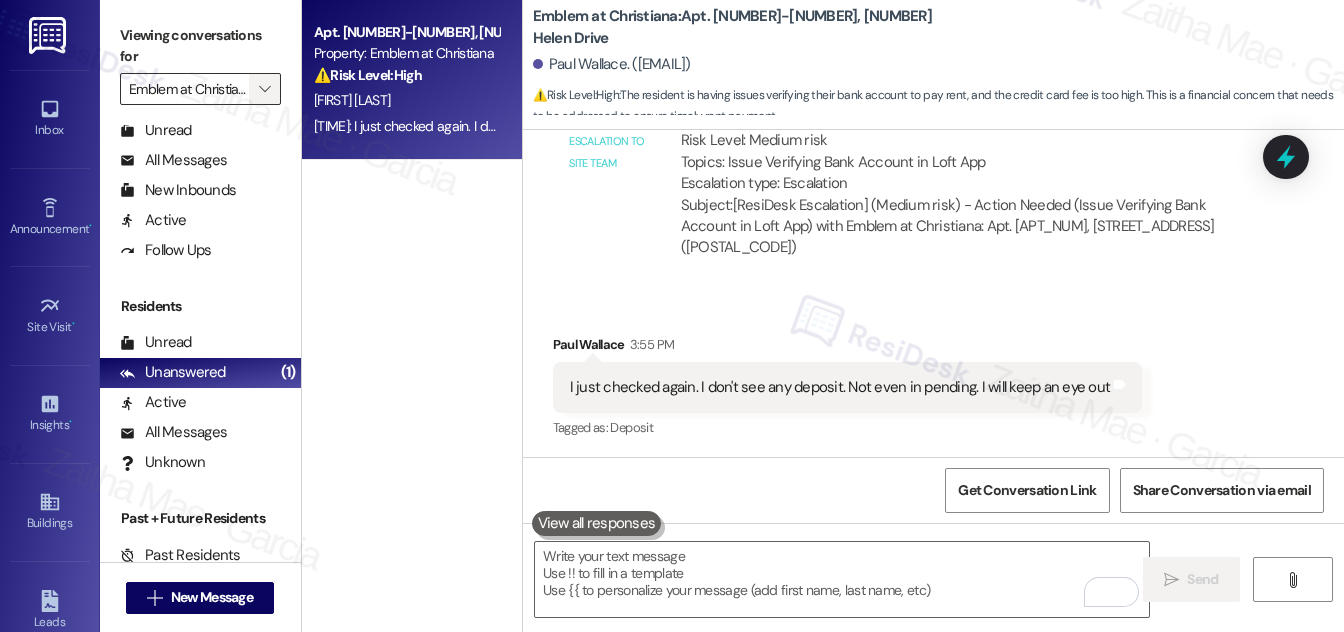 click on "" at bounding box center (264, 89) 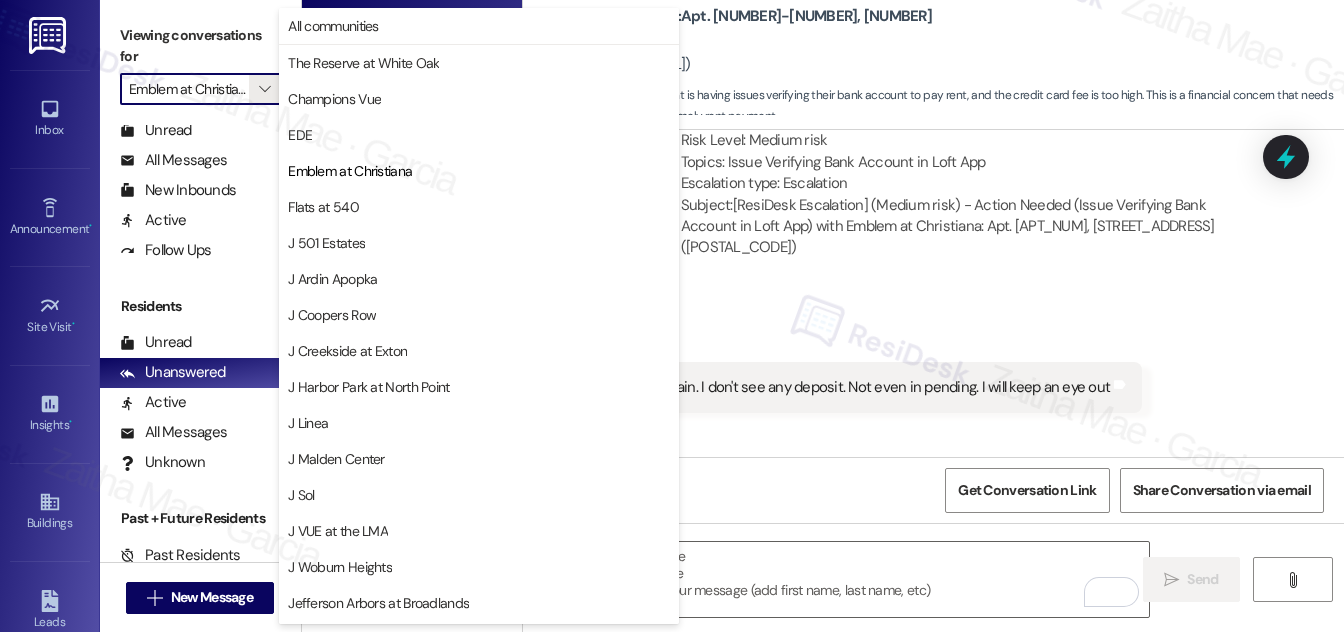 scroll, scrollTop: 0, scrollLeft: 5, axis: horizontal 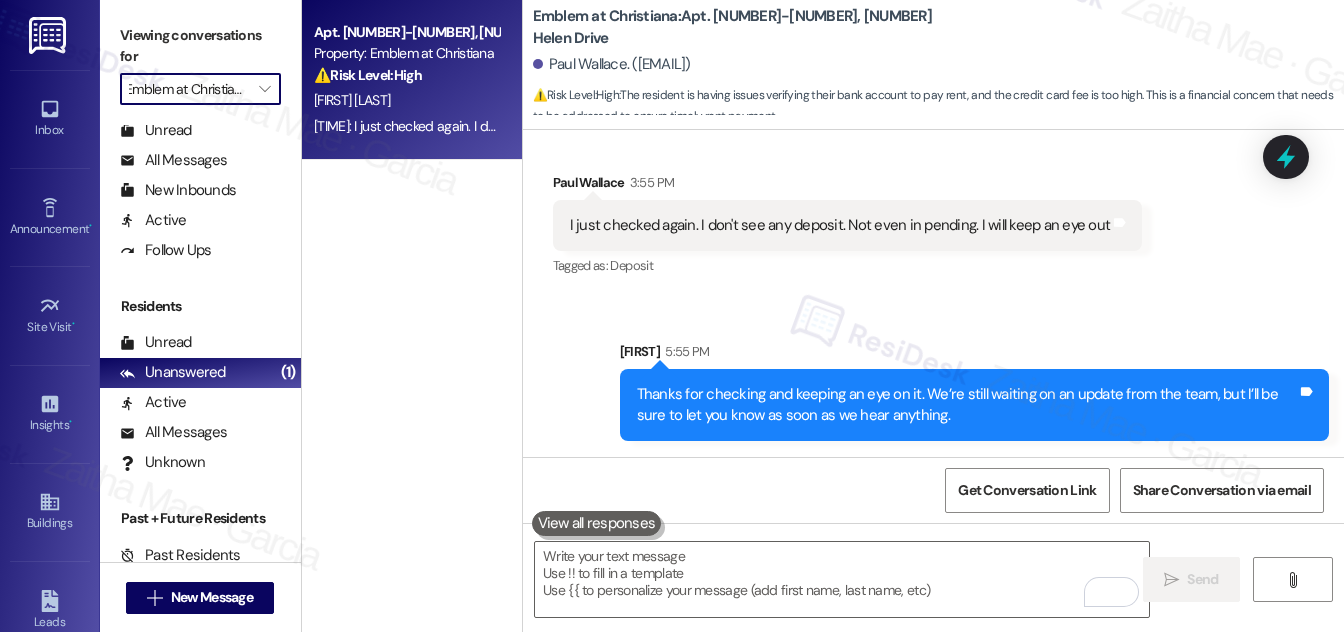 click on "Emblem at Christiana" at bounding box center [189, 89] 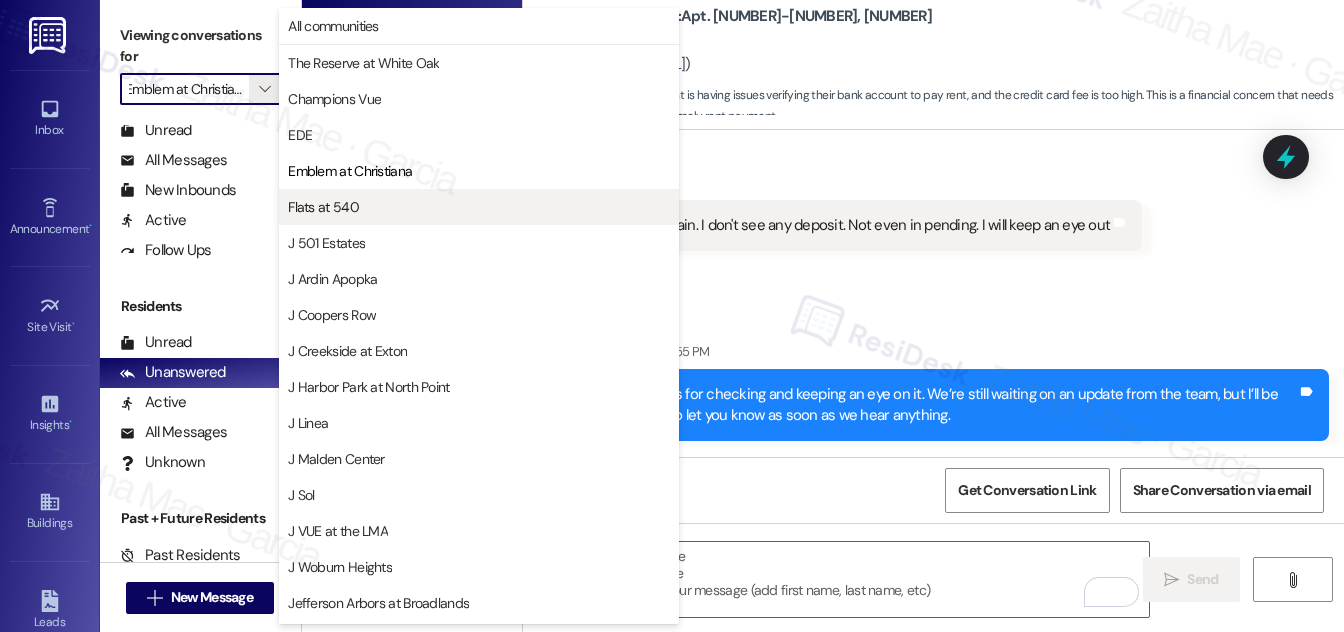click on "Flats at 540" at bounding box center (323, 207) 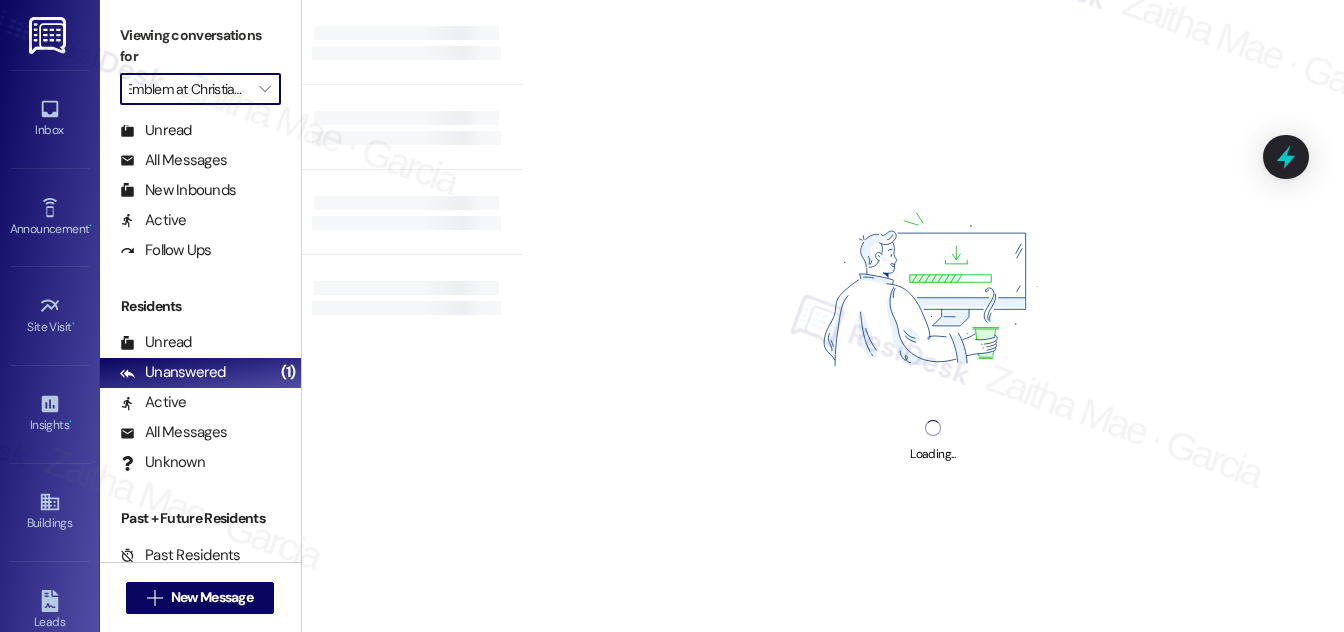 type on "Flats at 540" 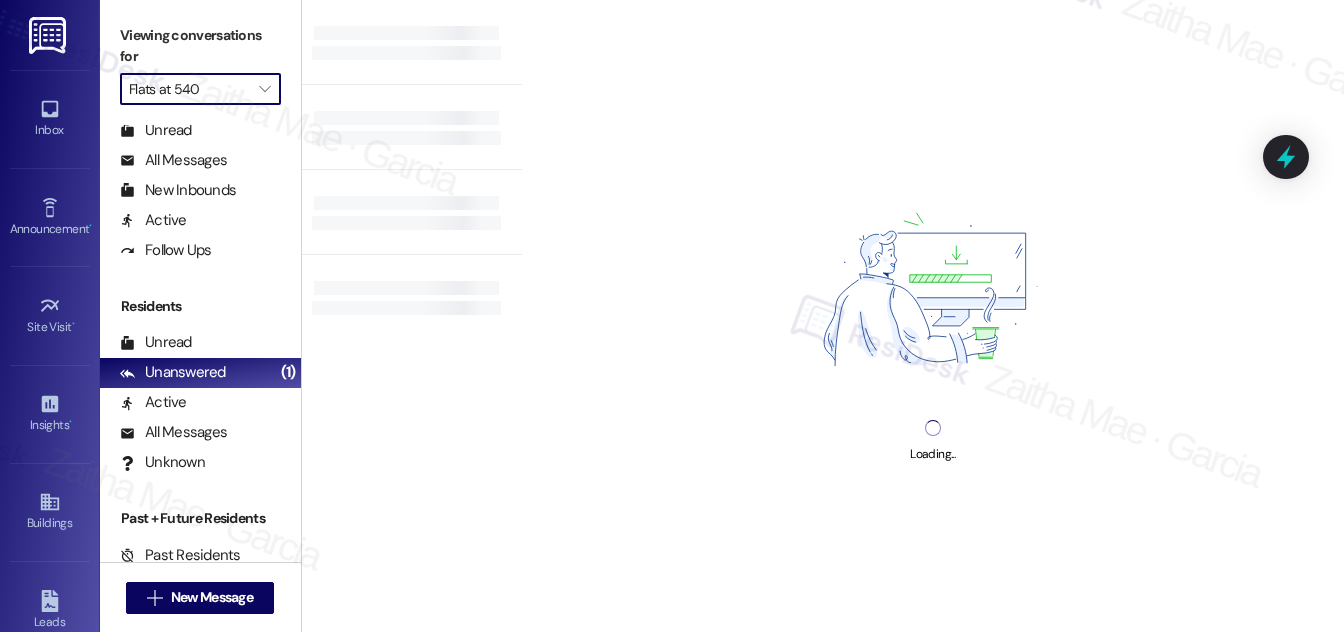 scroll, scrollTop: 0, scrollLeft: 0, axis: both 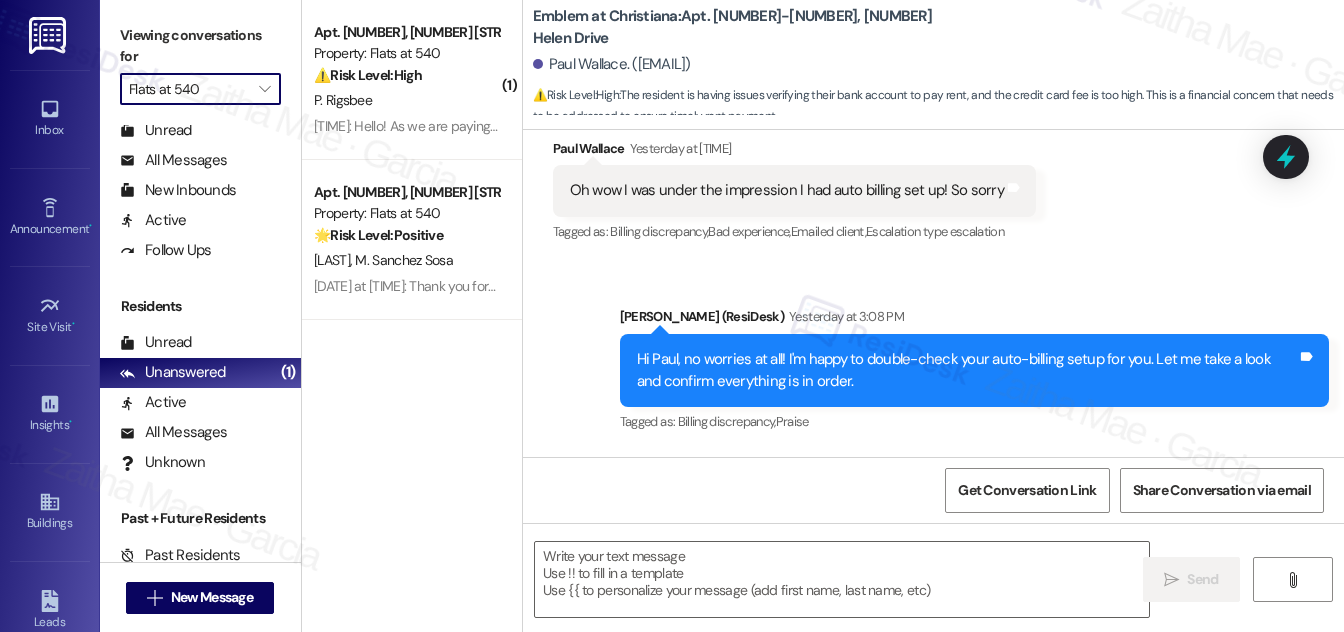 type on "Fetching suggested responses. Please feel free to read through the conversation in the meantime." 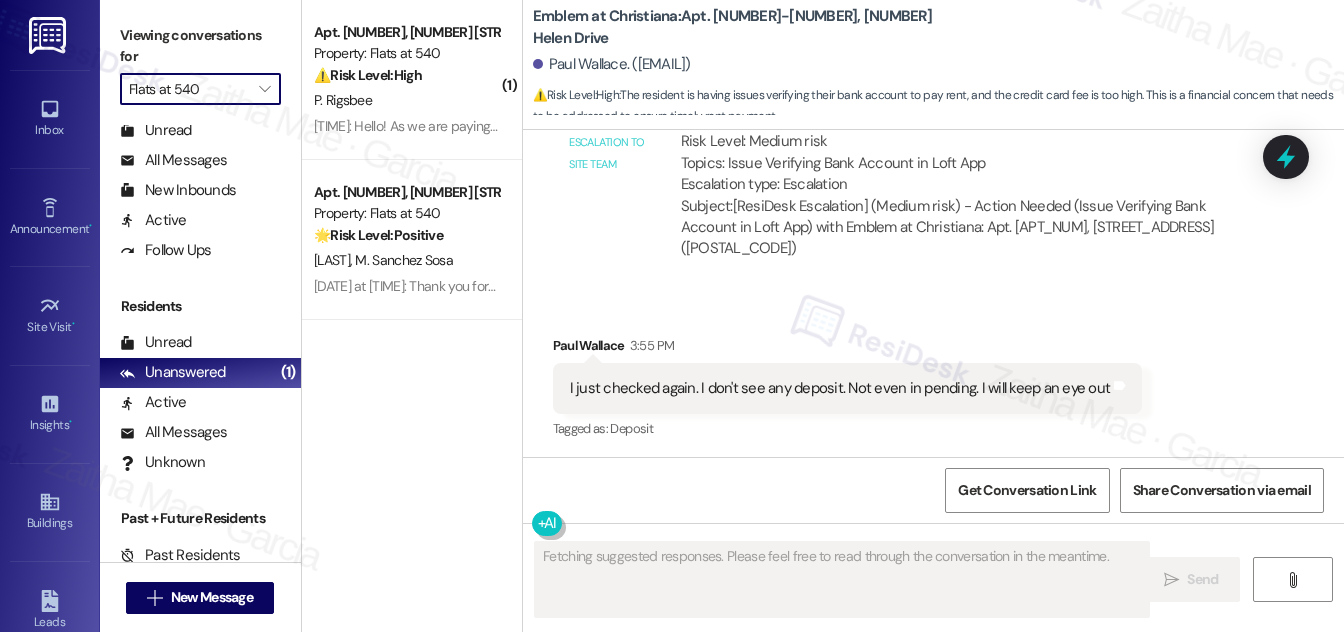 scroll, scrollTop: 1645, scrollLeft: 0, axis: vertical 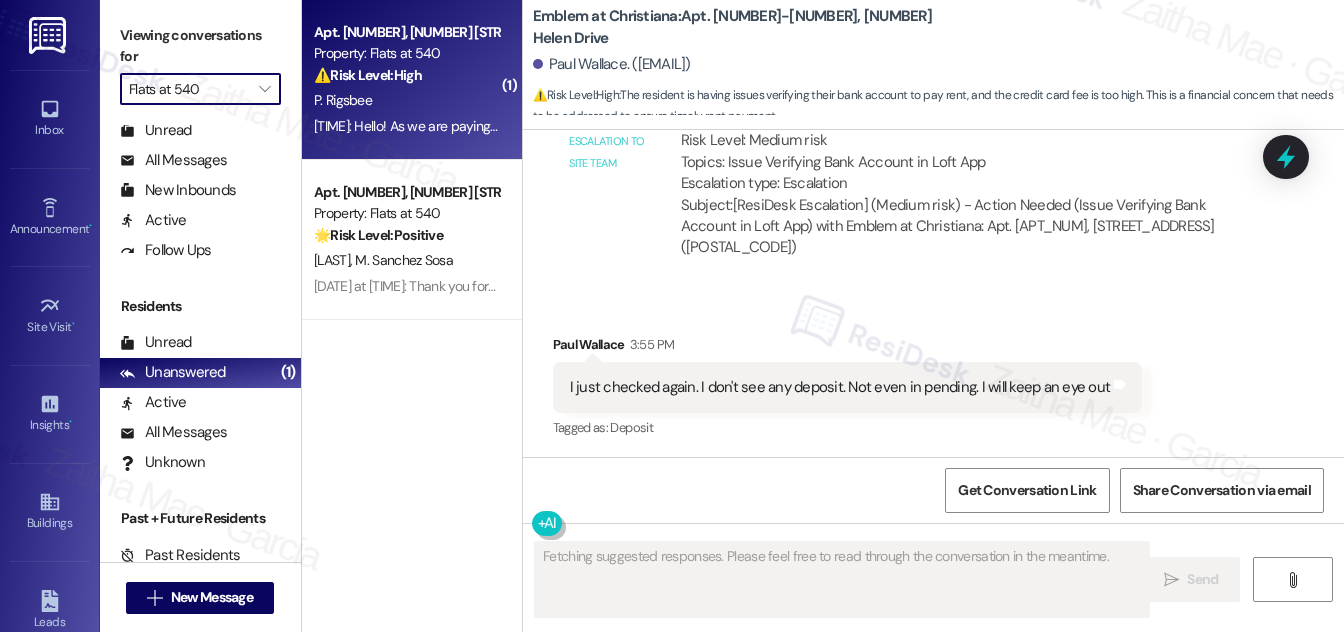 click on "P. Rigsbee" at bounding box center (406, 100) 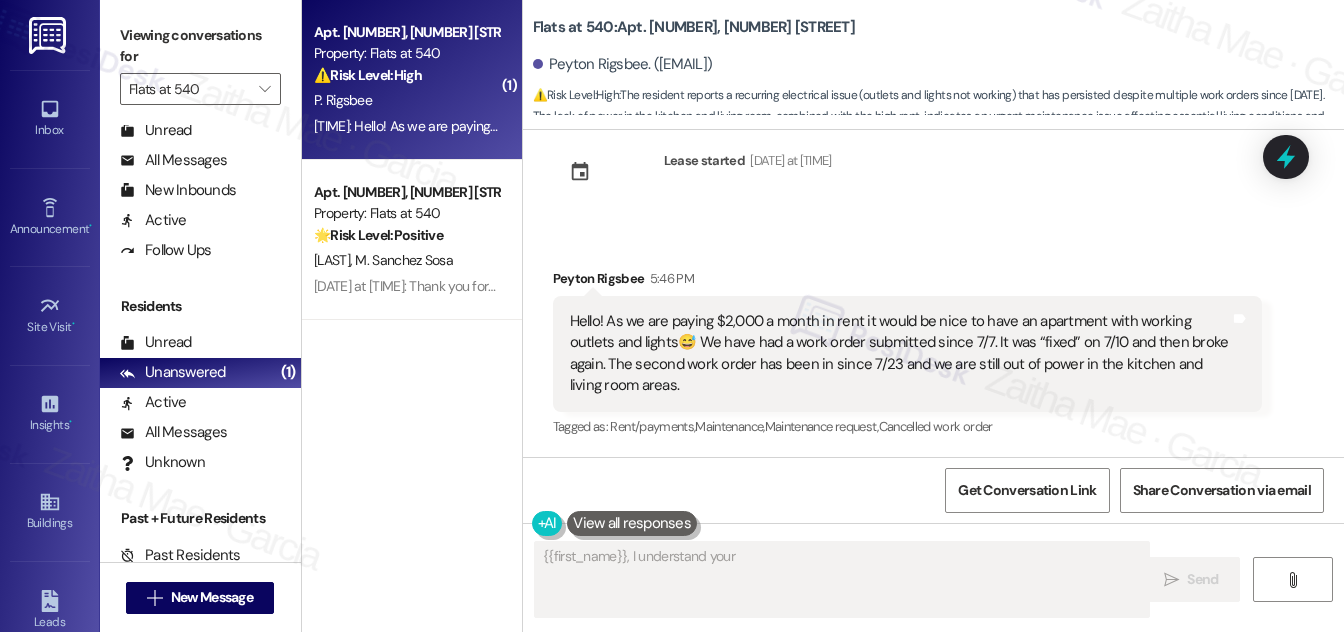 scroll, scrollTop: 40, scrollLeft: 0, axis: vertical 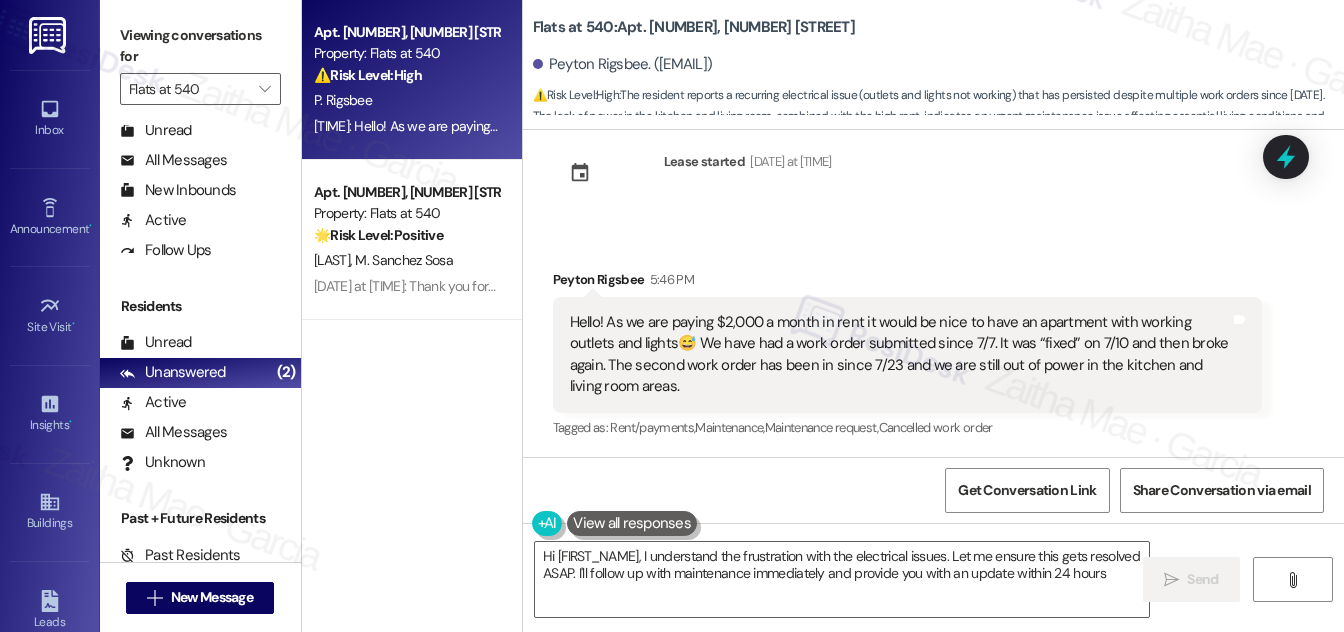 type on "Hi {{first_name}}, I understand the frustration with the electrical issues. Let me ensure this gets resolved ASAP. I'll follow up with maintenance immediately and provide you with an update within 24 hours." 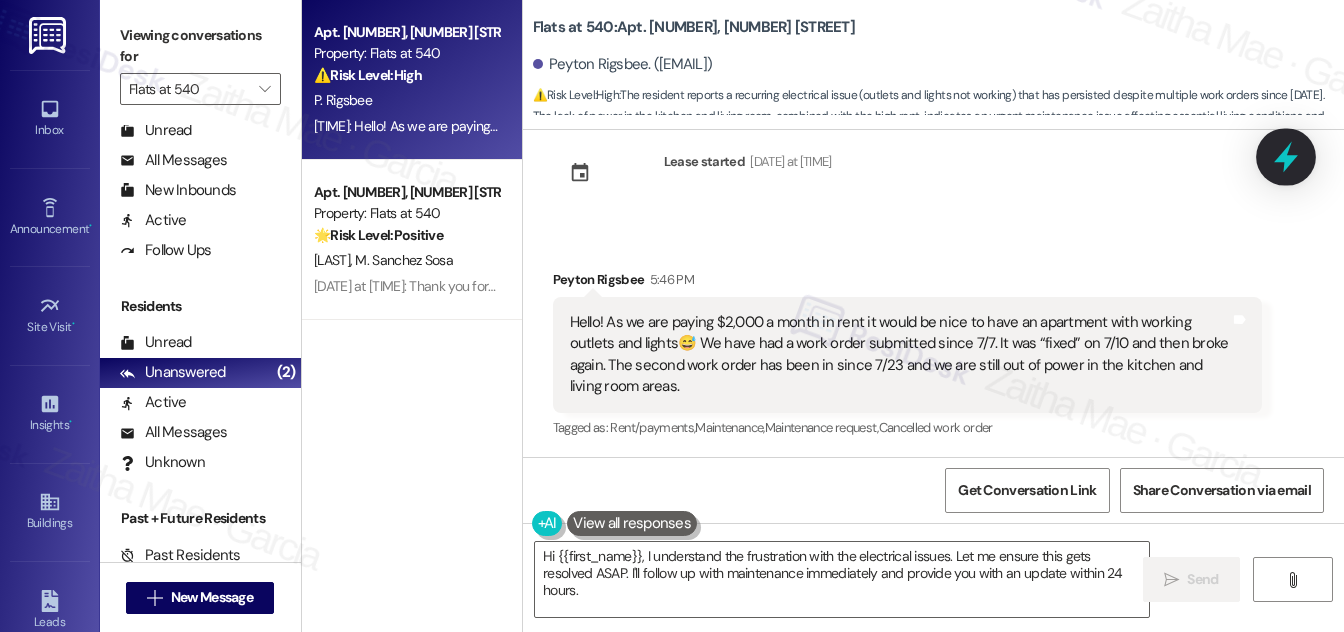 click 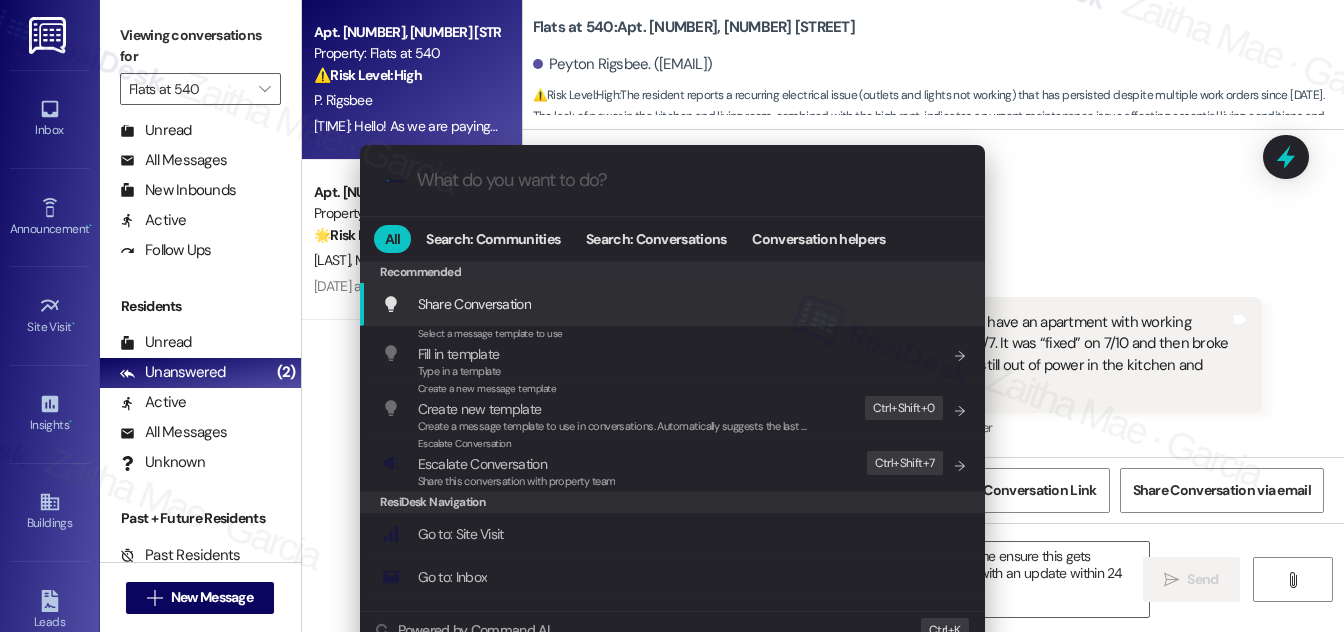 click on ".cls-1{fill:#0a055f;}.cls-2{fill:#0cc4c4;} resideskLogoBlueOrange All Search: Communities Search: Conversations Conversation helpers Recommended Recommended Share Conversation Add shortcut Select a message template to use Fill in template Type in a template Add shortcut Create a new message template Create new template Create a message template to use in conversations. Automatically suggests the last message you sent. Edit Ctrl+ Shift+ 0 Escalate Conversation Escalate Conversation Share this conversation with property team Edit Ctrl+ Shift+ 7 ResiDesk Navigation Go to: Site Visit Add shortcut Go to: Inbox Add shortcut Go to: Settings Add shortcut Go to: Message Templates Add shortcut Go to: Buildings Add shortcut Help Getting Started: What you can do with ResiDesk How to message a tenant
How to send an announcement
How to attach a file on messages and announcements
How to message a prospect
How to message an inbound prospect
How to send an internal message
How to use the ResiDesk Outlook Add-in Settings" at bounding box center (672, 316) 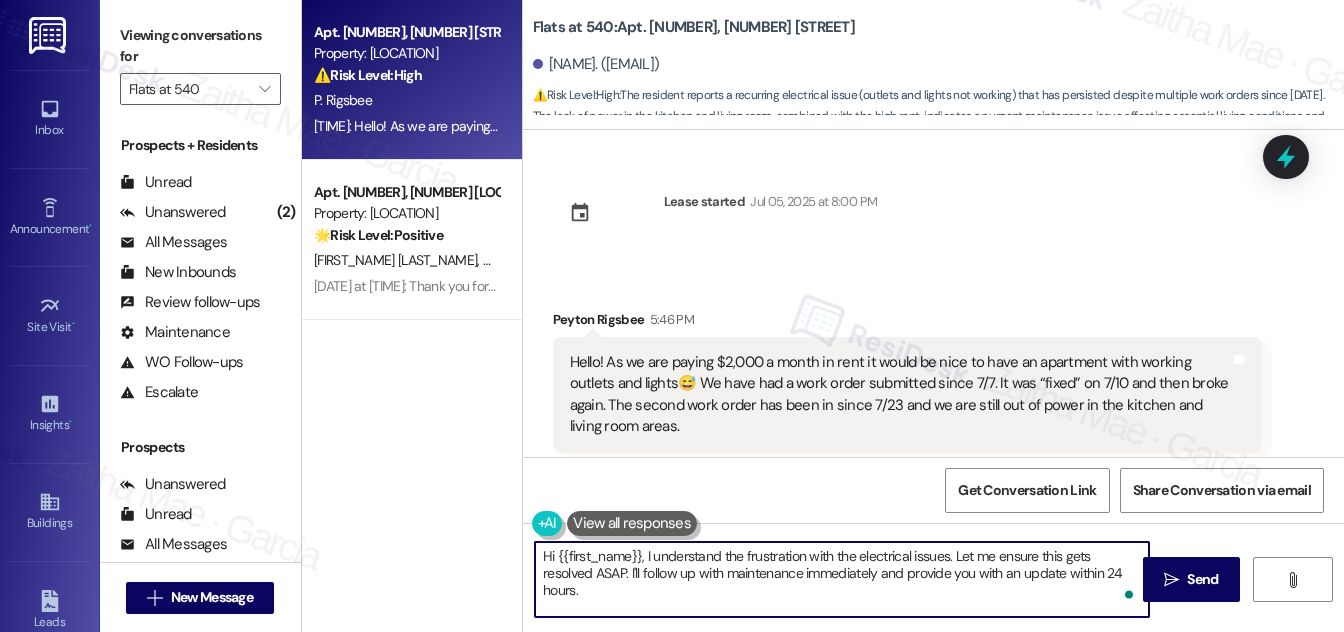 scroll, scrollTop: 0, scrollLeft: 0, axis: both 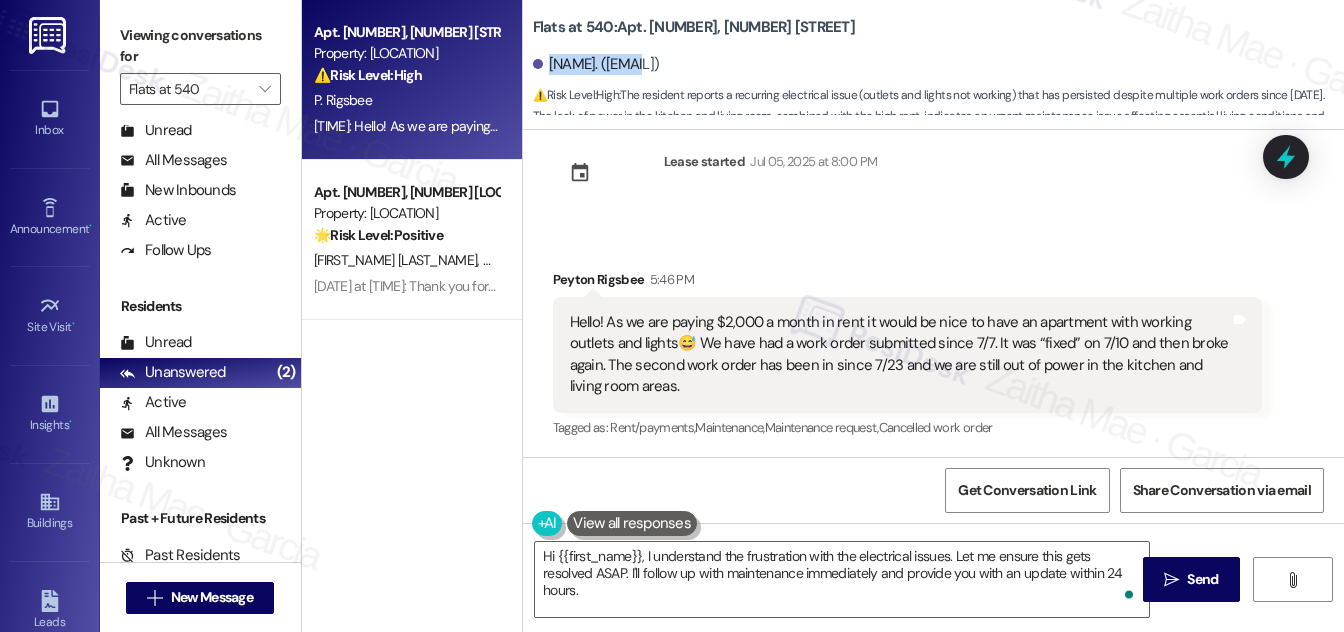 drag, startPoint x: 548, startPoint y: 63, endPoint x: 642, endPoint y: 66, distance: 94.04786 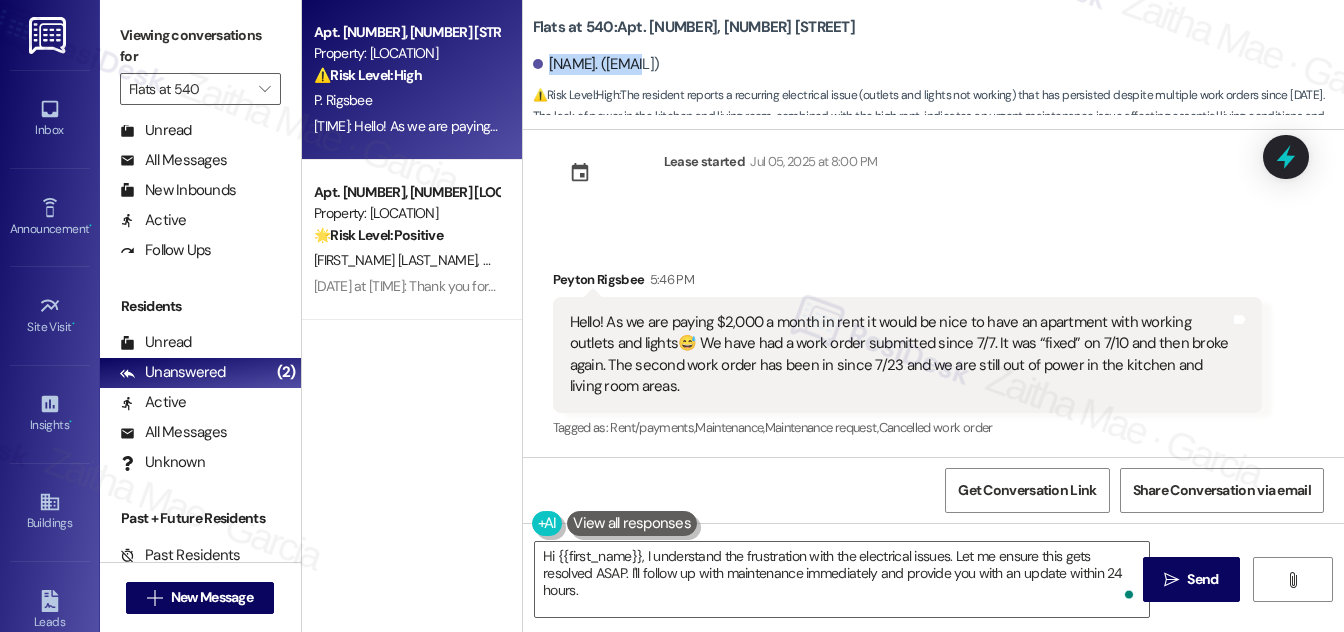 click on "[NAME]. ([EMAIL])" at bounding box center (596, 64) 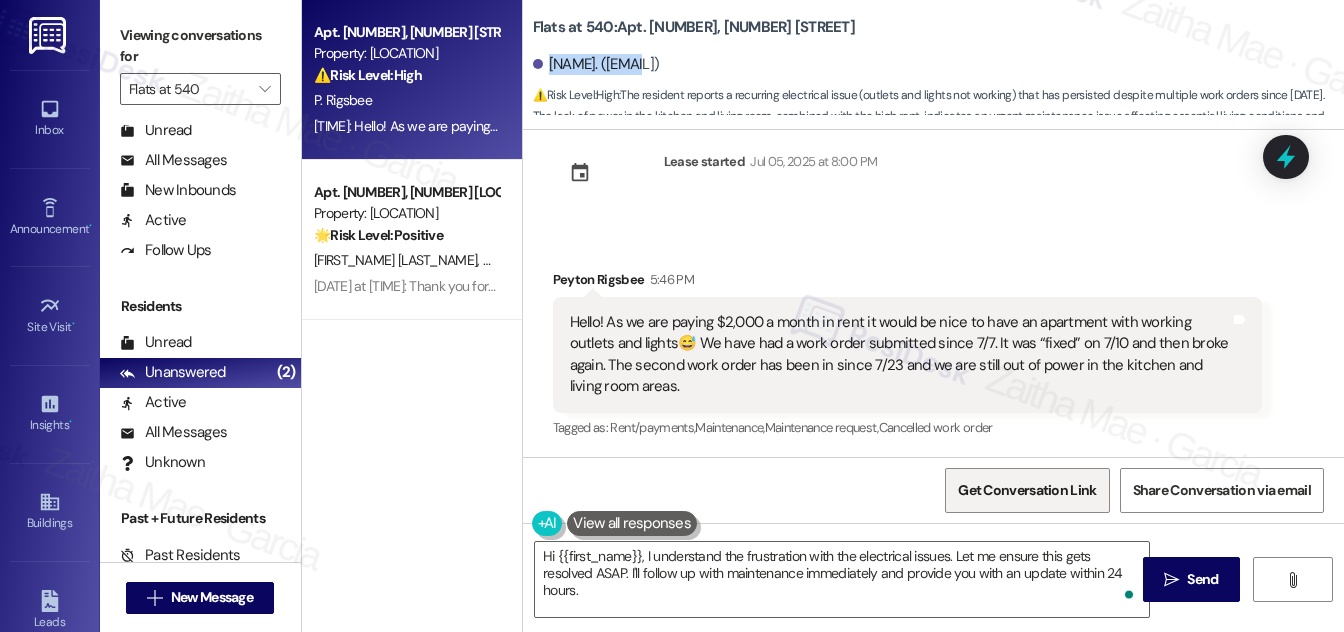 click on "Get Conversation Link" at bounding box center [1027, 490] 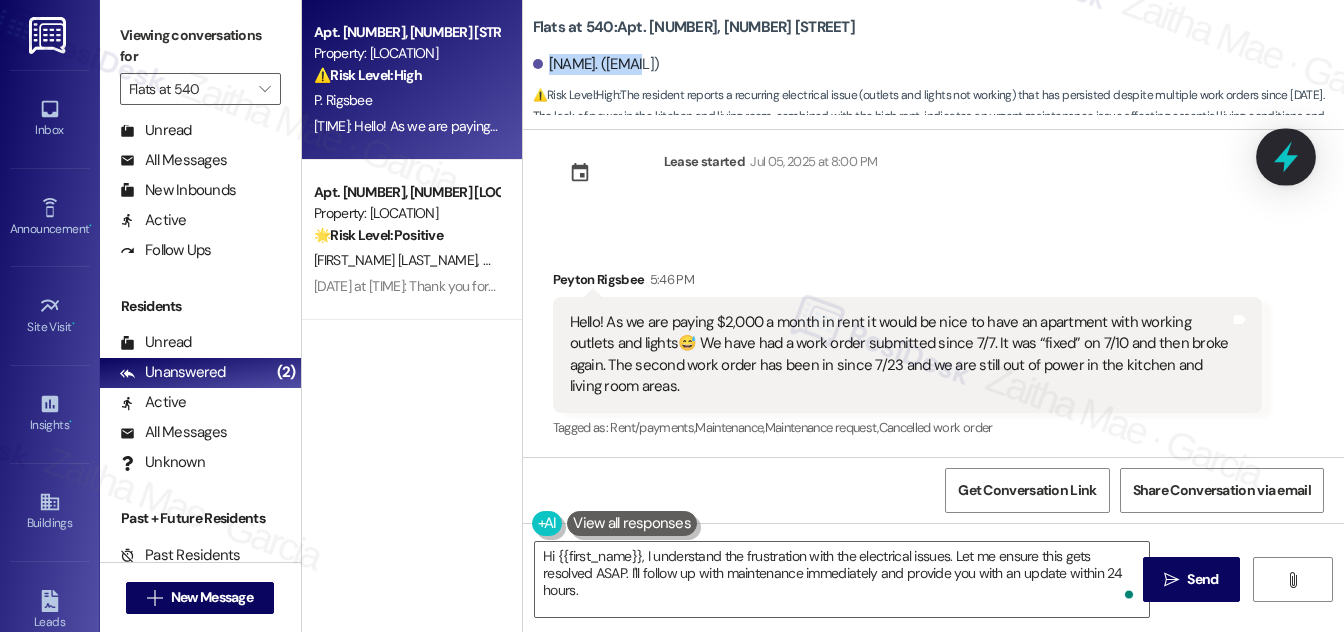 click 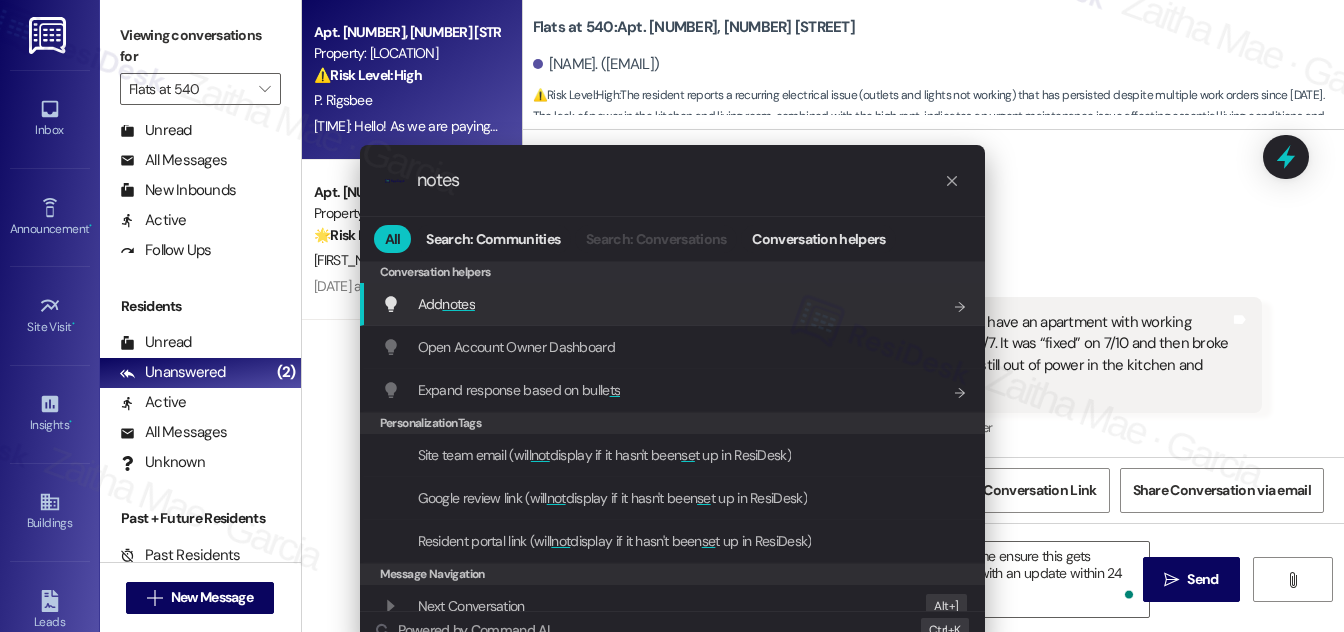 type on "notes" 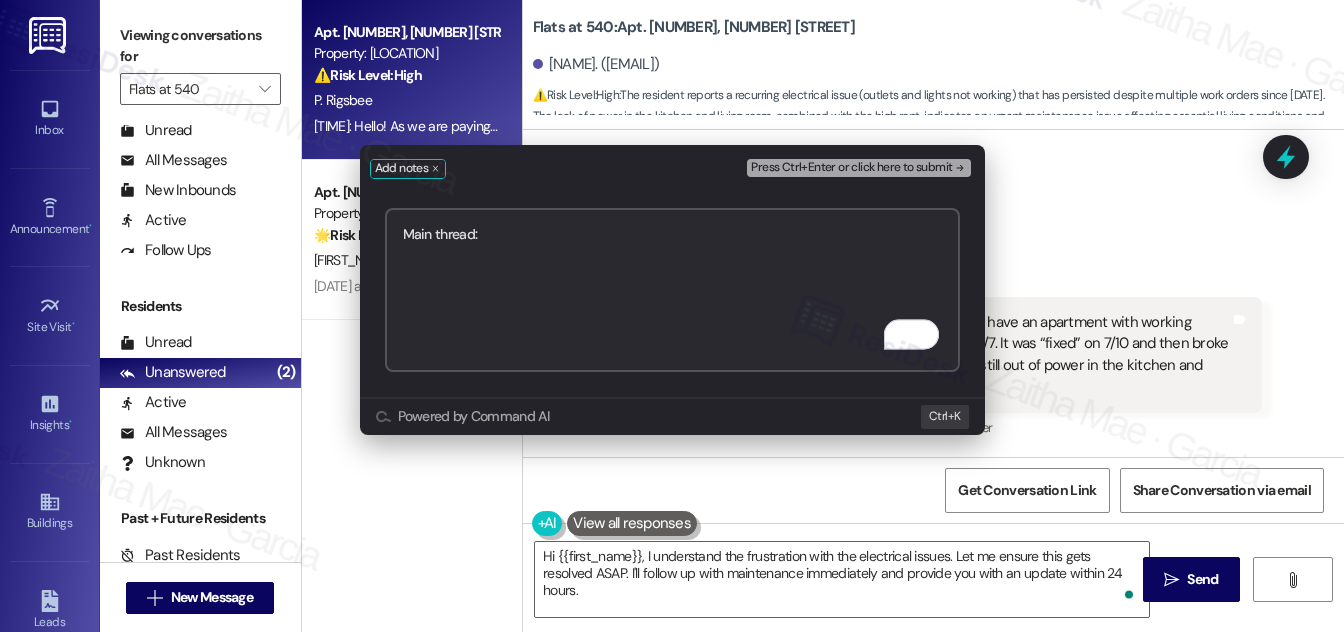 paste on "https://www.theresidesk.com/text/insights-conversations/1370122/share-conversation-link" 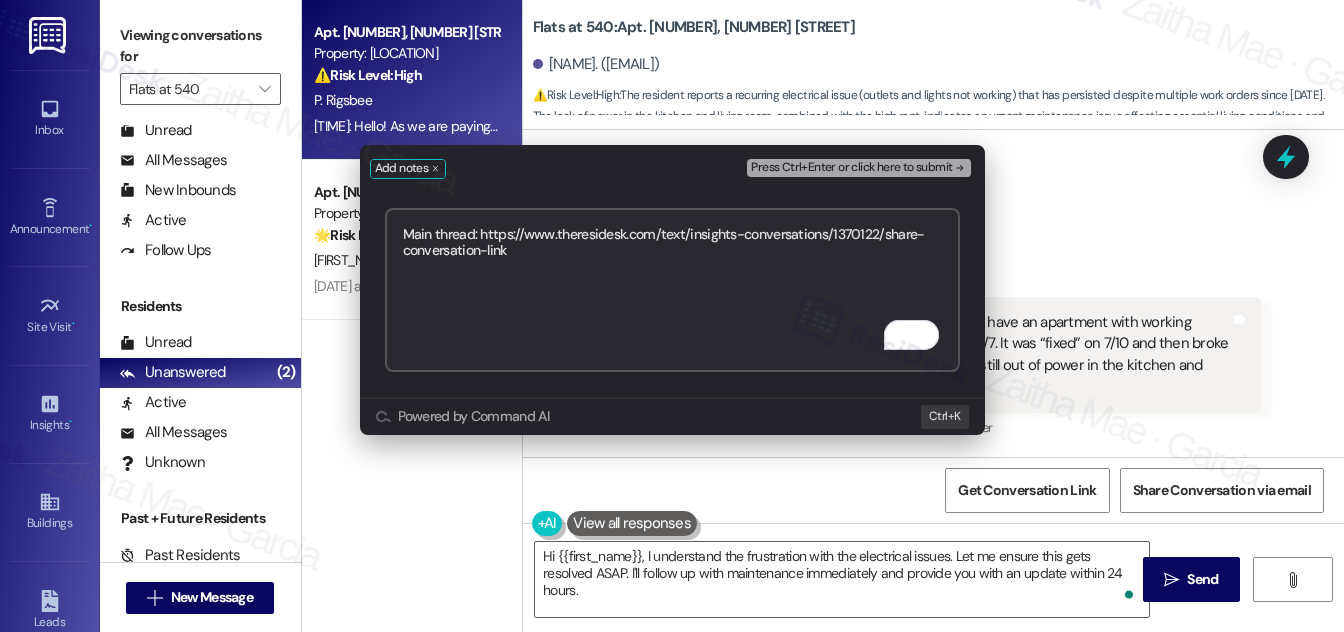 type on "Main thread: https://www.theresidesk.com/text/insights-conversations/1370122/share-conversation-link" 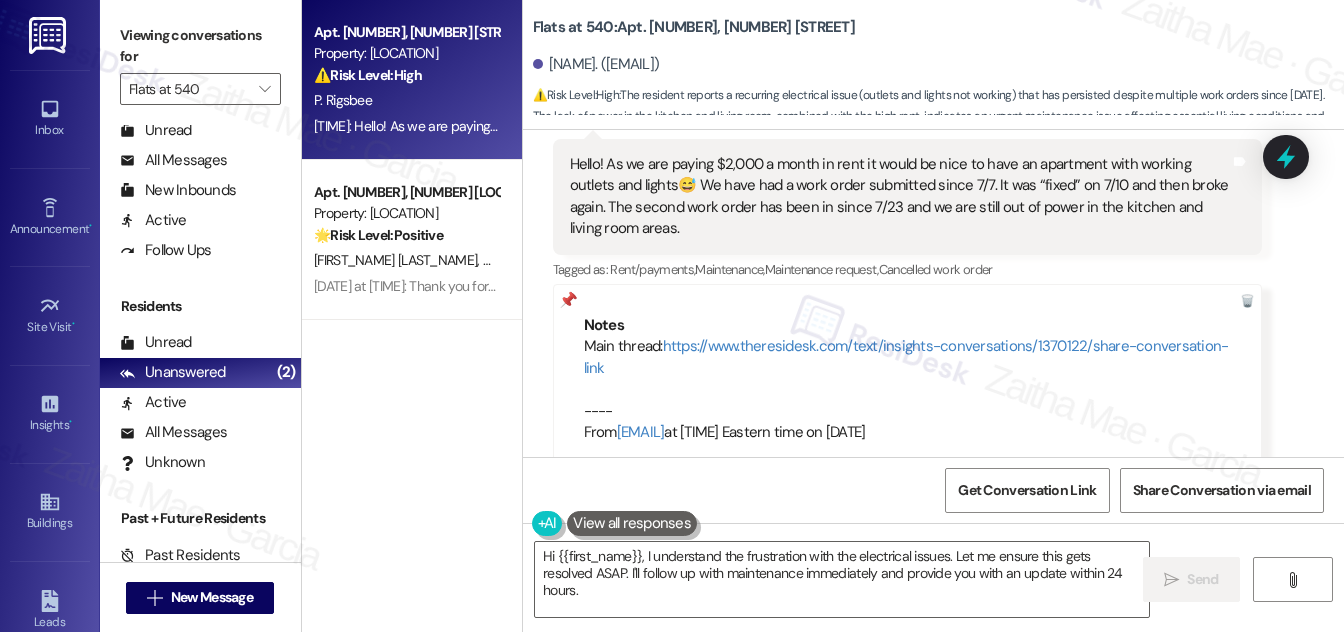 scroll, scrollTop: 230, scrollLeft: 0, axis: vertical 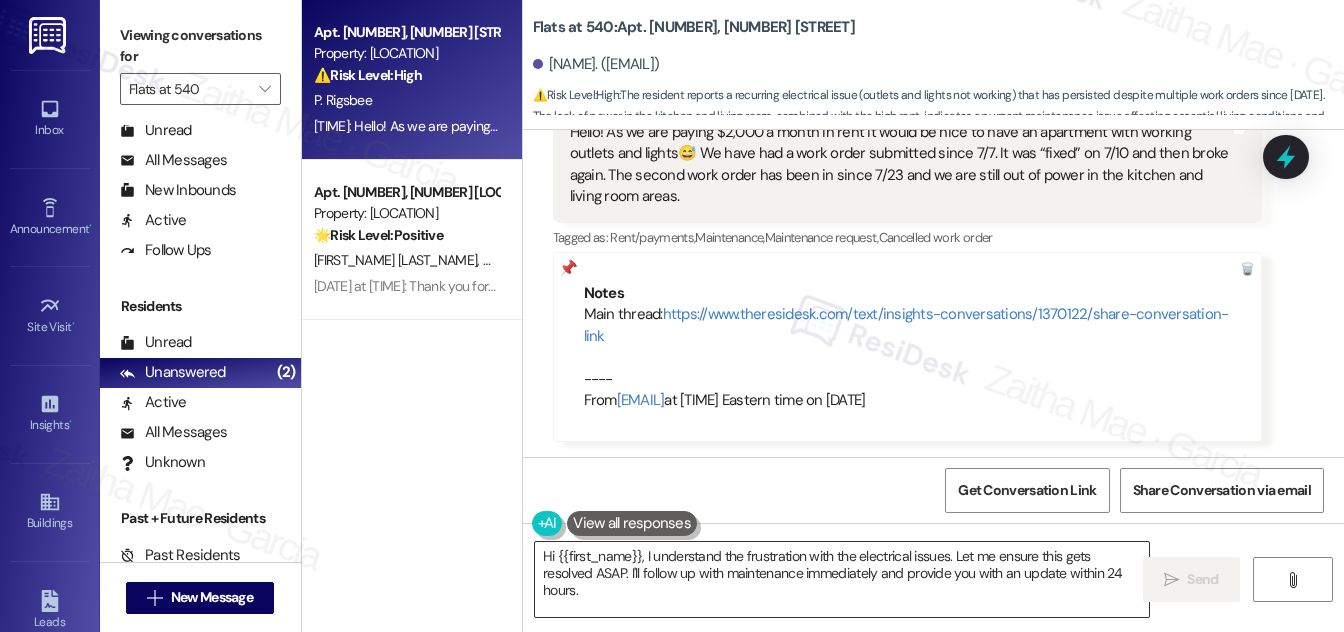 click on "Hi {{first_name}}, I understand the frustration with the electrical issues. Let me ensure this gets resolved ASAP. I'll follow up with maintenance immediately and provide you with an update within 24 hours." at bounding box center (842, 579) 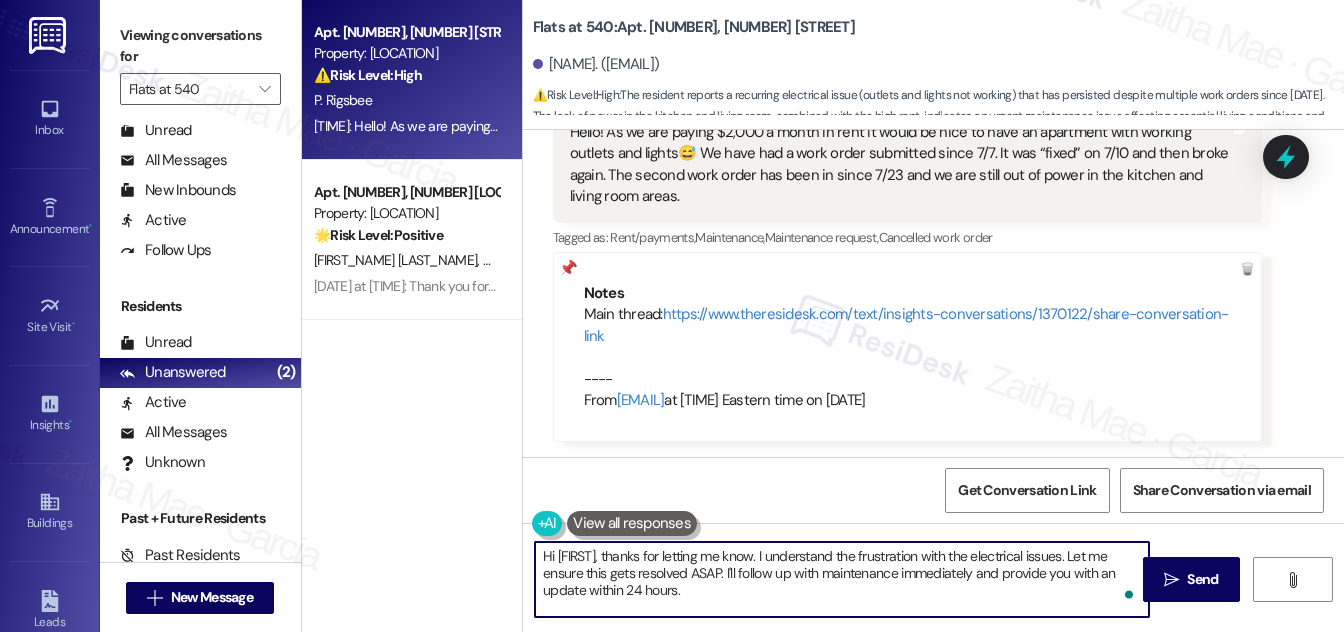 click on "Hi [FIRST], thanks for letting me know. I understand the frustration with the electrical issues. Let me ensure this gets resolved ASAP. I'll follow up with maintenance immediately and provide you with an update within 24 hours." at bounding box center (842, 579) 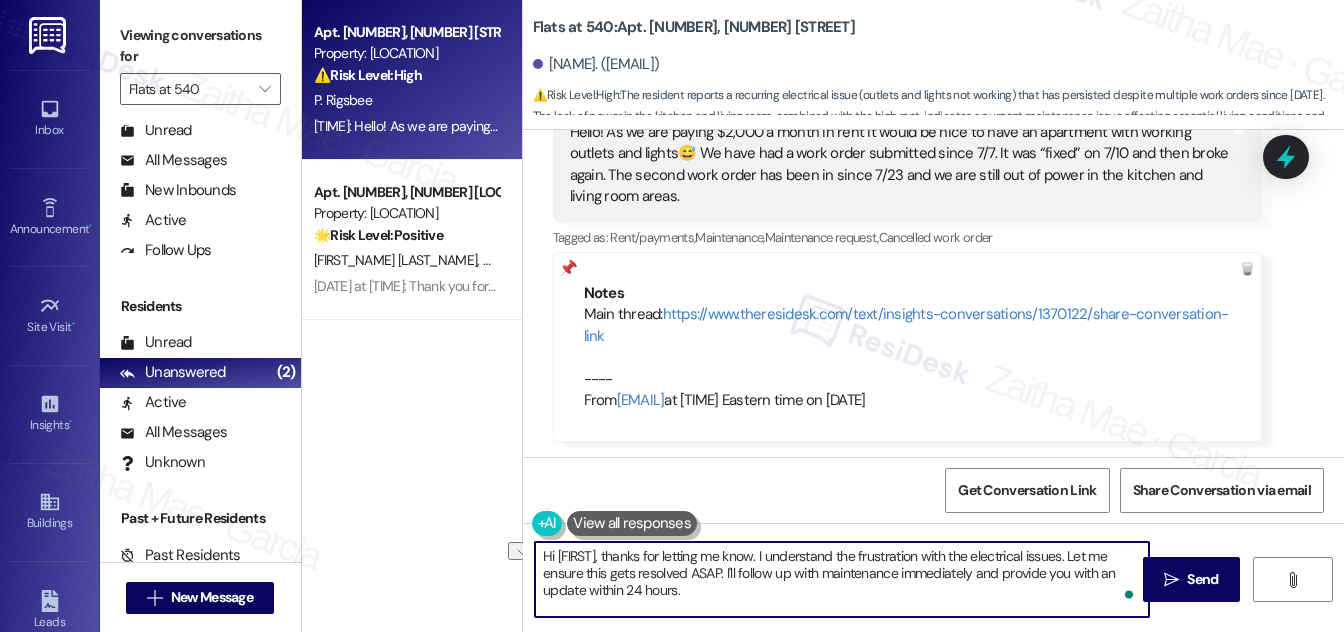 drag, startPoint x: 562, startPoint y: 571, endPoint x: 738, endPoint y: 572, distance: 176.00284 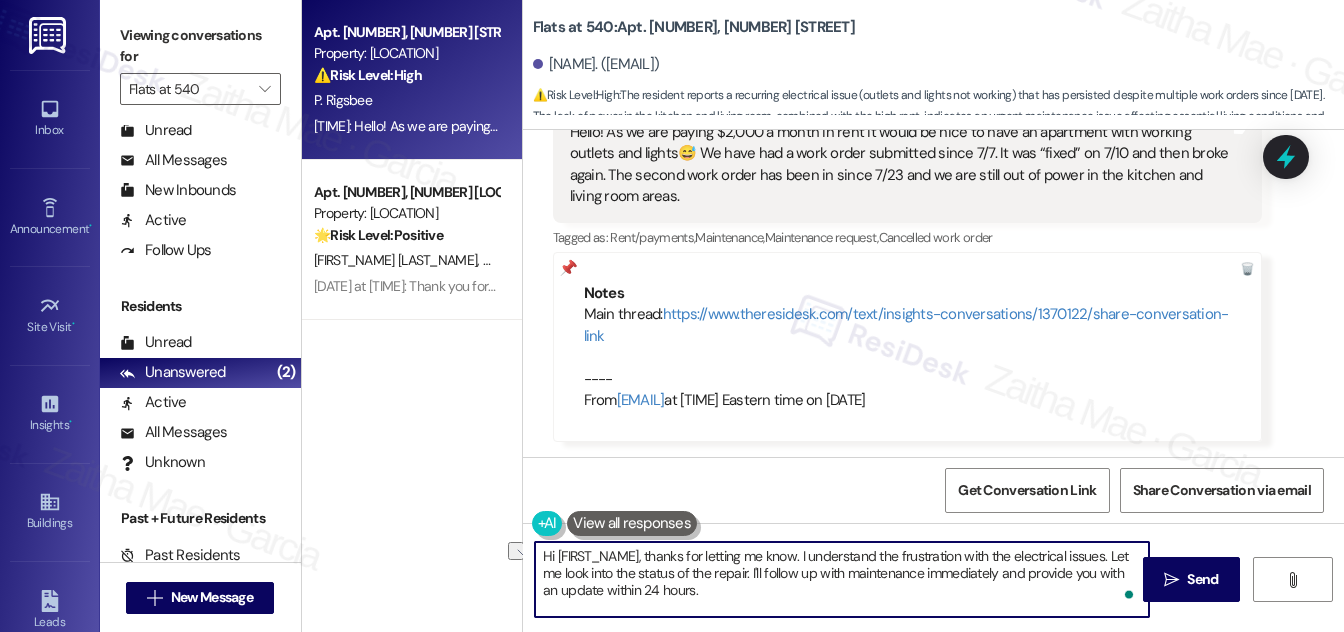 drag, startPoint x: 749, startPoint y: 571, endPoint x: 1002, endPoint y: 576, distance: 253.04941 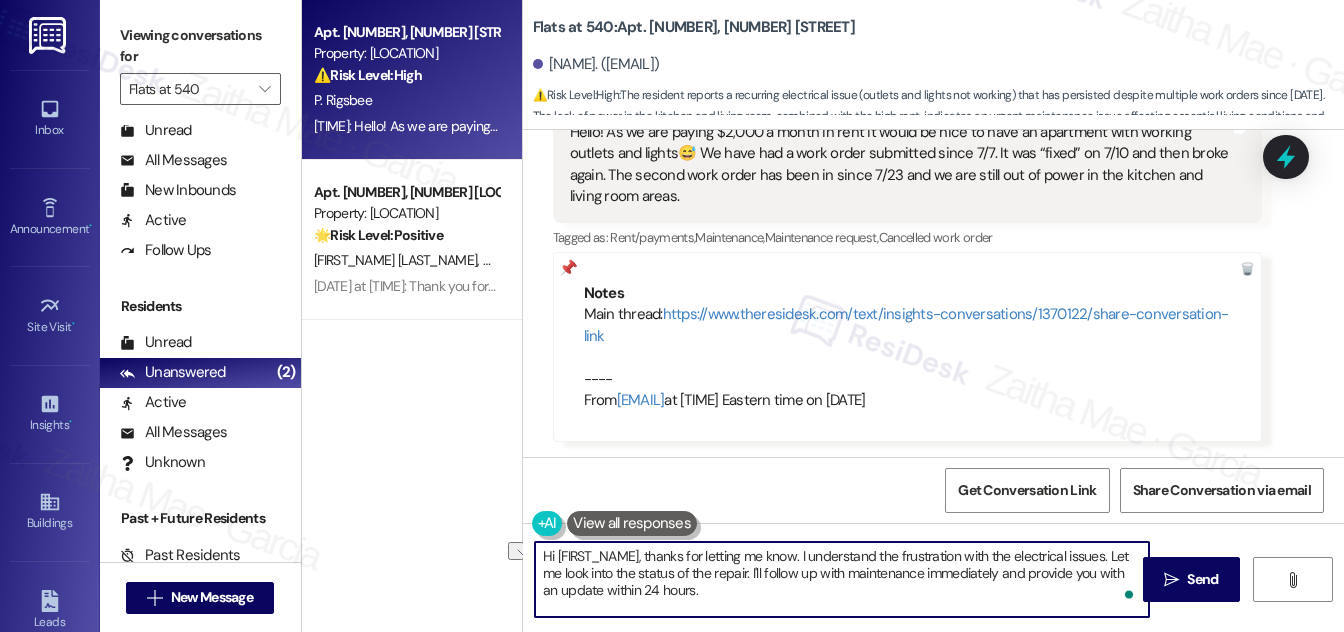click on "Hi [FIRST_NAME], thanks for letting me know. I understand the frustration with the electrical issues. Let me look into the status of the repair. I'll follow up with maintenance immediately and provide you with an update within 24 hours." at bounding box center (842, 579) 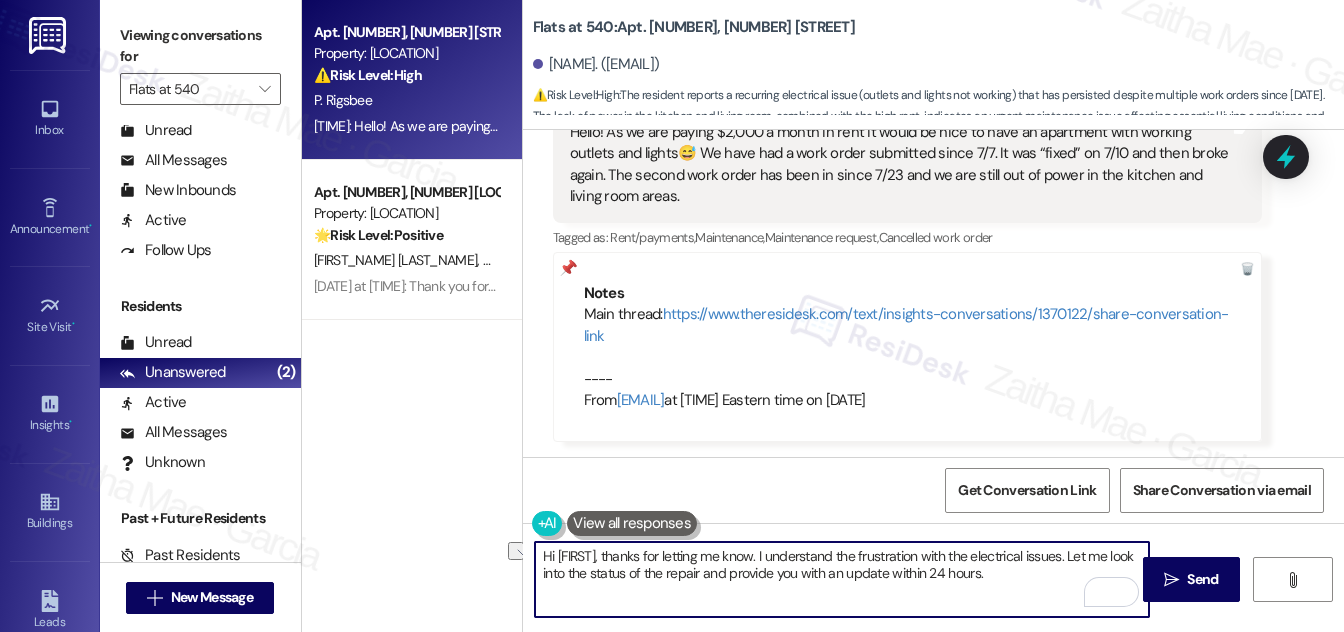 drag, startPoint x: 936, startPoint y: 570, endPoint x: 1035, endPoint y: 570, distance: 99 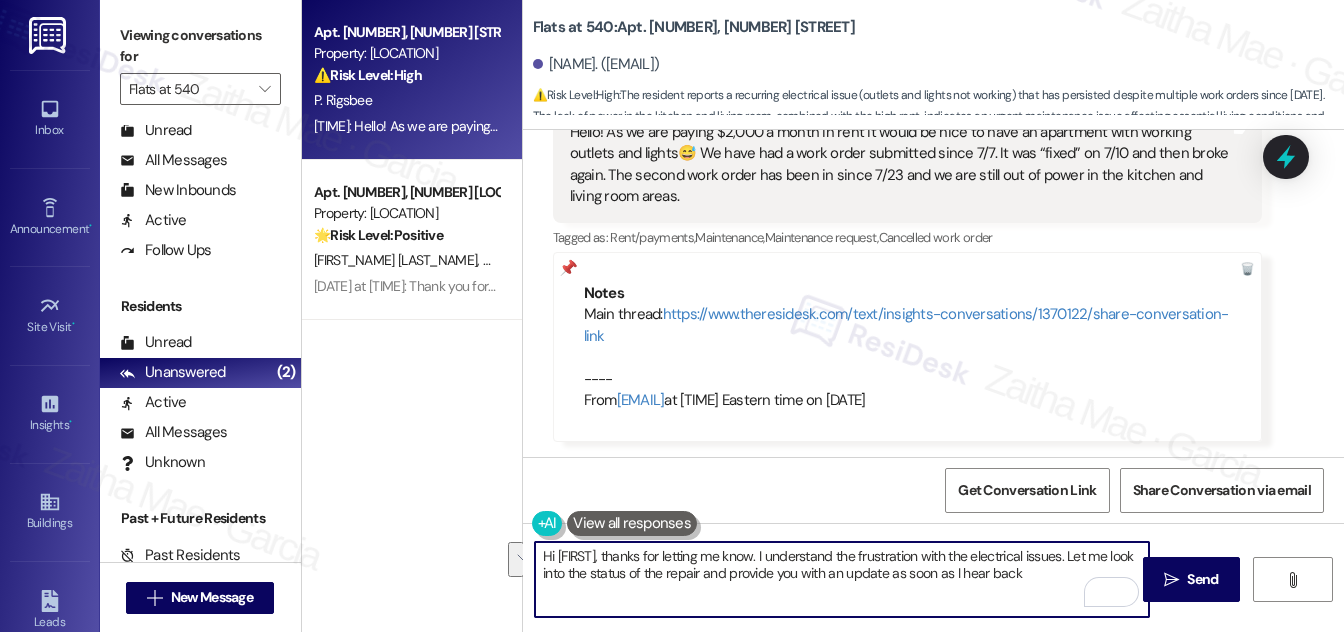 drag, startPoint x: 541, startPoint y: 557, endPoint x: 1070, endPoint y: 596, distance: 530.43567 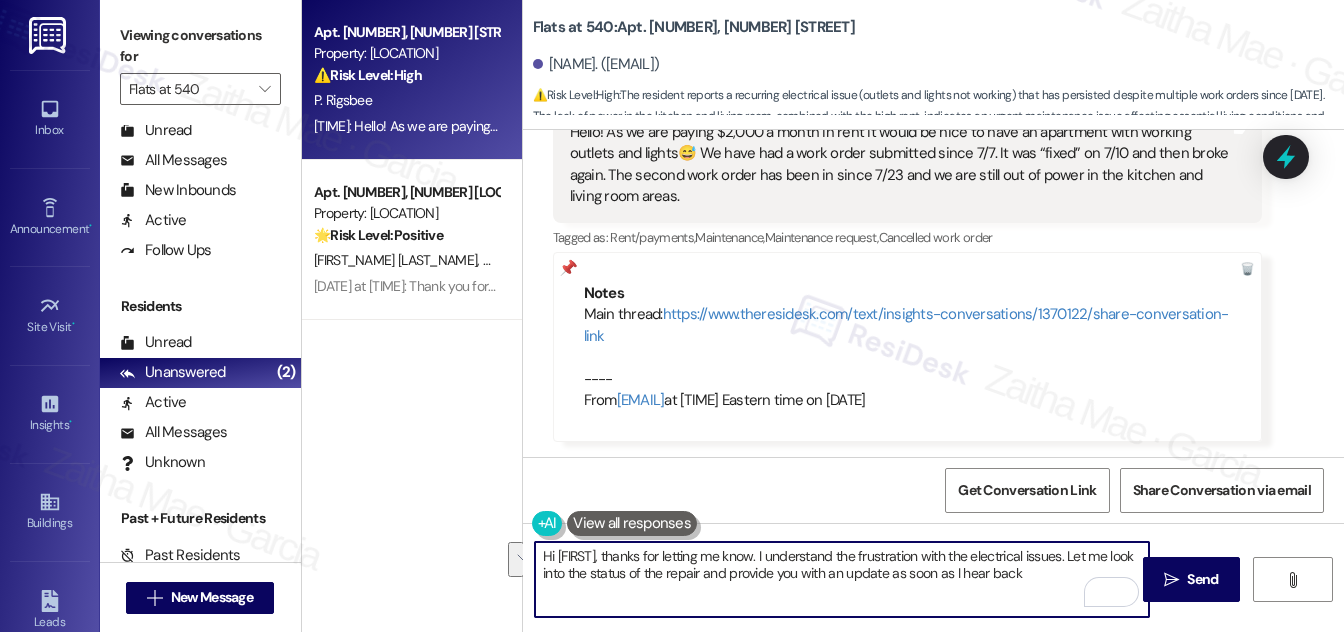 click on "Hi [FIRST], thanks for letting me know. I understand the frustration with the electrical issues. Let me look into the status of the repair and provide you with an update as soon as I hear back" at bounding box center [842, 579] 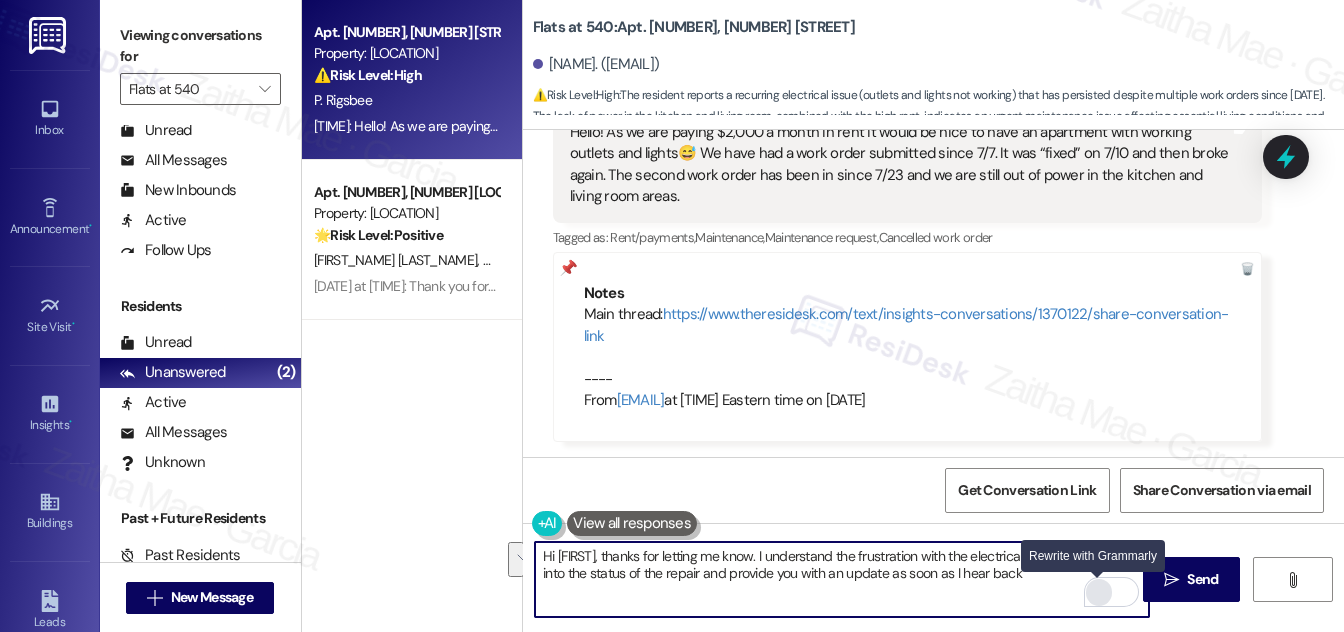 drag, startPoint x: 1109, startPoint y: 556, endPoint x: 1095, endPoint y: 580, distance: 27.784887 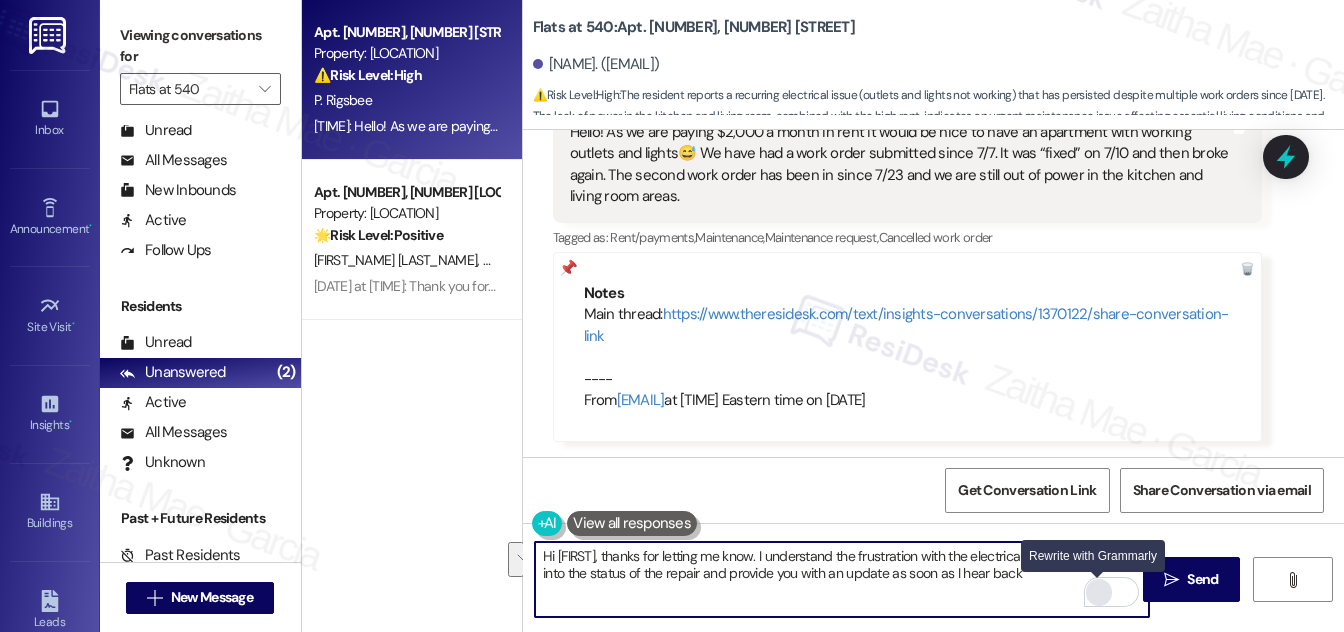 click on "Hi [FIRST], thanks for letting me know. I understand the frustration with the electrical issues. Let me look into the status of the repair and provide you with an update as soon as I hear back" at bounding box center [842, 579] 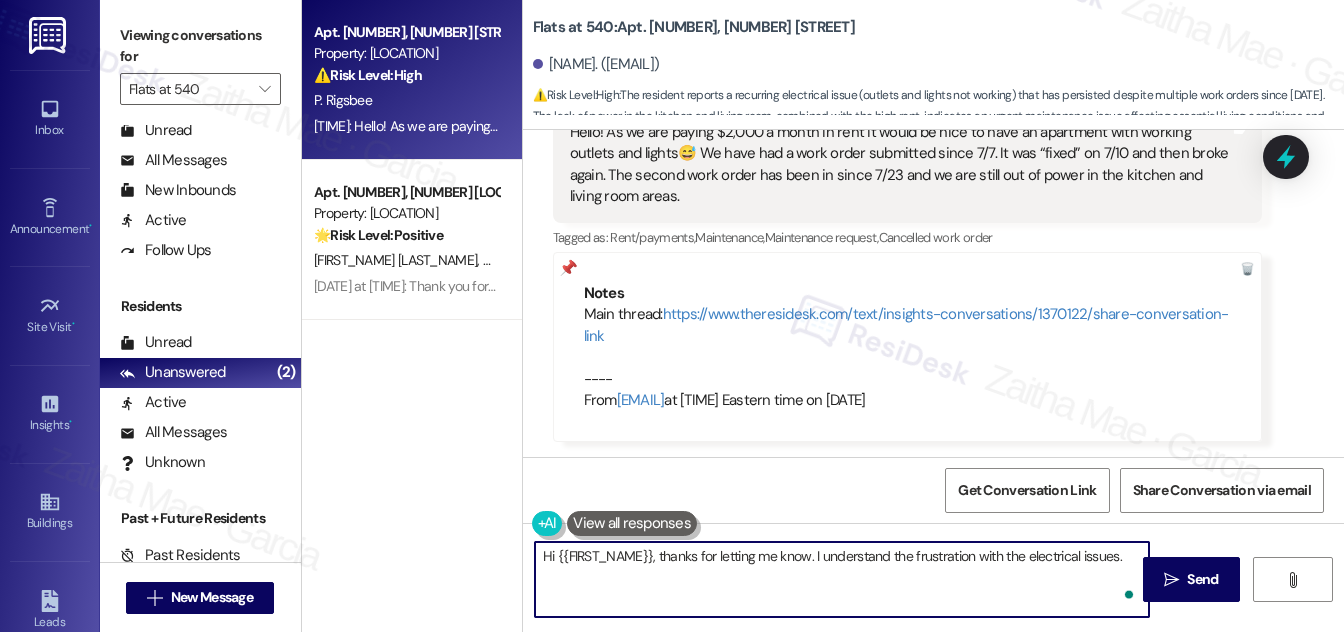 paste on "I’ll check on the status of the repair and follow up with an update as soon as I hear back." 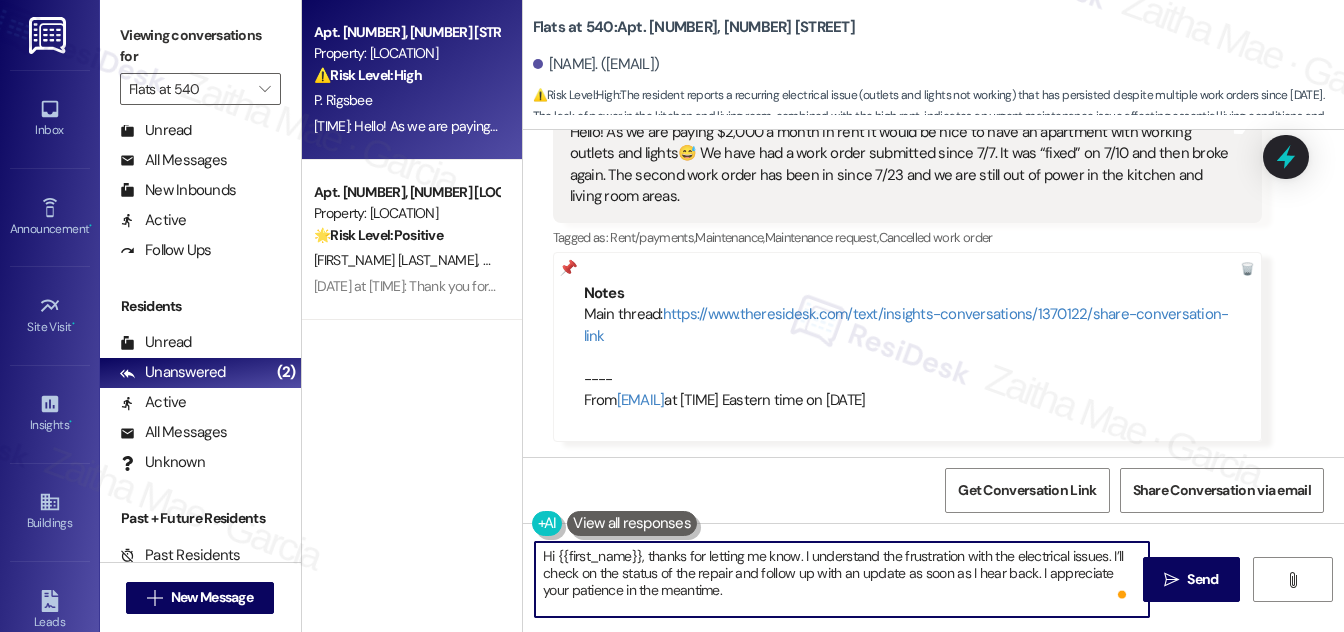 scroll, scrollTop: 16, scrollLeft: 0, axis: vertical 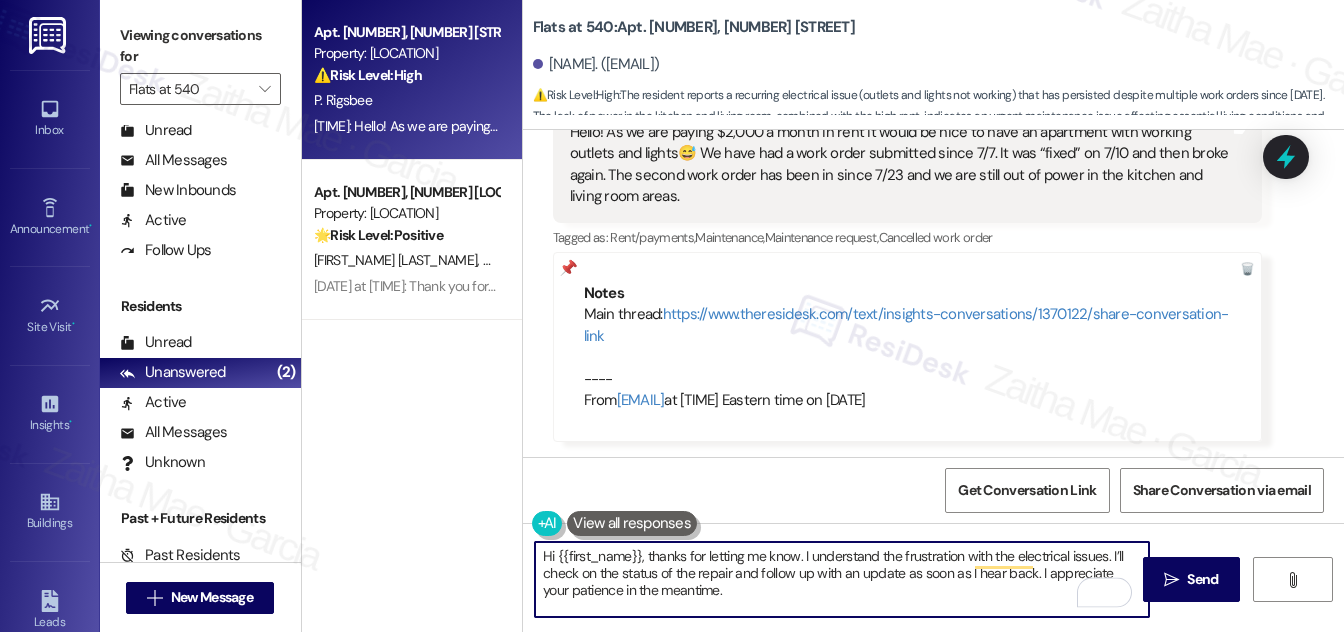 paste on "When you get a chance, please reply within the main group chat thread so we can keep all communication in one place. Thank you!" 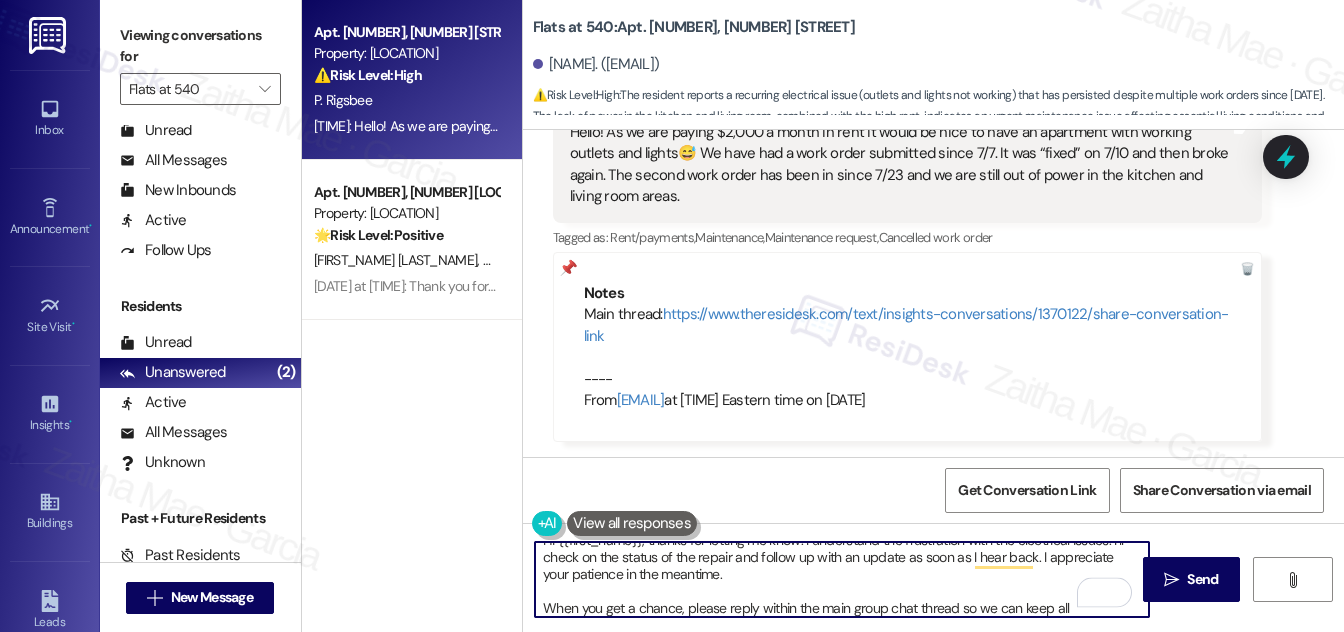 scroll, scrollTop: 42, scrollLeft: 0, axis: vertical 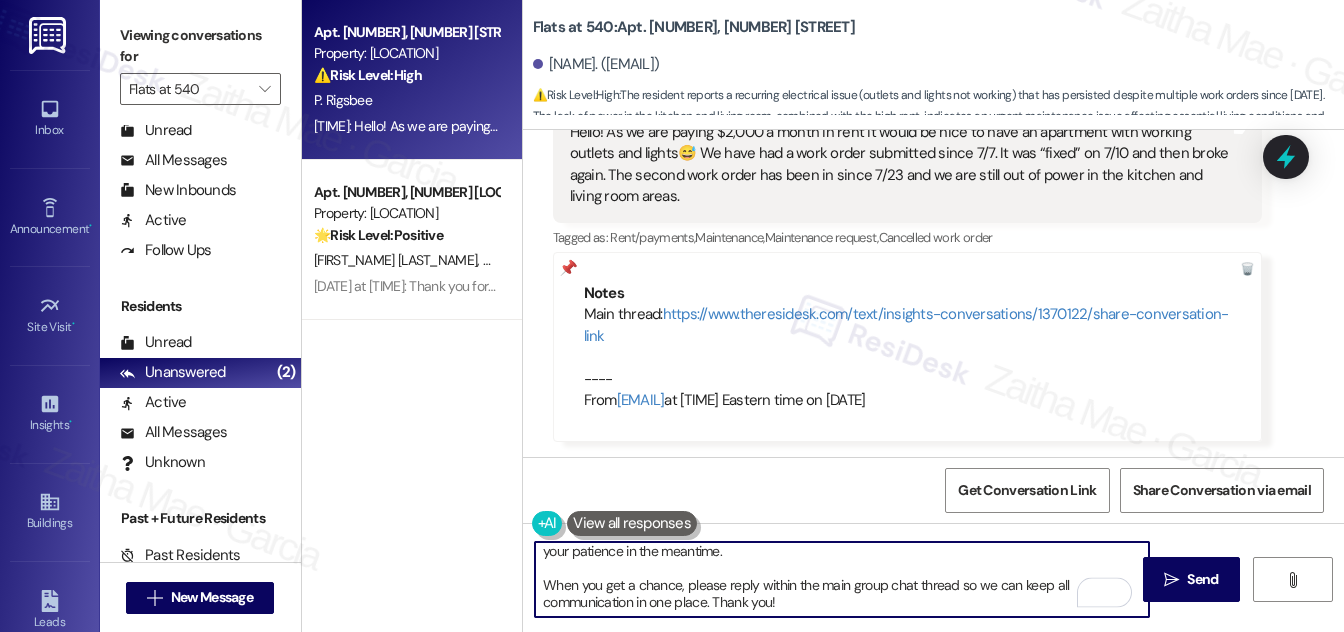 click on "Hi {{first_name}}, thanks for letting me know. I understand the frustration with the electrical issues. I’ll check on the status of the repair and follow up with an update as soon as I hear back. I appreciate your patience in the meantime.
When you get a chance, please reply within the main group chat thread so we can keep all communication in one place. Thank you!" at bounding box center (842, 579) 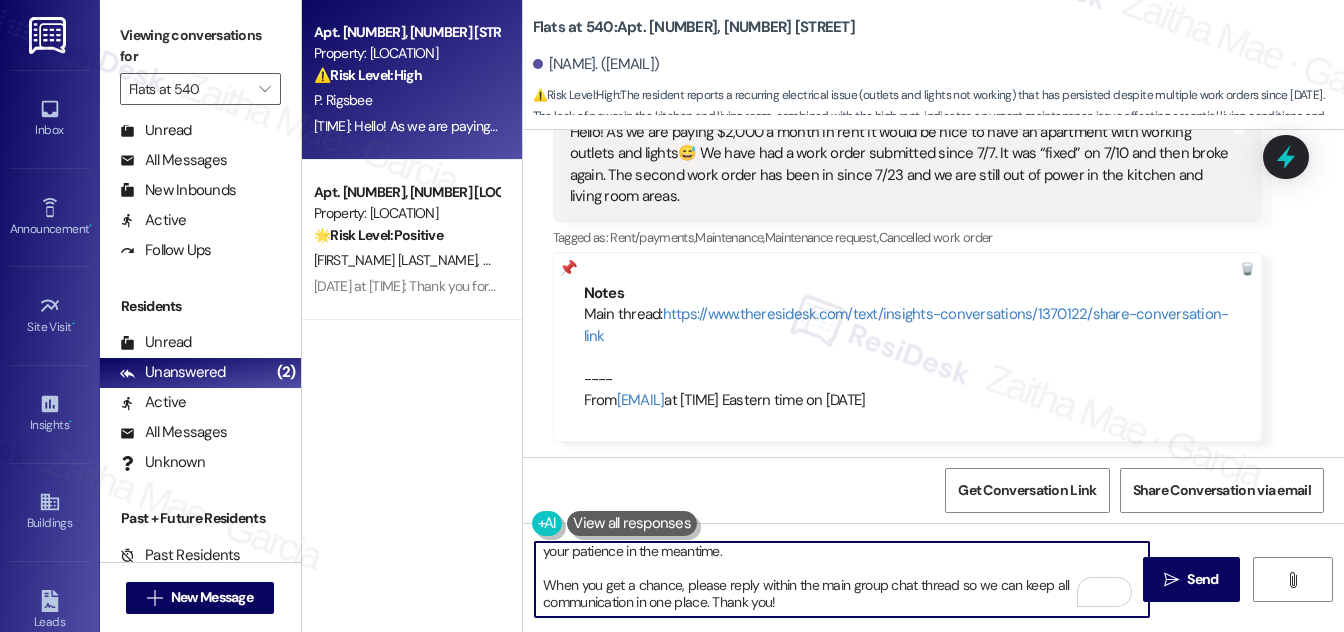 scroll, scrollTop: 16, scrollLeft: 0, axis: vertical 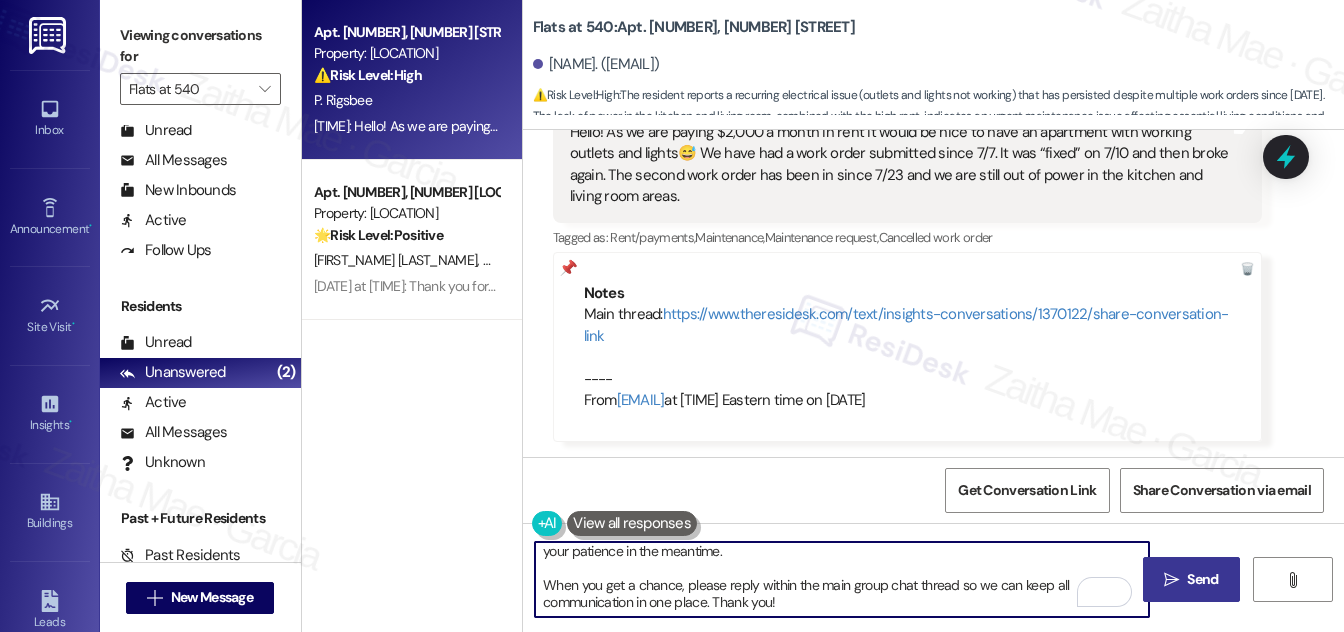 type on "Hi {{first_name}}, thanks for letting me know. I understand the frustration with the electrical issues. I’ll check on the status of the repair and follow up with an update as soon as I hear back. I appreciate your patience in the meantime.
When you get a chance, please reply within the main group chat thread so we can keep all communication in one place. Thank you!" 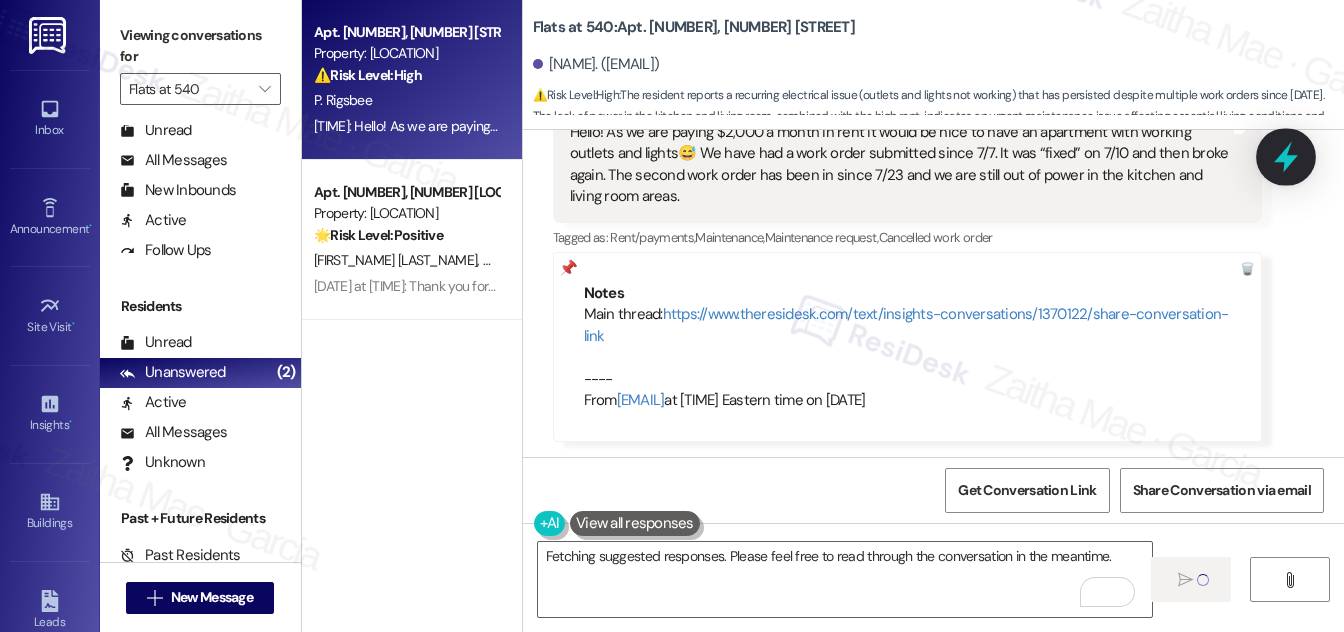 scroll, scrollTop: 0, scrollLeft: 0, axis: both 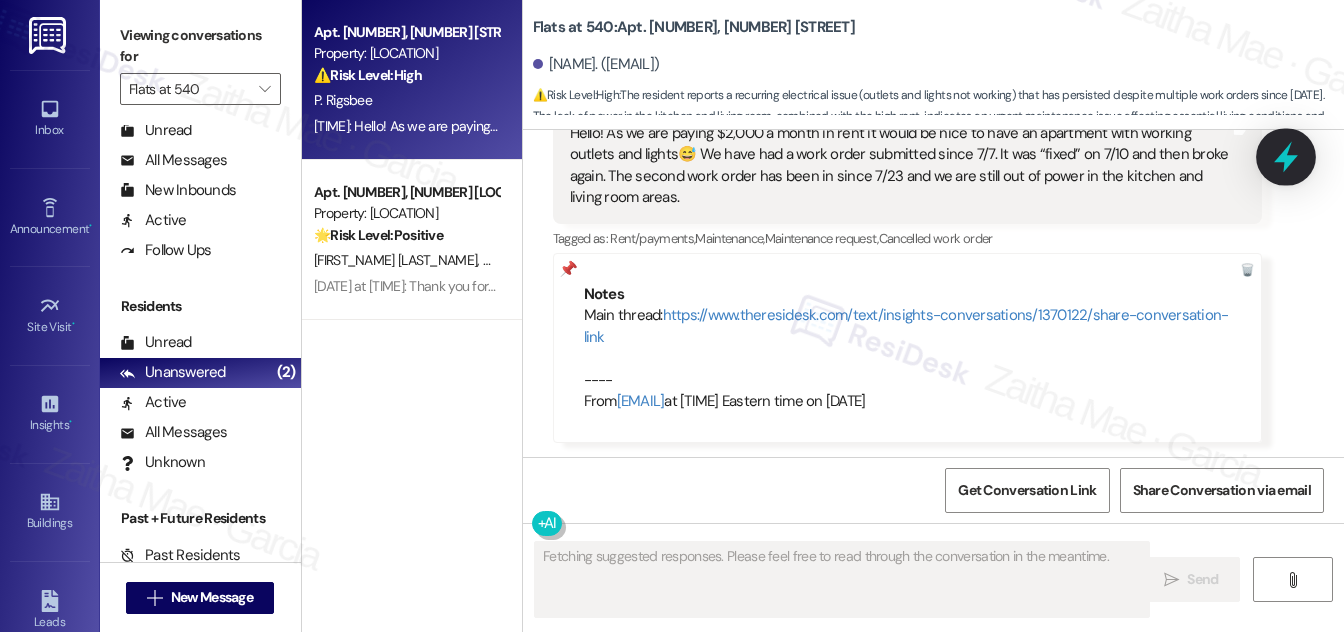 click 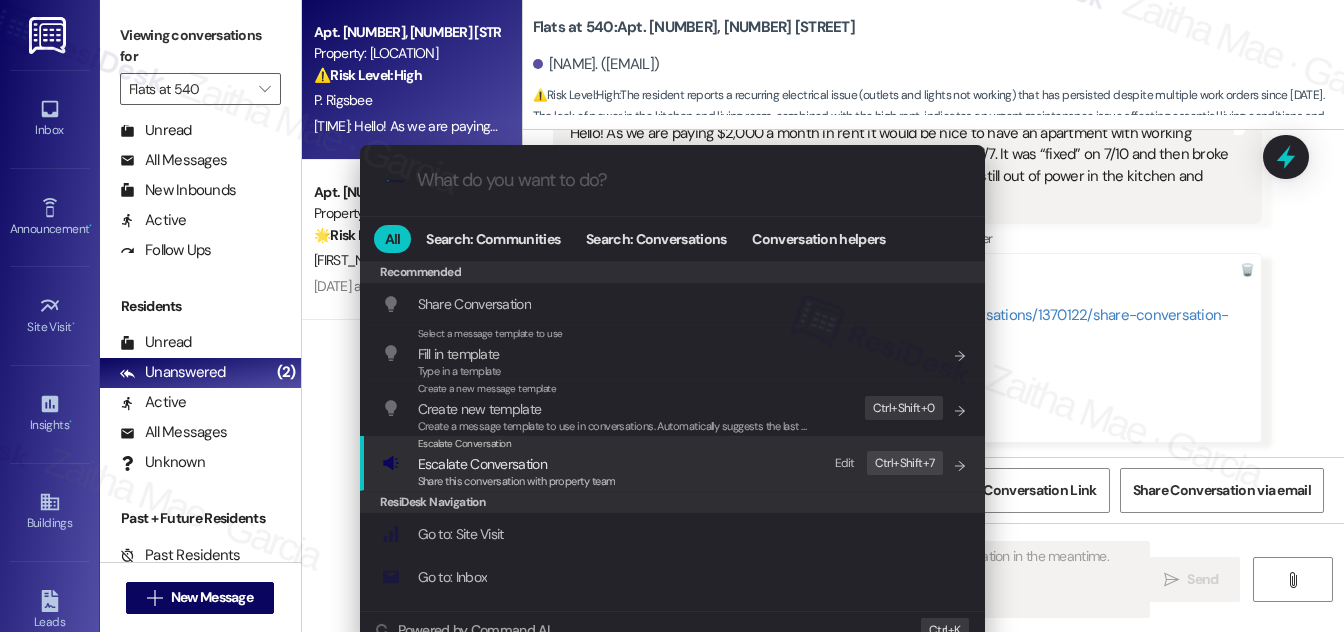 click on "Escalate Conversation" at bounding box center [482, 464] 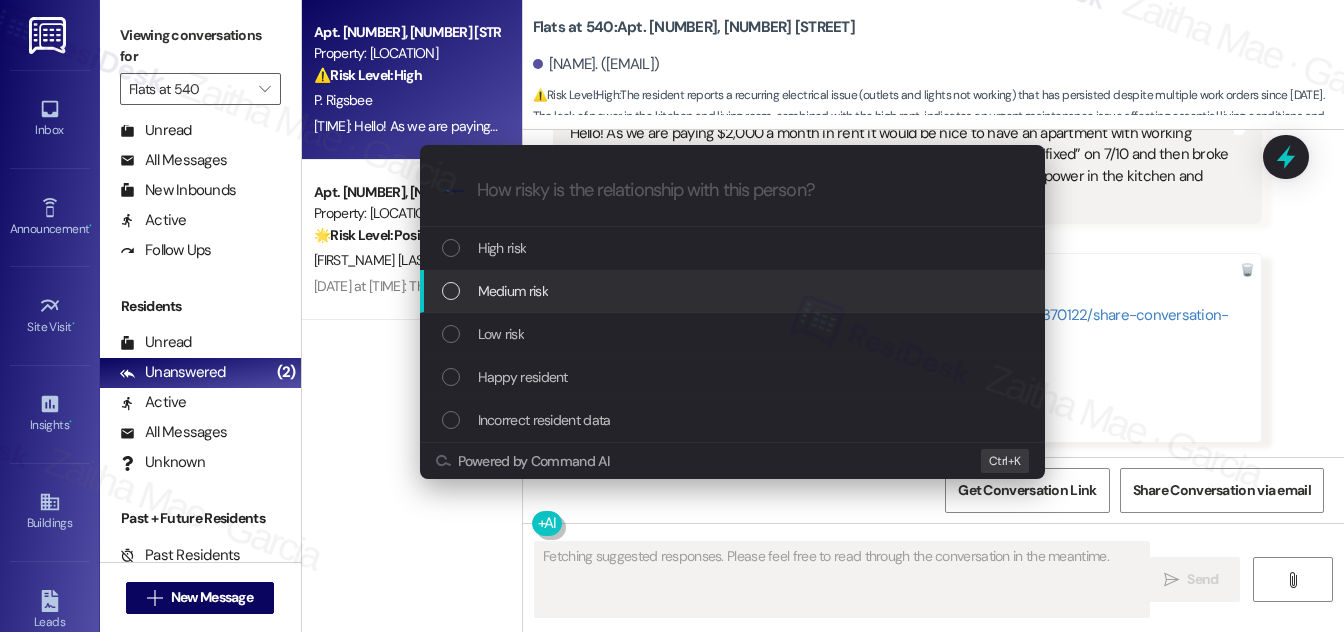 click on "Medium risk" at bounding box center [513, 291] 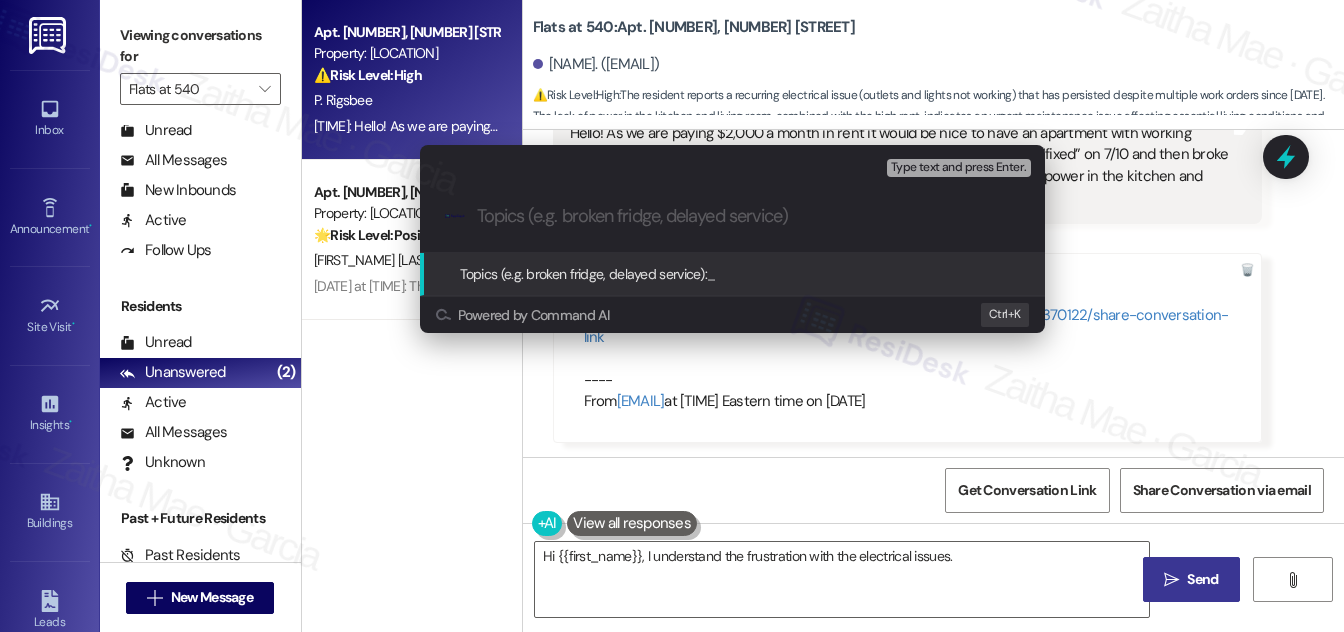 type on "Hi {{first_name}}, I understand the frustration with the electrical issues. Let" 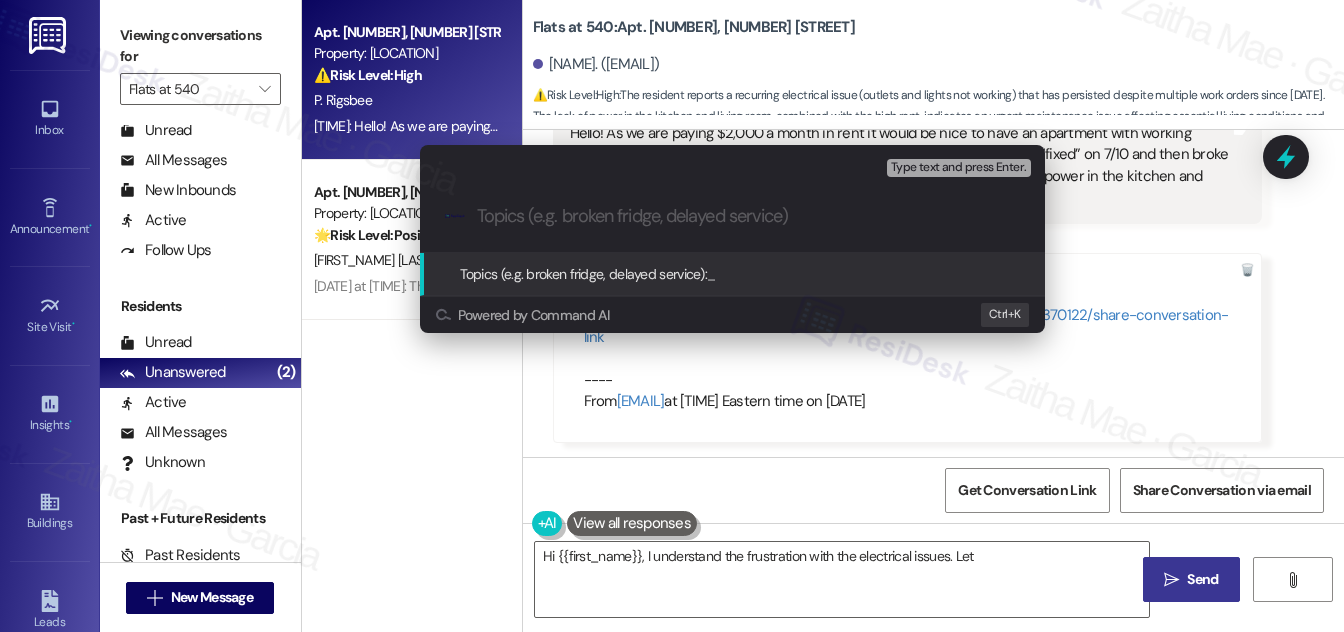 type on "F" 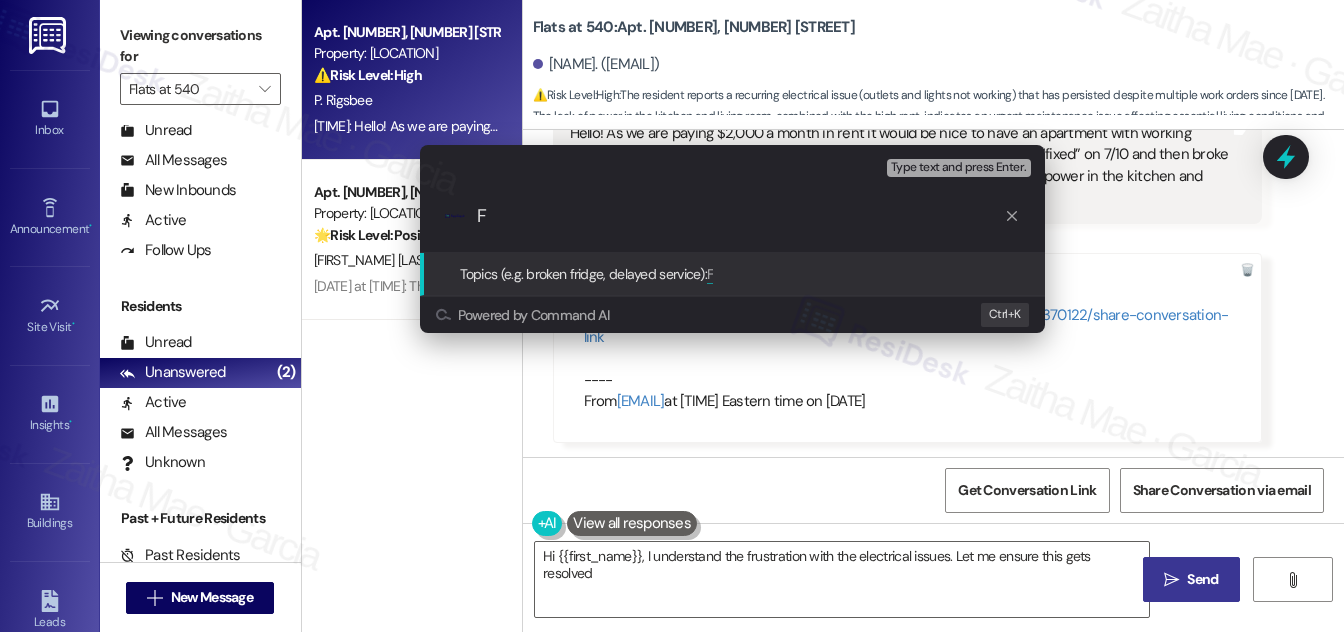 type on "Hi {{first_name}}, I understand the frustration with the electrical issues. Let me ensure this gets resolved" 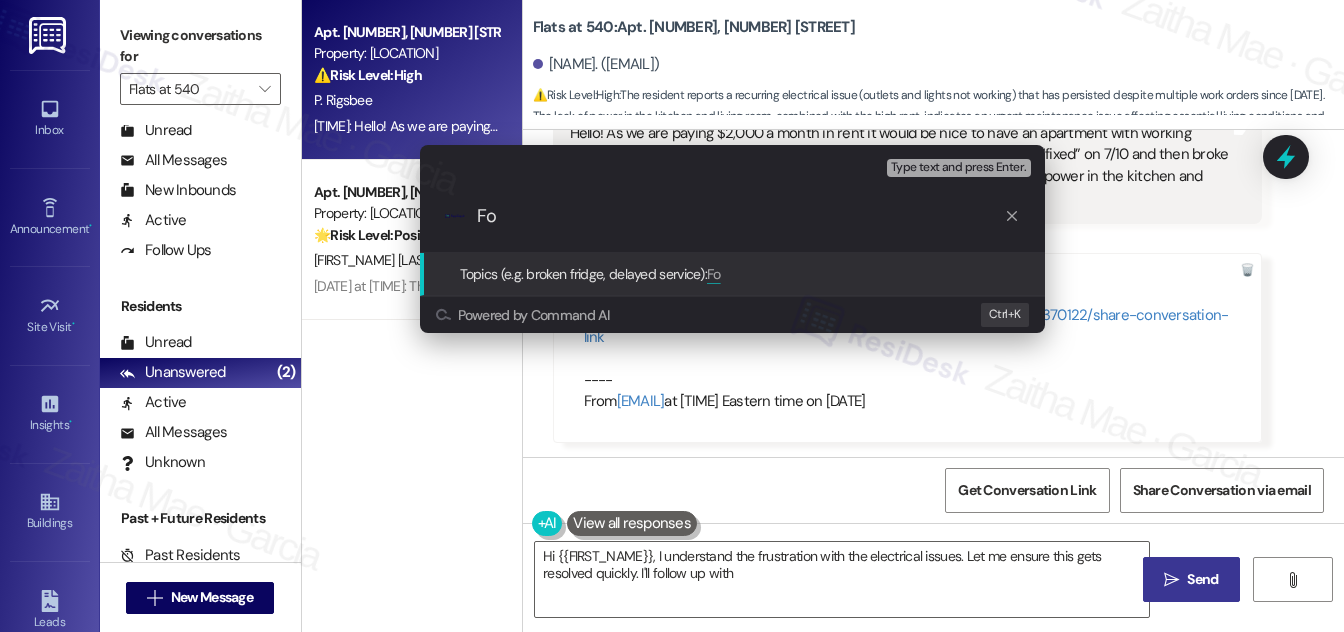 type on "Hi {{first_name}}, I understand the frustration with the electrical issues. Let me ensure this gets resolved quickly. I'll follow up with the" 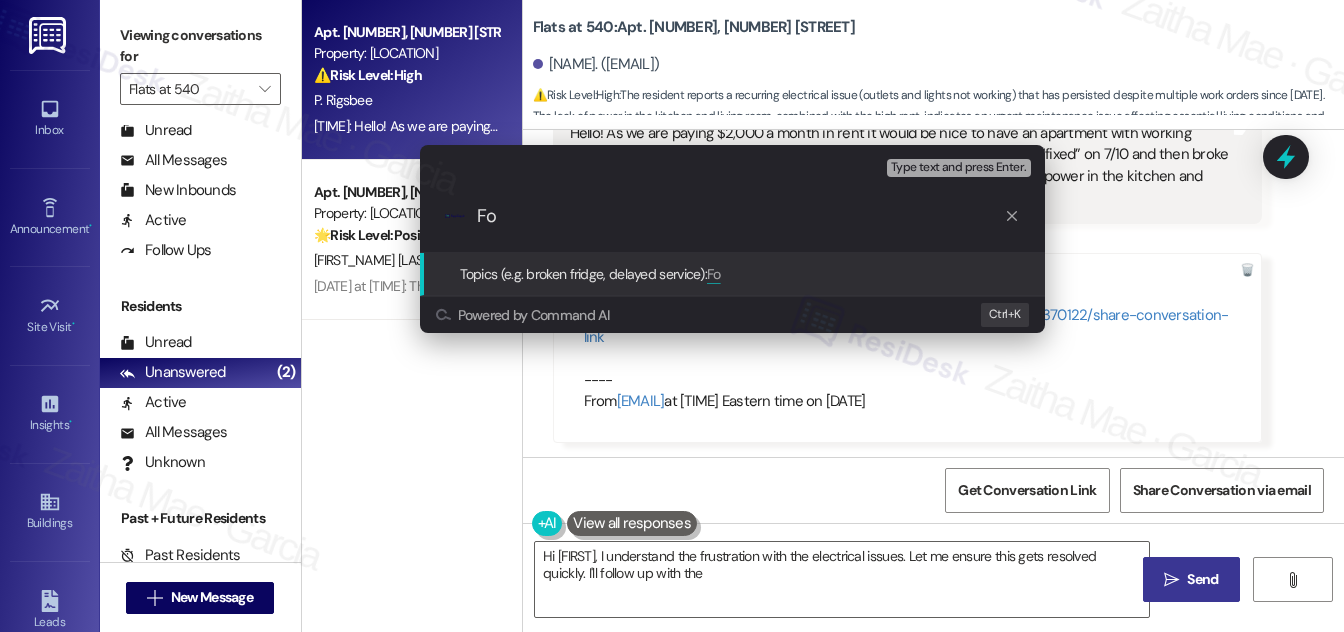 type on "Fol" 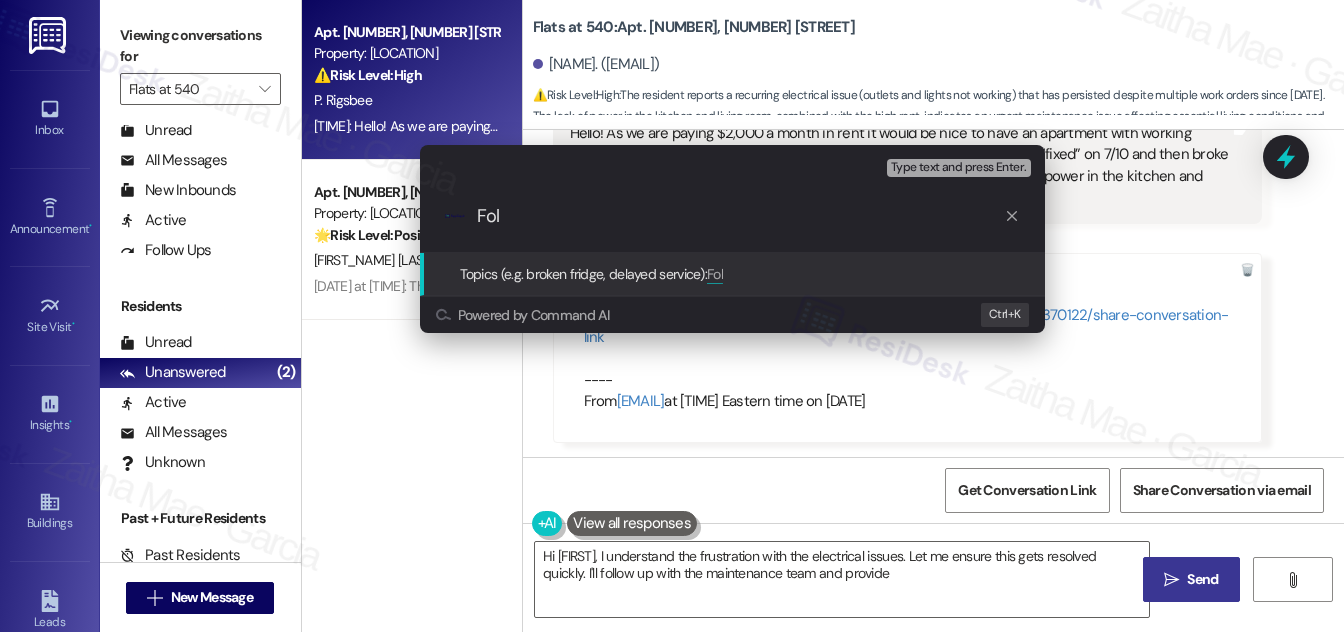 type on "Hi {{first_name}}, I understand the frustration with the electrical issues. Let me ensure this gets resolved quickly. I'll follow up with the maintenance team and provide" 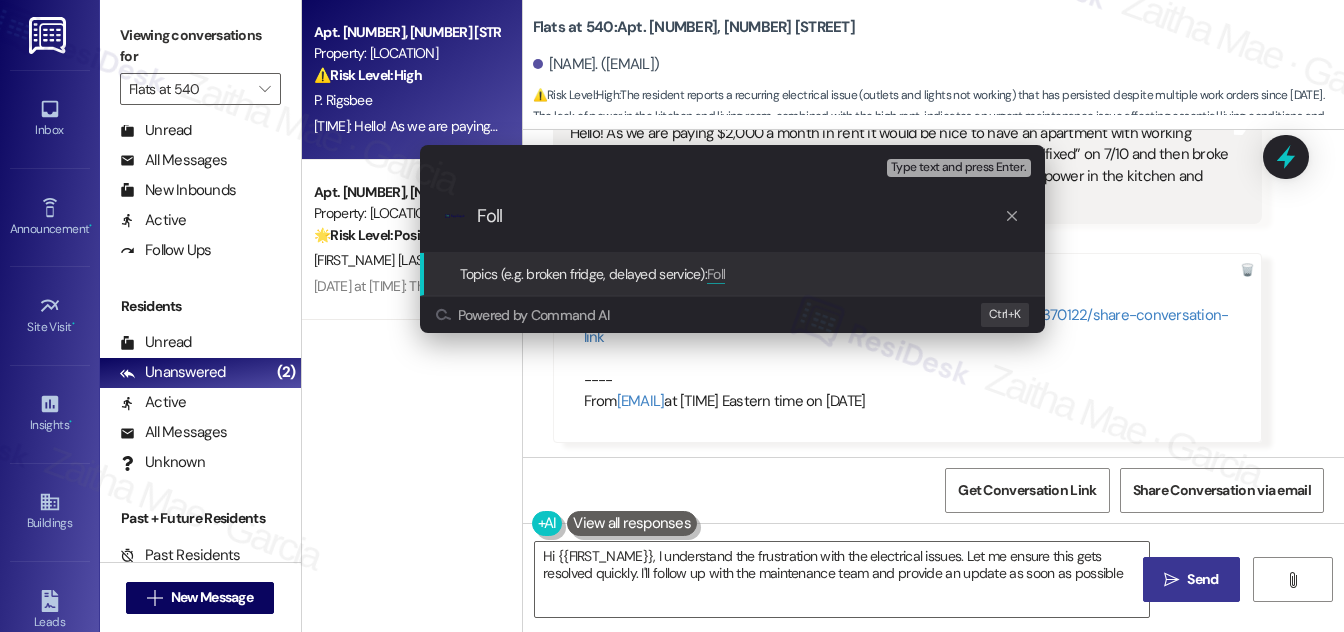 type on "Hi {{first_name}}, I understand the frustration with the electrical issues. Let me ensure this gets resolved quickly. I'll follow up with the maintenance team and provide an update as soon as possible." 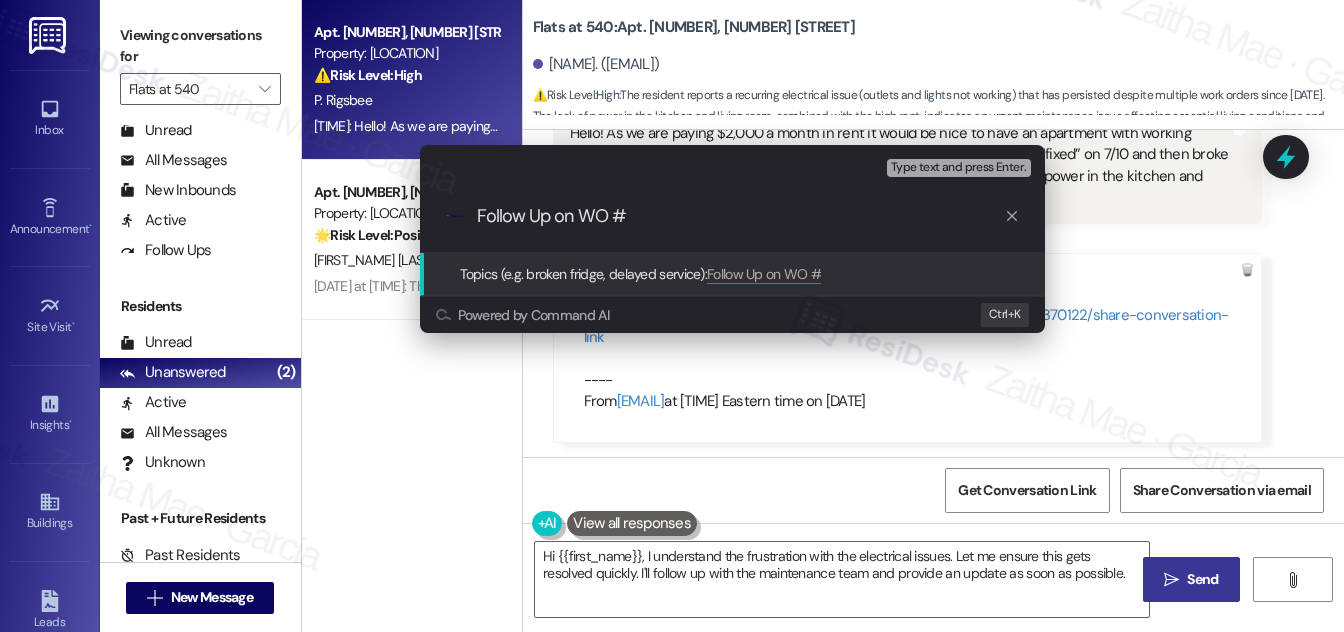 paste on "2072-1" 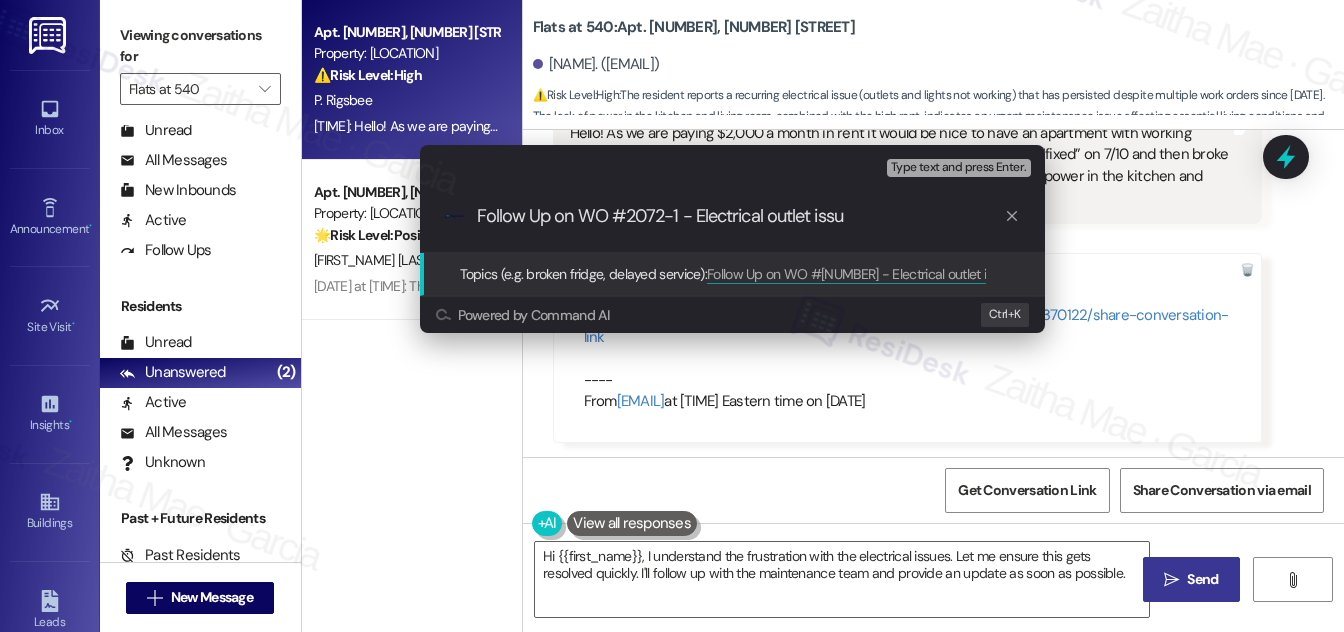 type on "Follow Up on WO #2072-1 - Electrical outlet issue" 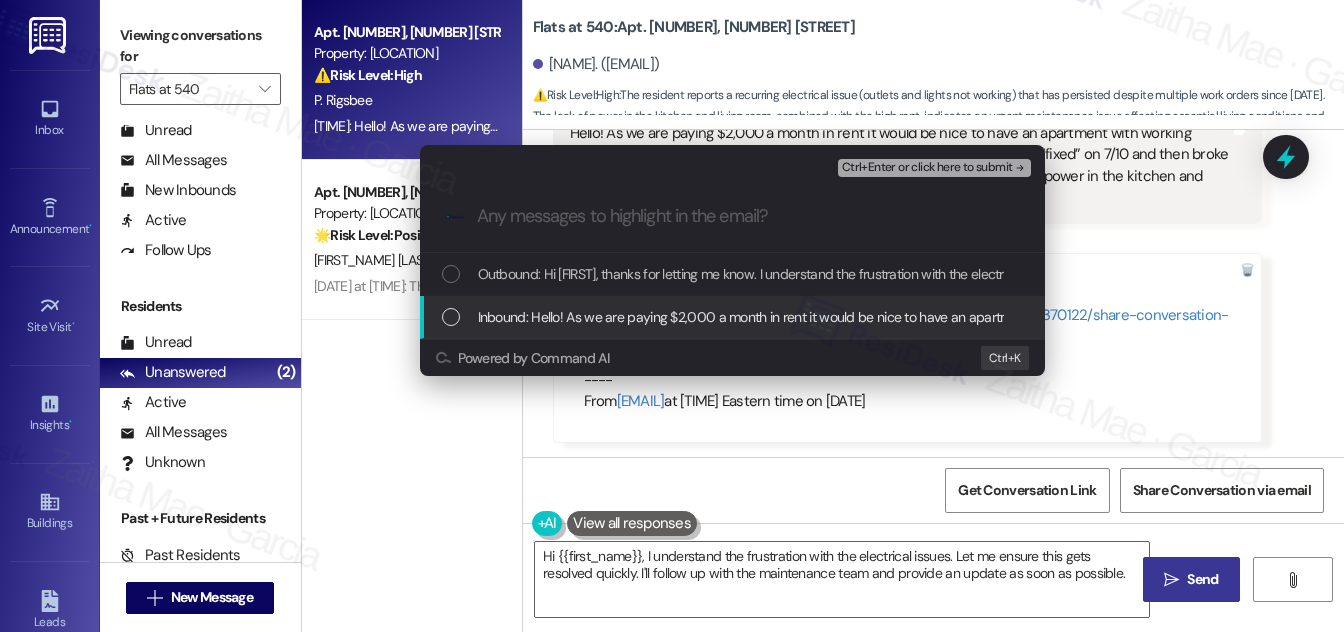 type 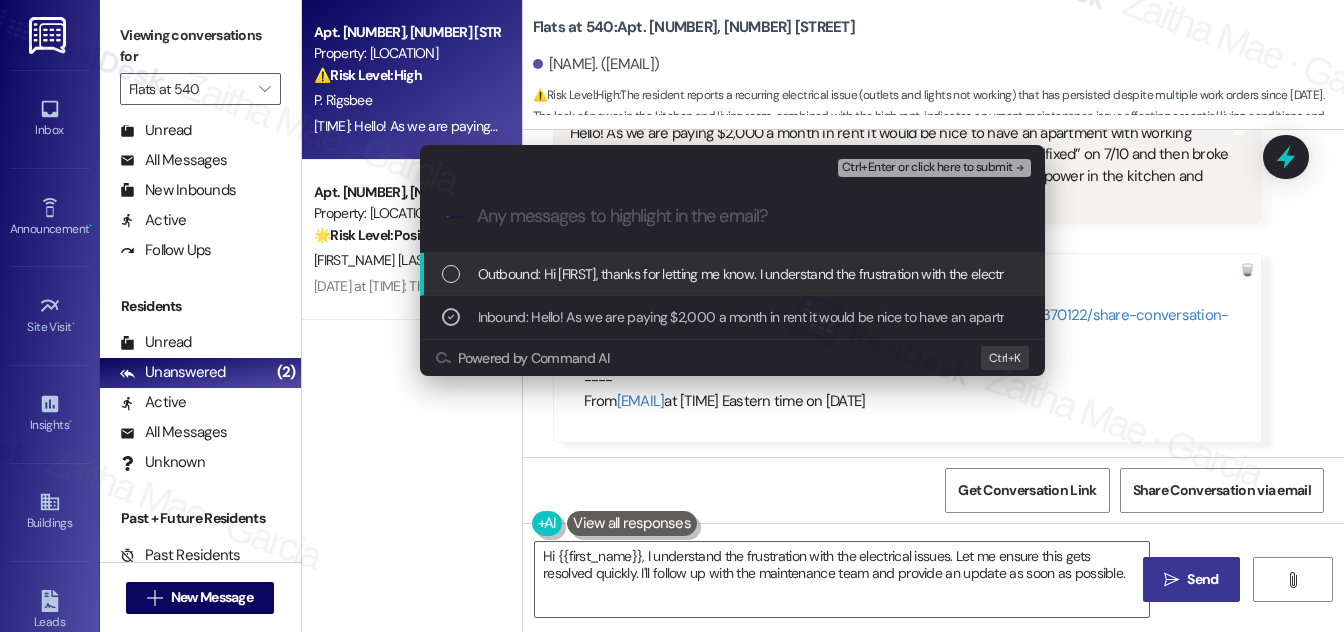 click on "Ctrl+Enter or click here to submit" at bounding box center [927, 168] 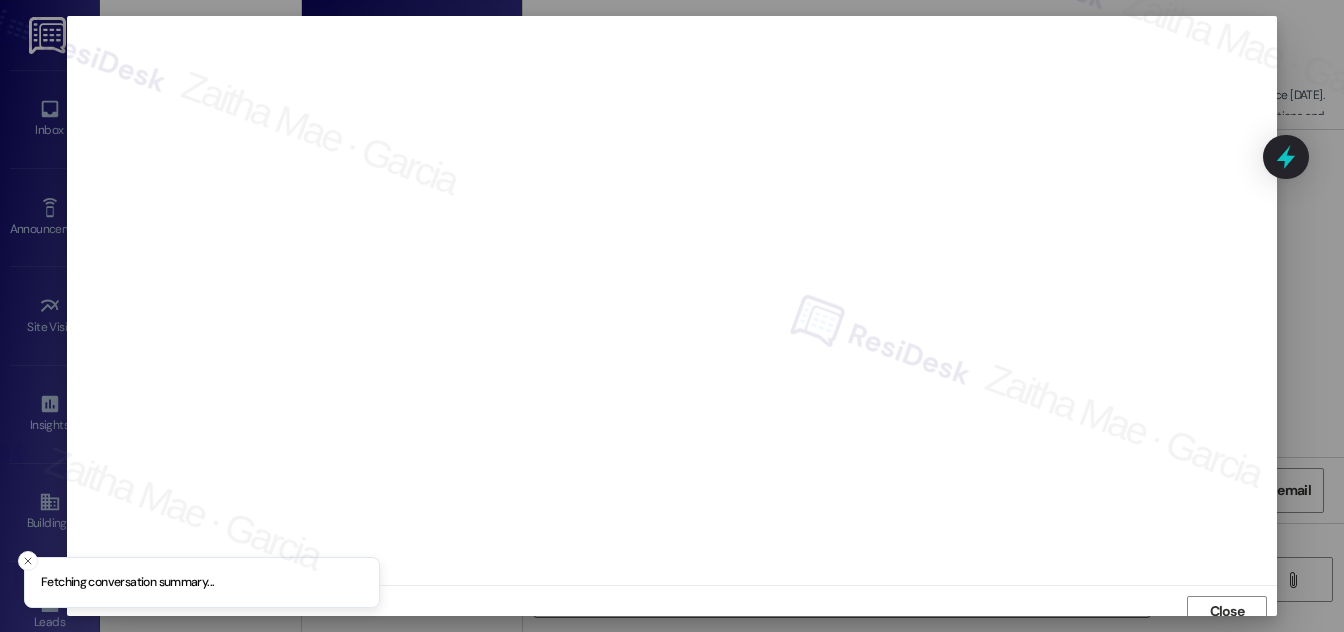 scroll, scrollTop: 11, scrollLeft: 0, axis: vertical 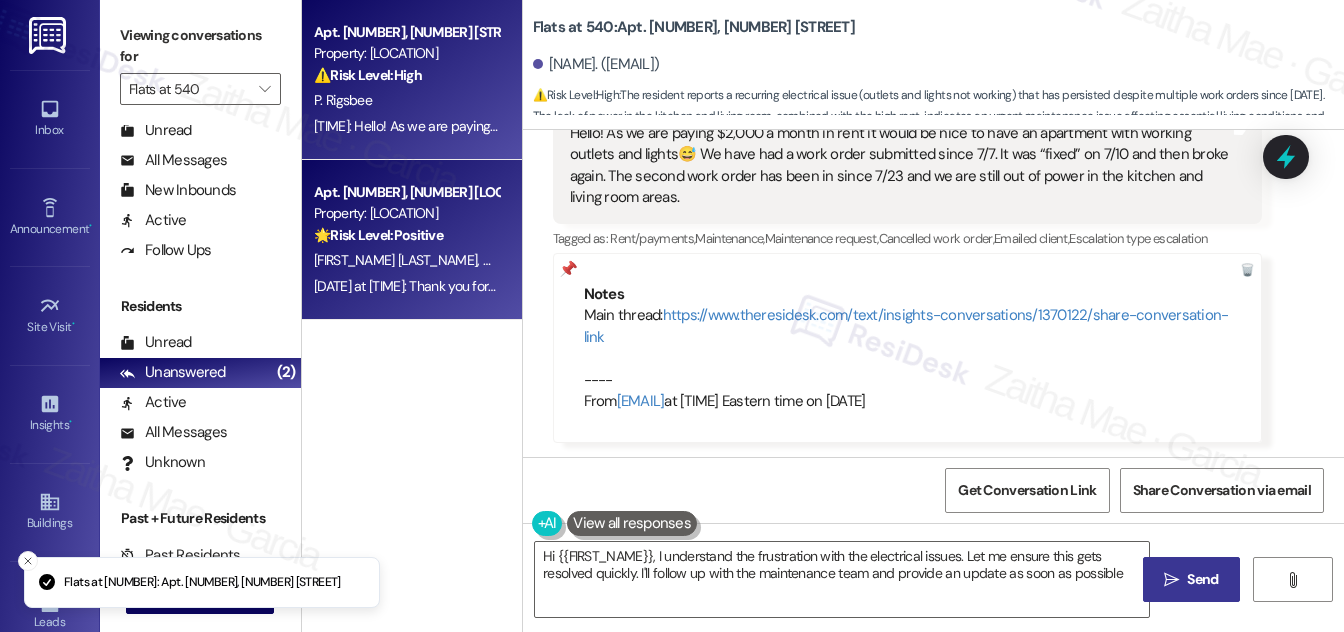 type on "Hi {{first_name}}, I understand the frustration with the electrical issues. Let me ensure this gets resolved quickly. I'll follow up with the maintenance team and provide an update as soon as possible." 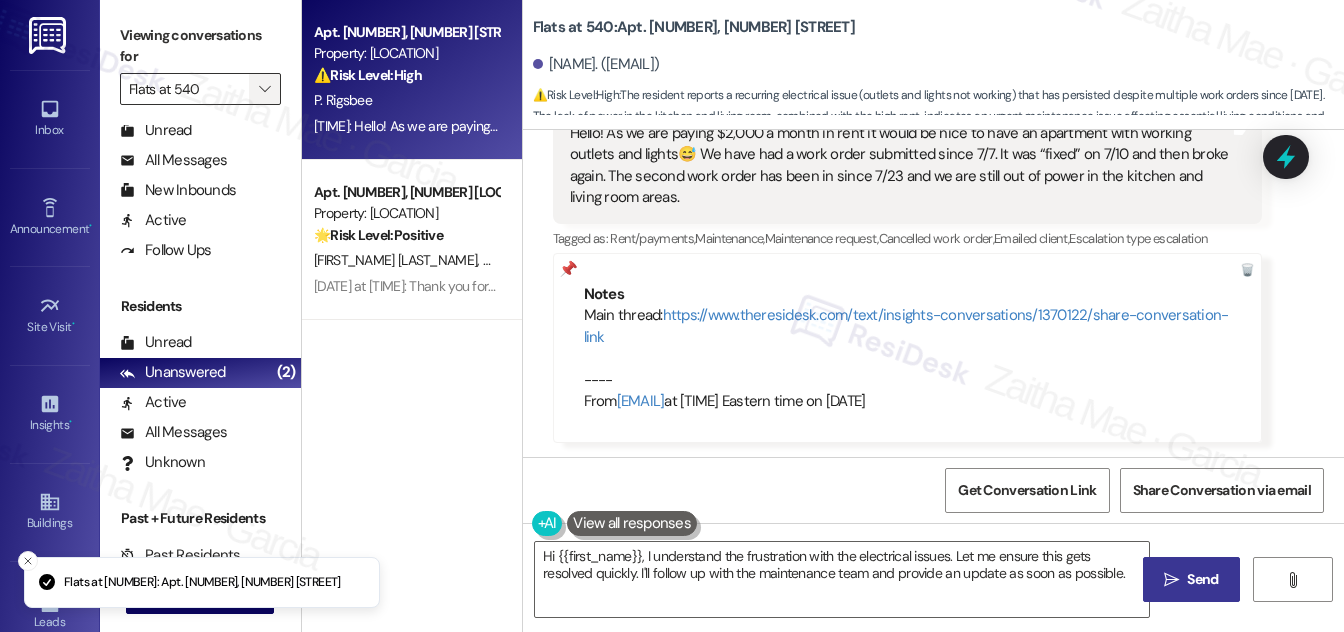 click on "" at bounding box center (265, 89) 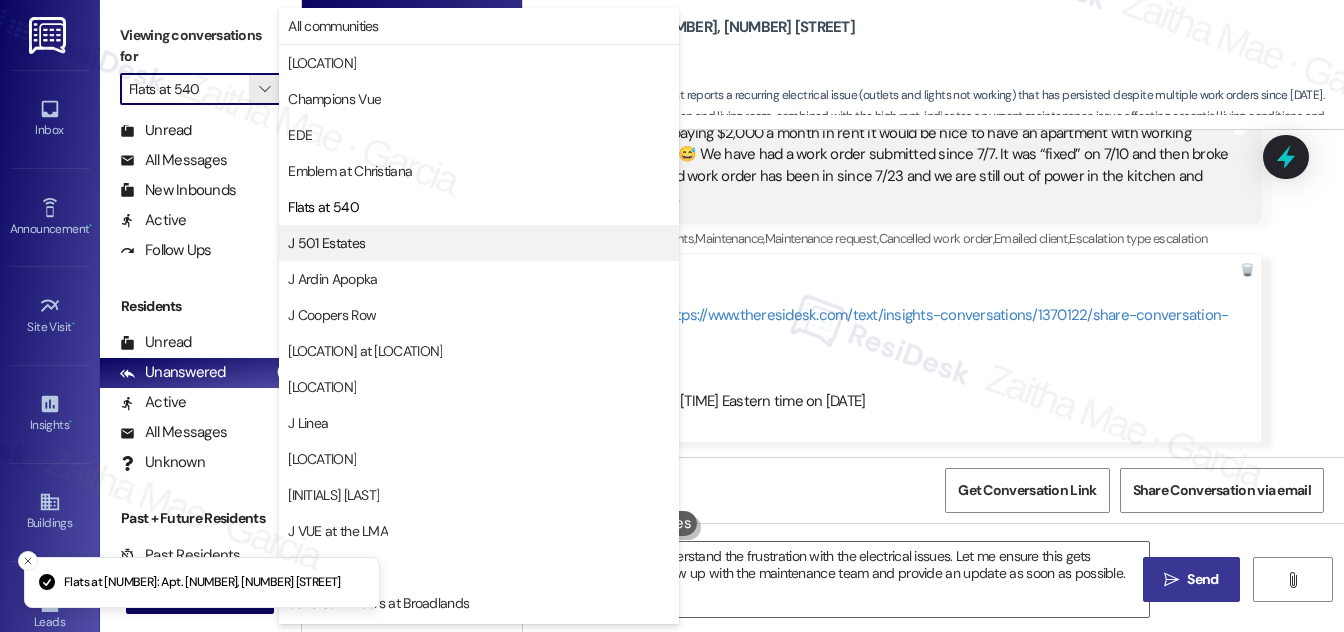 click on "J 501 Estates" at bounding box center (326, 243) 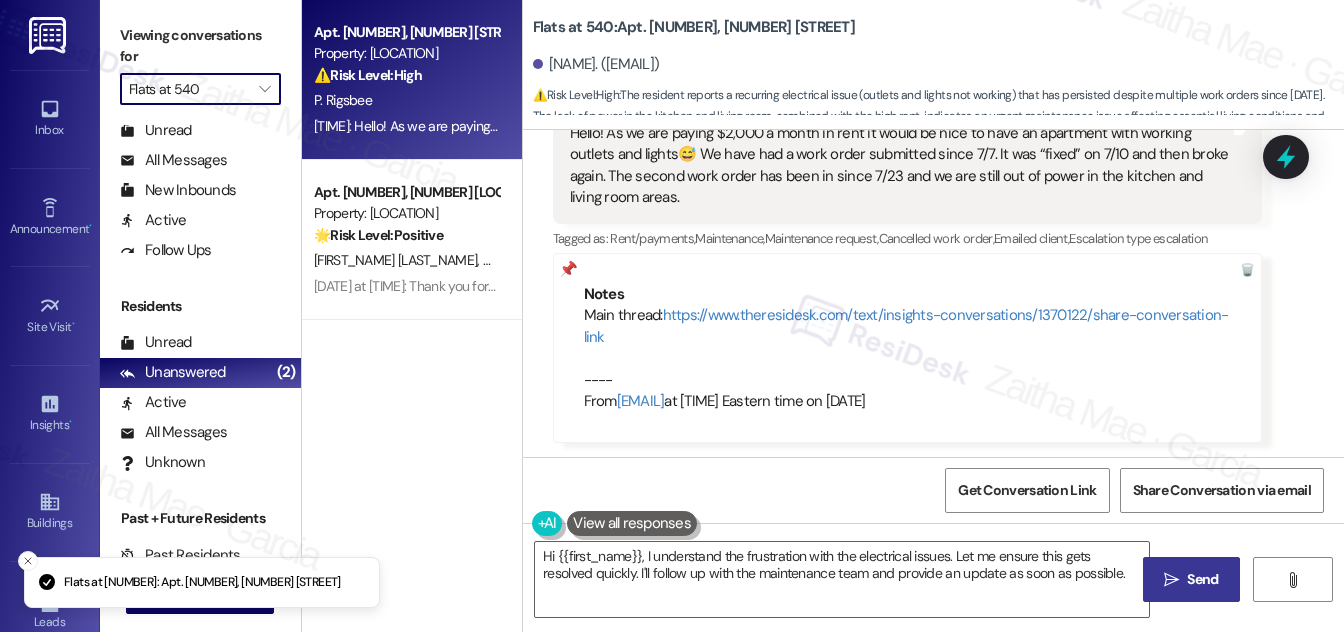 type on "J 501 Estates" 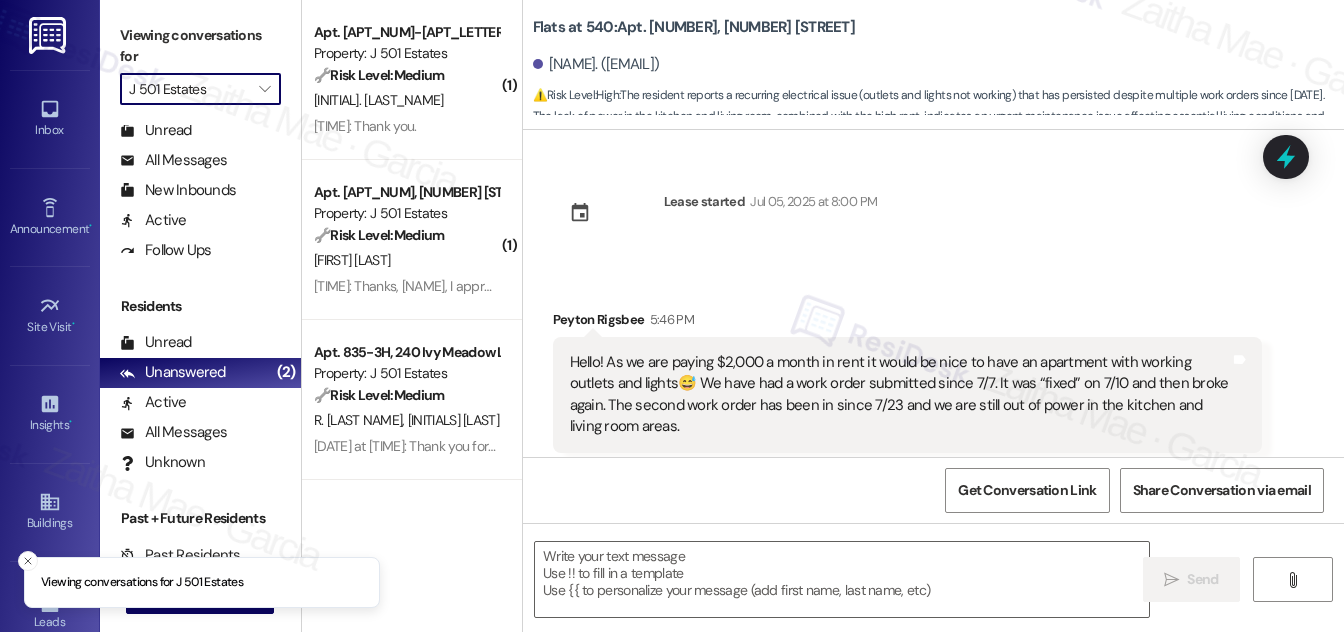 scroll, scrollTop: 117, scrollLeft: 0, axis: vertical 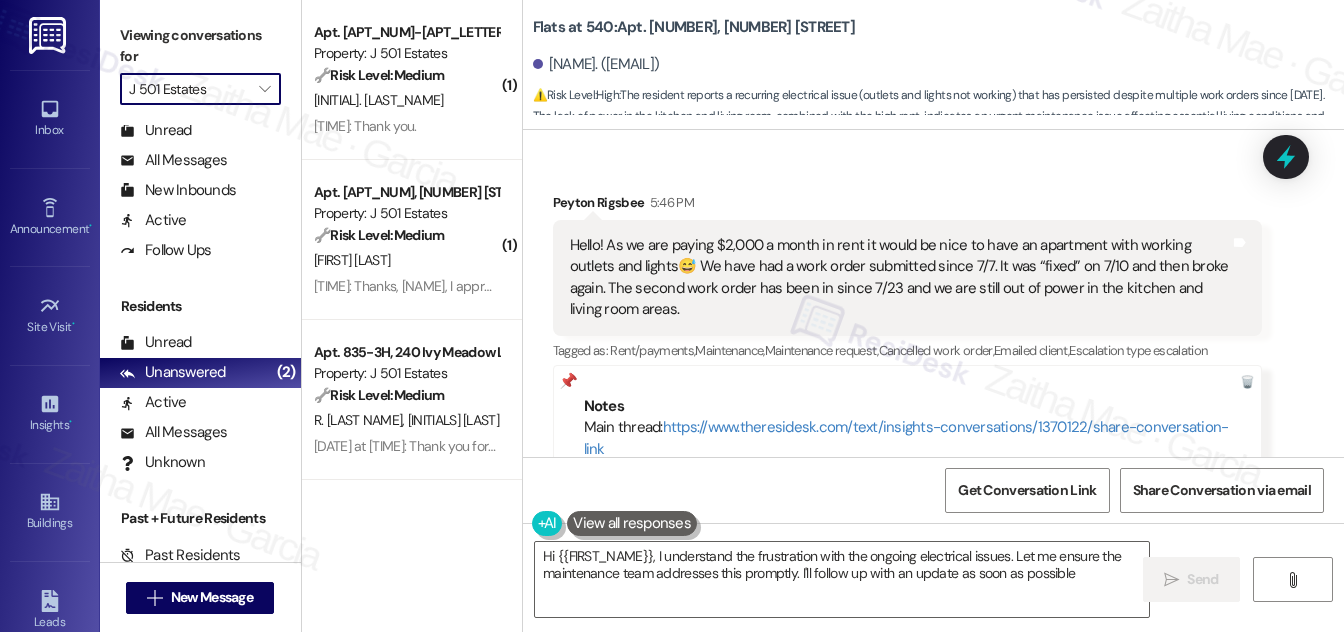 type on "Hi {{first_name}}, I understand the frustration with the ongoing electrical issues. Let me ensure the maintenance team addresses this promptly. I'll follow up with an update as soon as possible." 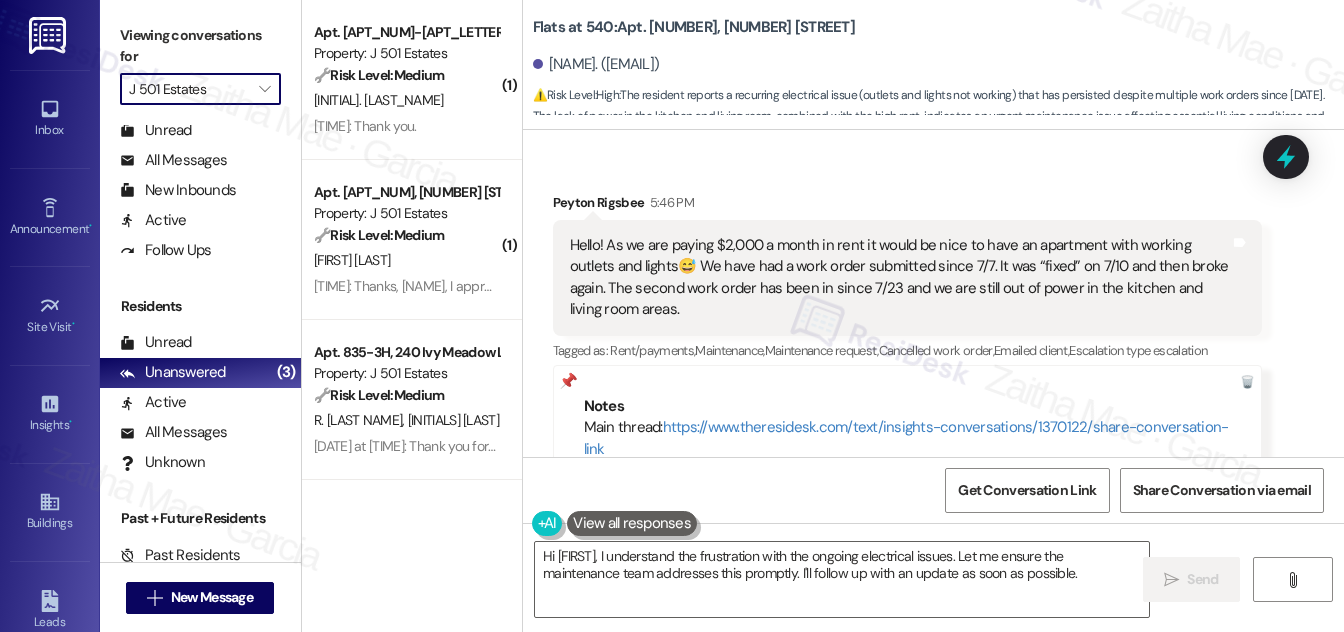 scroll, scrollTop: 229, scrollLeft: 0, axis: vertical 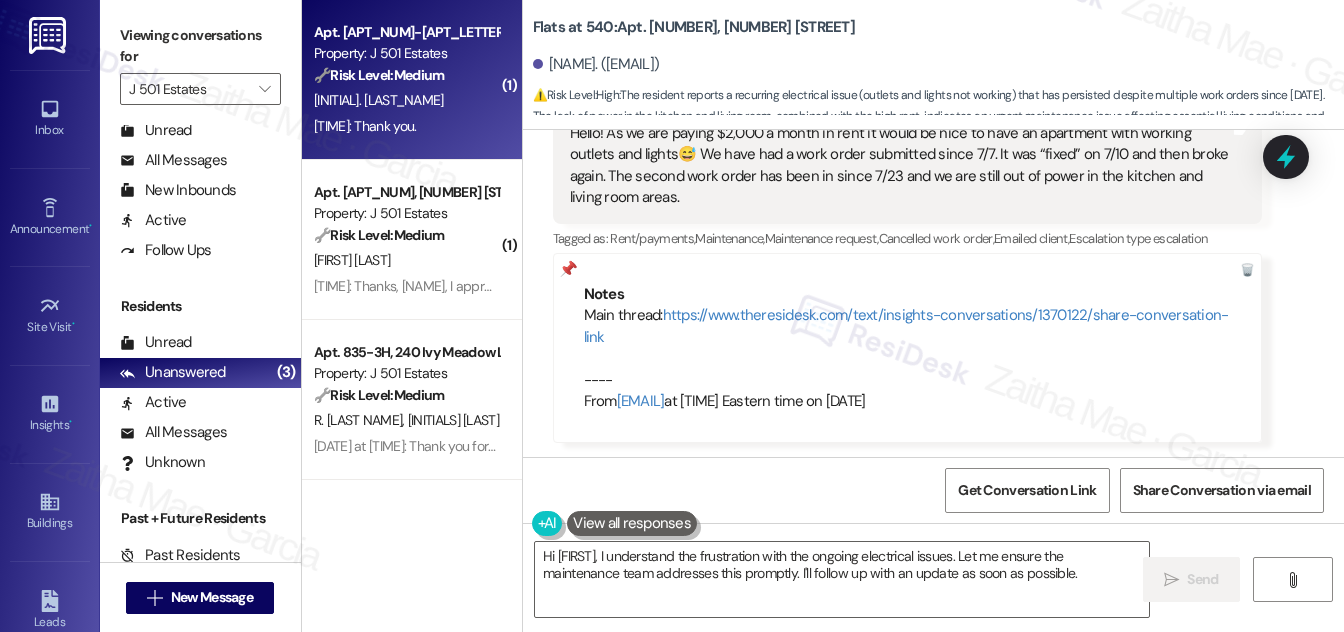 click on "A. Culbreth" at bounding box center [406, 100] 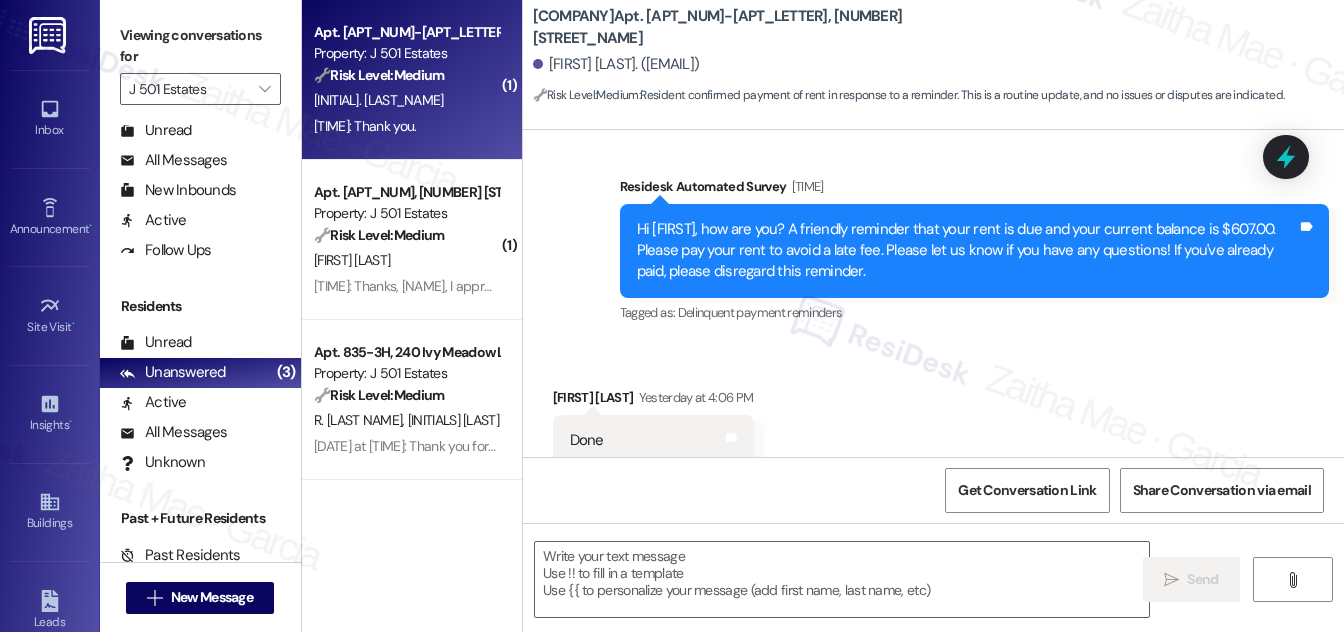 type on "Fetching suggested responses. Please feel free to read through the conversation in the meantime." 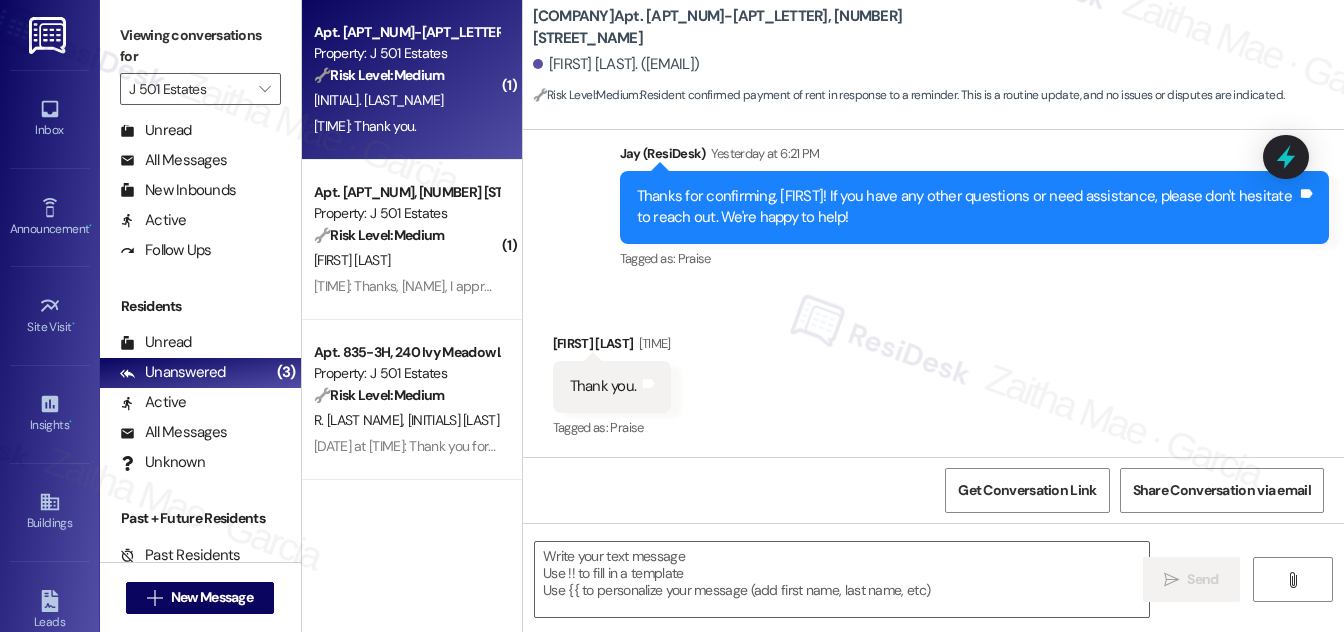 scroll, scrollTop: 978, scrollLeft: 0, axis: vertical 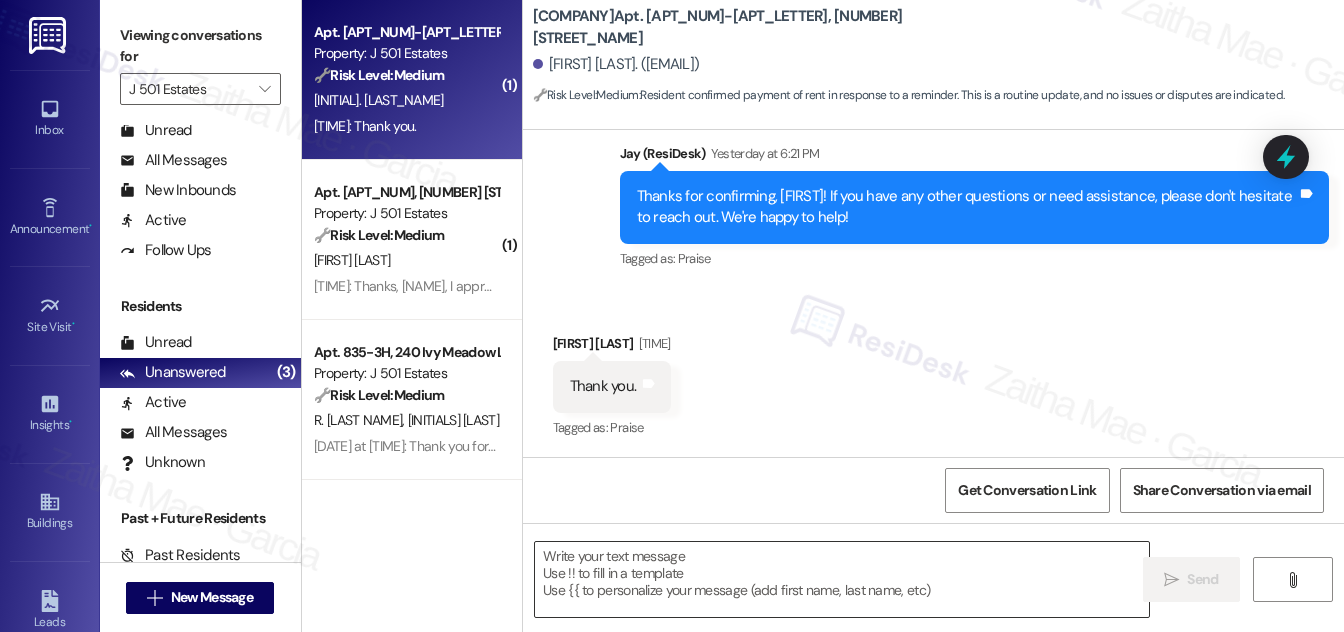 click at bounding box center (842, 579) 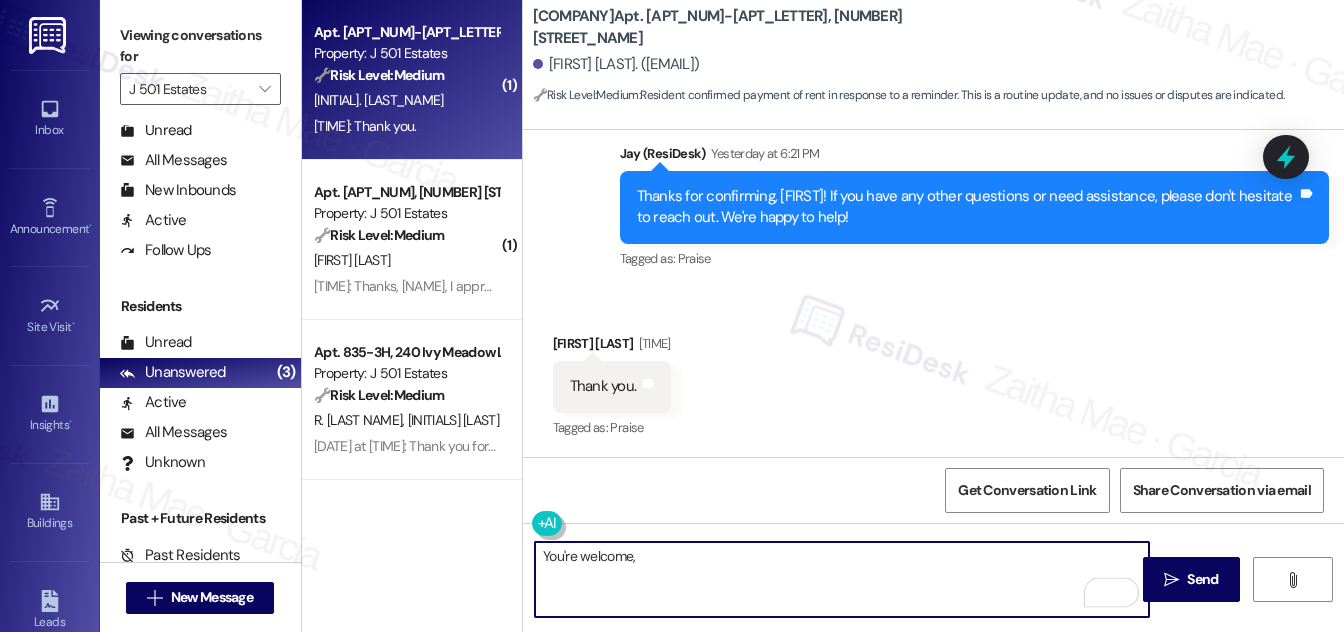 click on "Angelia Culbreth Yesterday at 6:22 PM" at bounding box center (612, 347) 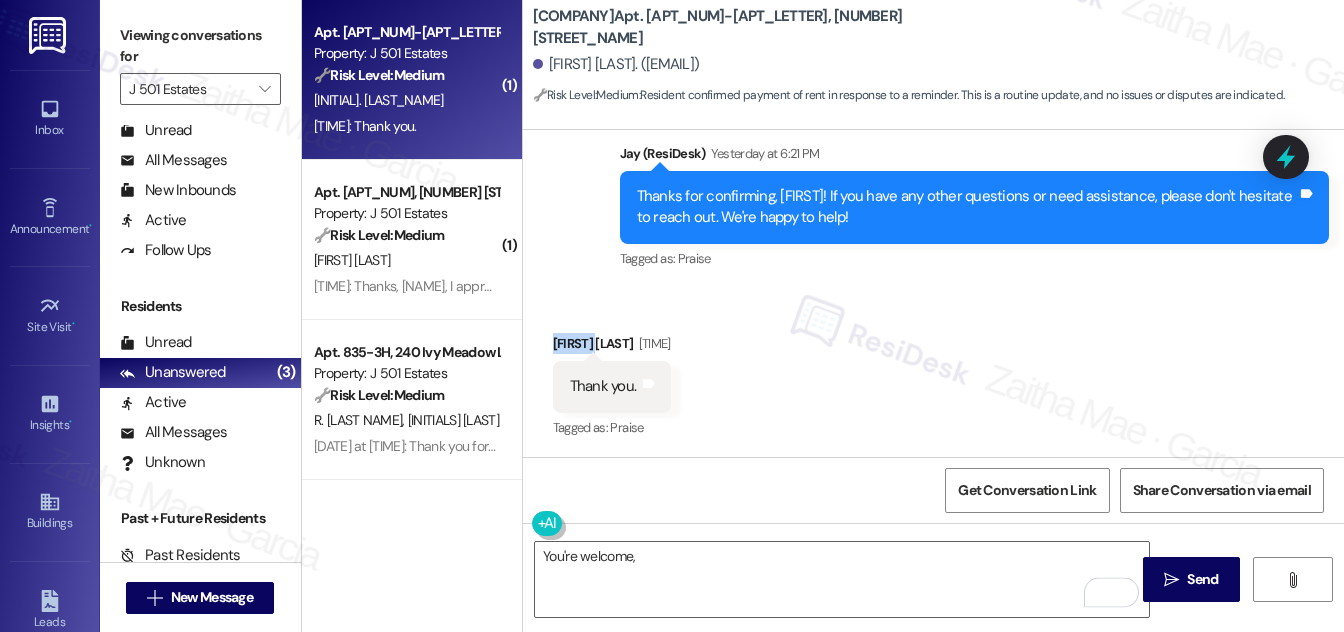 click on "Angelia Culbreth Yesterday at 6:22 PM" at bounding box center (612, 347) 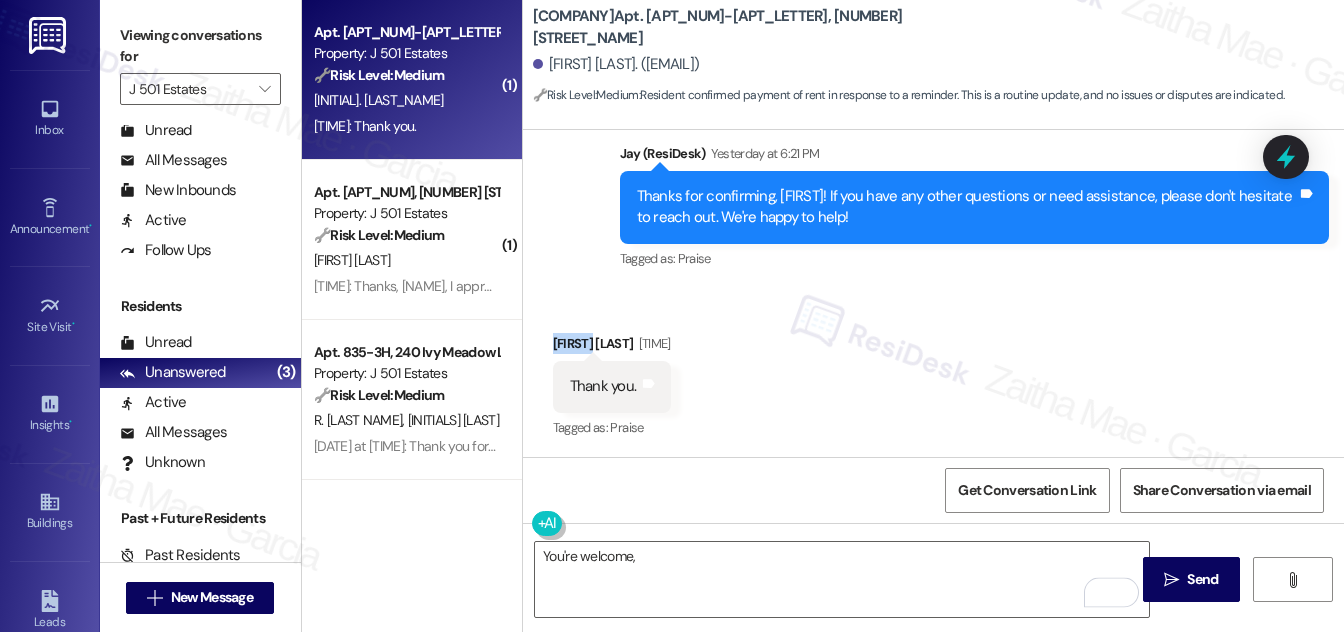 copy on "Angelia" 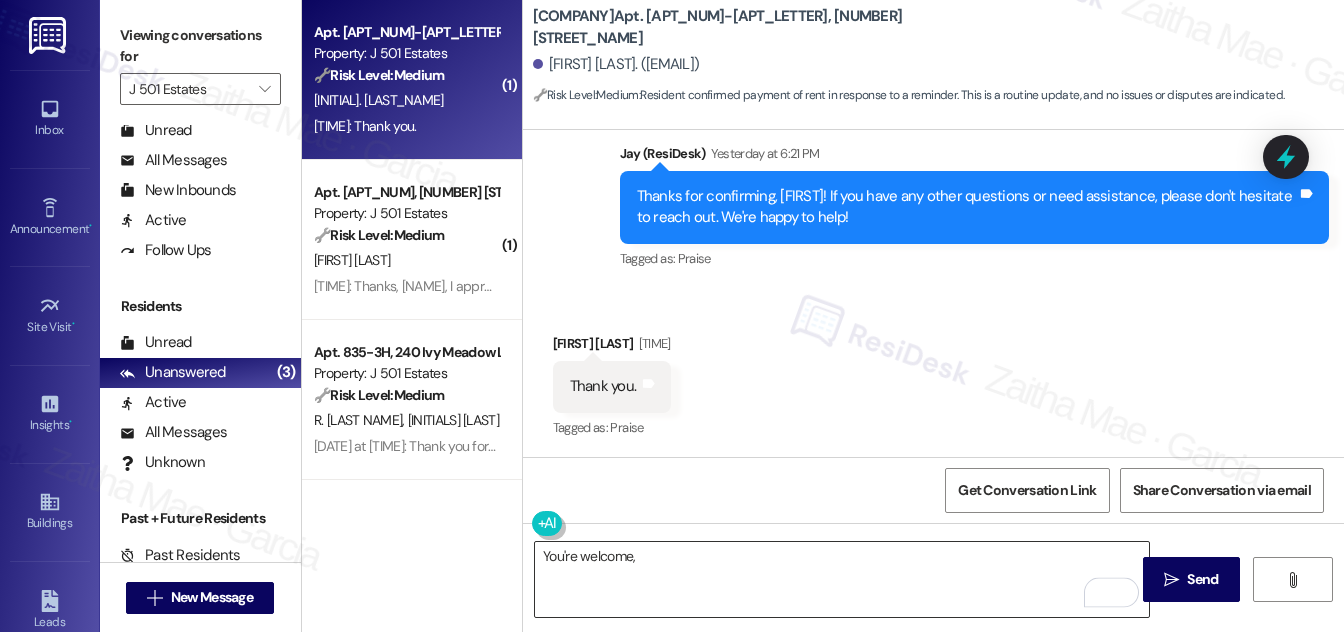 click on "You're welcome," at bounding box center [842, 579] 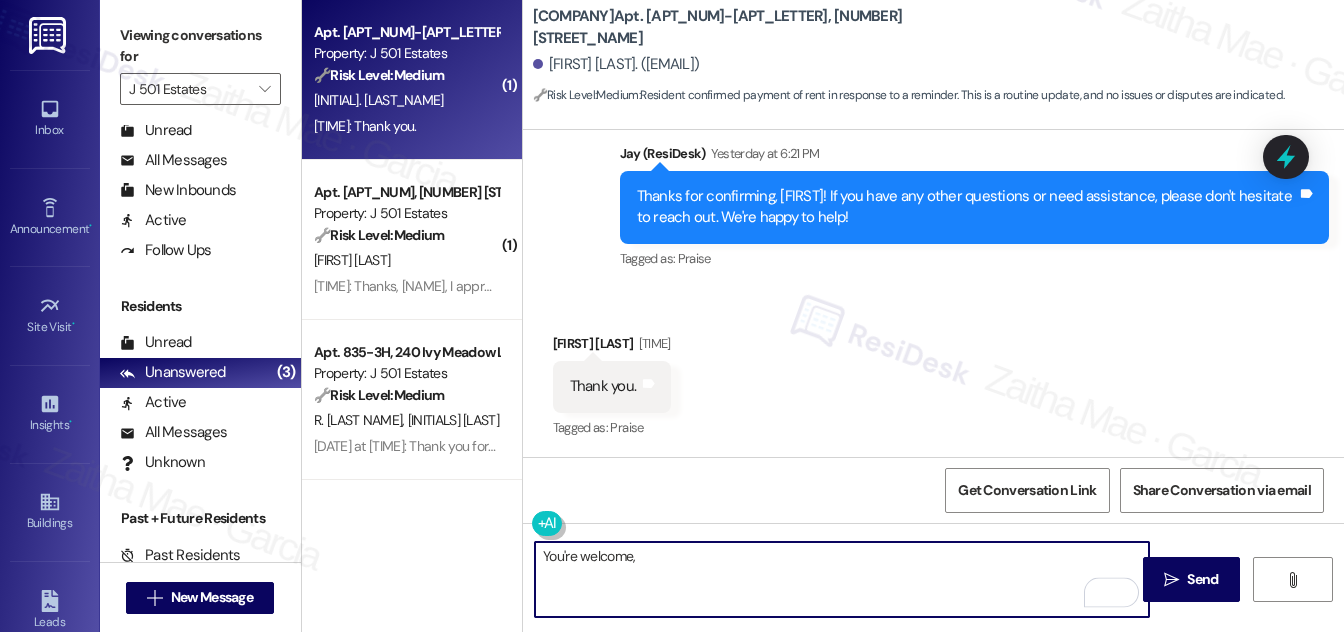 paste on "Angelia" 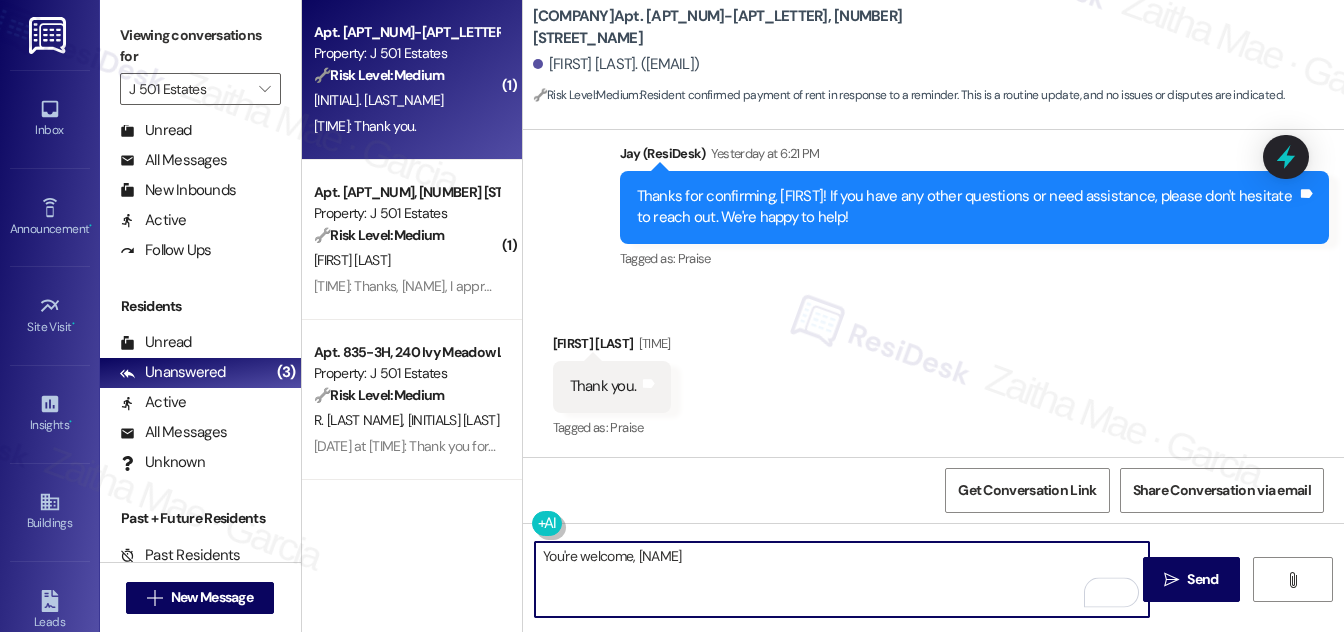 type on "You're welcome, Angelia!" 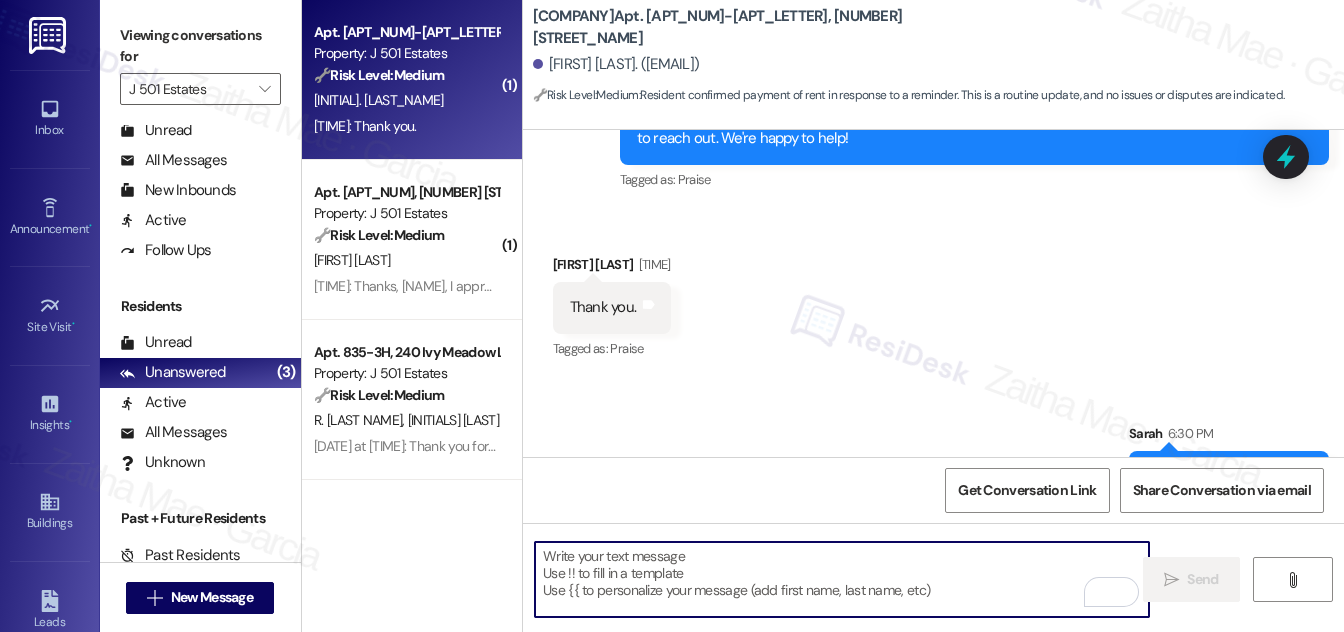 scroll, scrollTop: 1118, scrollLeft: 0, axis: vertical 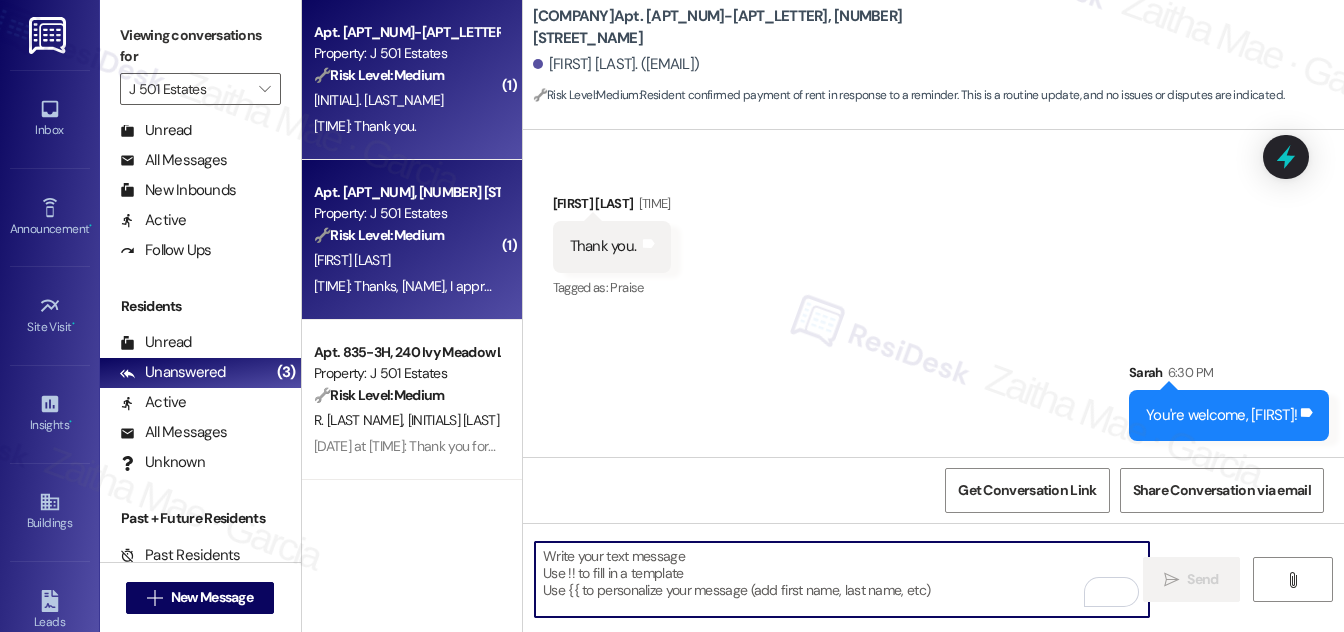 type 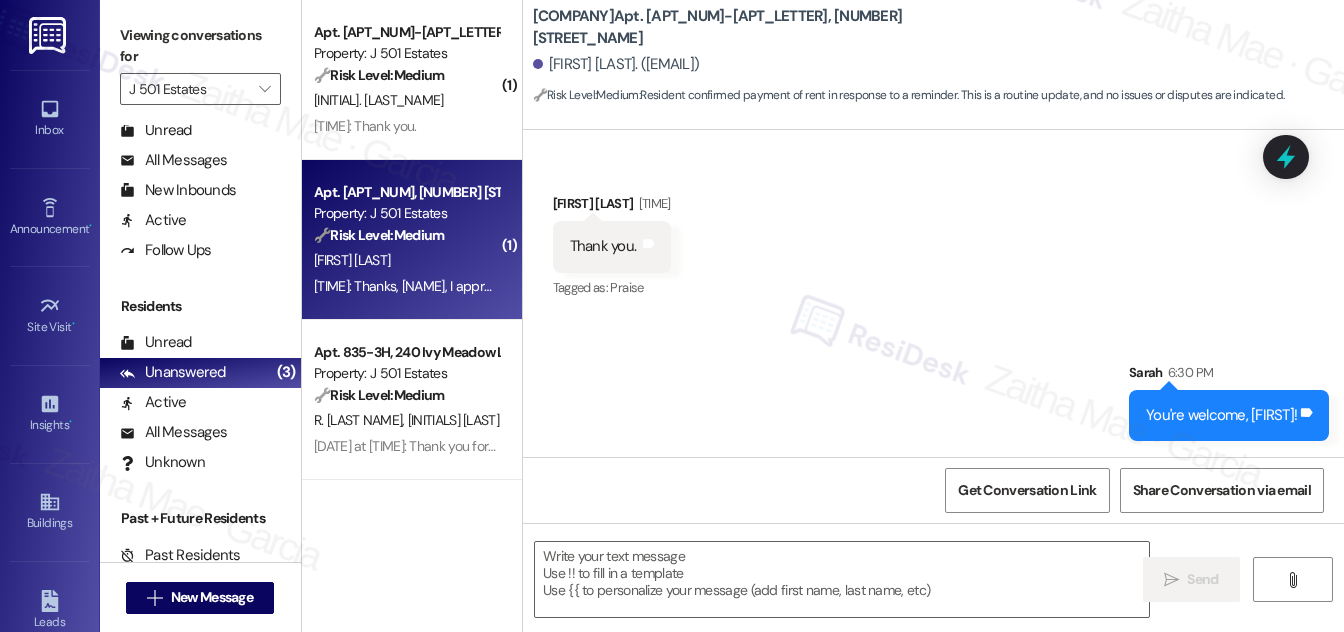 type on "Fetching suggested responses. Please feel free to read through the conversation in the meantime." 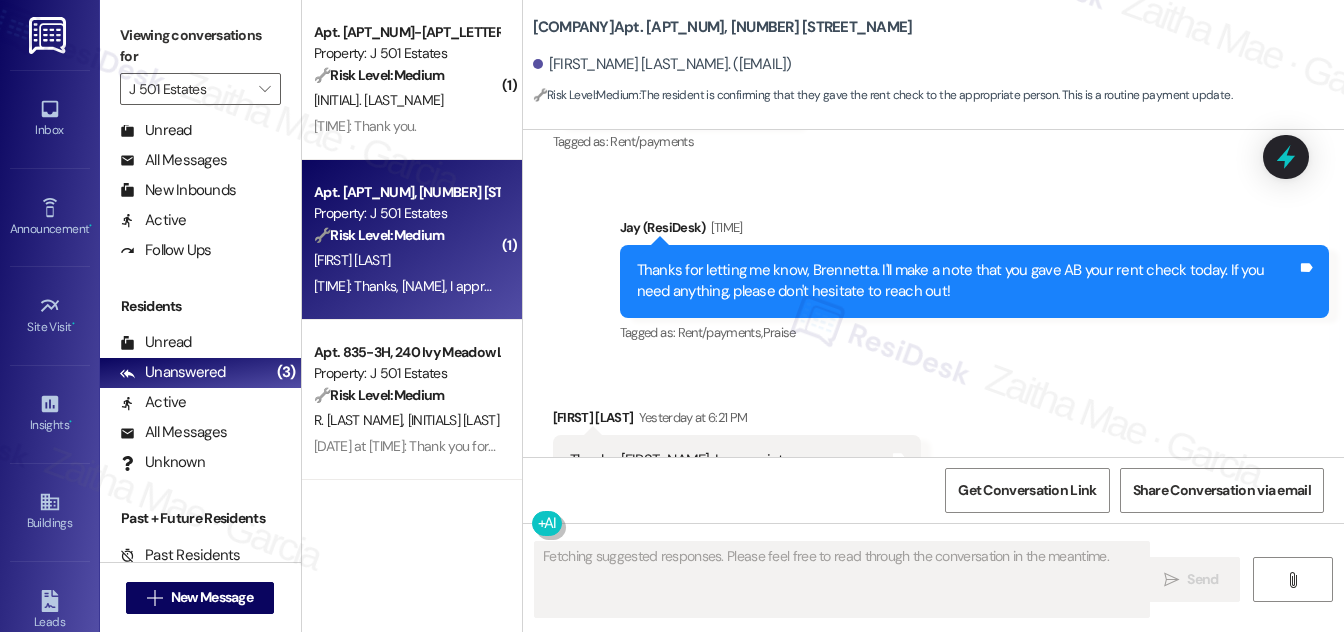 scroll, scrollTop: 2624, scrollLeft: 0, axis: vertical 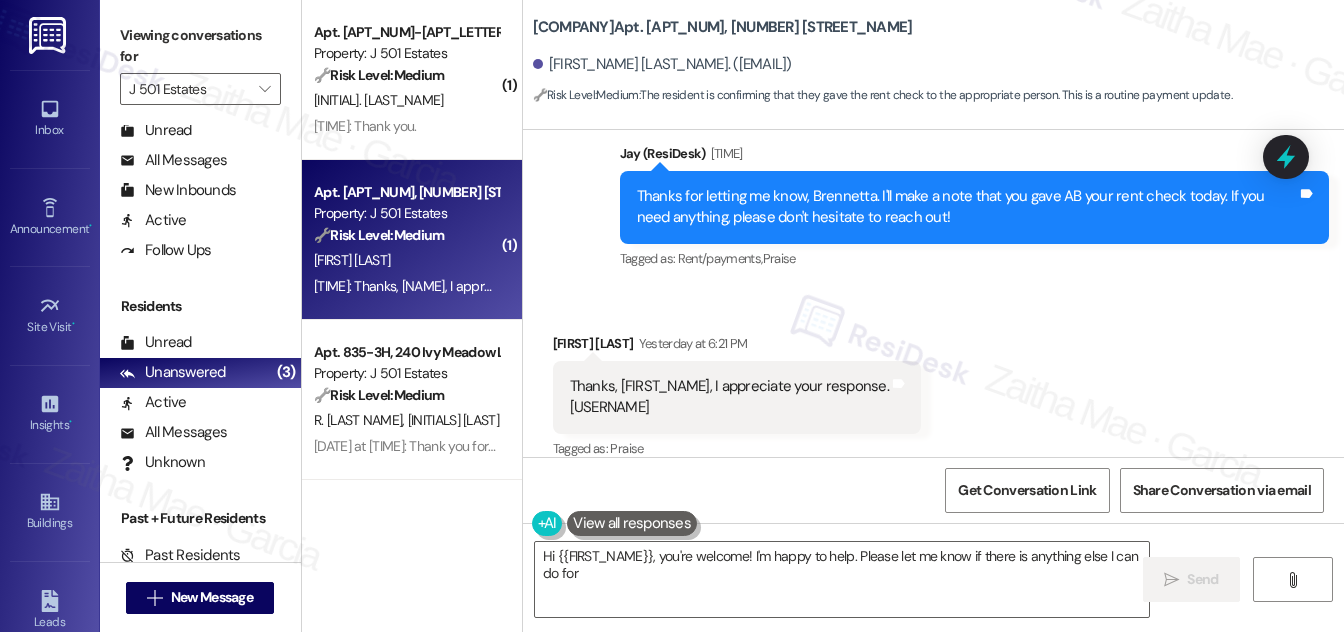 type on "Hi {{first_name}}, you're welcome! I'm happy to help. Please let me know if there is anything else I can do for you!" 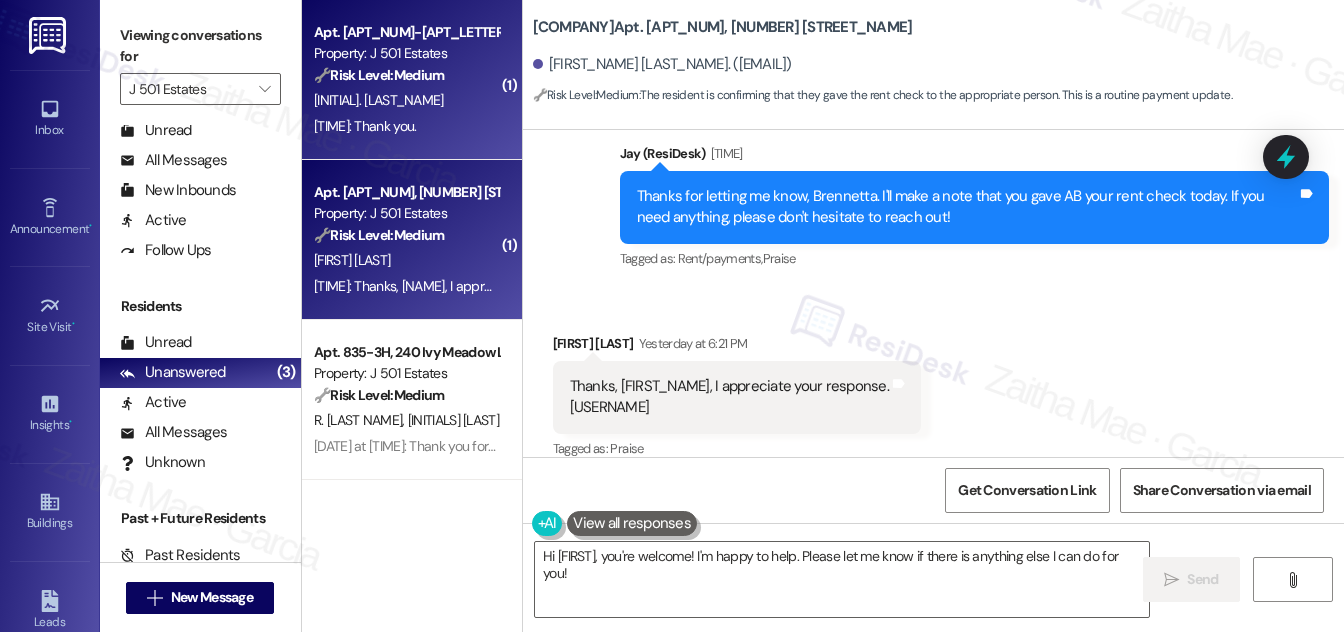 click on "A. Culbreth" at bounding box center (406, 100) 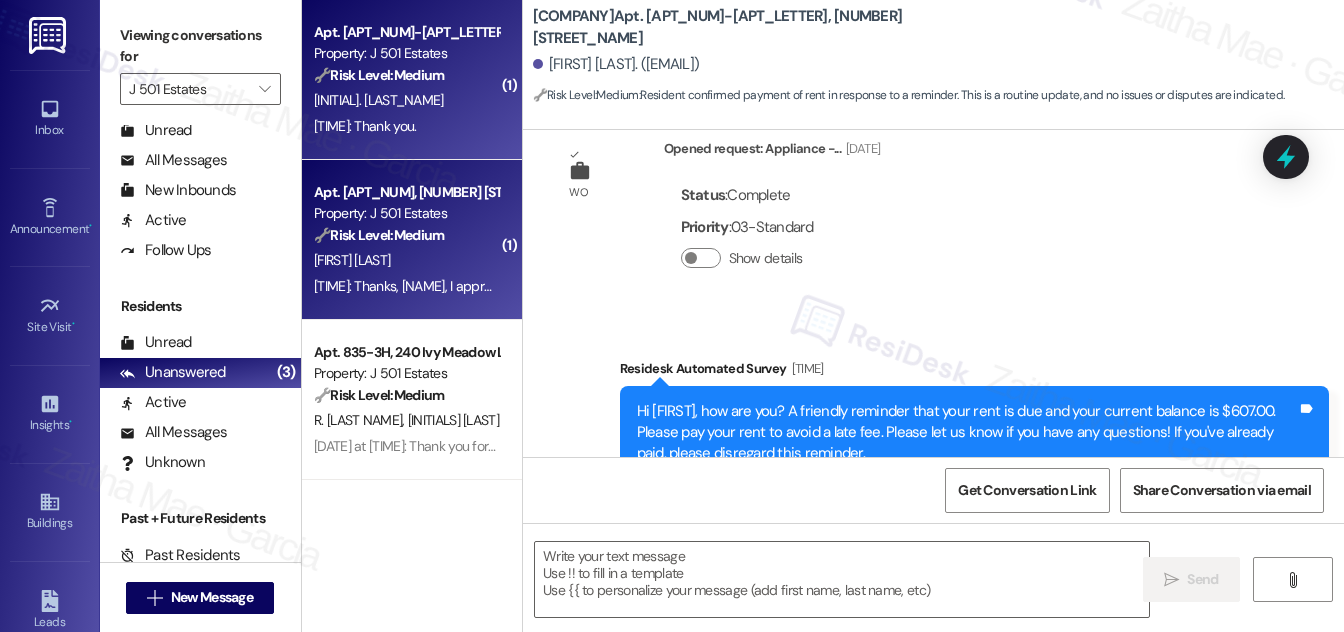 type on "Fetching suggested responses. Please feel free to read through the conversation in the meantime." 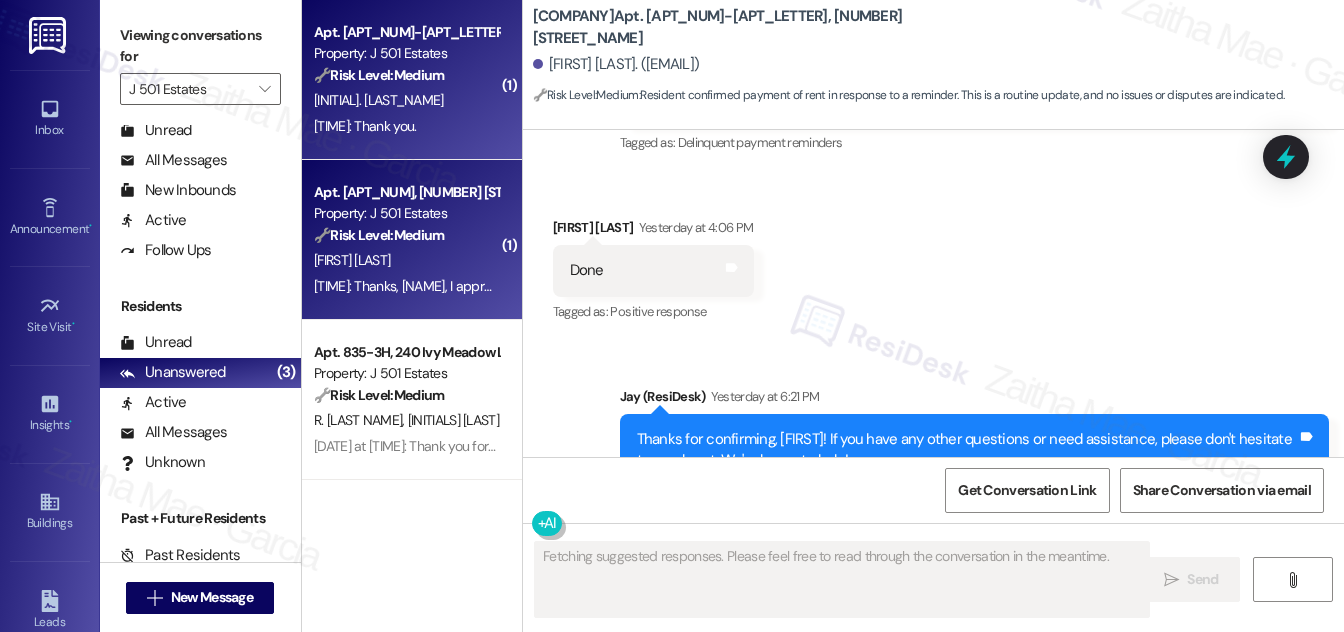 scroll, scrollTop: 978, scrollLeft: 0, axis: vertical 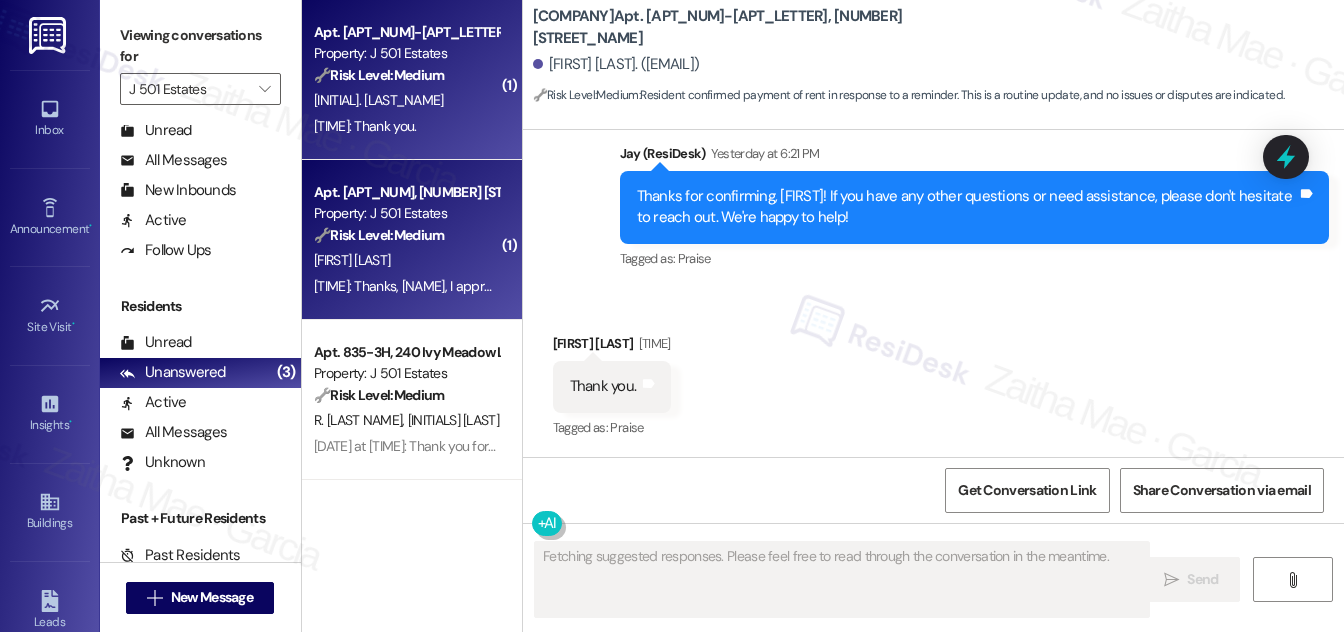 type 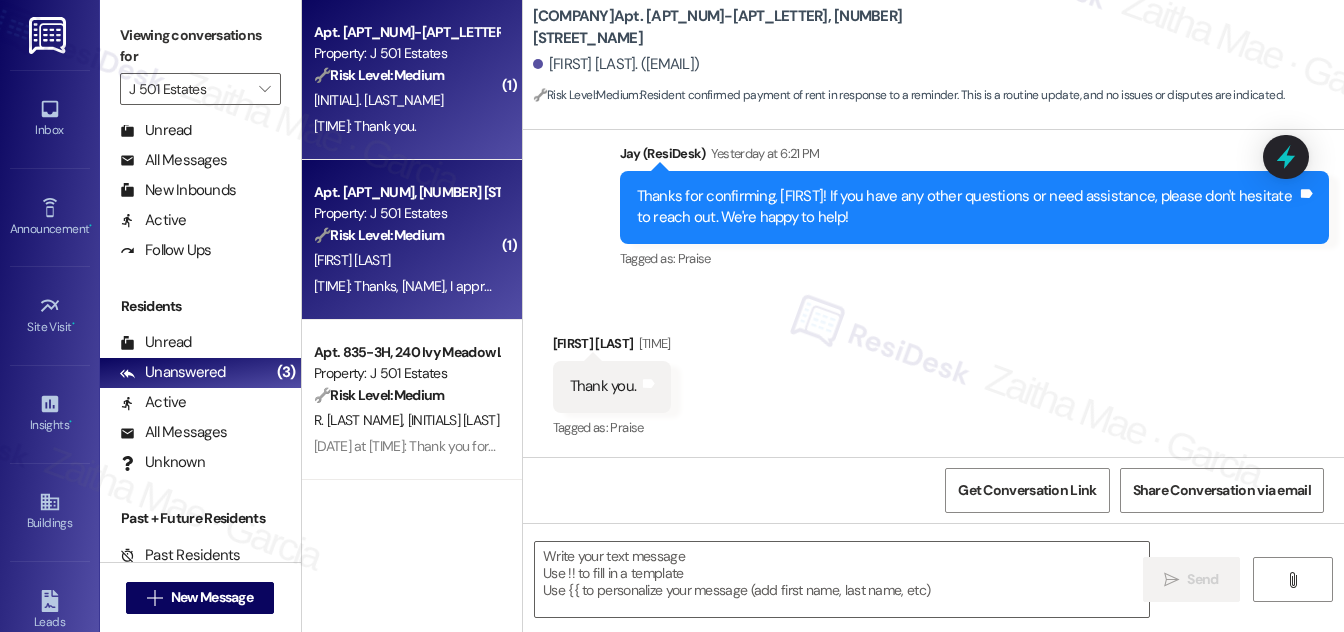 click on "B. Simpson" at bounding box center (406, 260) 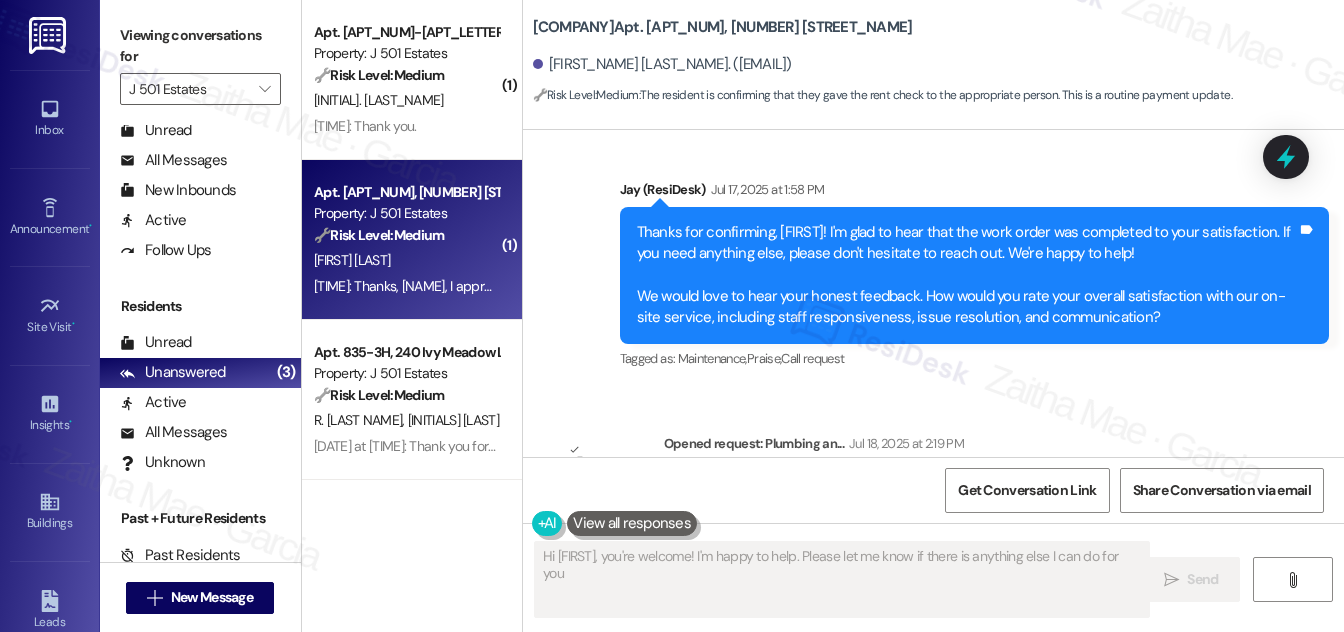 type on "Hi {{first_name}}, you're welcome! I'm happy to help. Please let me know if there is anything else I can do for you!" 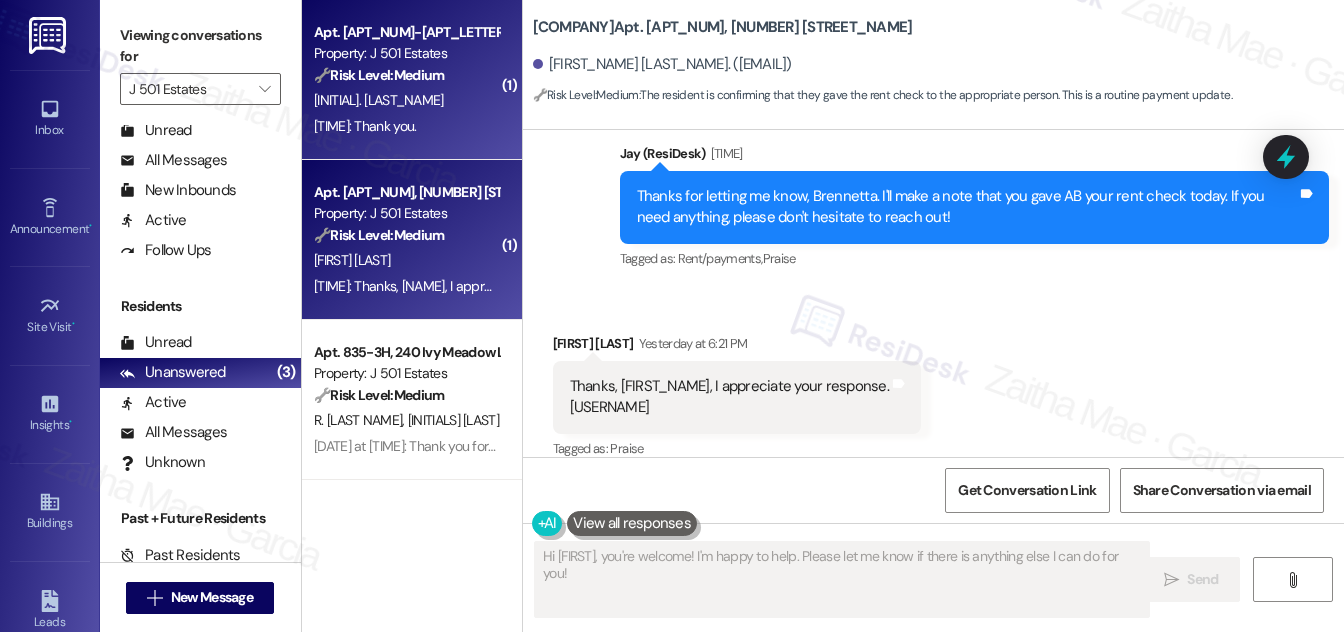 click on "Yesterday at 6:22 PM: Thank you. Yesterday at 6:22 PM: Thank you." at bounding box center [365, 126] 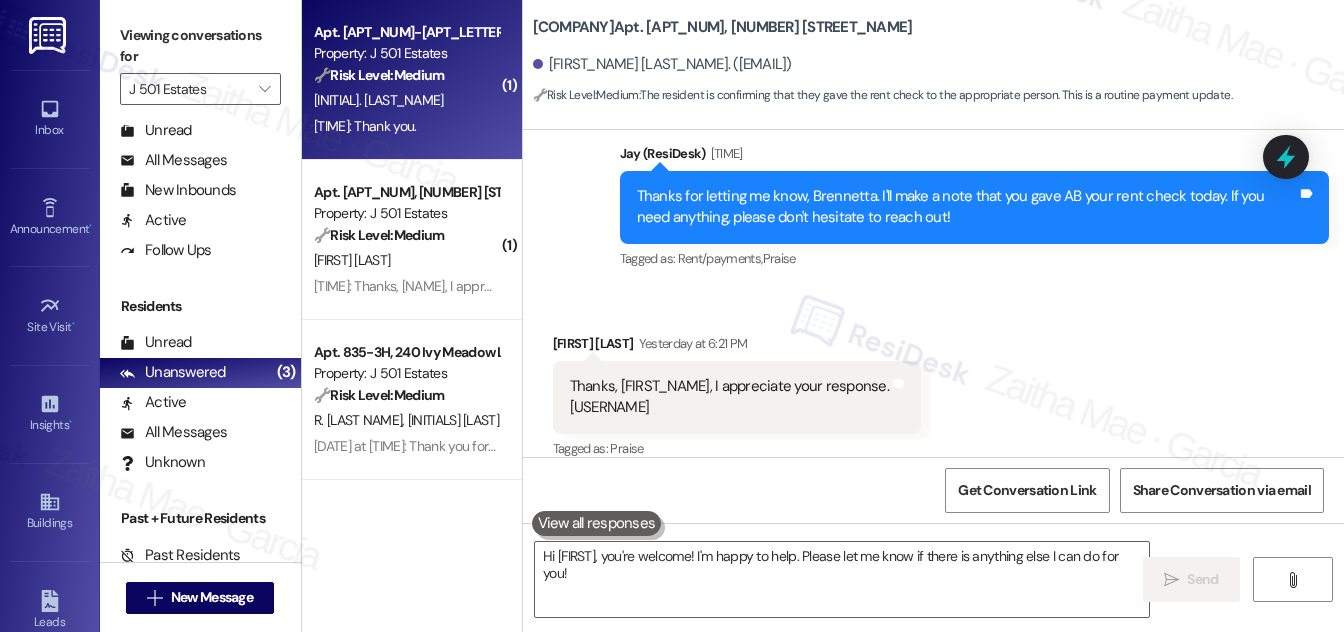 type on "Fetching suggested responses. Please feel free to read through the conversation in the meantime." 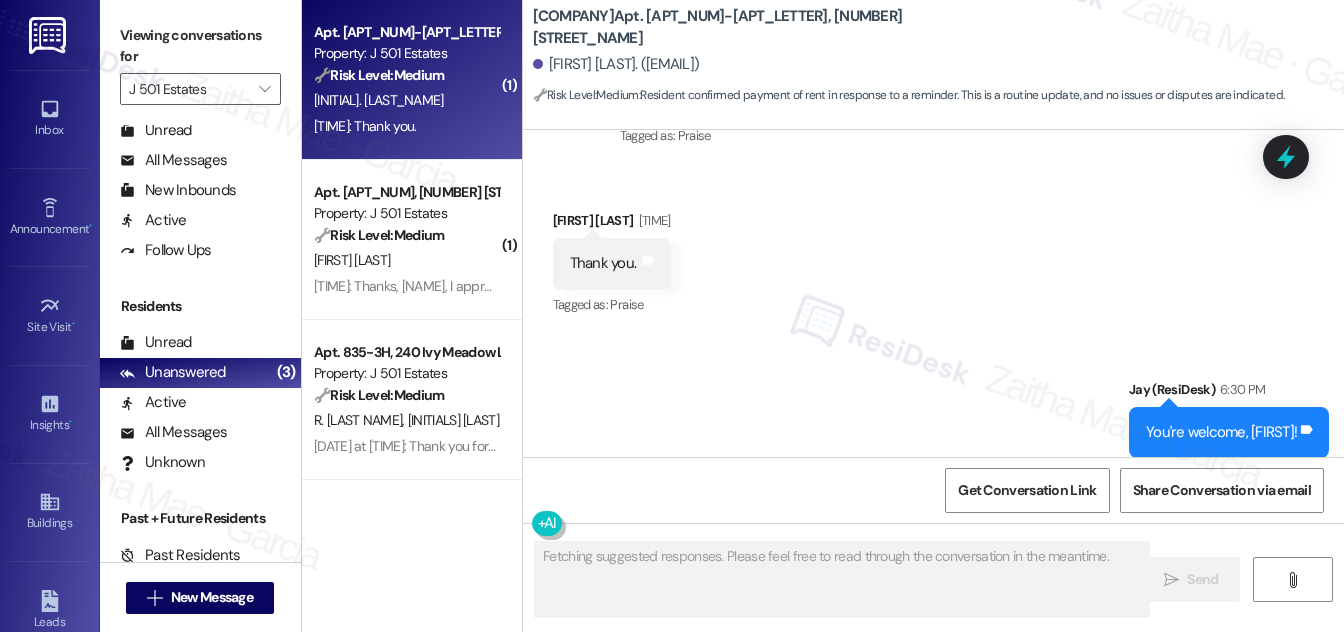 scroll, scrollTop: 1147, scrollLeft: 0, axis: vertical 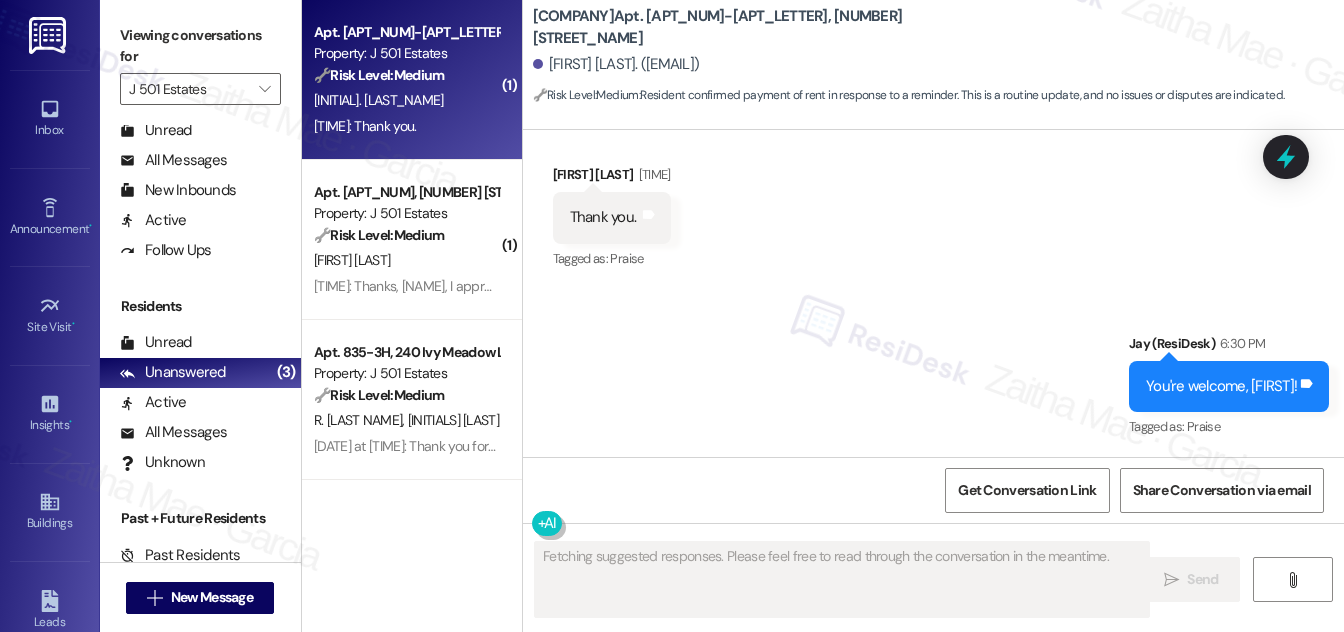type 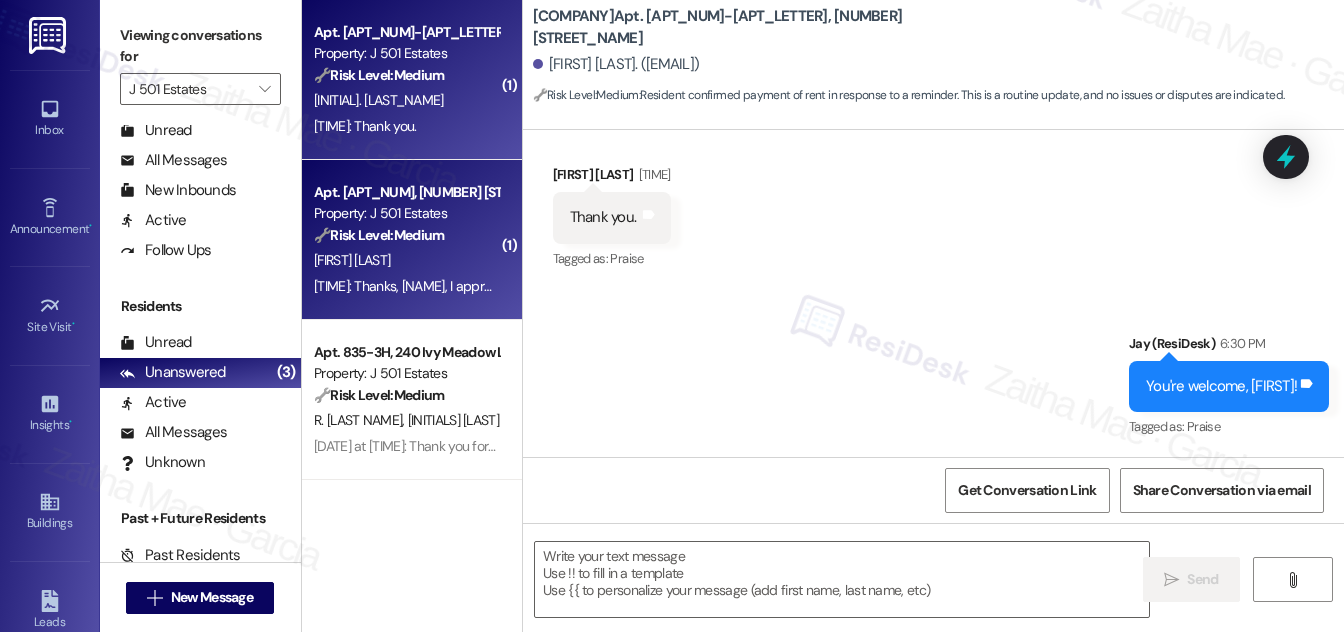click on "B. Simpson" at bounding box center [406, 260] 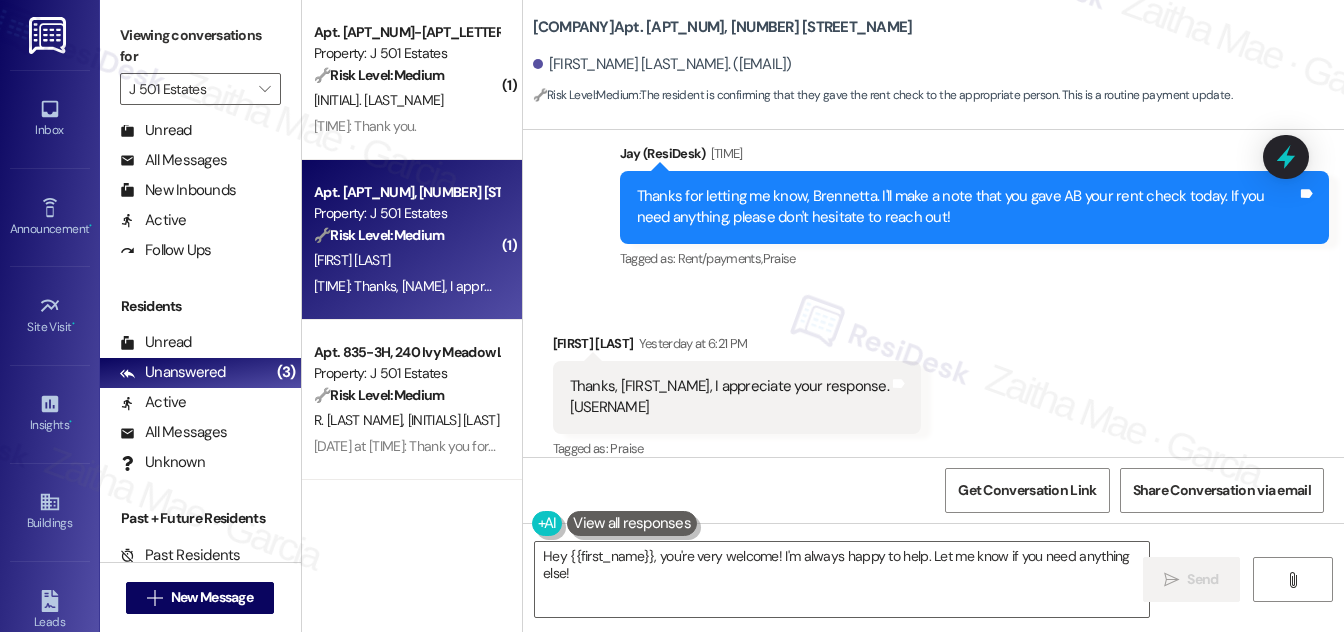 scroll, scrollTop: 2625, scrollLeft: 0, axis: vertical 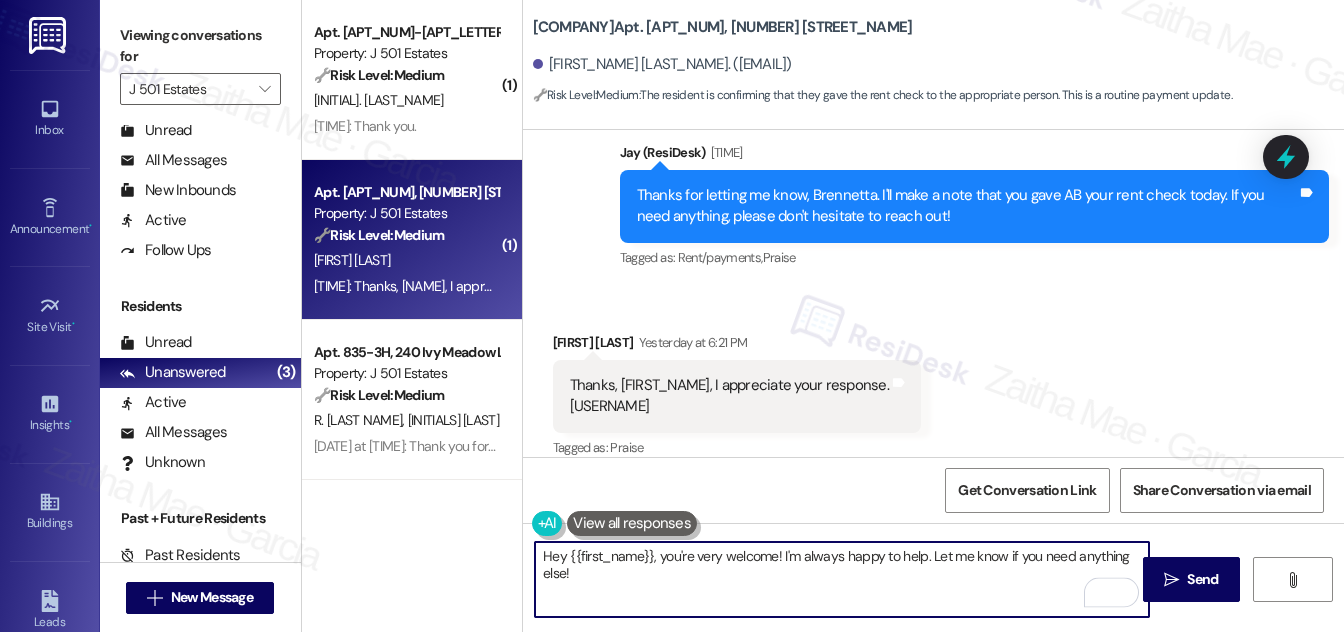drag, startPoint x: 656, startPoint y: 552, endPoint x: 775, endPoint y: 549, distance: 119.03781 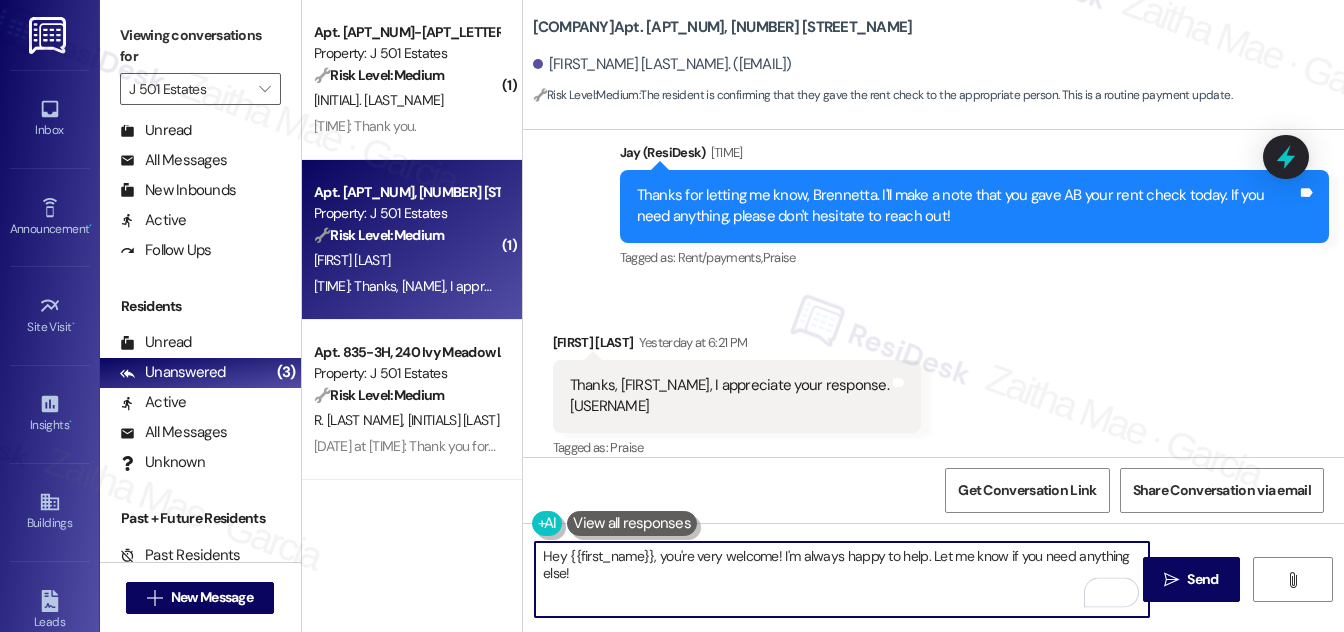 click on "Hey {{first_name}}, you're very welcome! I'm always happy to help. Let me know if you need anything else!" at bounding box center (842, 579) 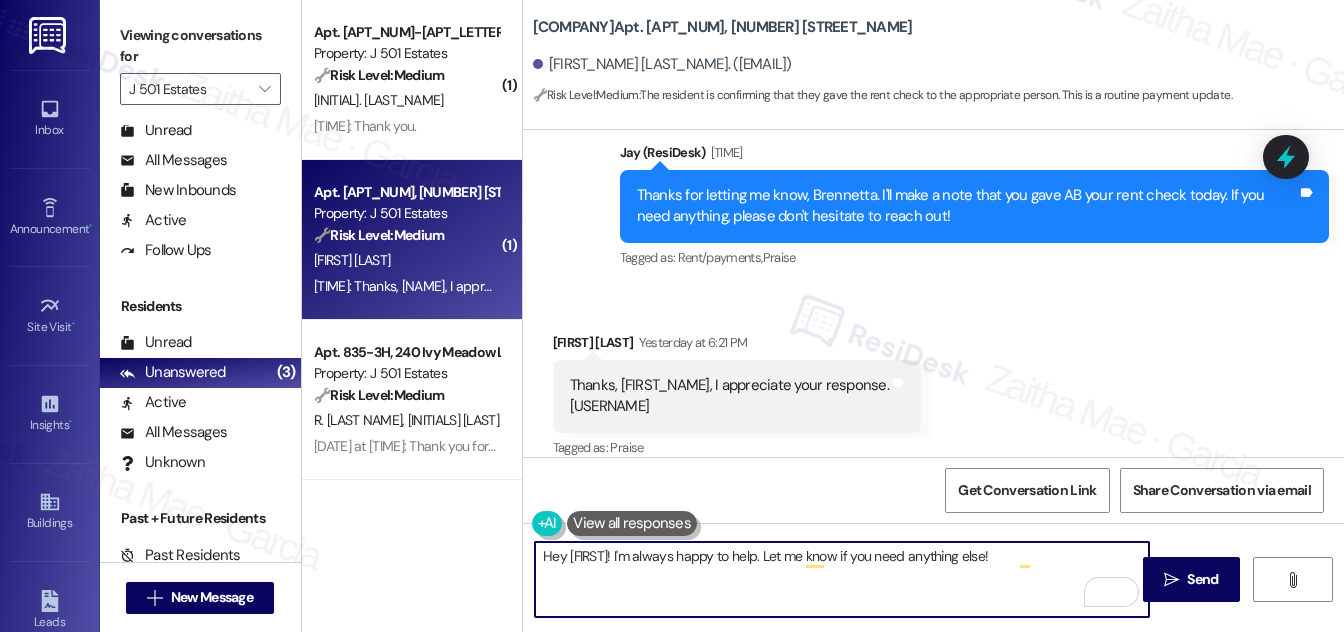 click on "Hey {{first_name}}! I'm always happy to help. Let me know if you need anything else!" at bounding box center (842, 579) 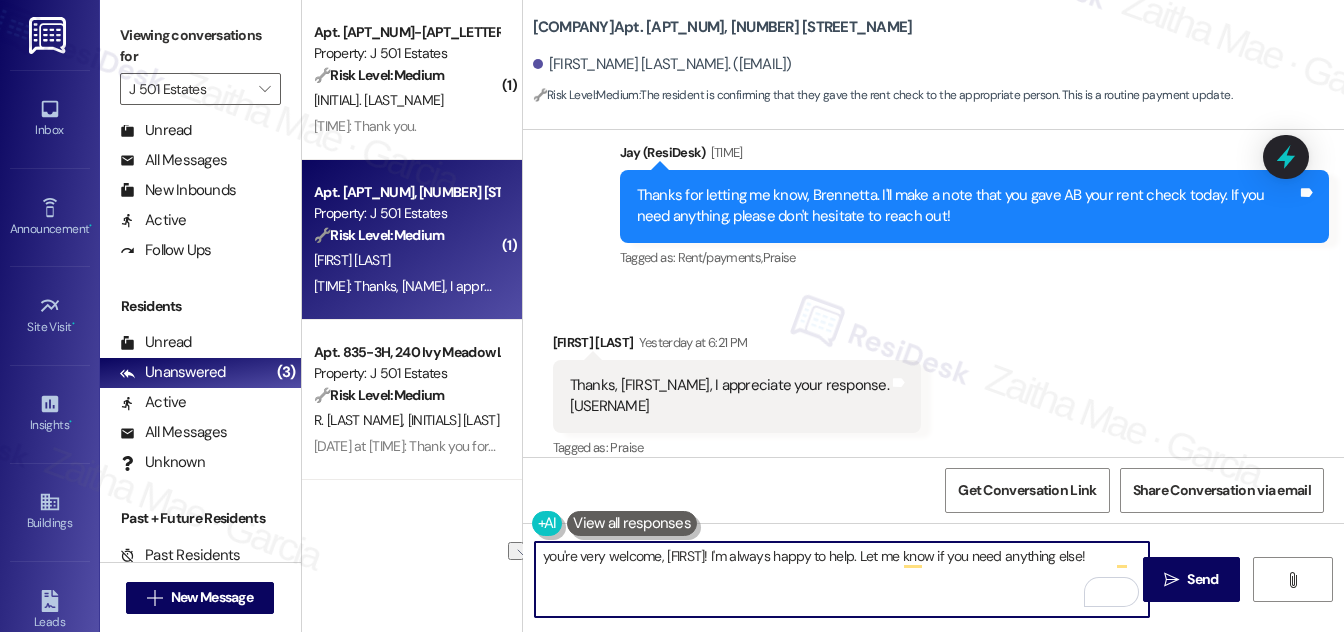 drag, startPoint x: 898, startPoint y: 554, endPoint x: 1060, endPoint y: 550, distance: 162.04938 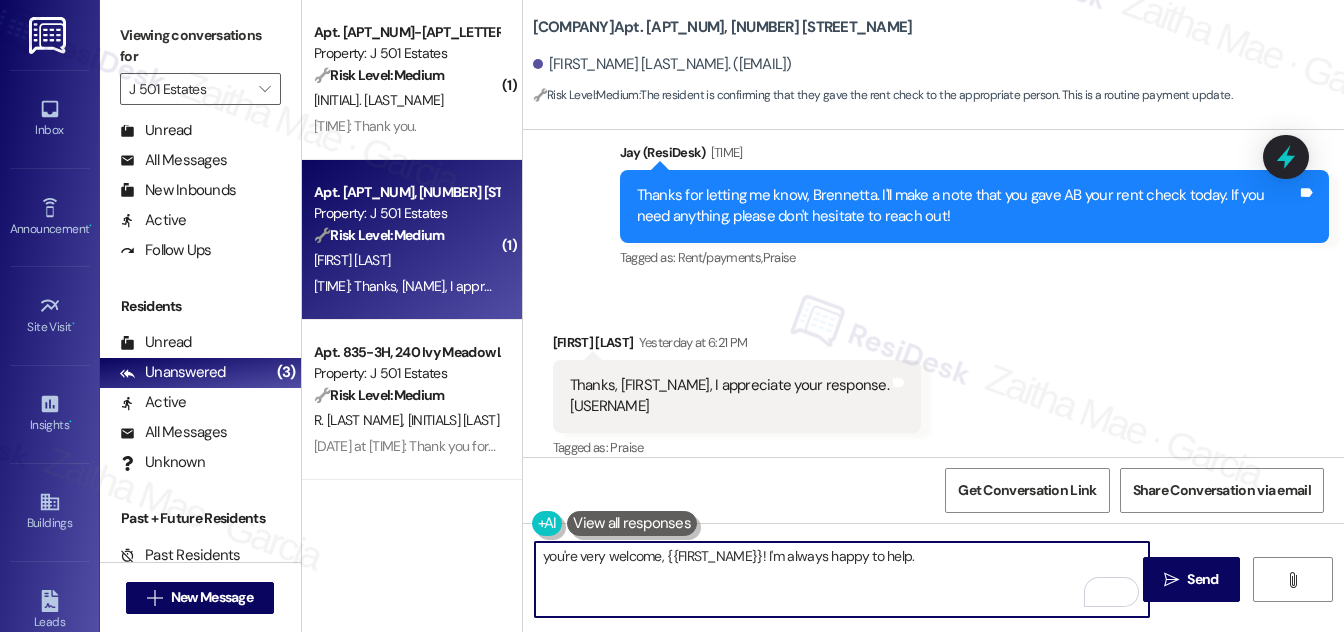 click on "you're very welcome, {{first_name}}! I'm always happy to help." at bounding box center [842, 579] 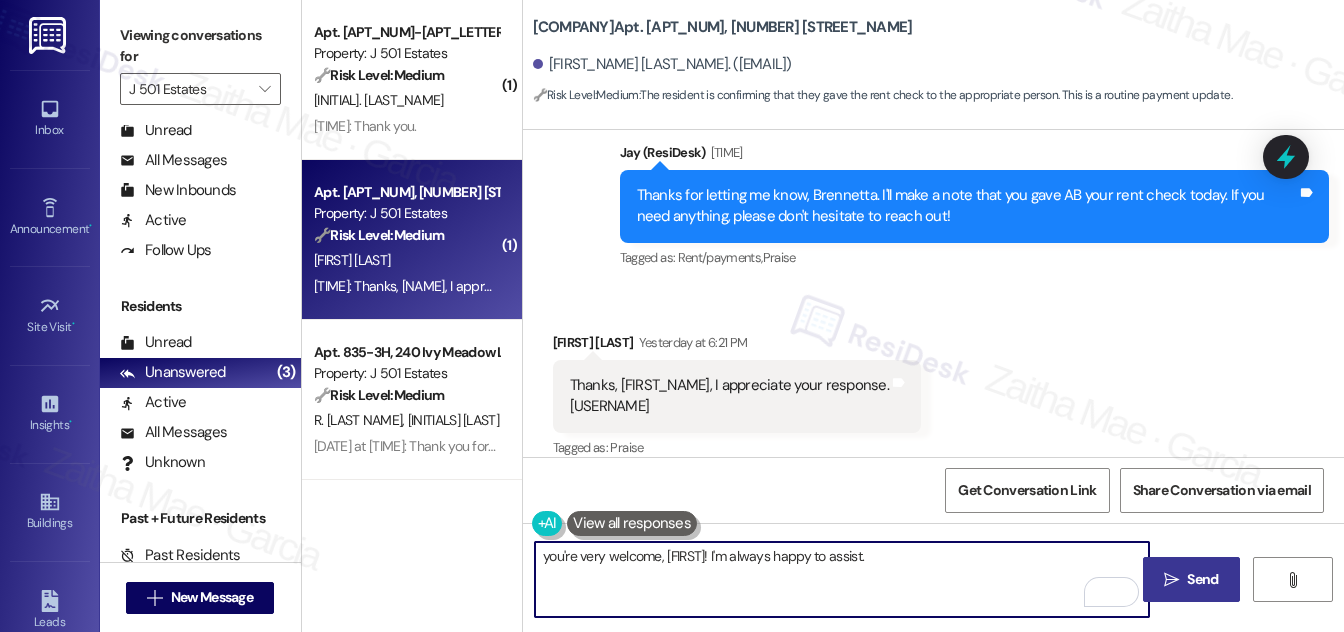 type on "you're very welcome, {{first_name}}! I'm always happy to assist." 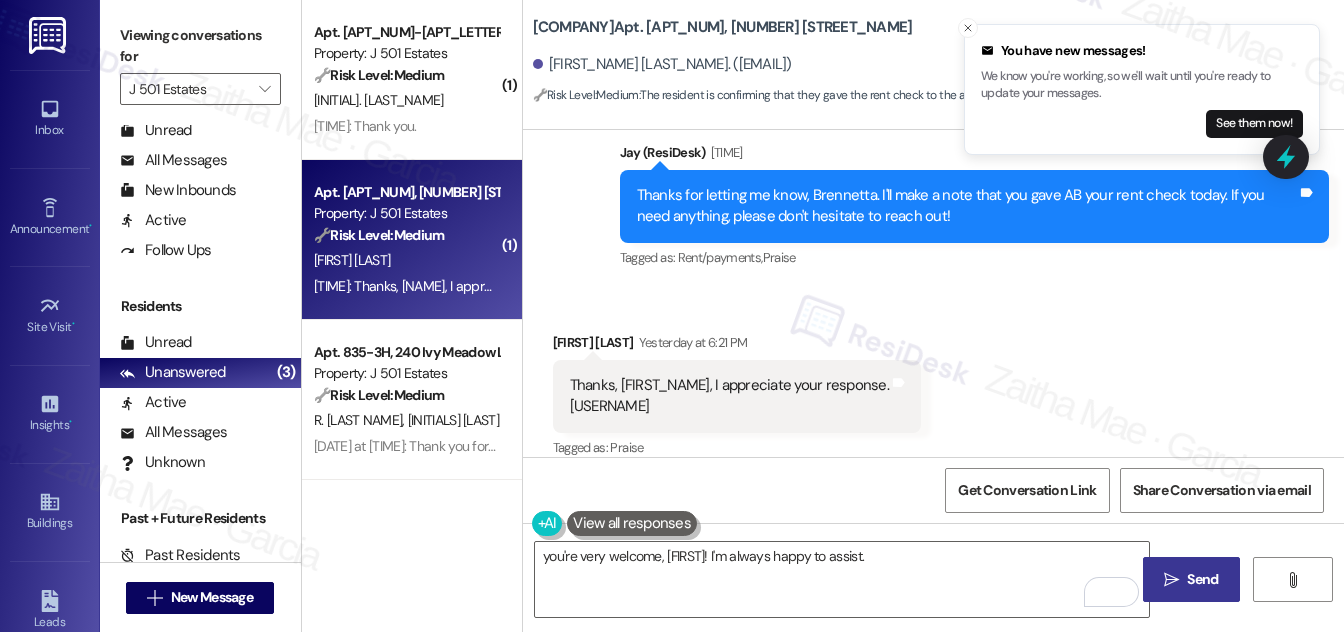 click on "Send" at bounding box center (1202, 579) 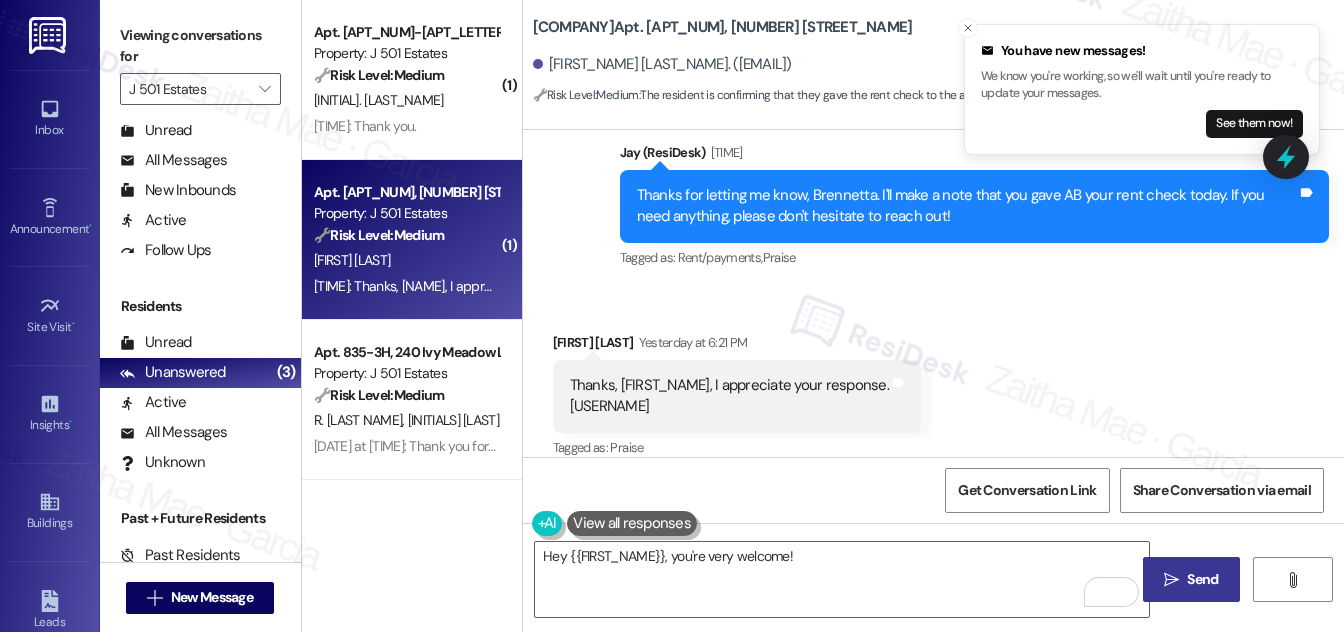scroll, scrollTop: 2624, scrollLeft: 0, axis: vertical 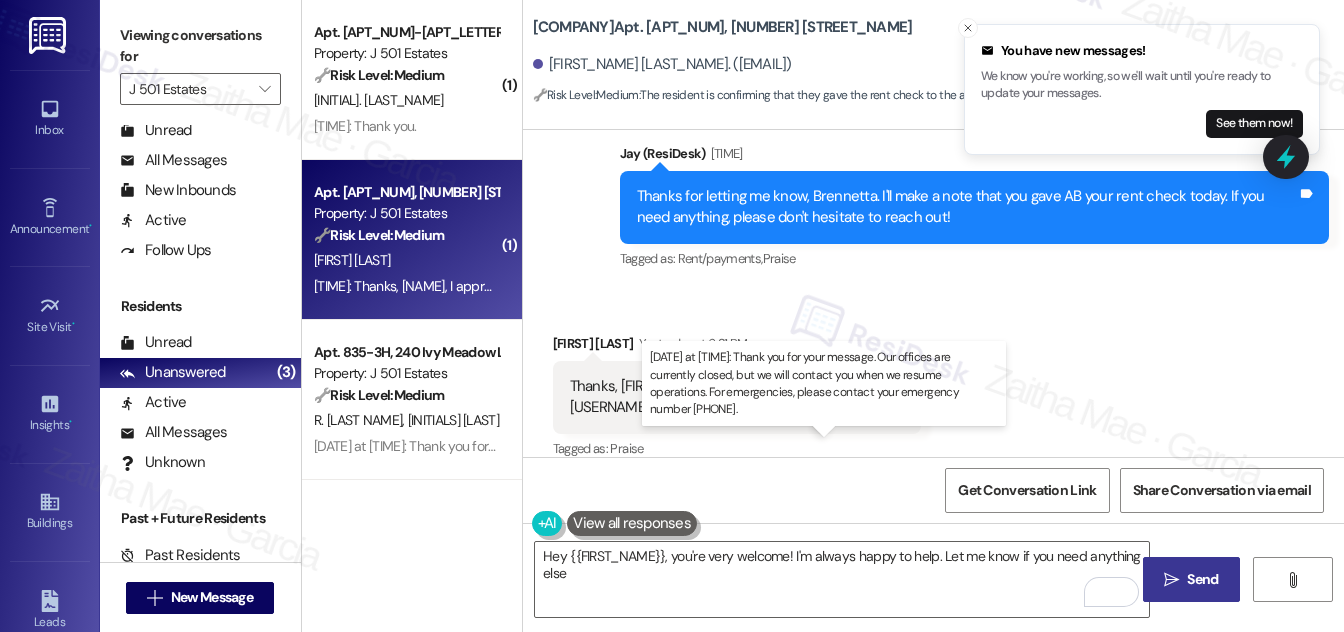 type on "Hey {{first_name}}, you're very welcome! I'm always happy to help. Let me know if you need anything else!" 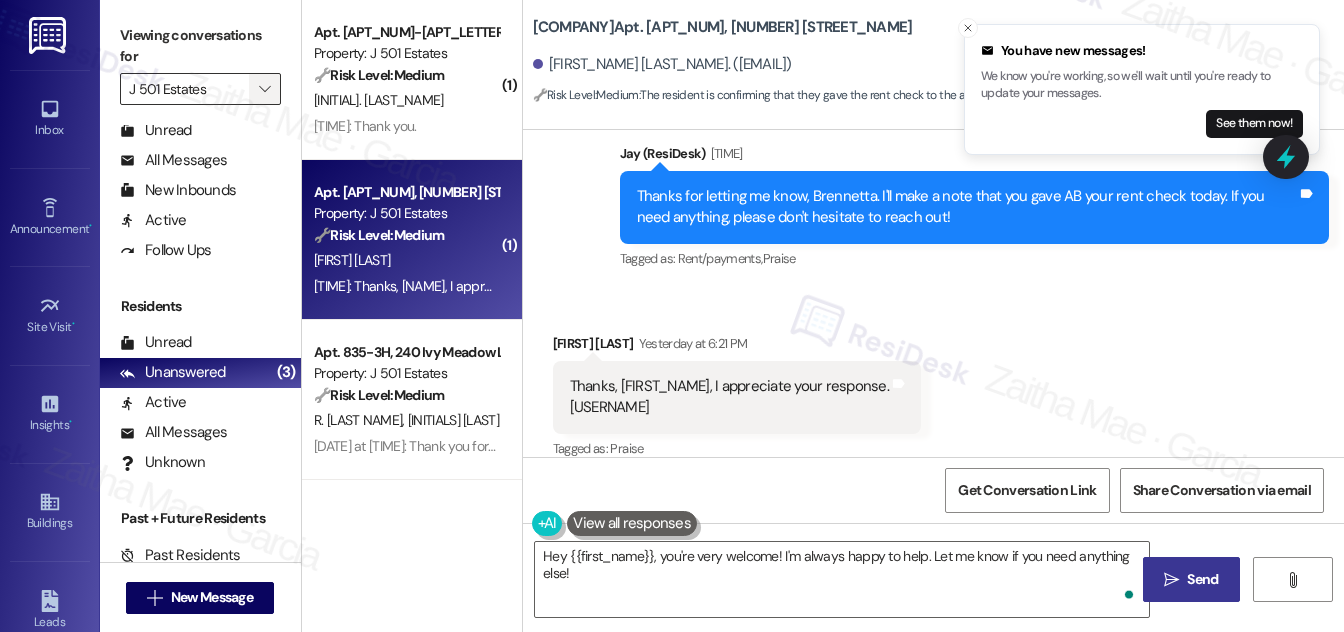 click on "" at bounding box center [265, 89] 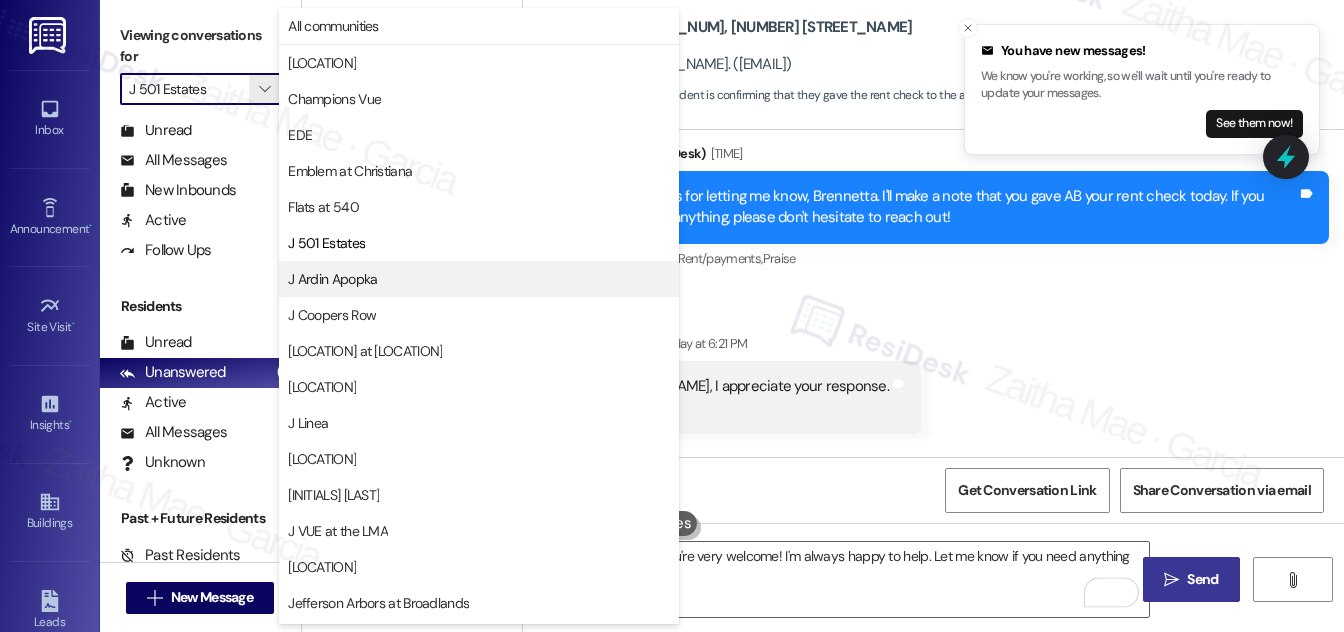 click on "J Ardin Apopka" at bounding box center [332, 279] 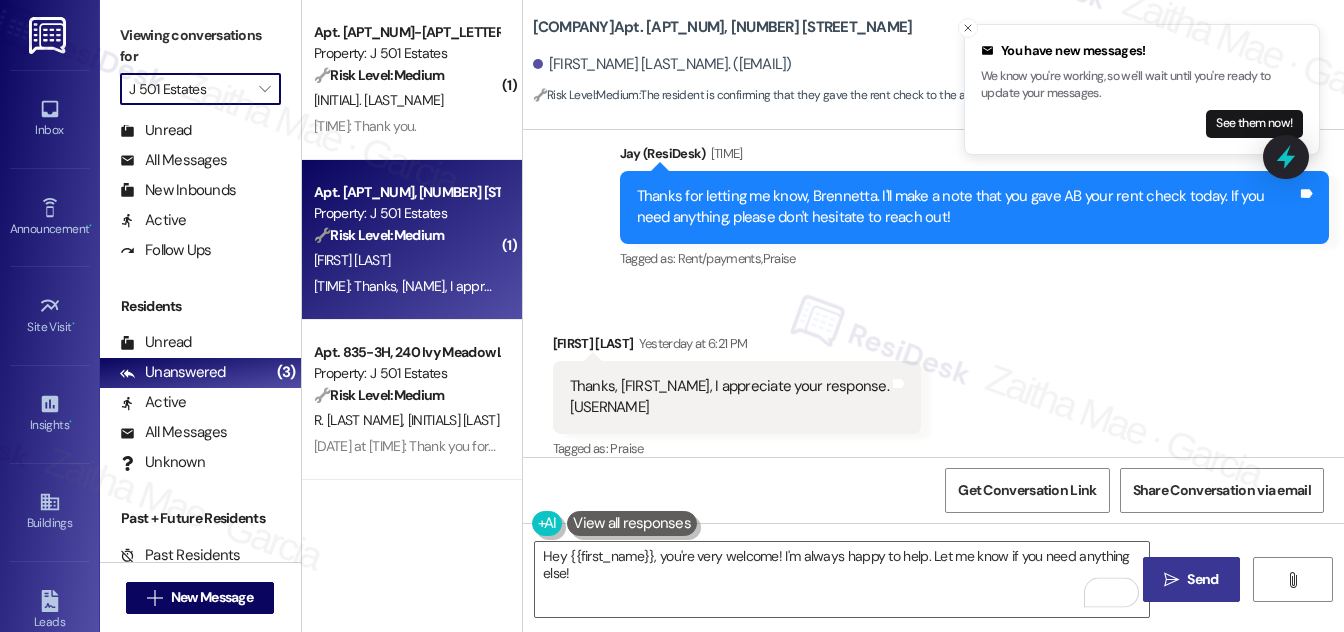 type on "J Ardin Apopka" 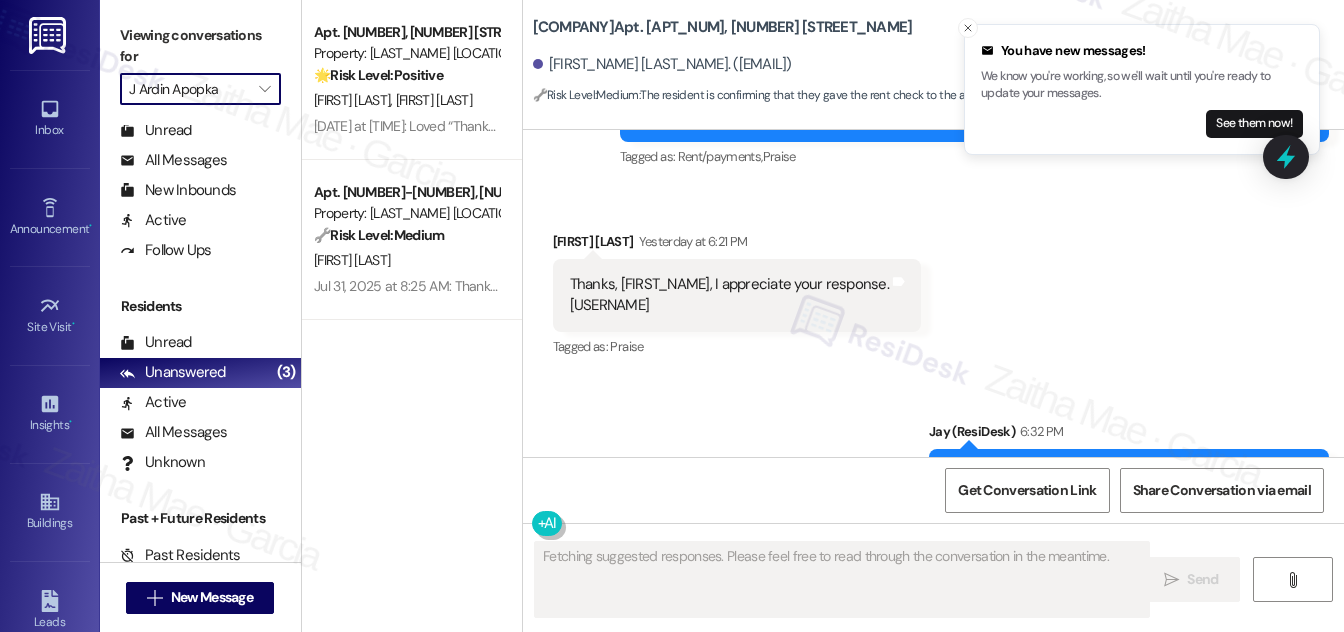 scroll, scrollTop: 2794, scrollLeft: 0, axis: vertical 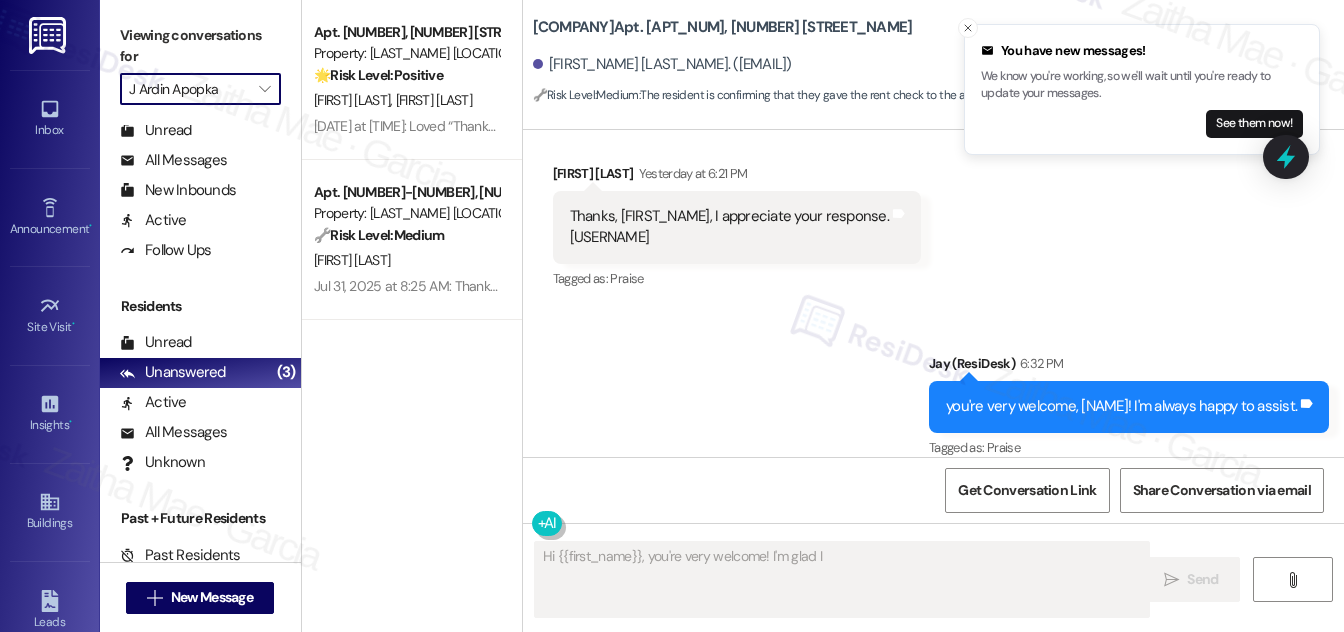 click on "J Ardin Apopka" at bounding box center [189, 89] 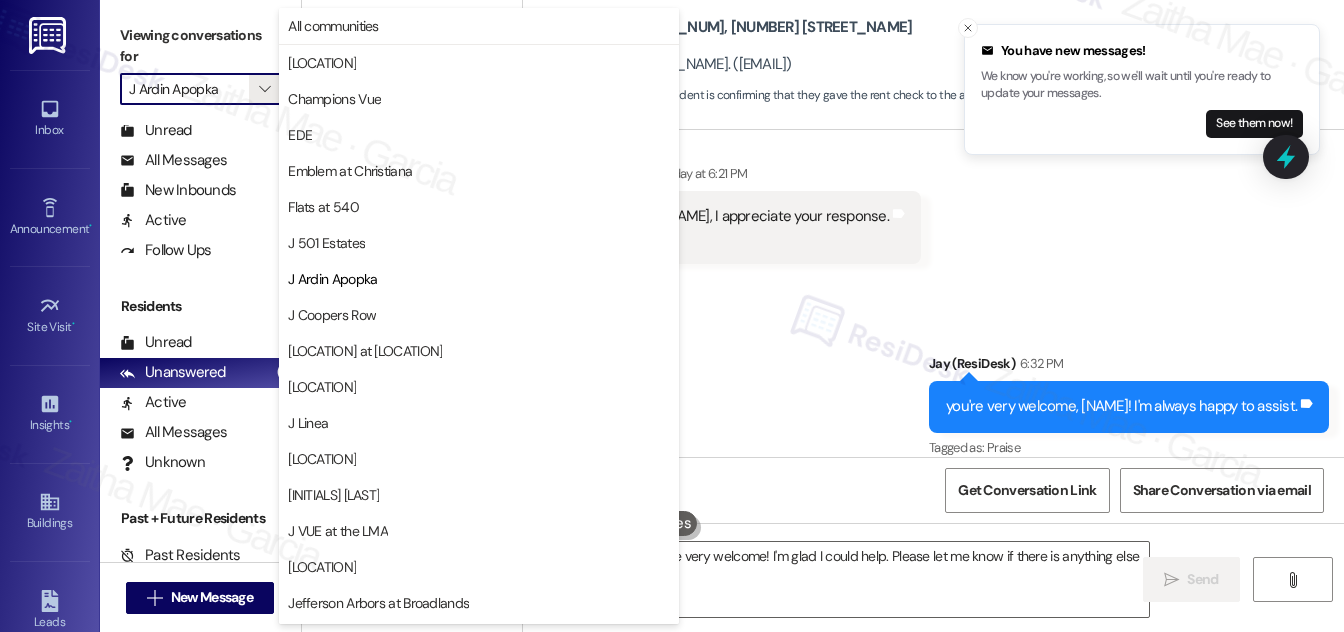 type on "Hi {{first_name}}, you're very welcome! I'm glad I could help. Please let me know if there is anything else I can do for you!" 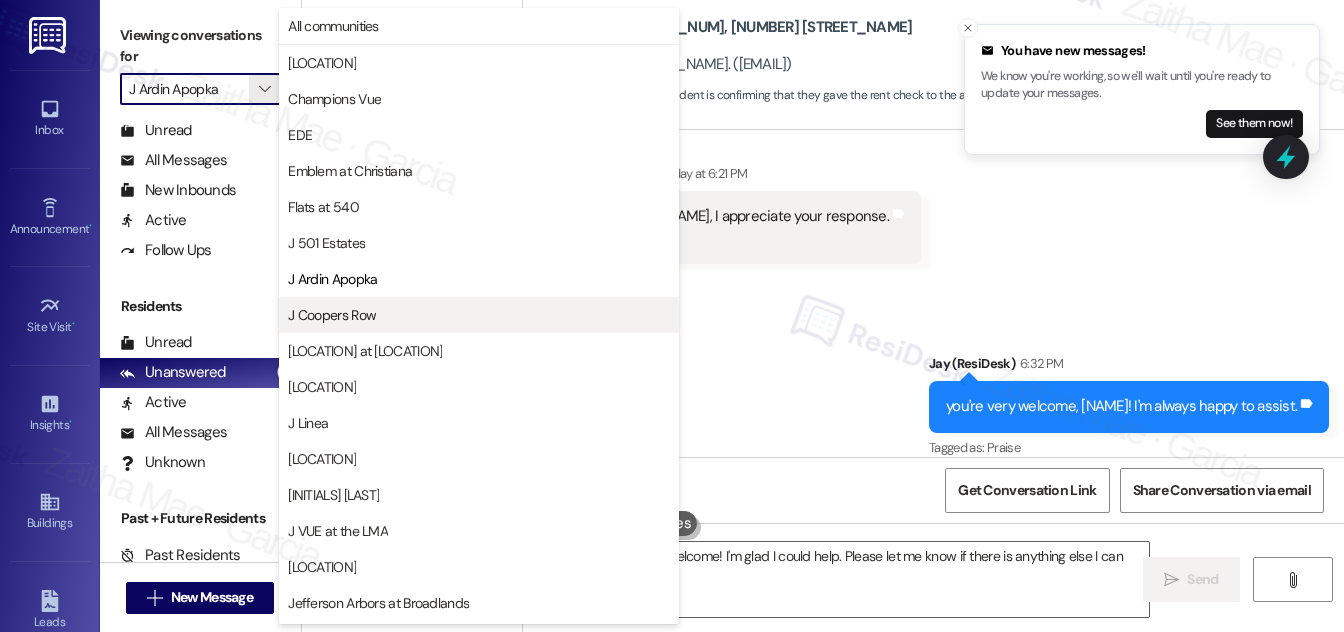 click on "J Coopers Row" at bounding box center [479, 315] 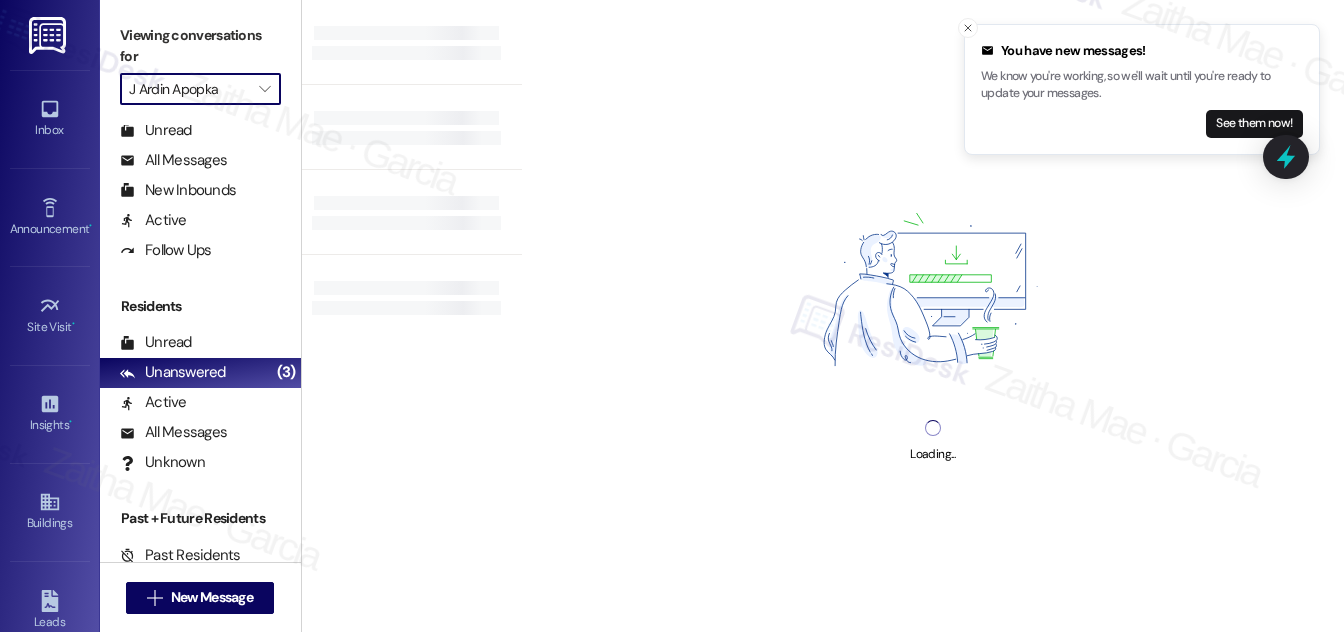 type on "J Coopers Row" 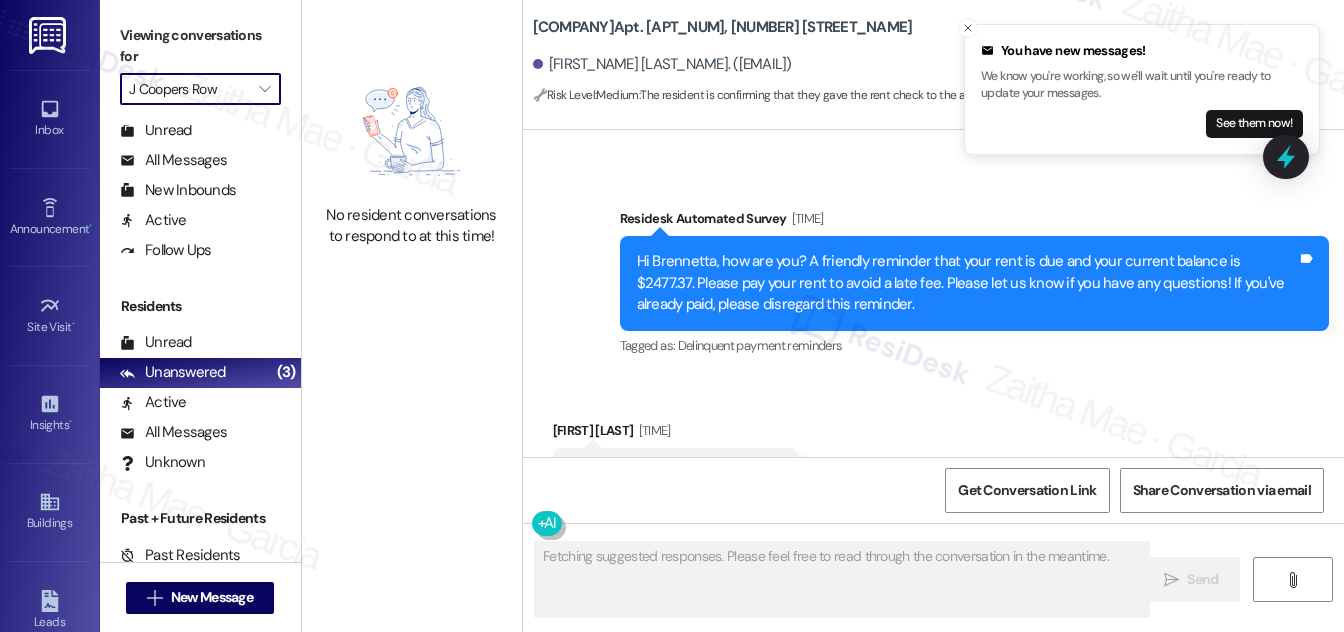 scroll, scrollTop: 2624, scrollLeft: 0, axis: vertical 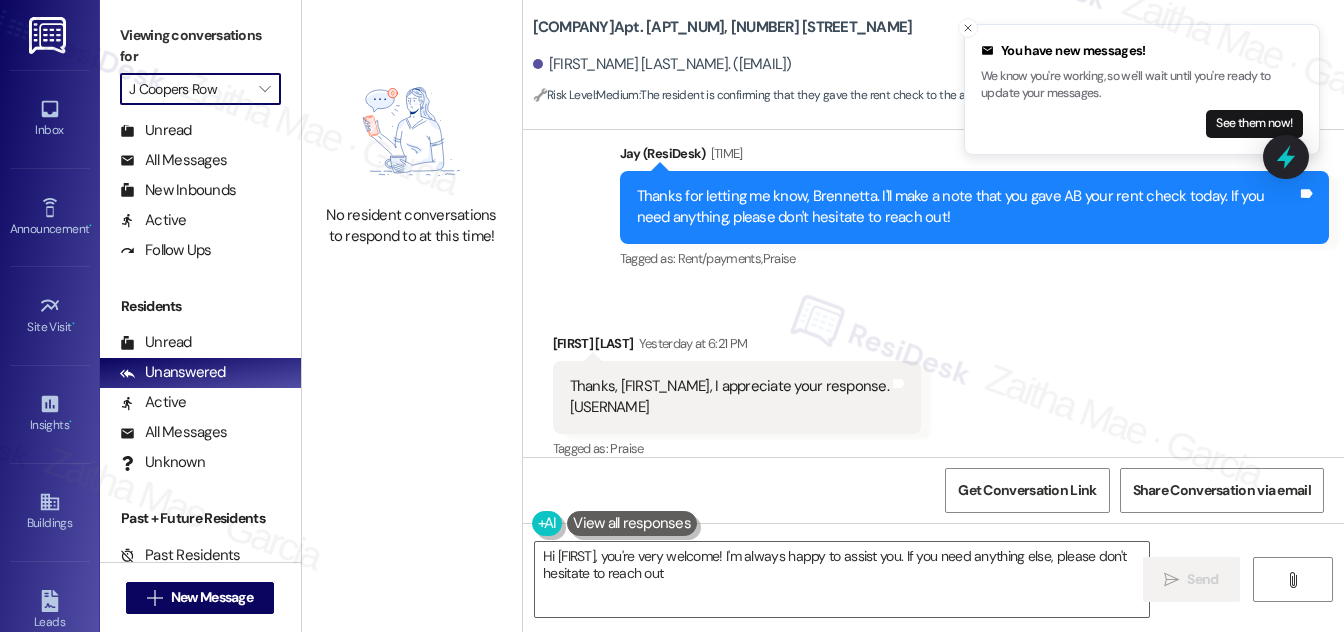 type on "Hi {{first_name}}, you're very welcome! I'm always happy to assist you. If you need anything else, please don't hesitate to reach out!" 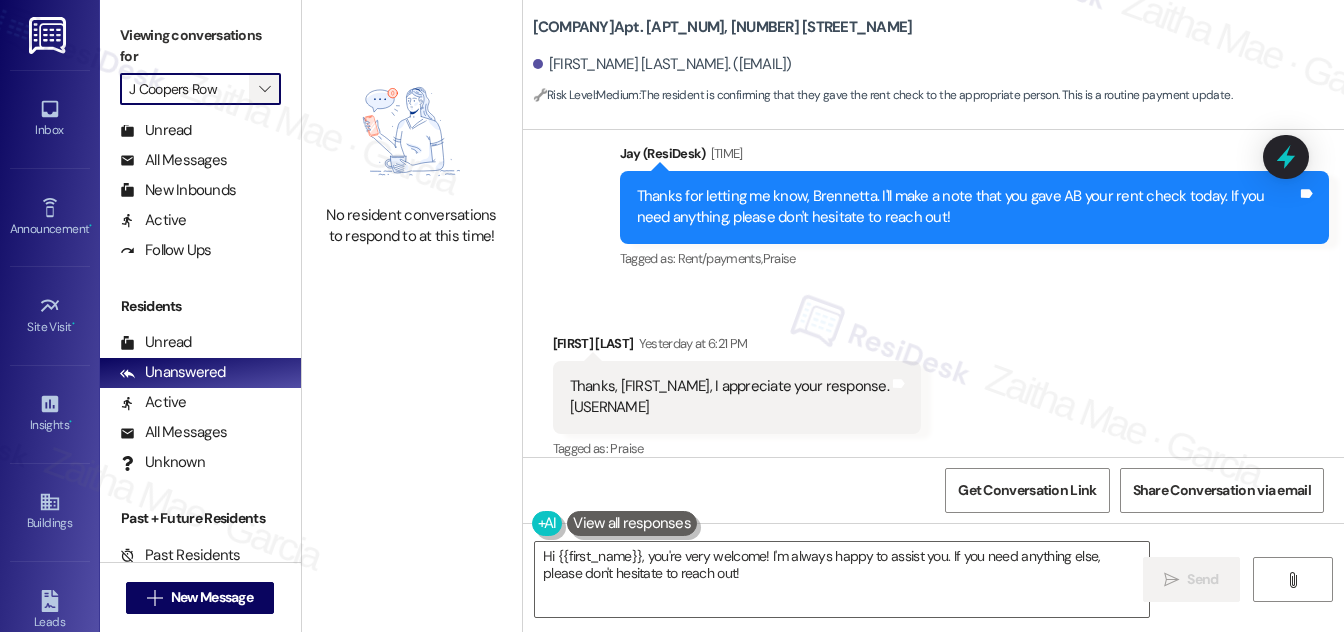 click on "" at bounding box center (265, 89) 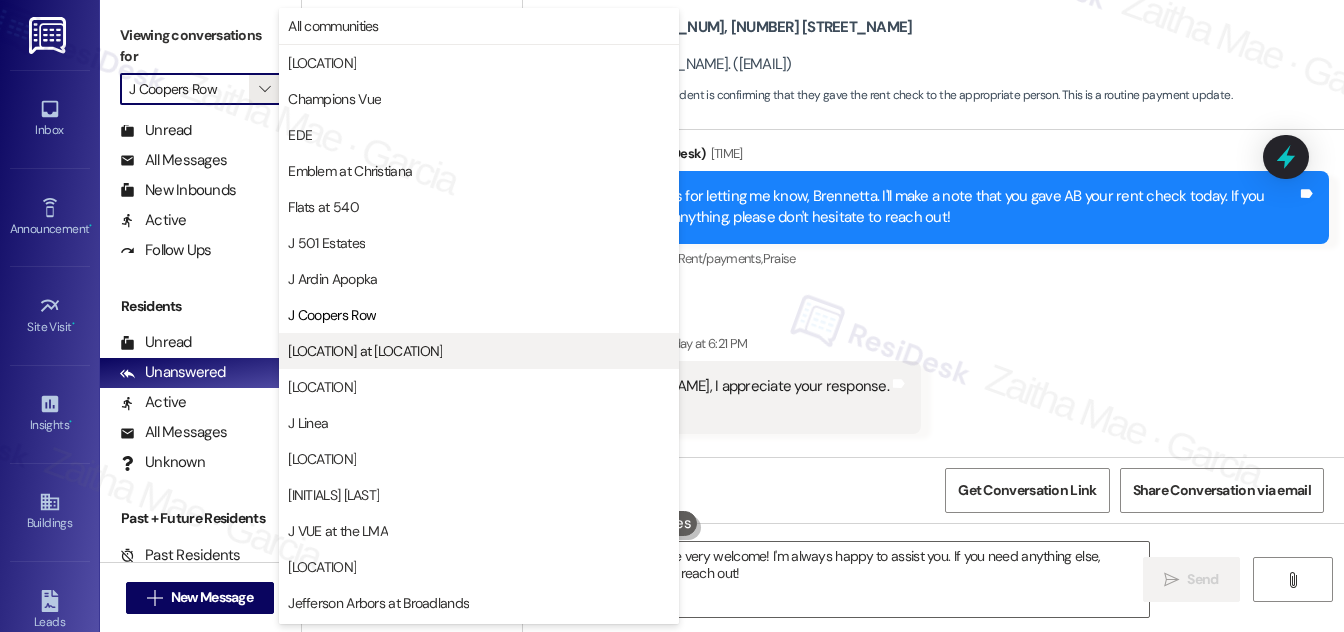 click on "J Creekside at Exton" at bounding box center [365, 351] 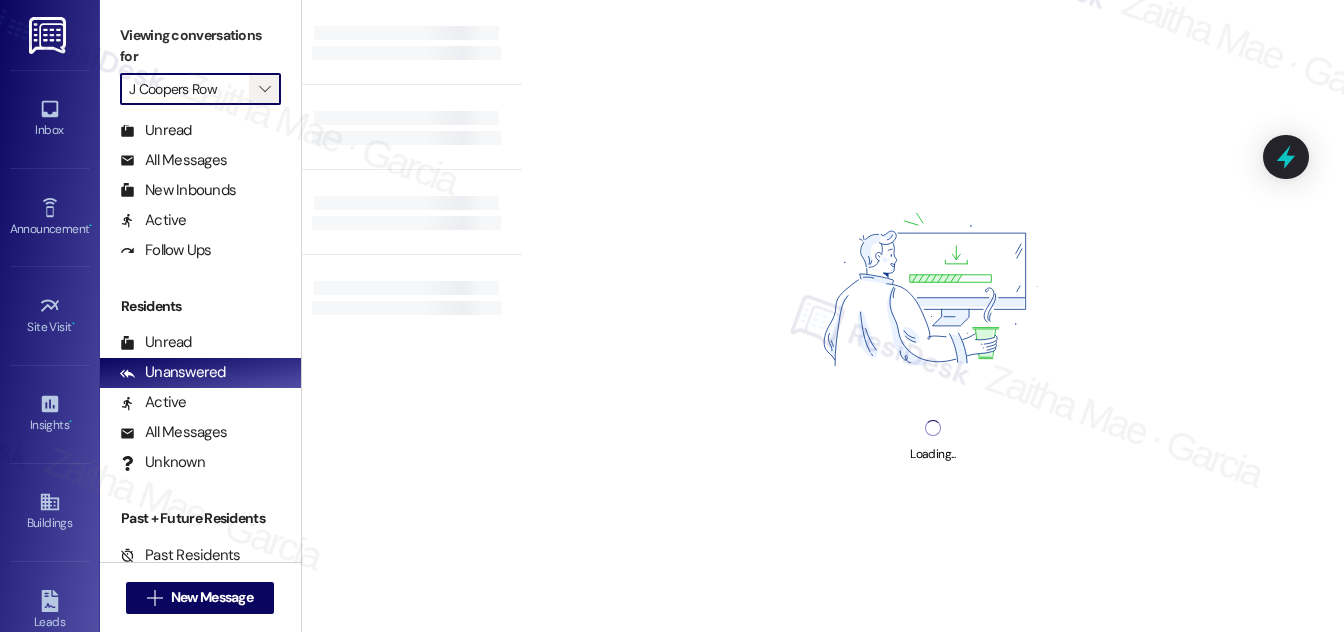 type on "J Creekside at Exton" 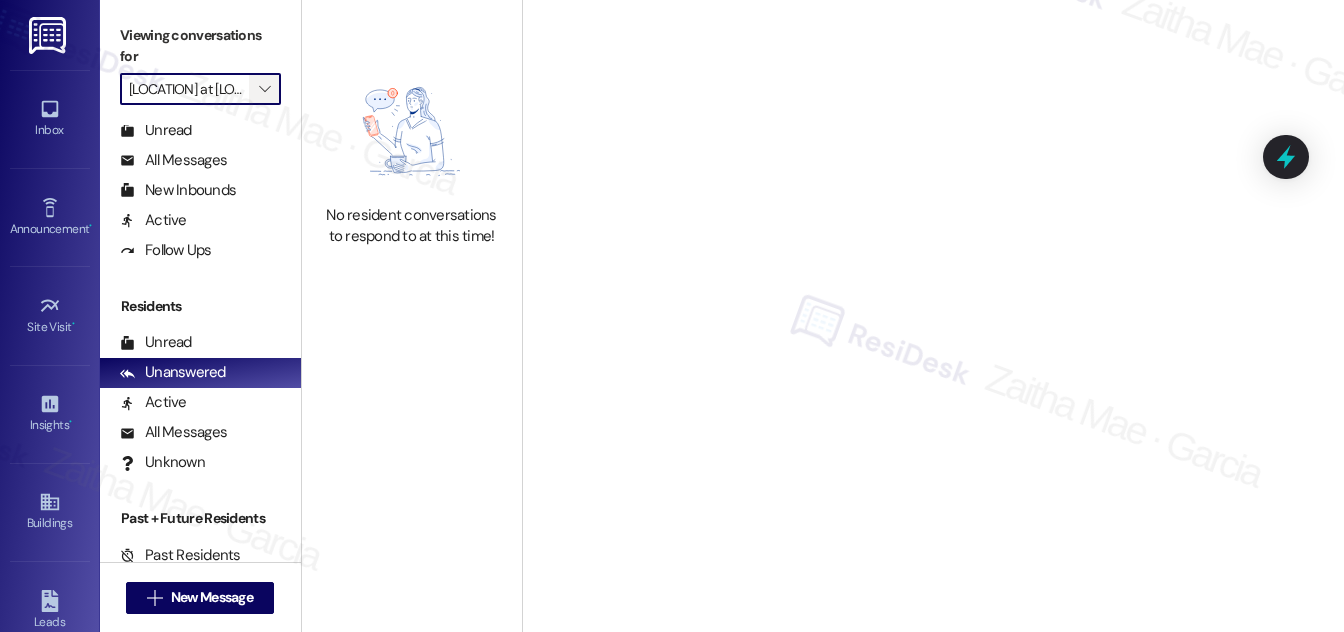 click on "" at bounding box center [264, 89] 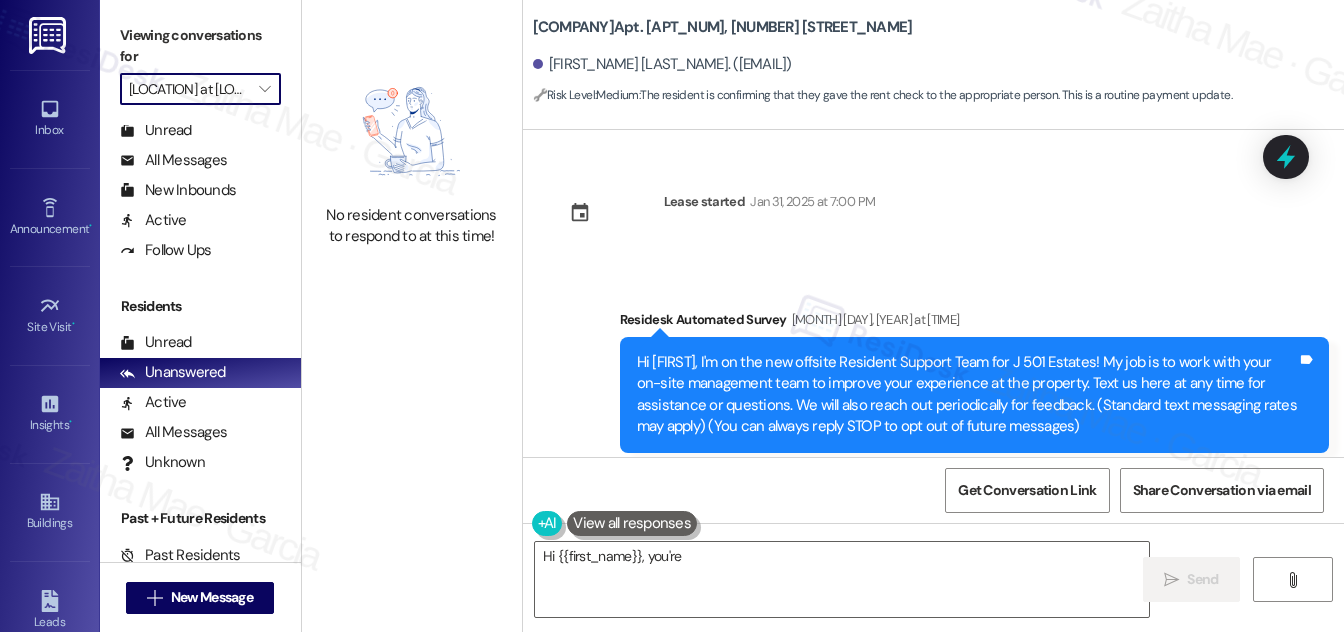 scroll, scrollTop: 2624, scrollLeft: 0, axis: vertical 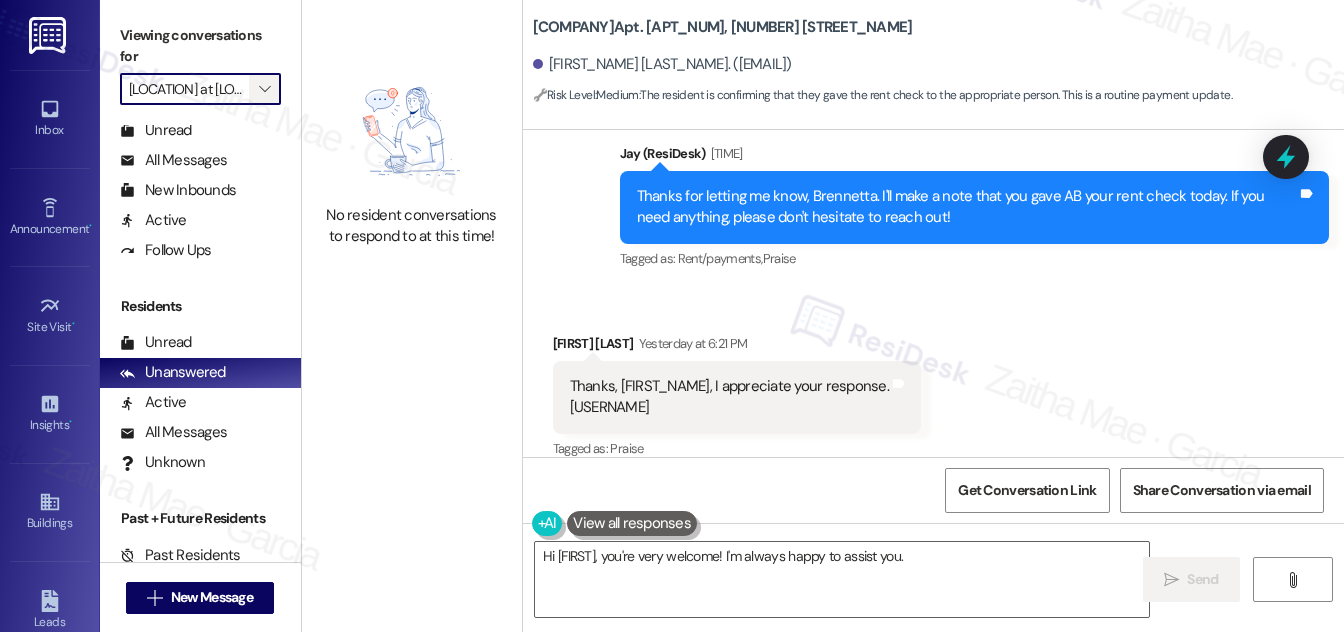 click on "" at bounding box center (264, 89) 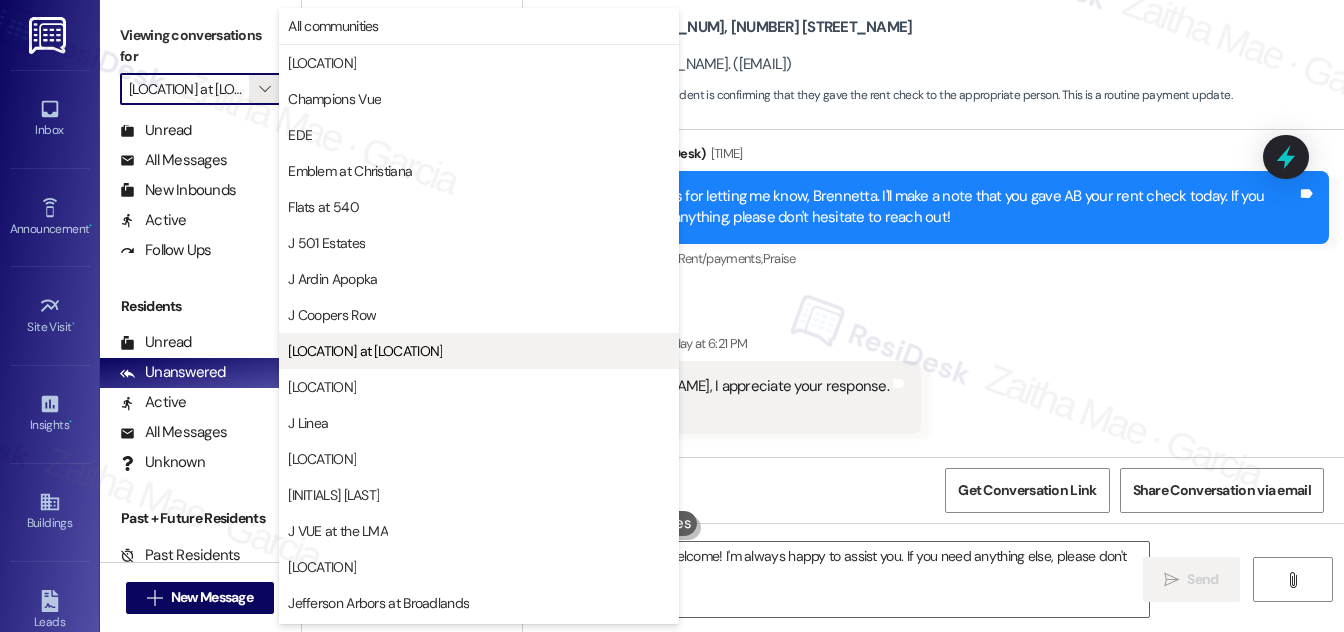 type on "Hi {{first_name}}, you're very welcome! I'm always happy to assist you. If you need anything else, please don't hesitate to reach out!" 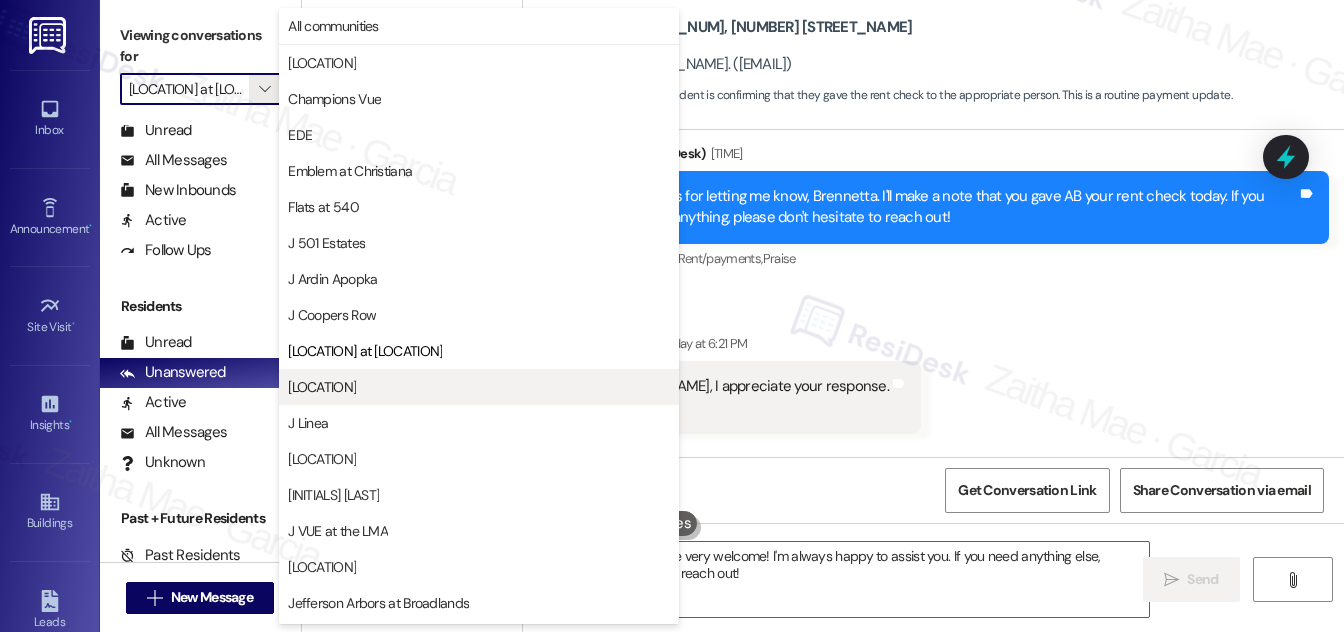 click on "J Harbor Park at North Point" at bounding box center [322, 387] 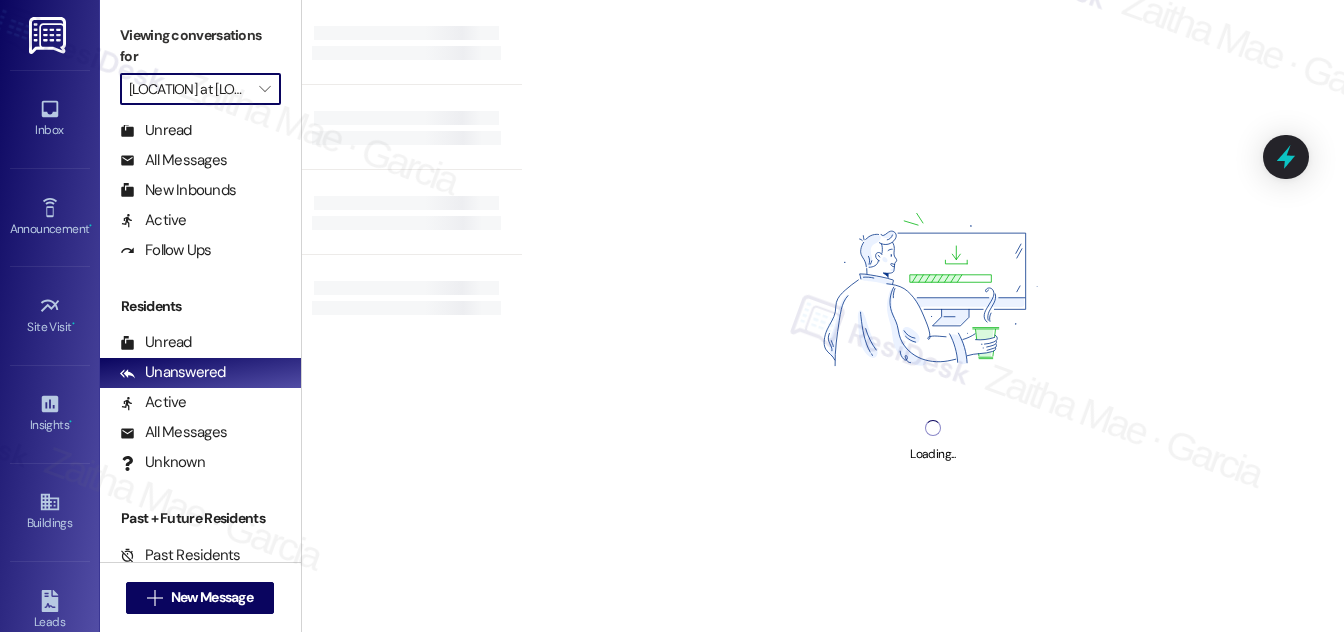 type on "J Harbor Park at North Point" 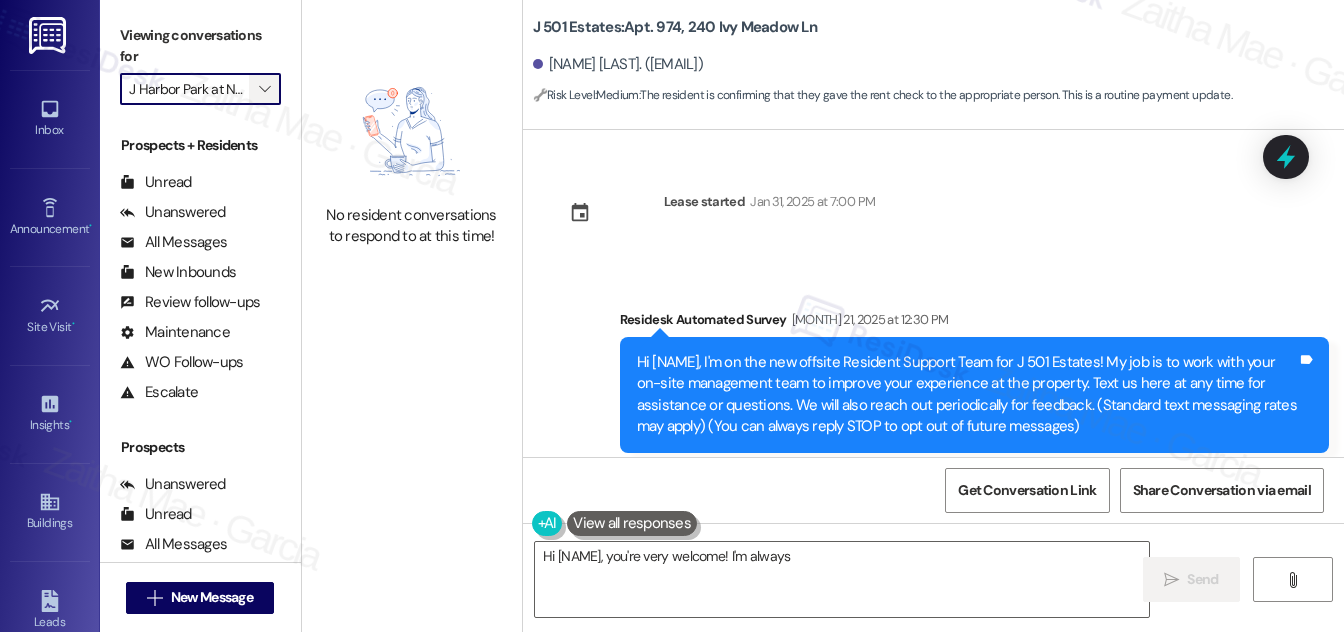 scroll, scrollTop: 0, scrollLeft: 0, axis: both 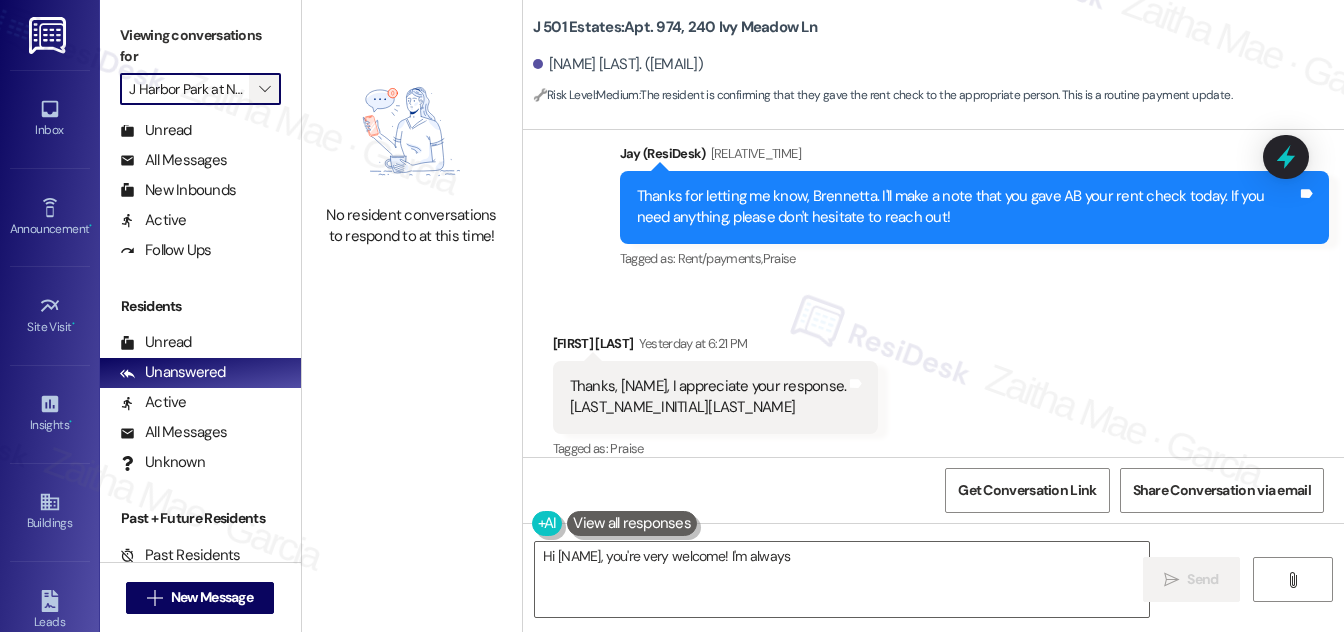 click on "" at bounding box center [264, 89] 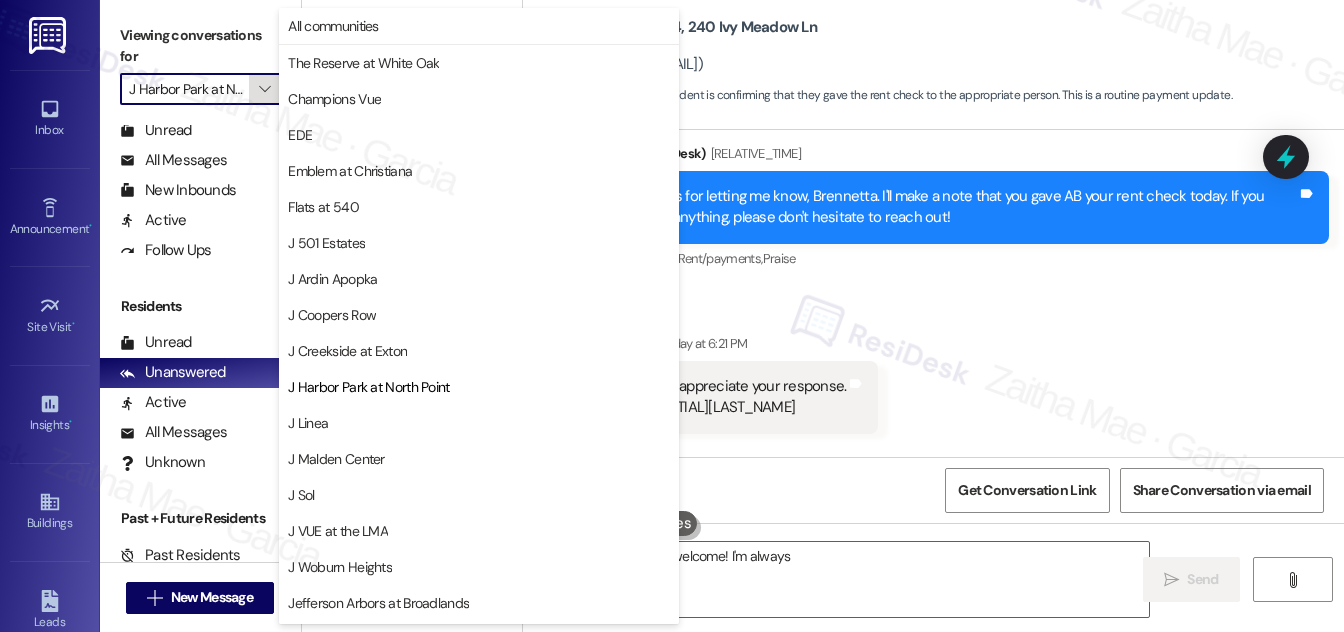 scroll, scrollTop: 0, scrollLeft: 42, axis: horizontal 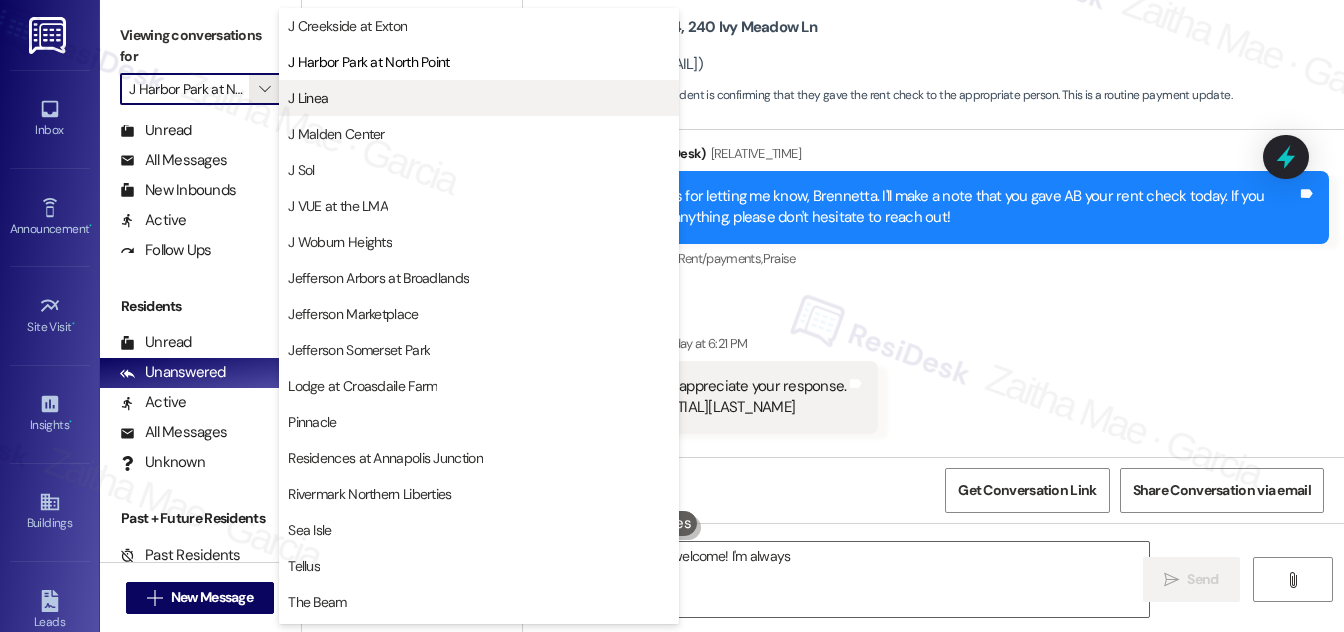 click on "J Linea" at bounding box center [479, 98] 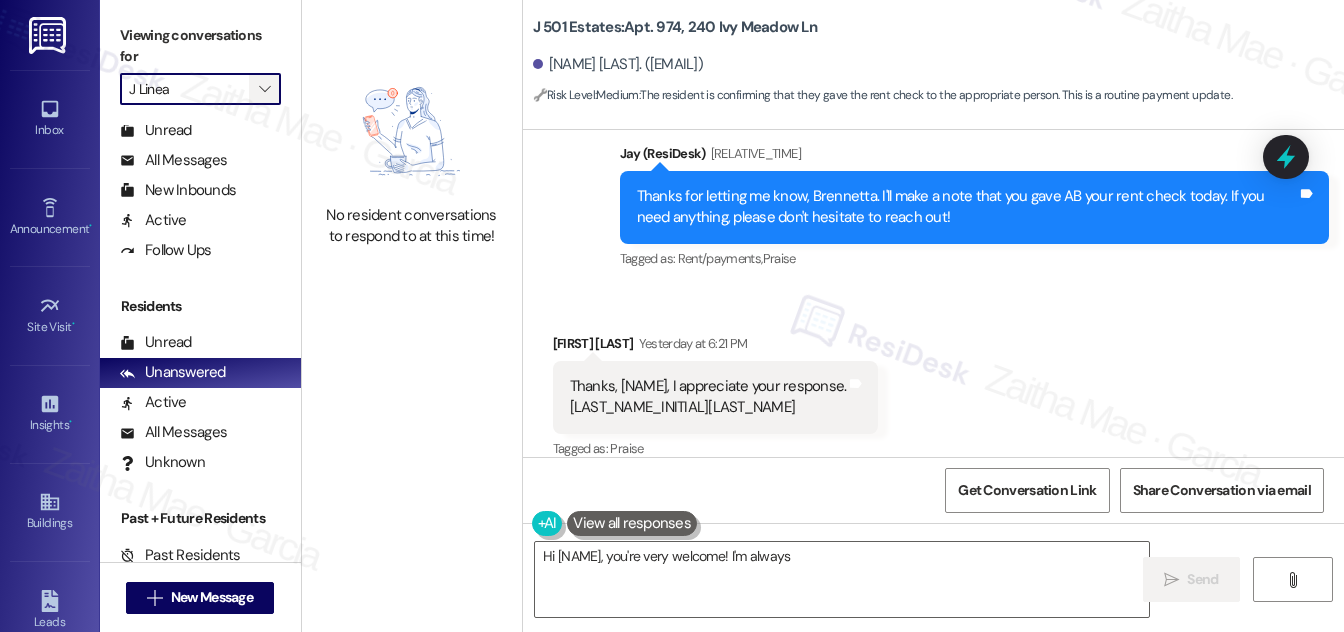 click on "" at bounding box center [264, 89] 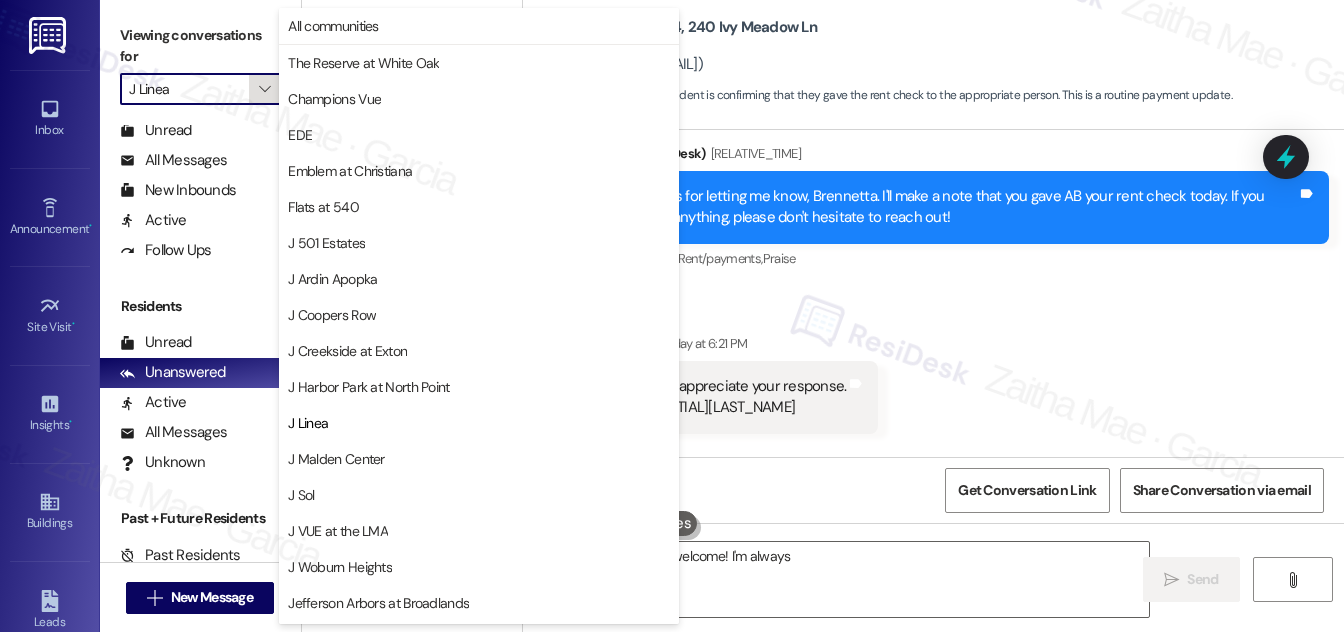 scroll, scrollTop: 325, scrollLeft: 0, axis: vertical 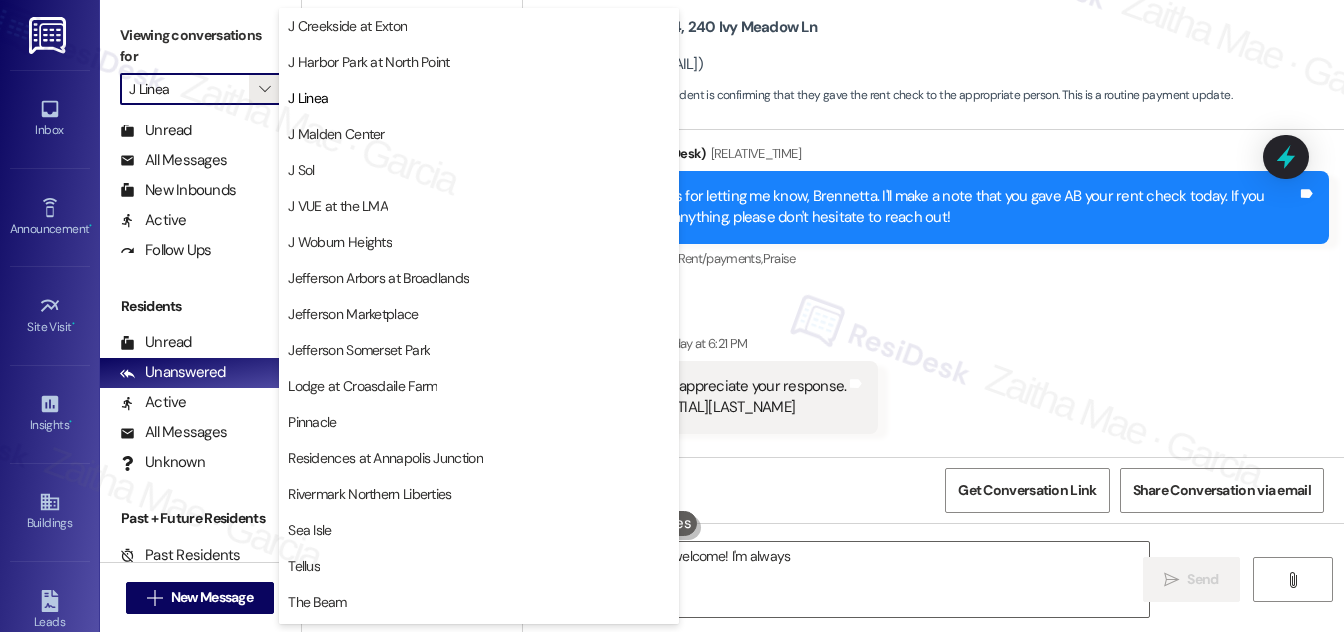 click on "J Malden Center" at bounding box center [336, 134] 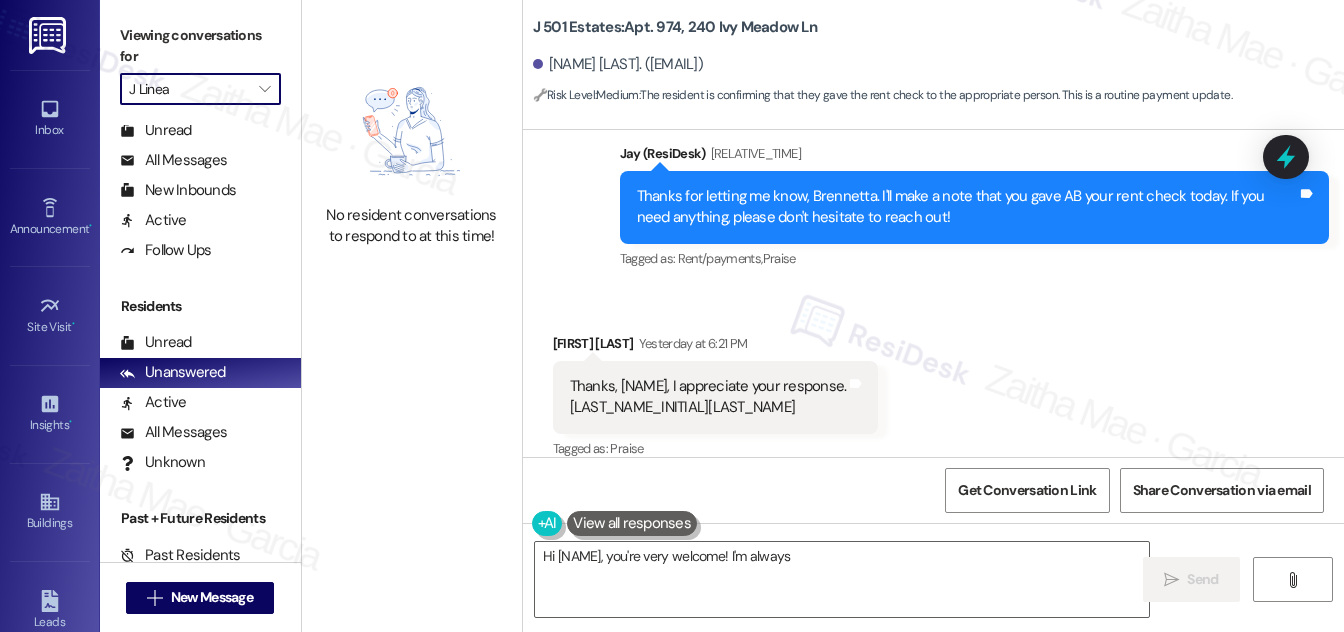 type on "J Malden Center" 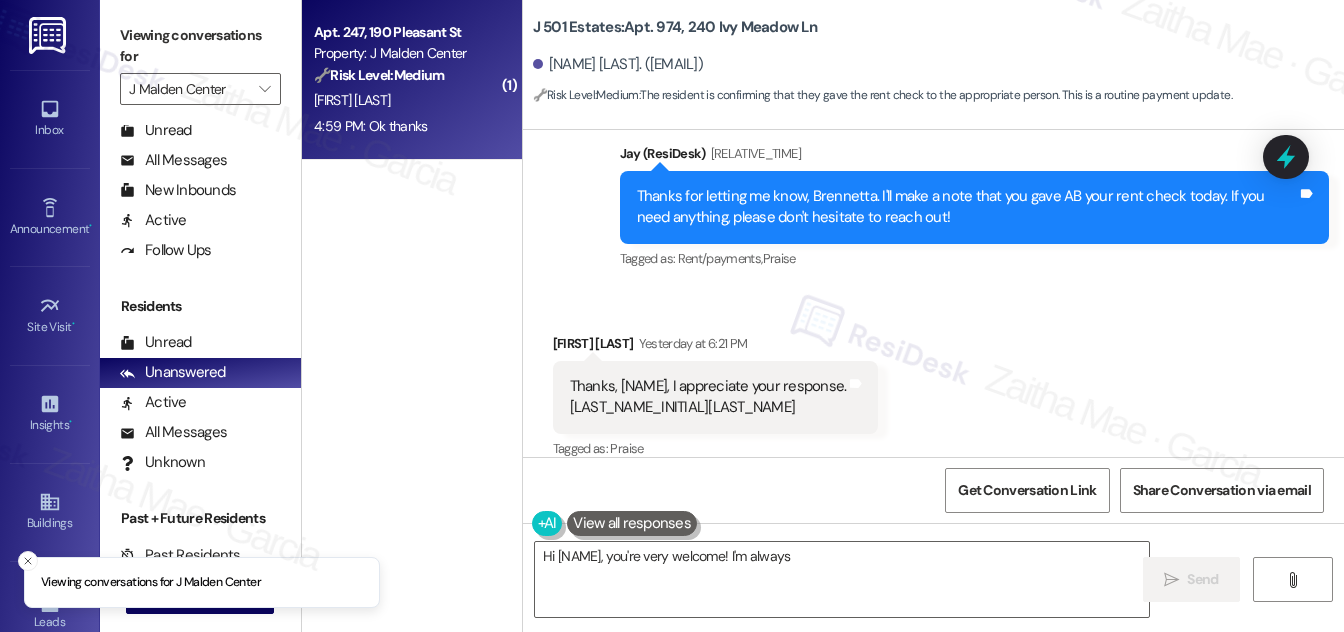 click on "Apt. [NUMBER], [NUMBER] [STREET] Property: [BRAND] 🔧  Risk Level:  Medium The resident is complaining about noise from a neighbor that is causing the ceiling to tremble. While disruptive, there is no immediate threat to safety or property. The issue is being addressed by the team, indicating a non-urgent community concern." at bounding box center (406, 54) 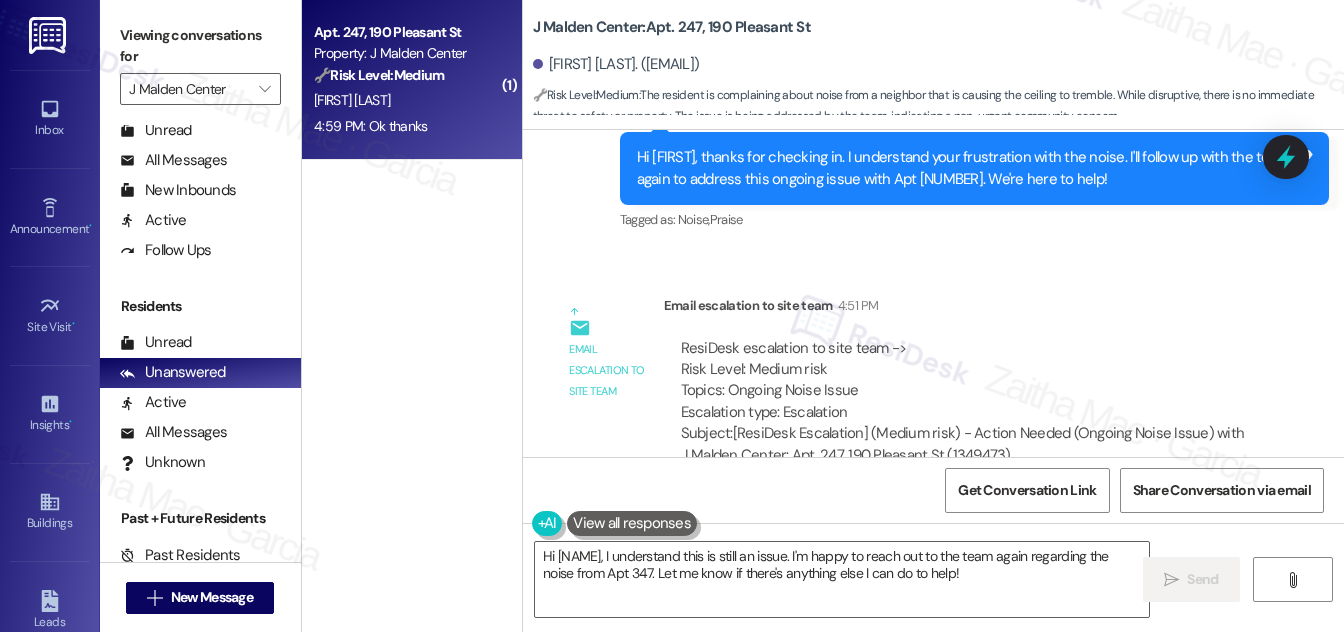 scroll, scrollTop: 7928, scrollLeft: 0, axis: vertical 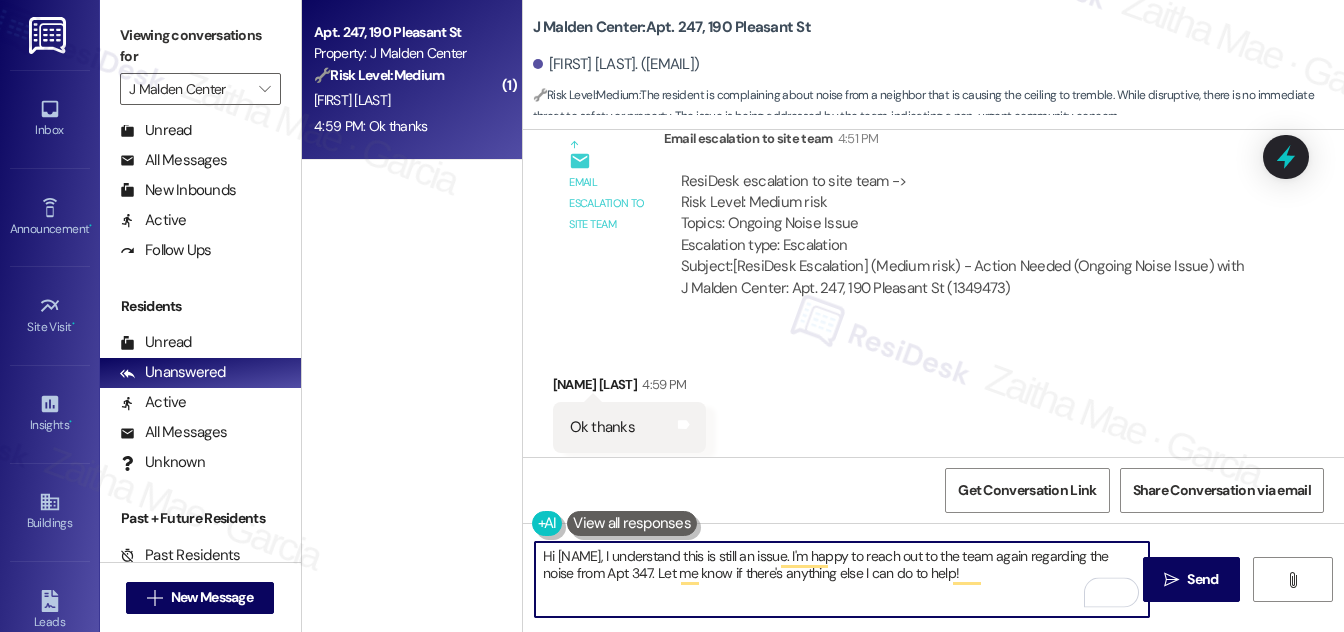 drag, startPoint x: 638, startPoint y: 559, endPoint x: 978, endPoint y: 563, distance: 340.02353 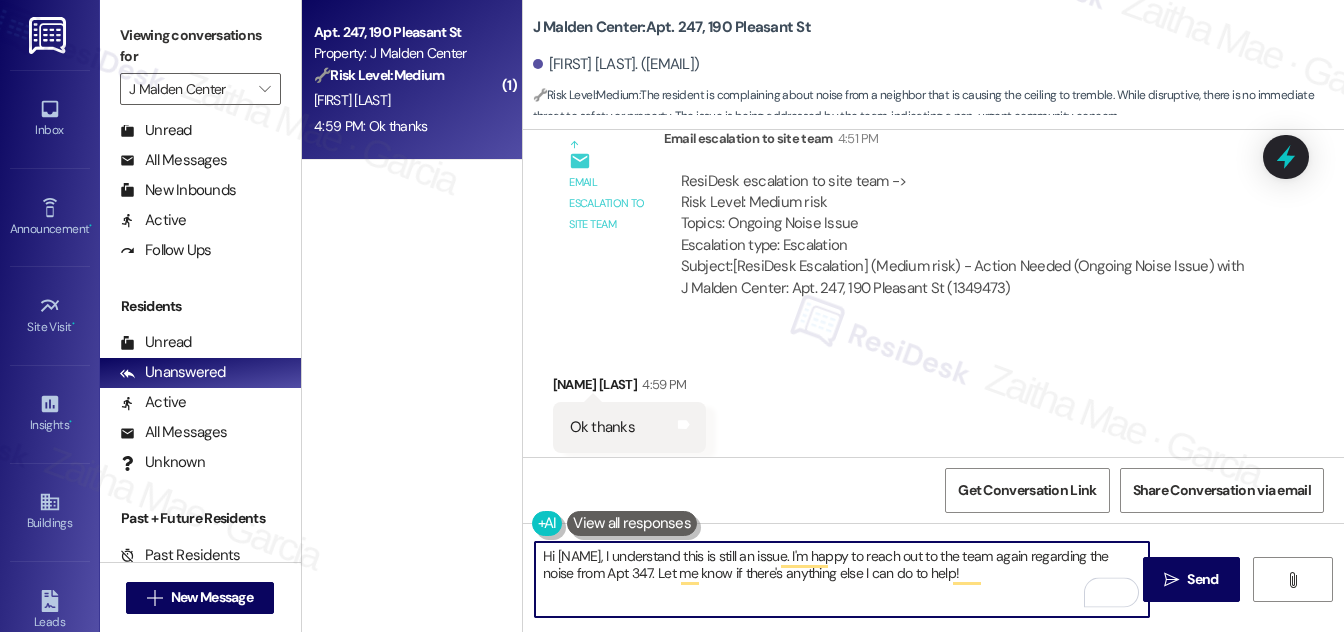 click on "Hi [NAME], I understand this is still an issue. I'm happy to reach out to the team again regarding the noise from Apt 347. Let me know if there's anything else I can do to help!" at bounding box center (842, 579) 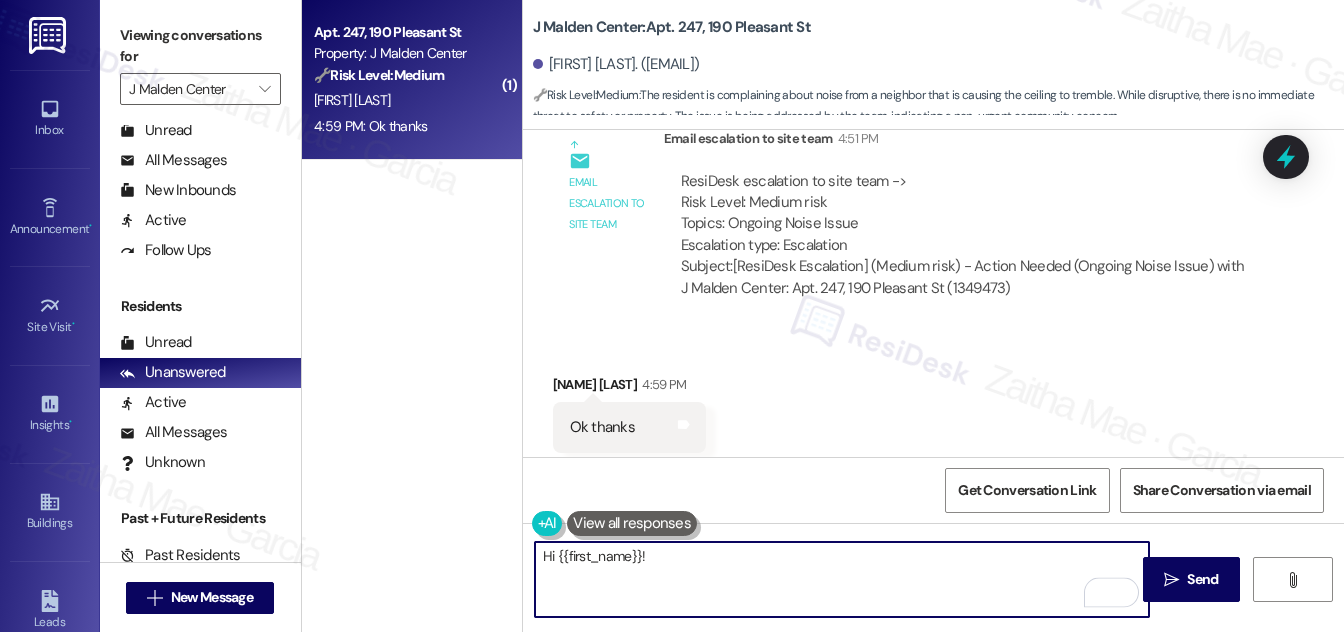 click on "Hi {{first_name}}!" at bounding box center [842, 579] 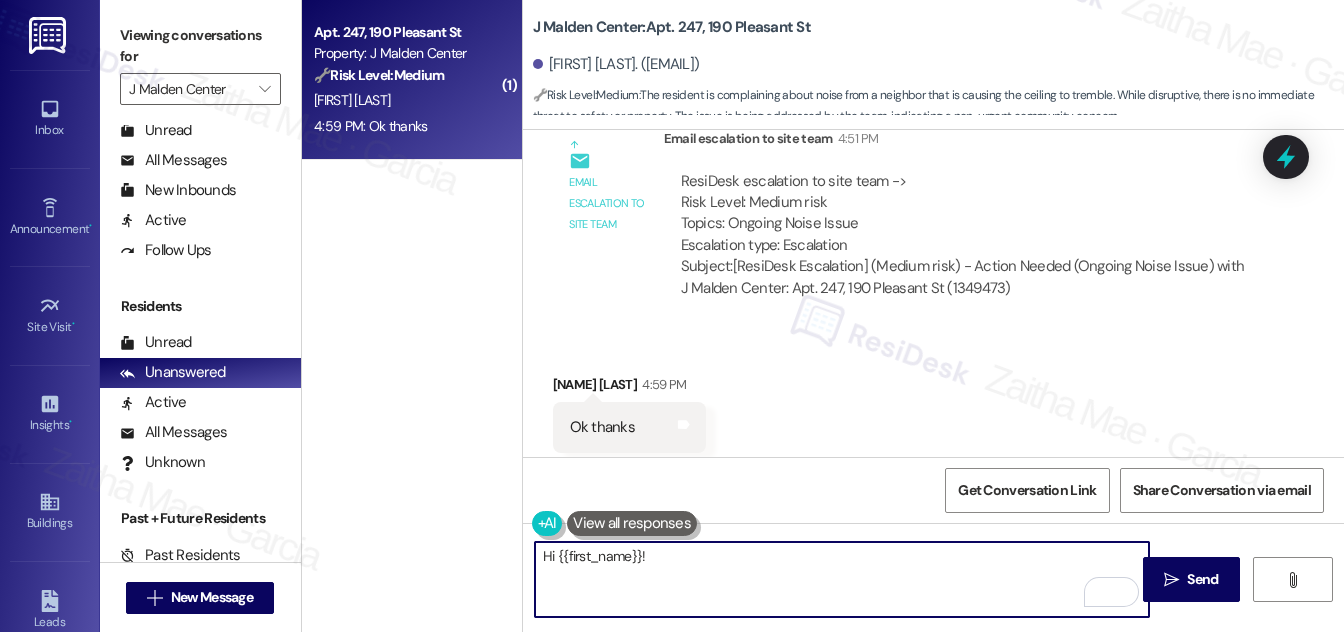 click on "Hi {{first_name}}!" at bounding box center (842, 579) 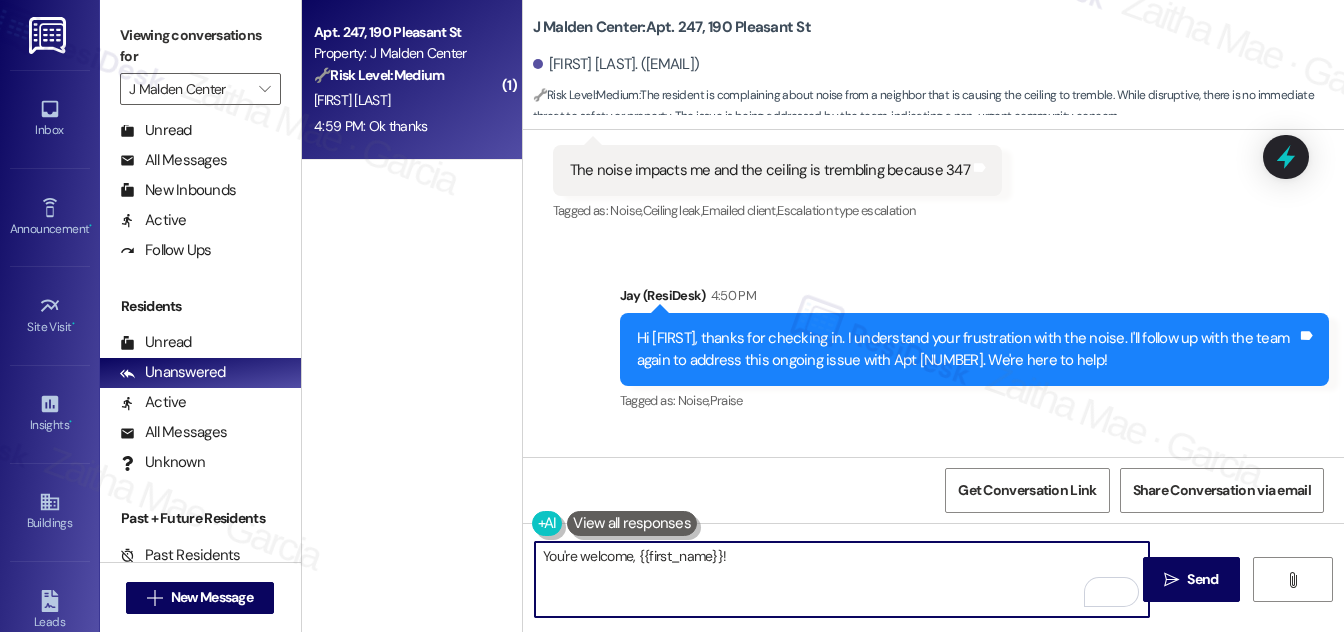 scroll, scrollTop: 7928, scrollLeft: 0, axis: vertical 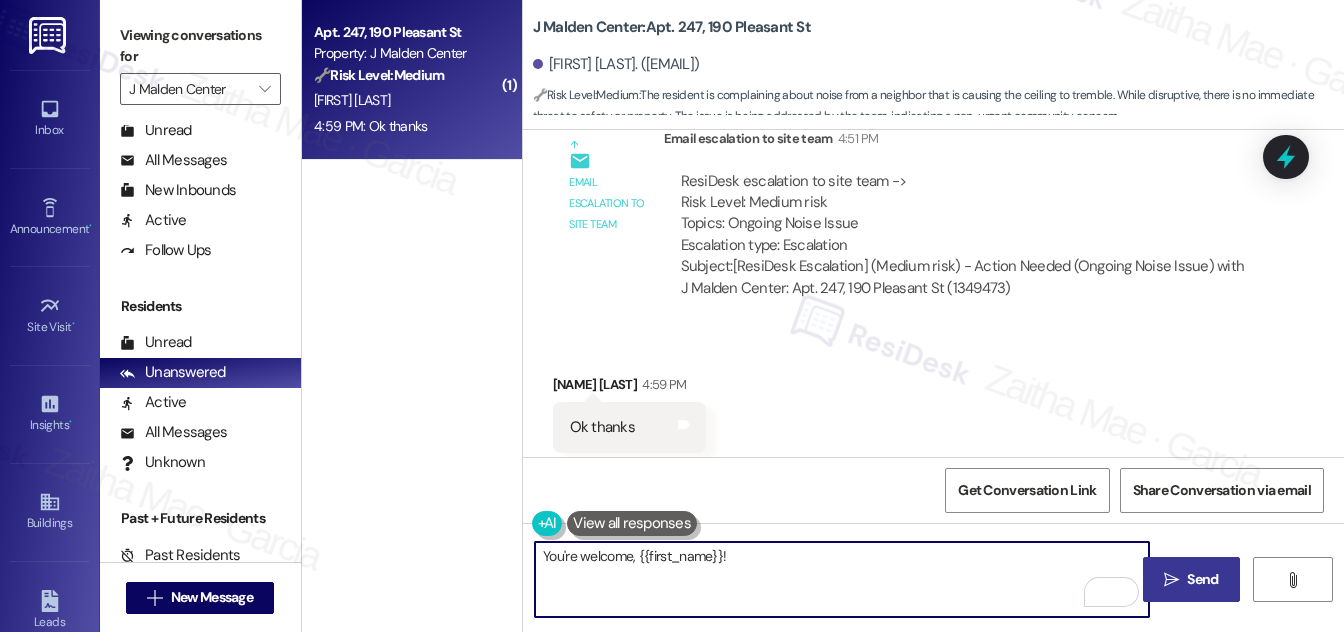 type on "You're welcome, {{first_name}}!" 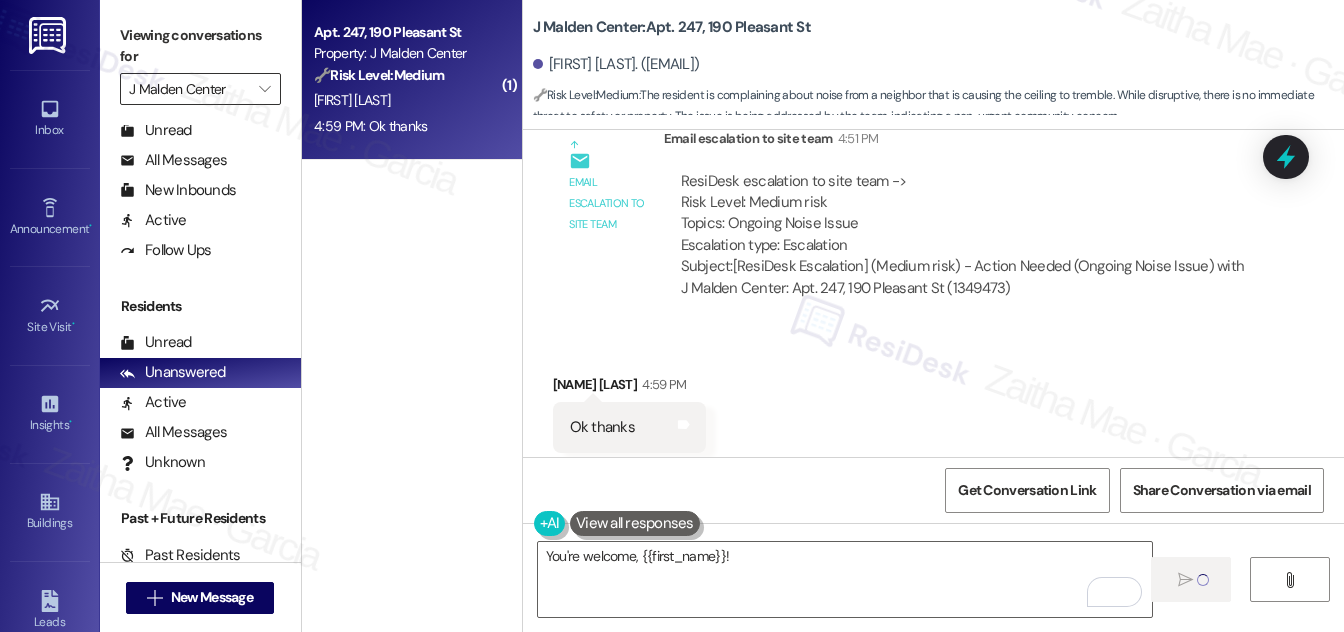type 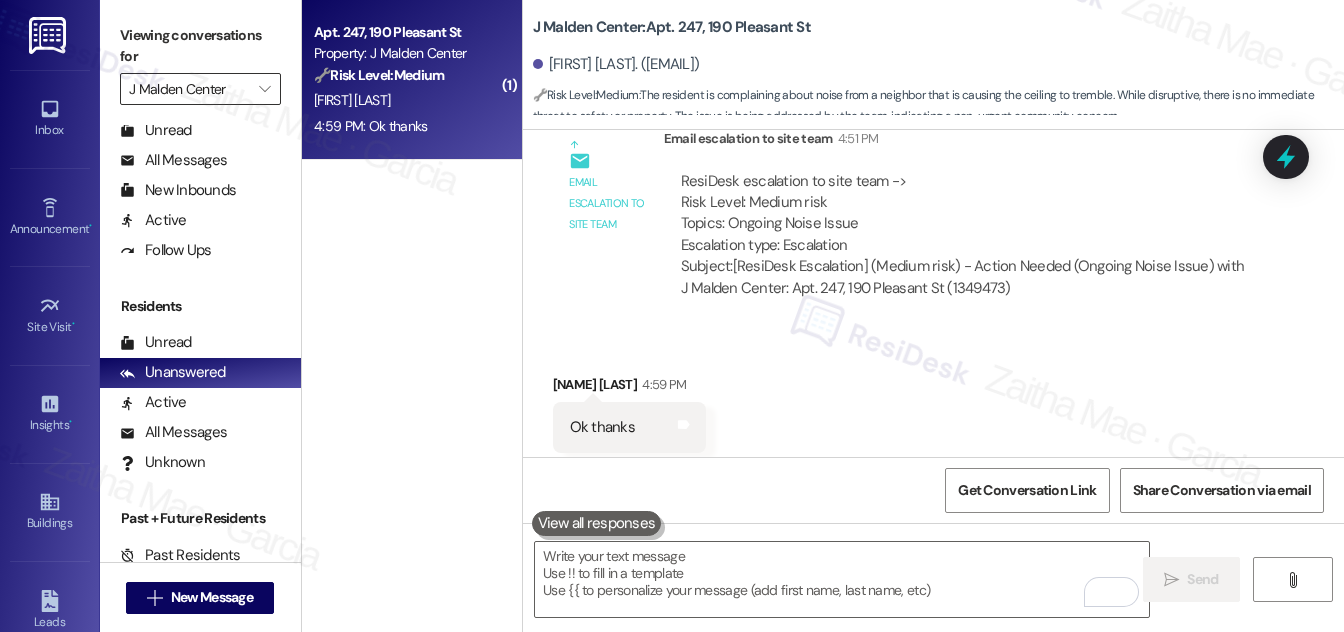 scroll, scrollTop: 7928, scrollLeft: 0, axis: vertical 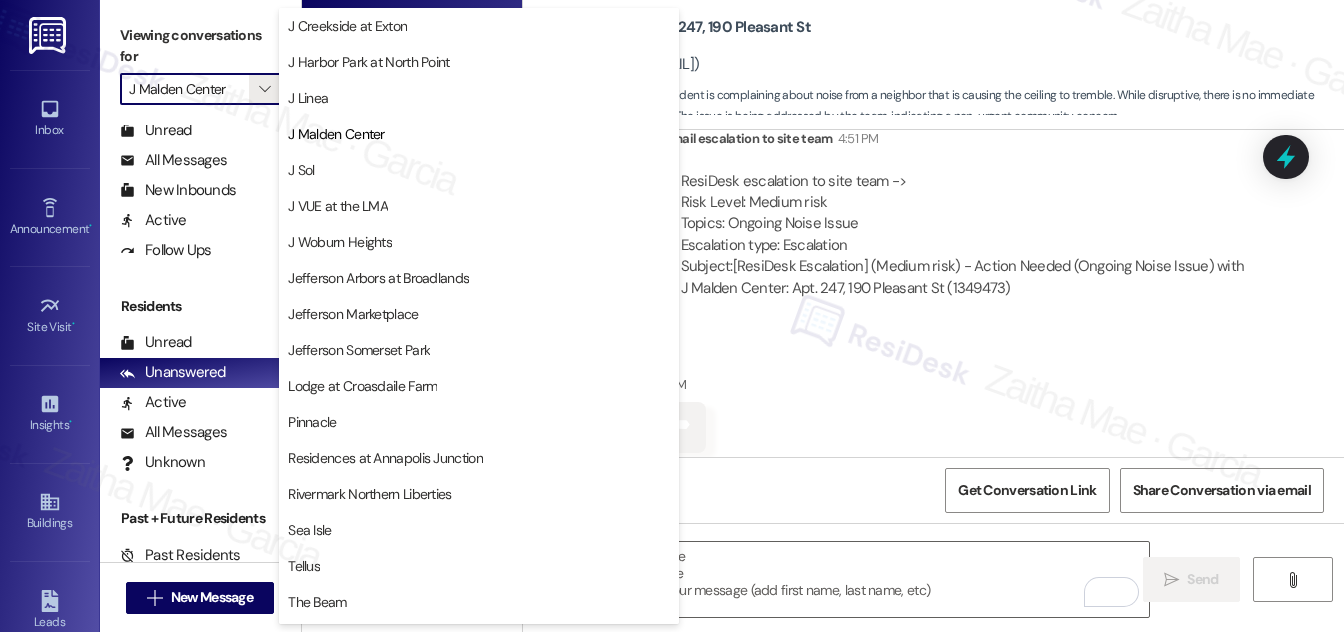 click on "J Sol" at bounding box center (479, 170) 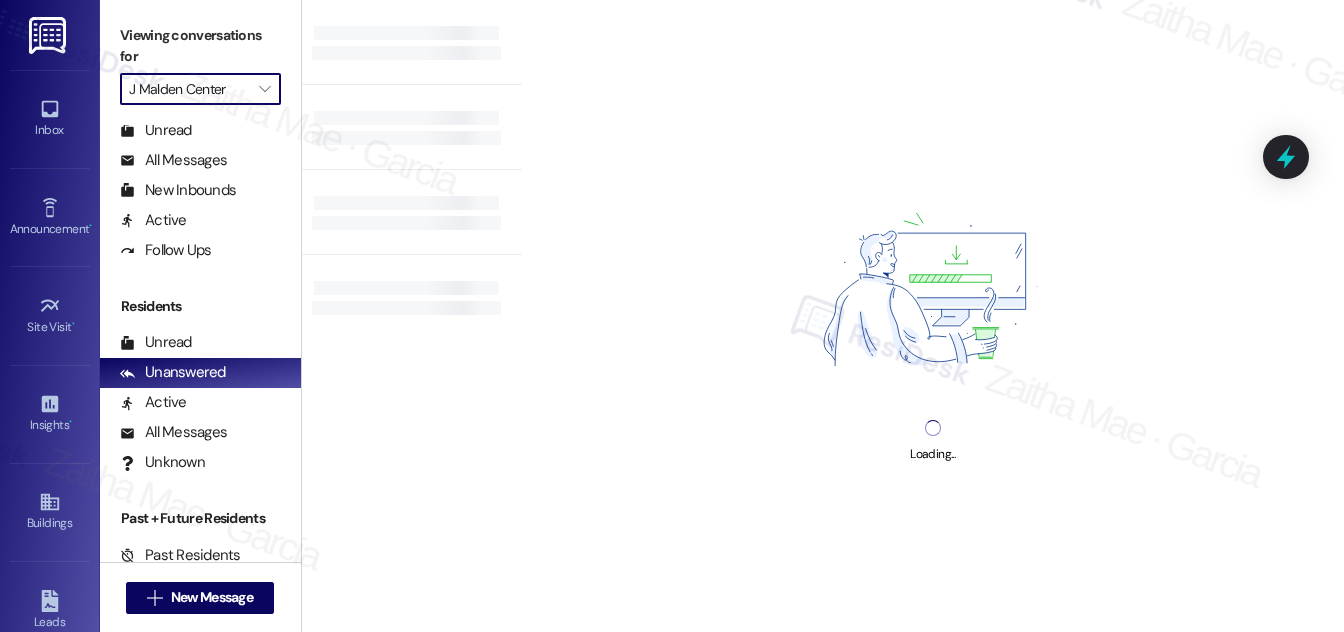 type on "J Sol" 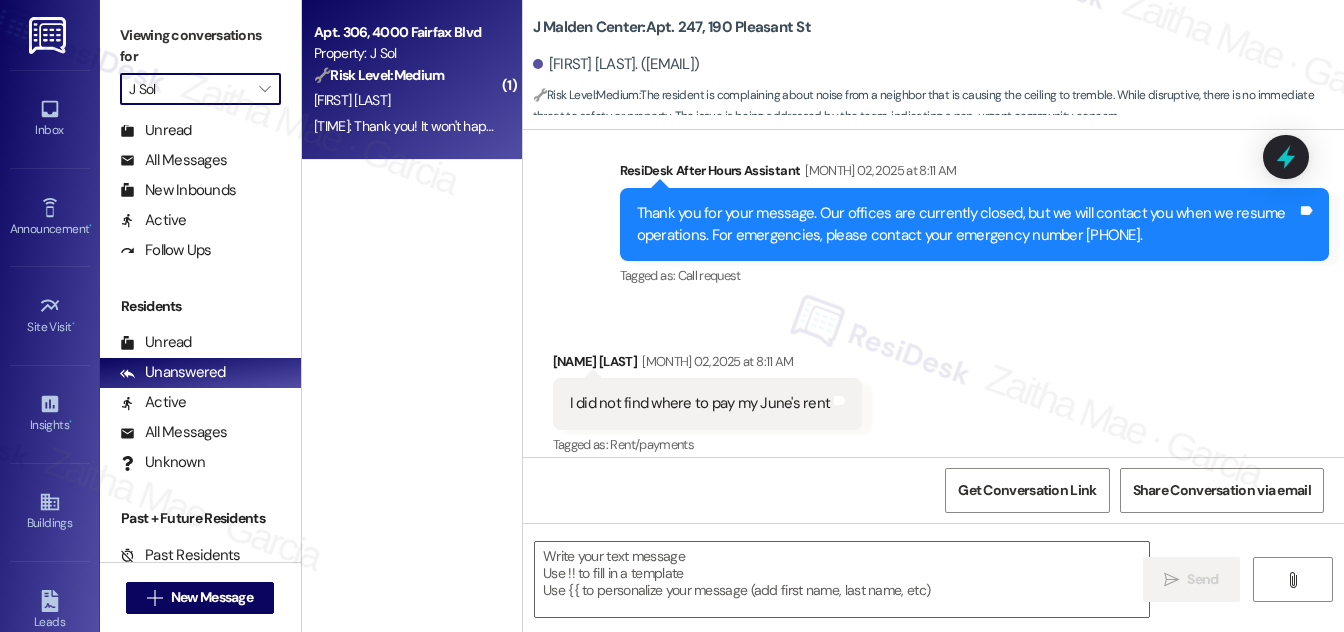 type on "Fetching suggested responses. Please feel free to read through the conversation in the meantime." 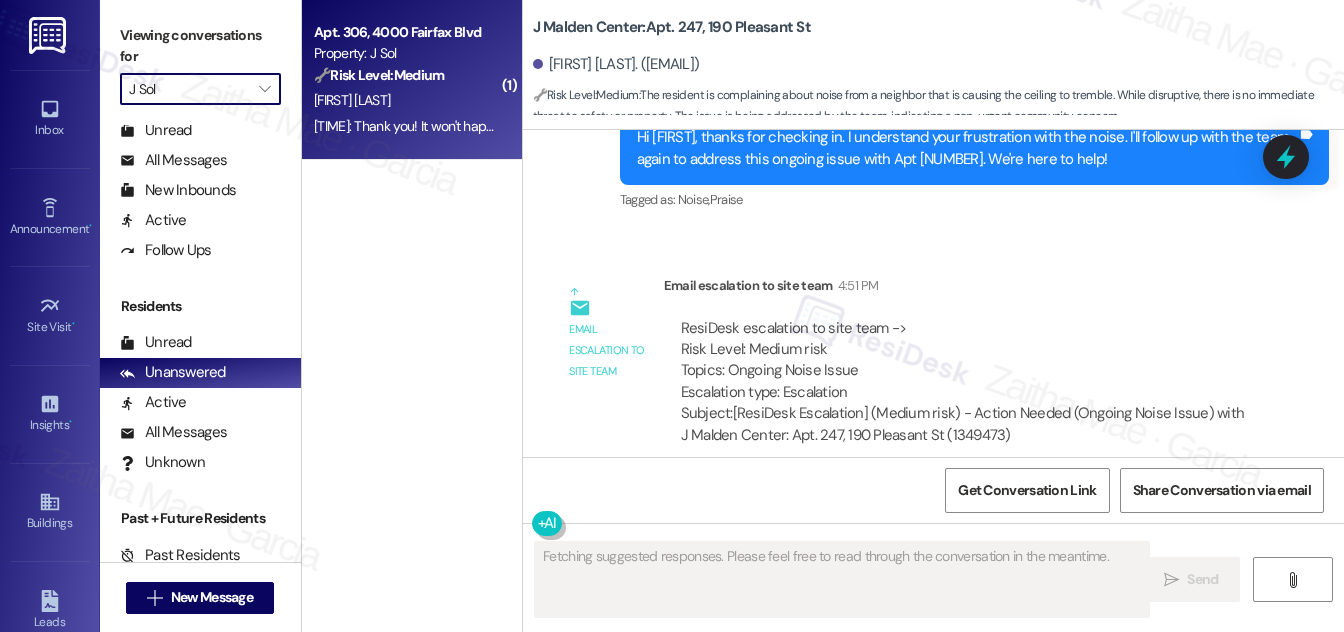 click on "[FIRST] [LAST]" at bounding box center [406, 100] 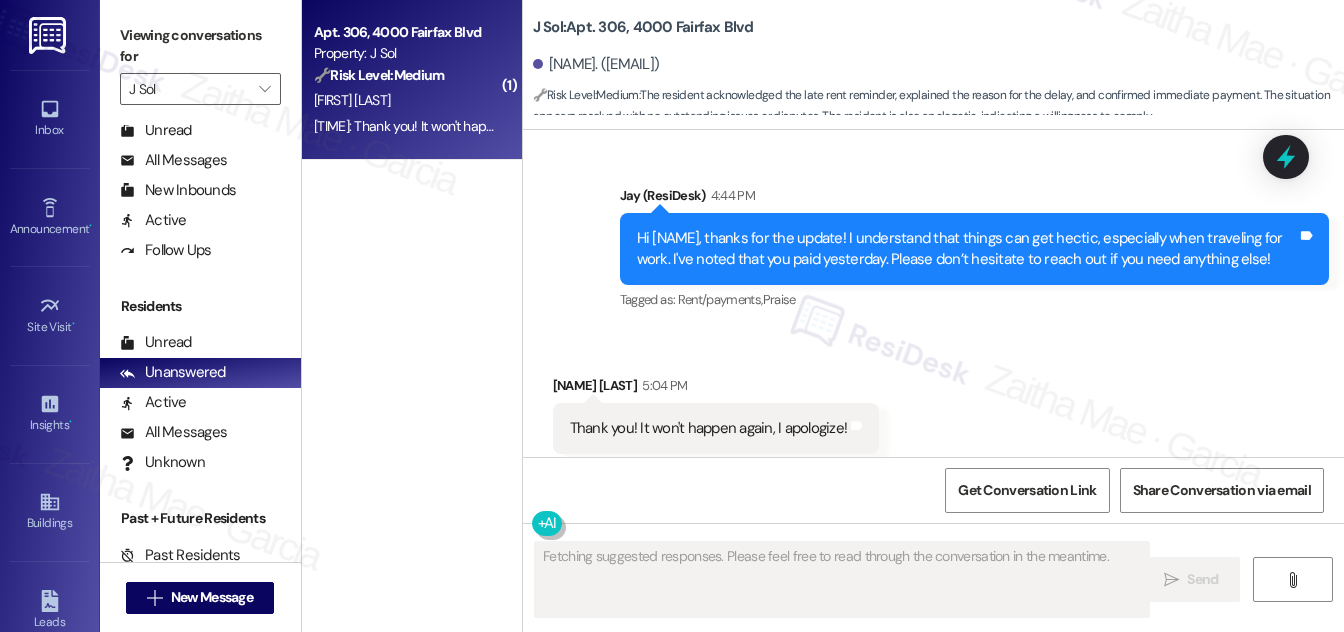 scroll, scrollTop: 7576, scrollLeft: 0, axis: vertical 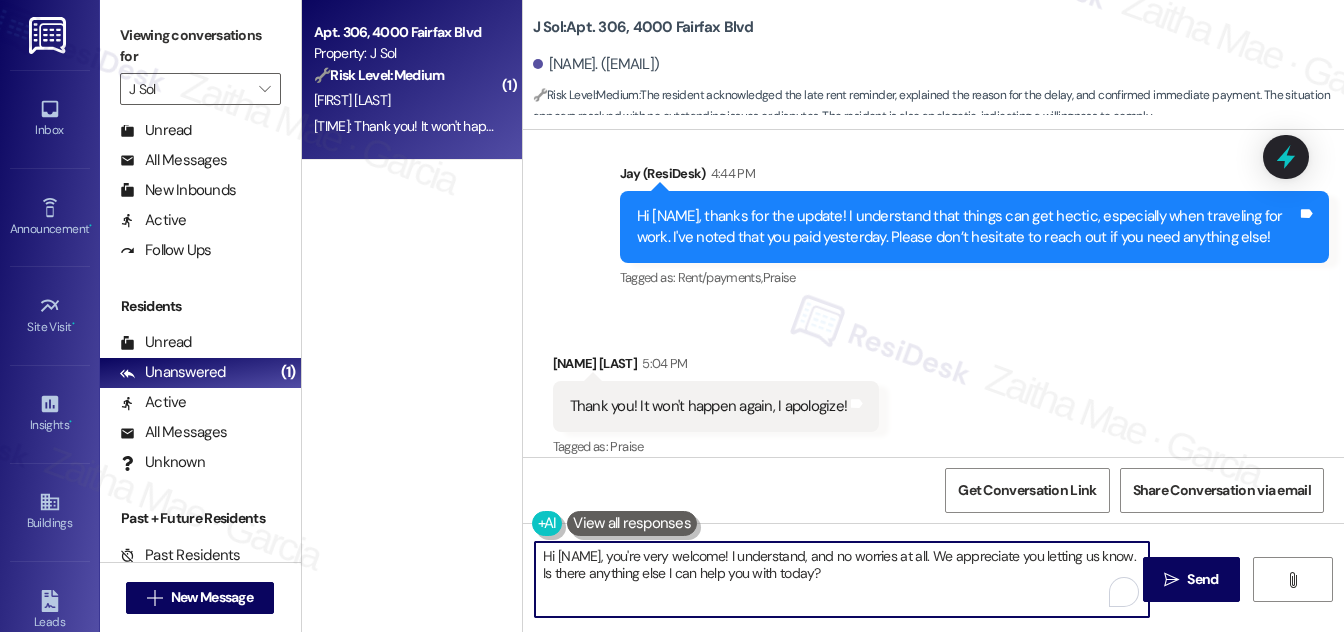 drag, startPoint x: 652, startPoint y: 558, endPoint x: 507, endPoint y: 552, distance: 145.12408 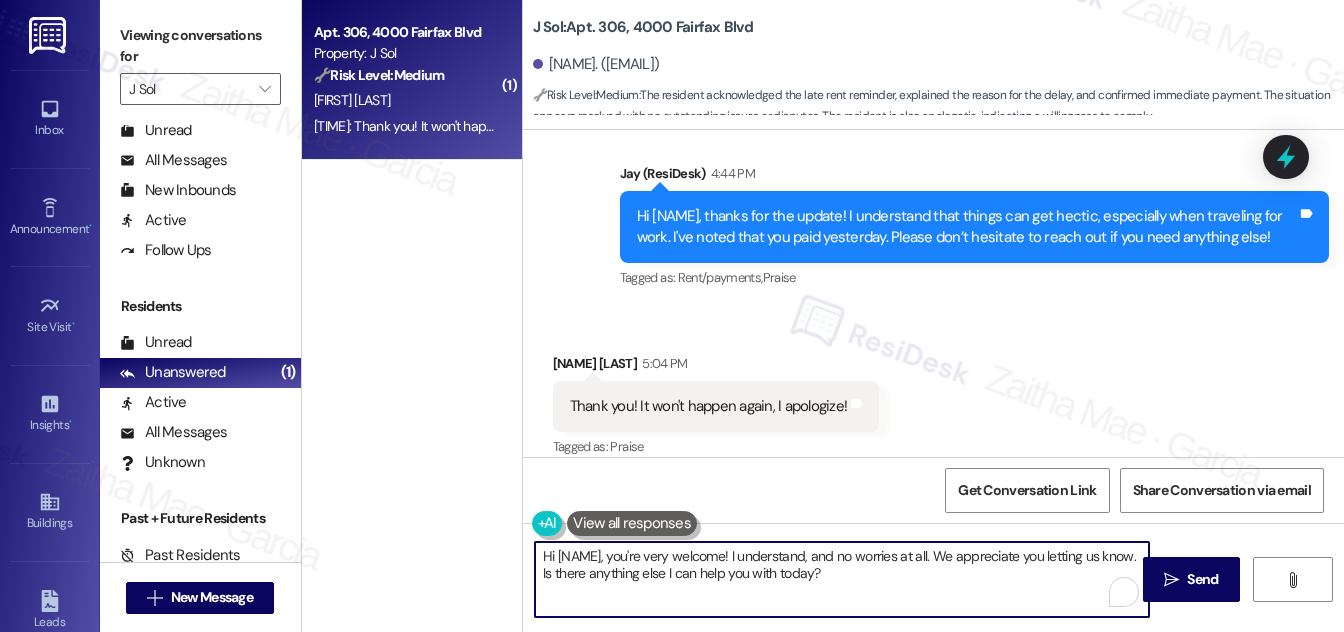click on "( 1 ) Apt. [NUMBER], [NUMBER] [STREET] Property: [BRAND] 🔧  Risk Level:  Medium The resident acknowledged the late rent reminder, explained the reason for the delay, and confirmed immediate payment. The situation appears resolved with no outstanding issues or disputes. The resident is also apologetic, indicating a willingness to comply. [NAME] [TIME]: Thank you! It won't happen again, I apologize!  [TIME]: Thank you! It won't happen again, I apologize!  [BRAND]: Apt. [NUMBER], [NUMBER] [STREET]       [NAME]. ([EMAIL])   🔧  Risk Level:  Medium :  The resident acknowledged the late rent reminder, explained the reason for the delay, and confirmed immediate payment. The situation appears resolved with no outstanding issues or disputes. The resident is also apologetic, indicating a willingness to comply. Survey, sent via SMS Residesk Automated Survey [MONTH] [DAY], [YEAR] at [TIME] Tags and notes Tagged as:   Quarterly check-in Click to highlight conversations about Quarterly check-in Sent via SMS" at bounding box center [823, 316] 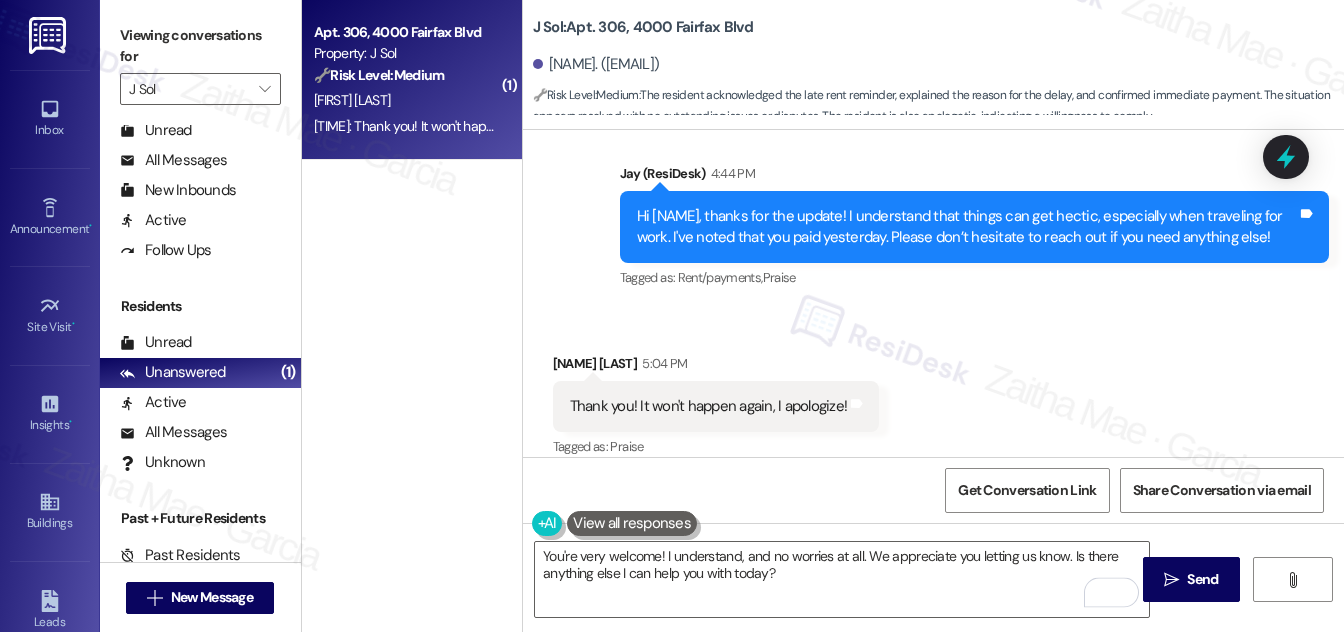 click on "[NAME] [TIME]" at bounding box center [716, 367] 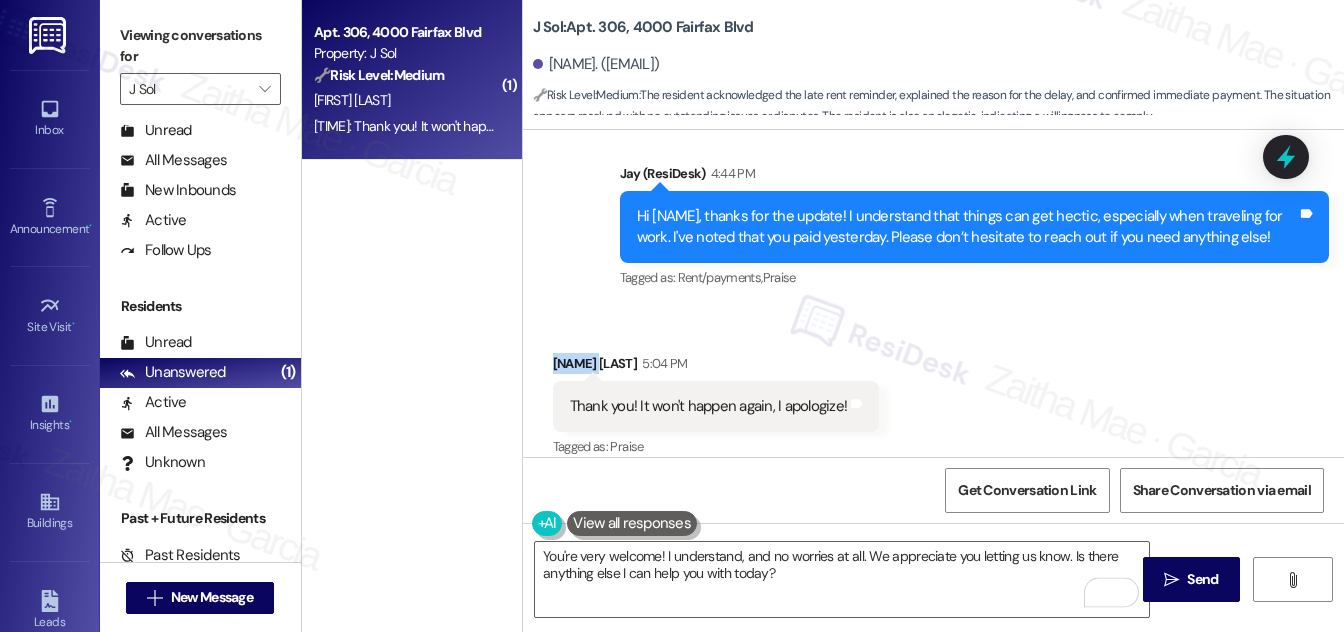 click on "[NAME] [TIME]" at bounding box center (716, 367) 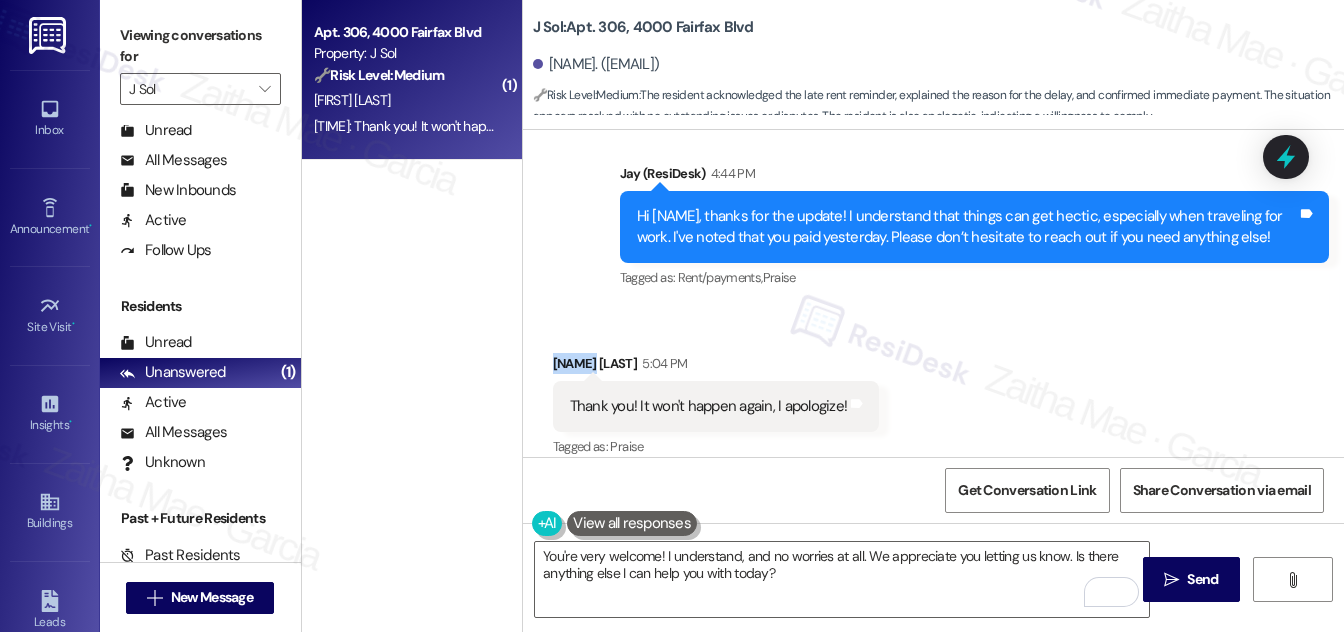 copy on "Lauren" 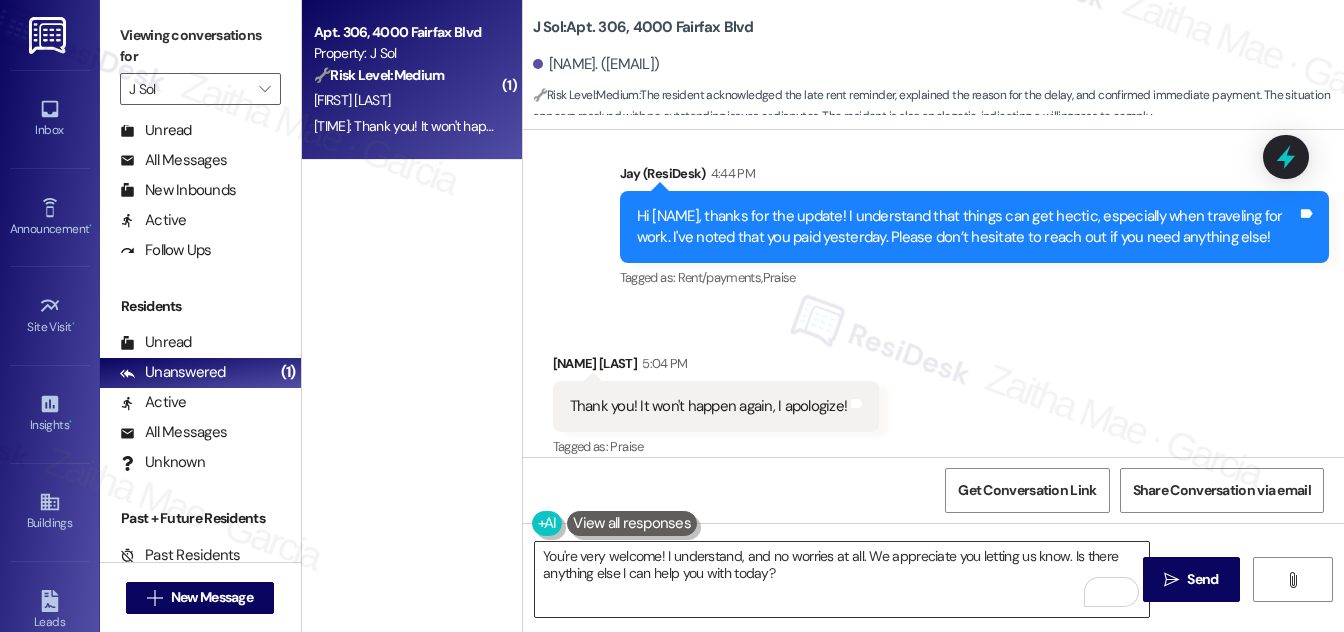 click on "You're very welcome! I understand, and no worries at all. We appreciate you letting us know. Is there anything else I can help you with today?" at bounding box center (842, 579) 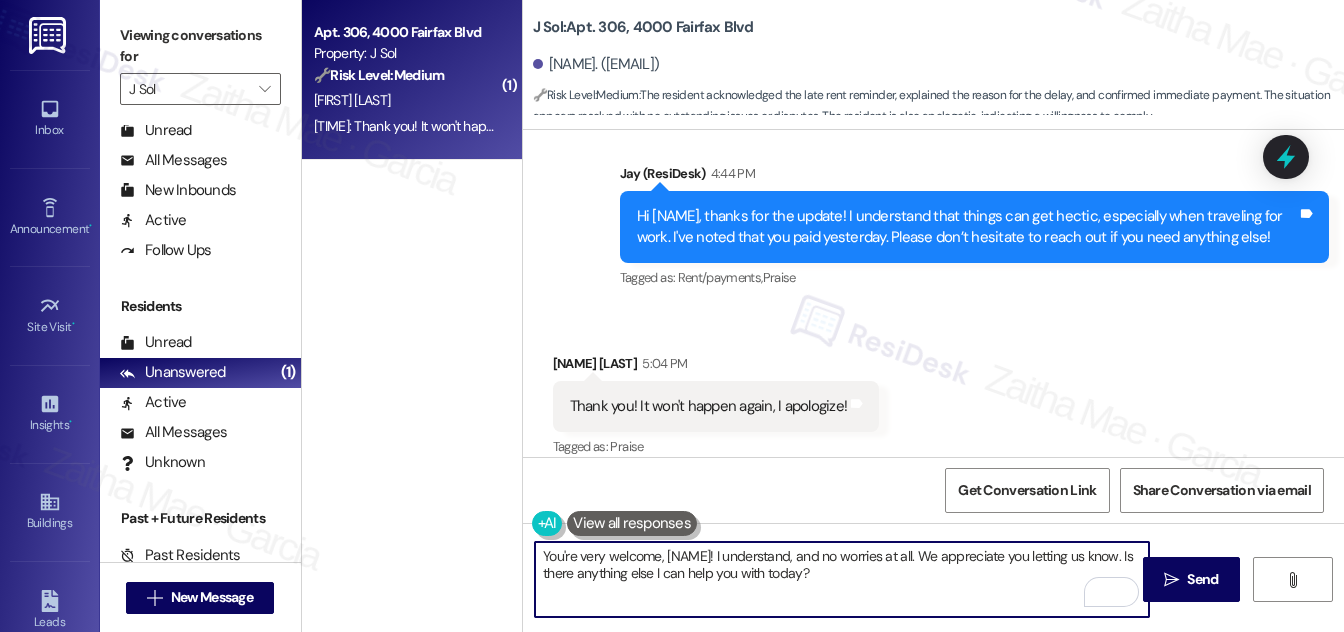 paste on "Lauren" 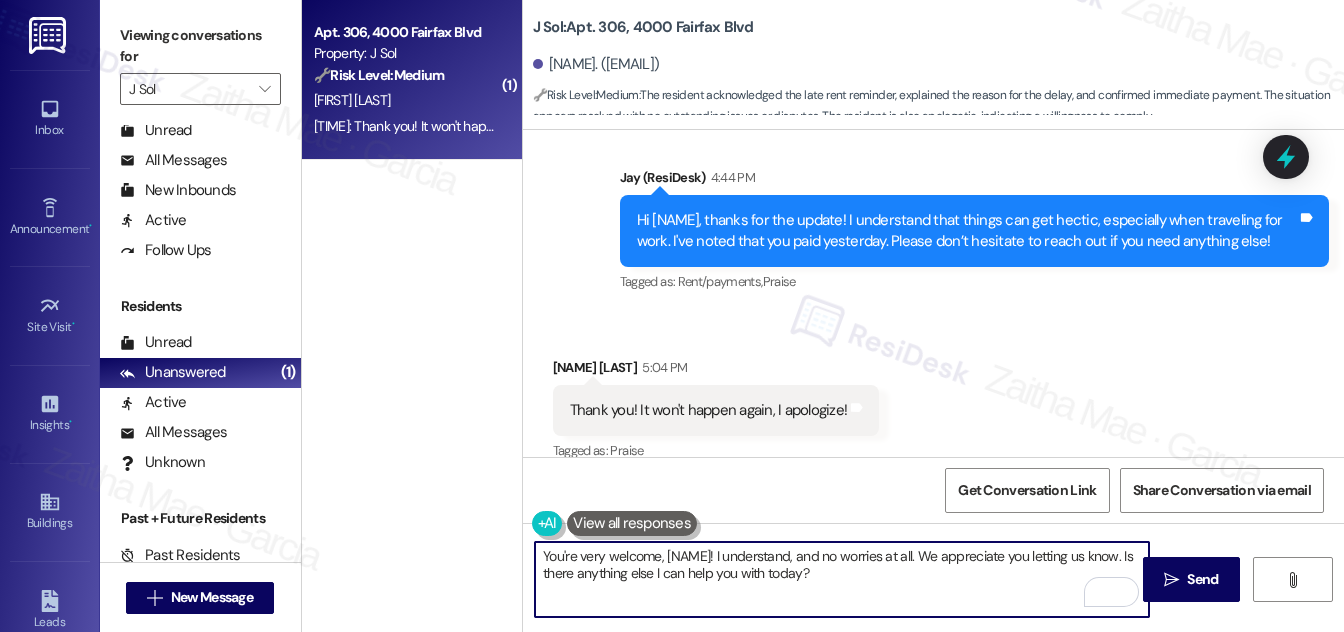 scroll, scrollTop: 7576, scrollLeft: 0, axis: vertical 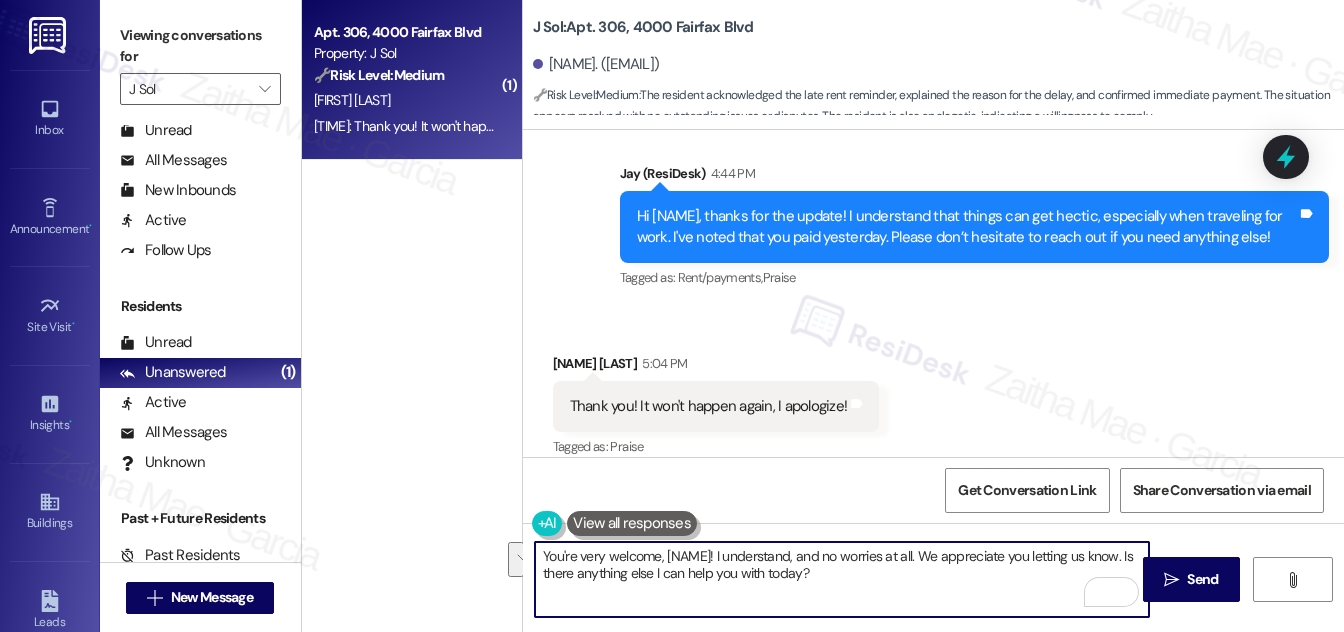 drag, startPoint x: 1114, startPoint y: 553, endPoint x: 1033, endPoint y: 594, distance: 90.78546 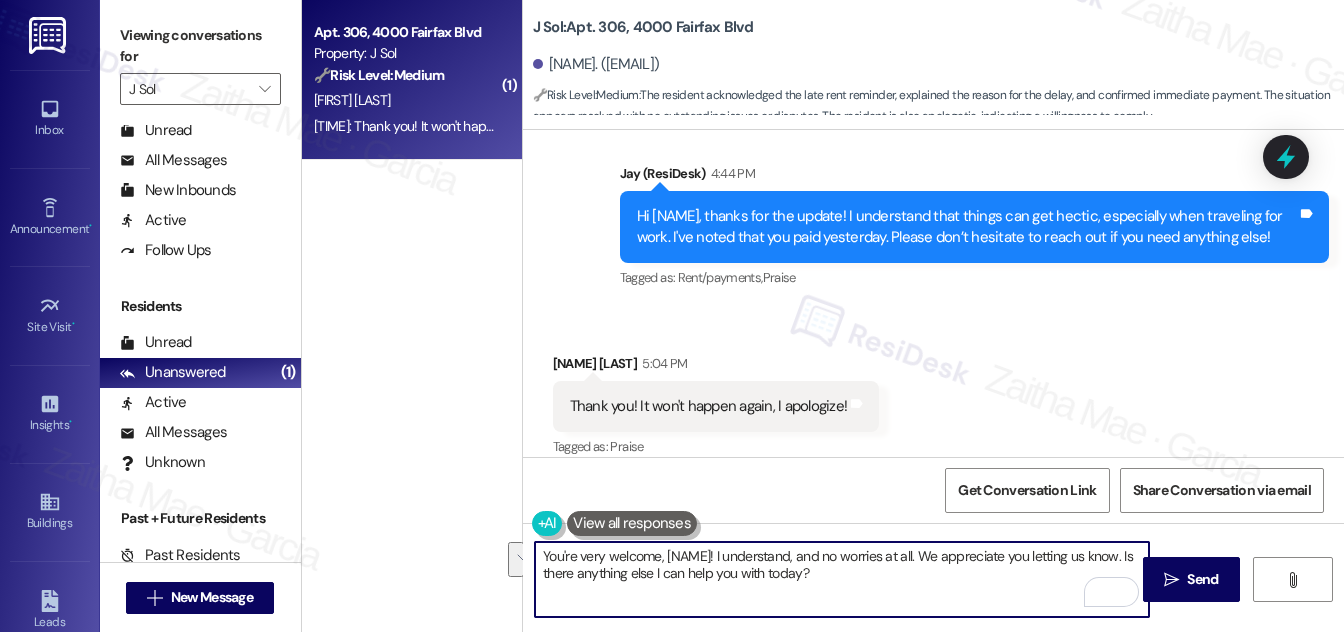 click on "You're very welcome, [NAME]! I understand, and no worries at all. We appreciate you letting us know. Is there anything else I can help you with today?" at bounding box center (842, 579) 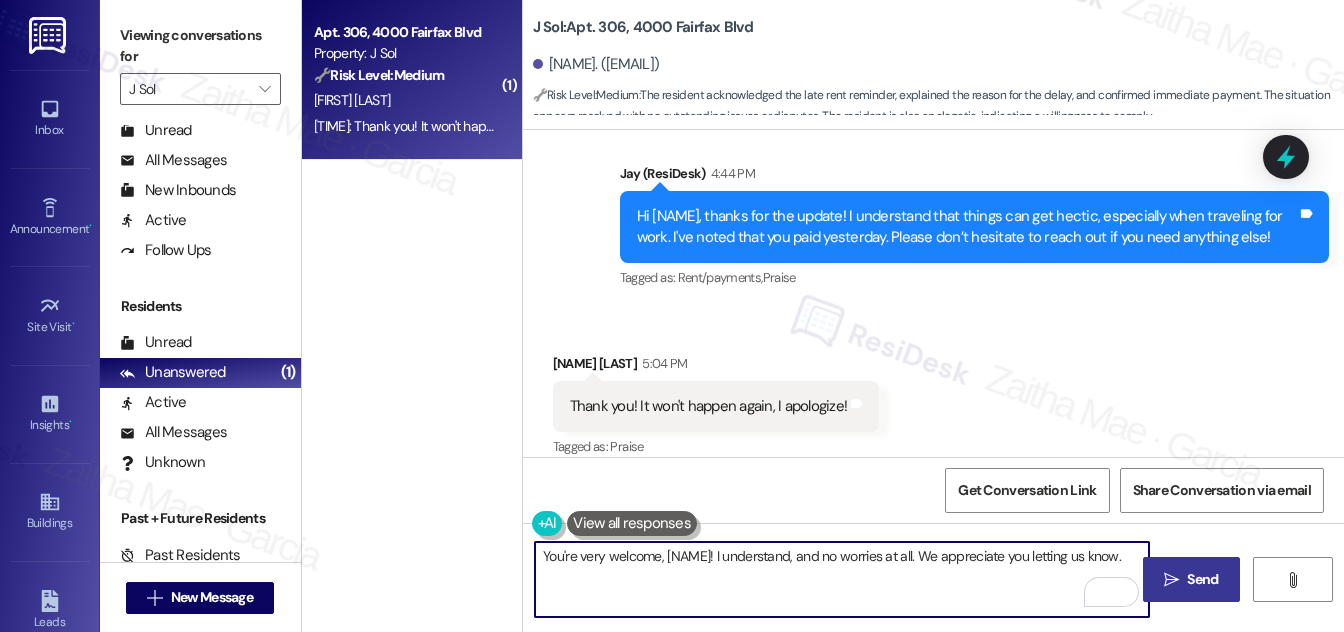 type on "You're very welcome, [NAME]! I understand, and no worries at all. We appreciate you letting us know." 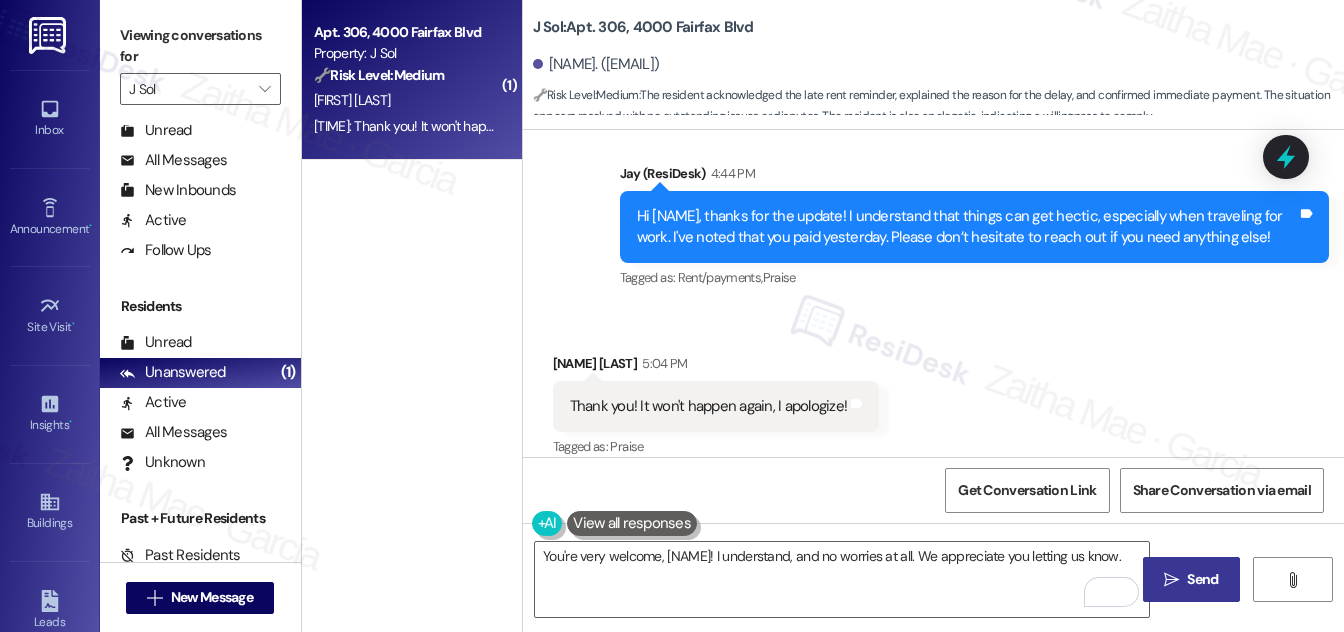 drag, startPoint x: 1208, startPoint y: 577, endPoint x: 1197, endPoint y: 568, distance: 14.21267 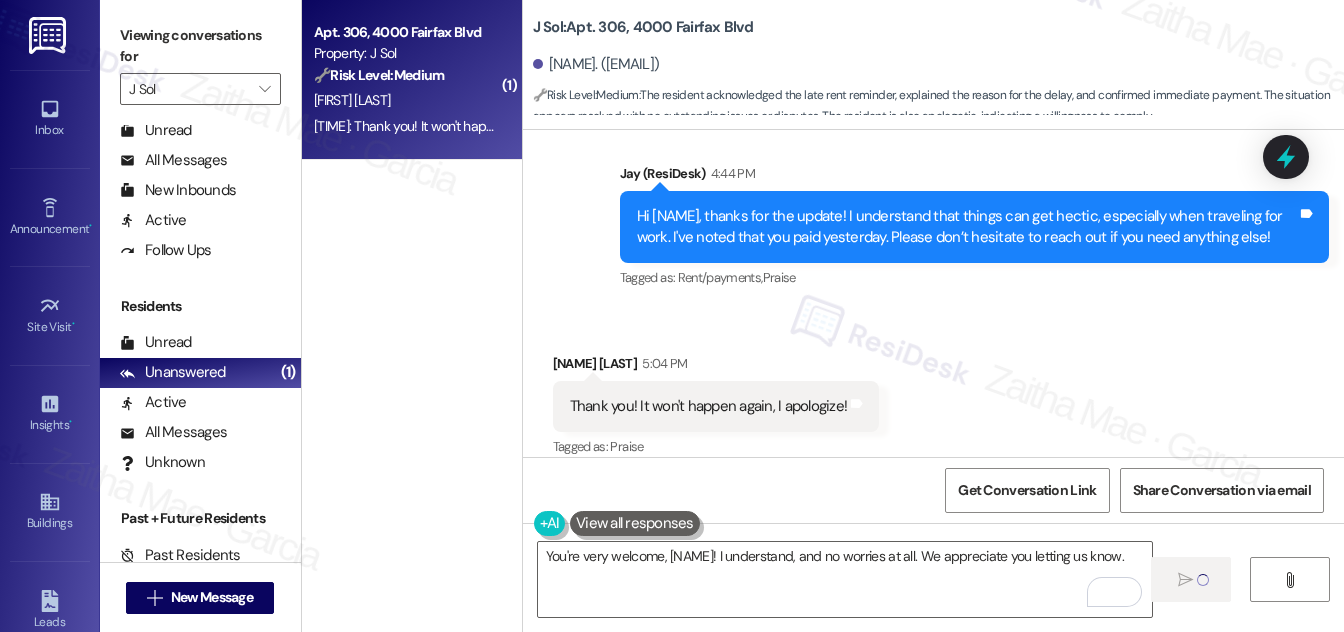 type 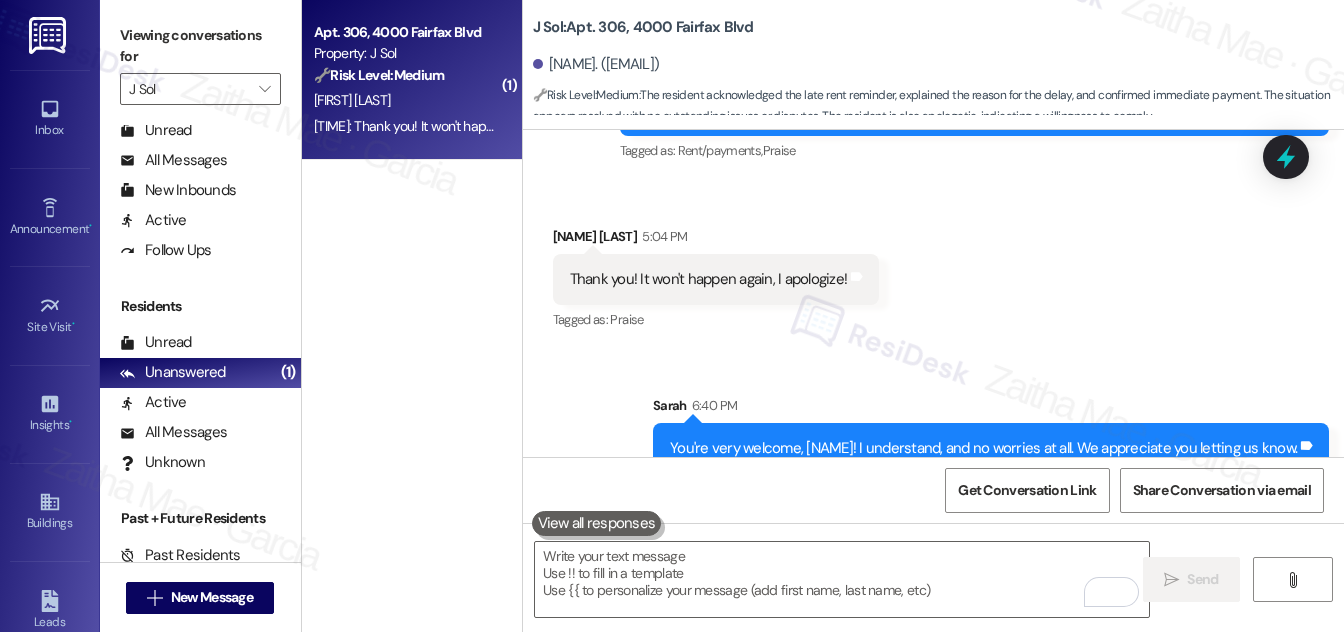 scroll, scrollTop: 7715, scrollLeft: 0, axis: vertical 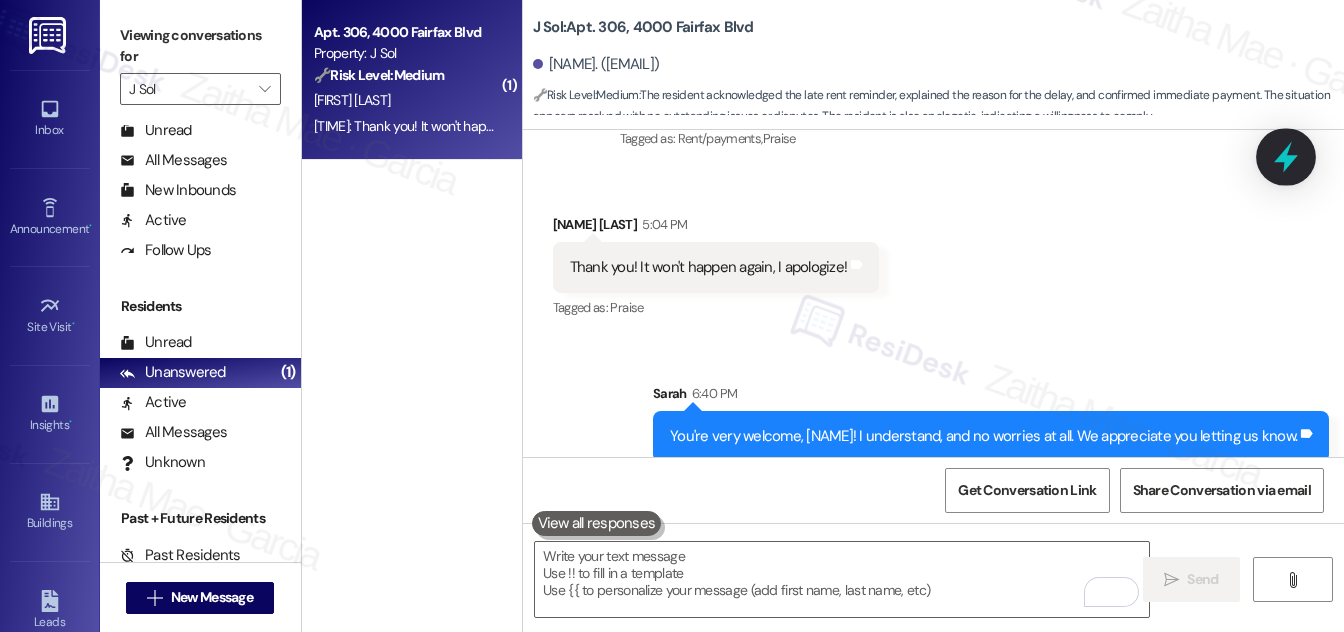 click 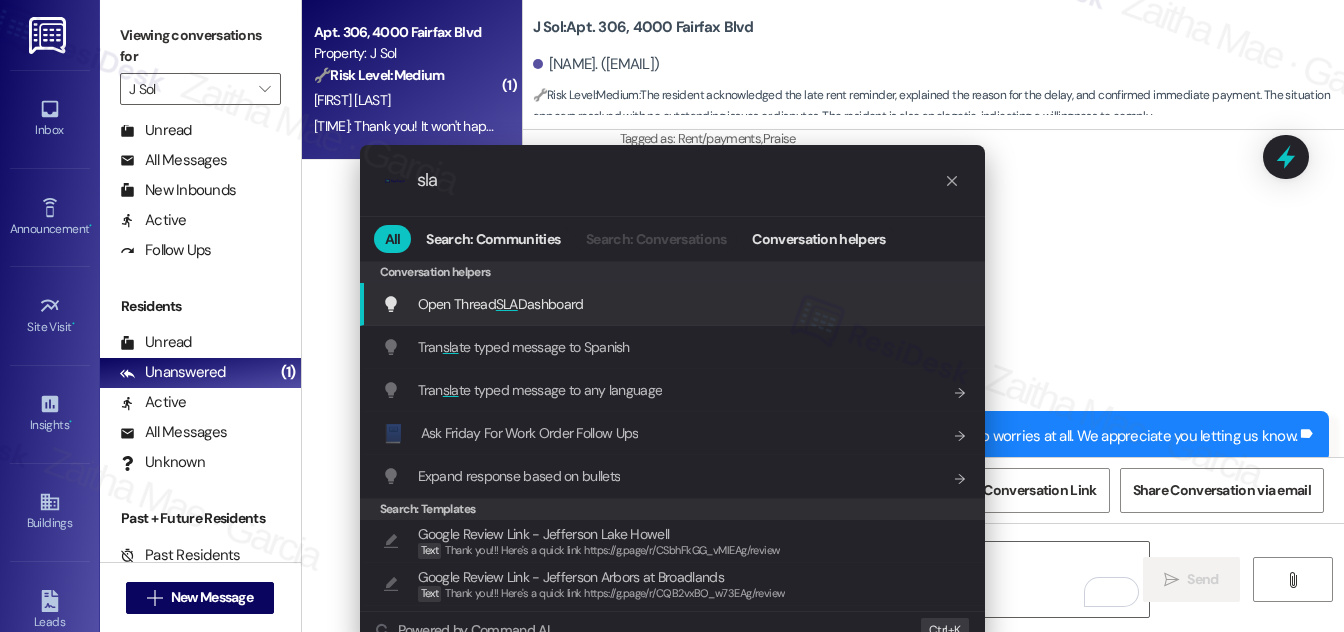 type on "sla" 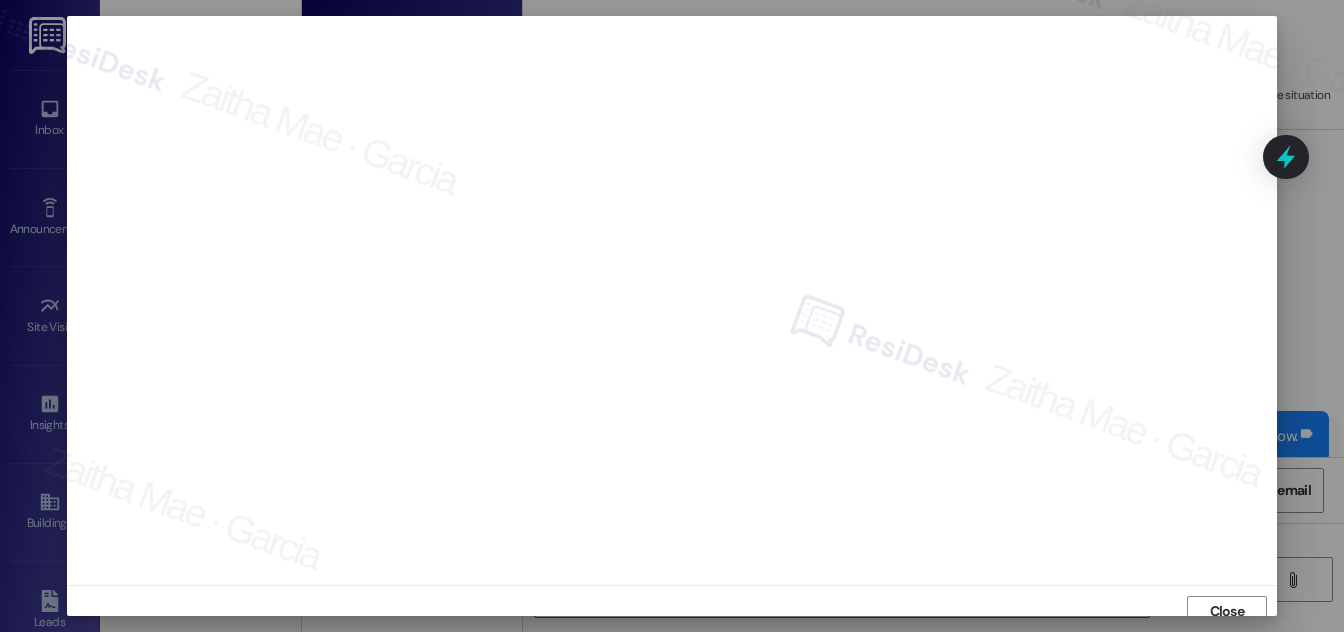 scroll, scrollTop: 11, scrollLeft: 0, axis: vertical 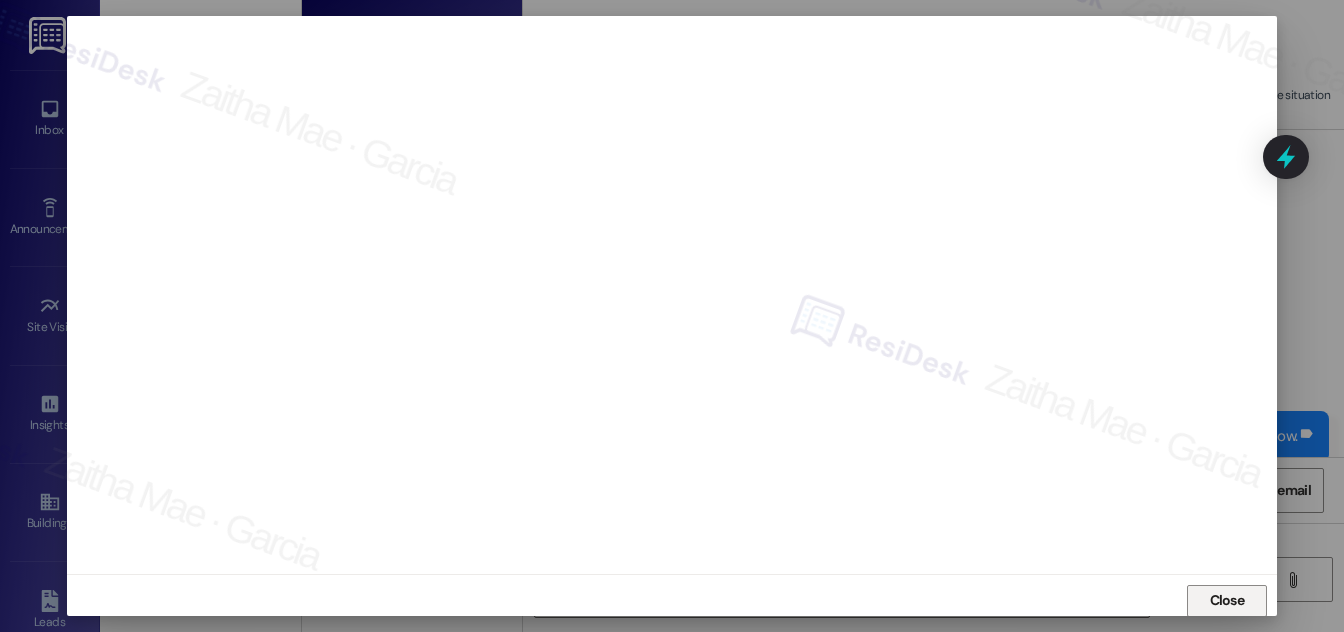 click on "Close" at bounding box center (1227, 600) 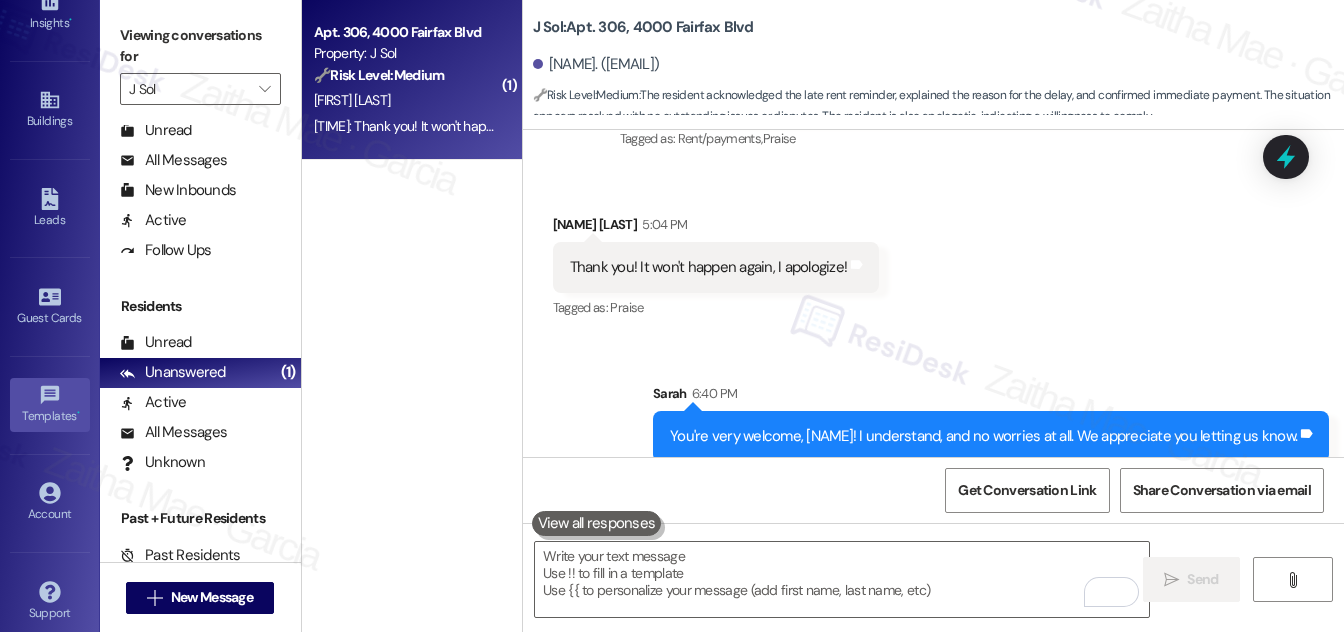 scroll, scrollTop: 412, scrollLeft: 0, axis: vertical 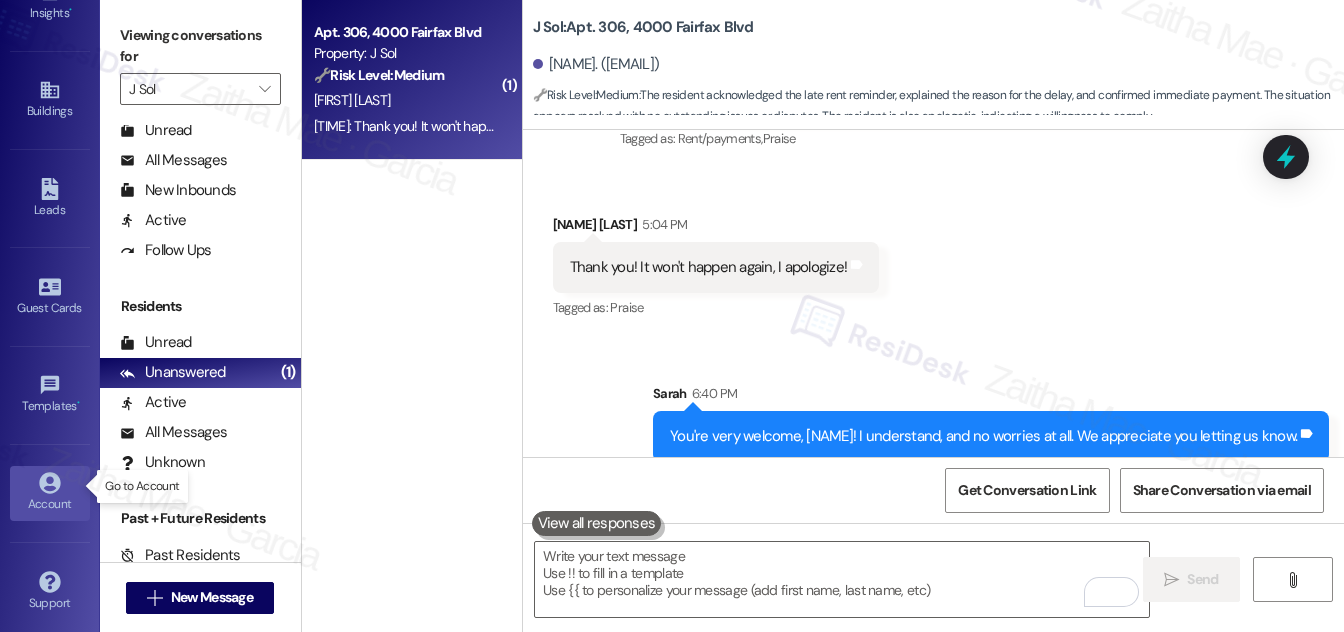 click on "Account" at bounding box center [50, 504] 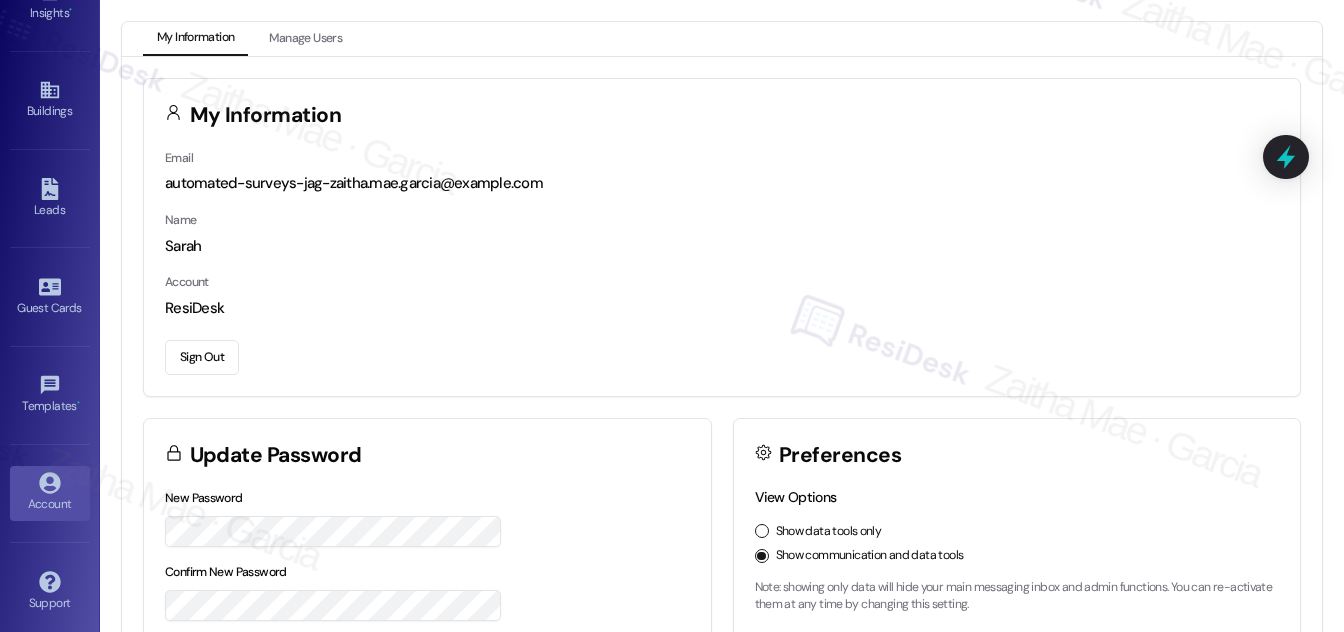 click on "Sign Out" at bounding box center [722, 354] 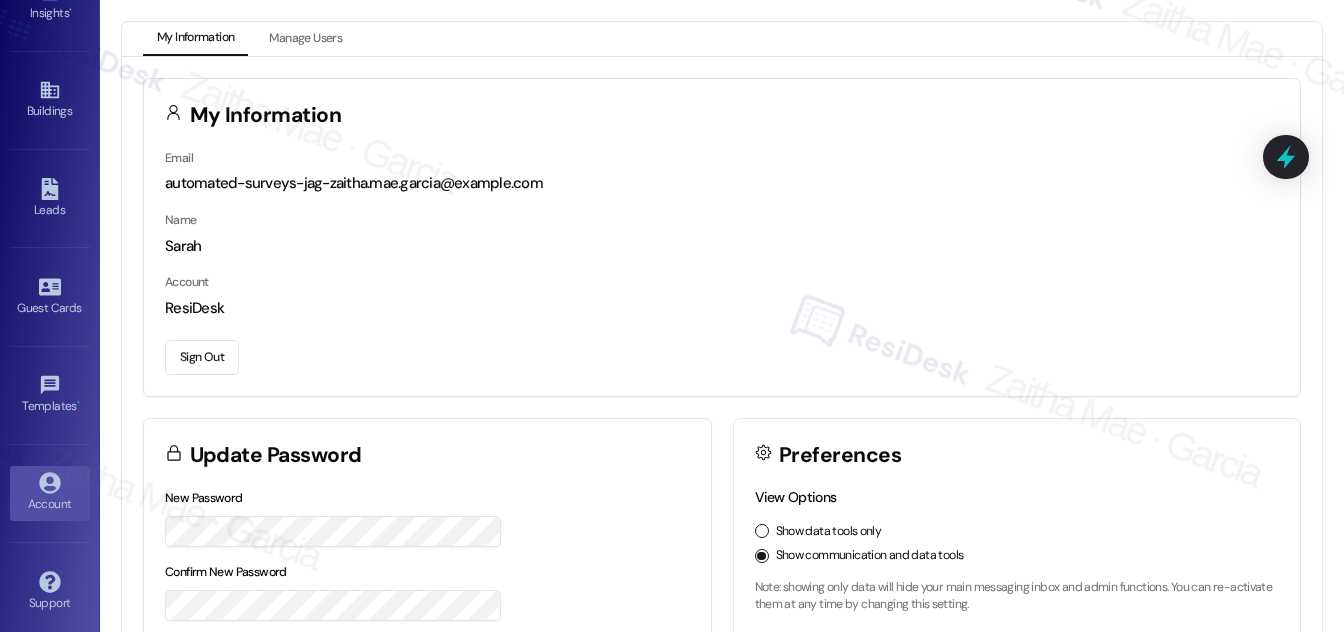 click on "Sign Out" at bounding box center [202, 357] 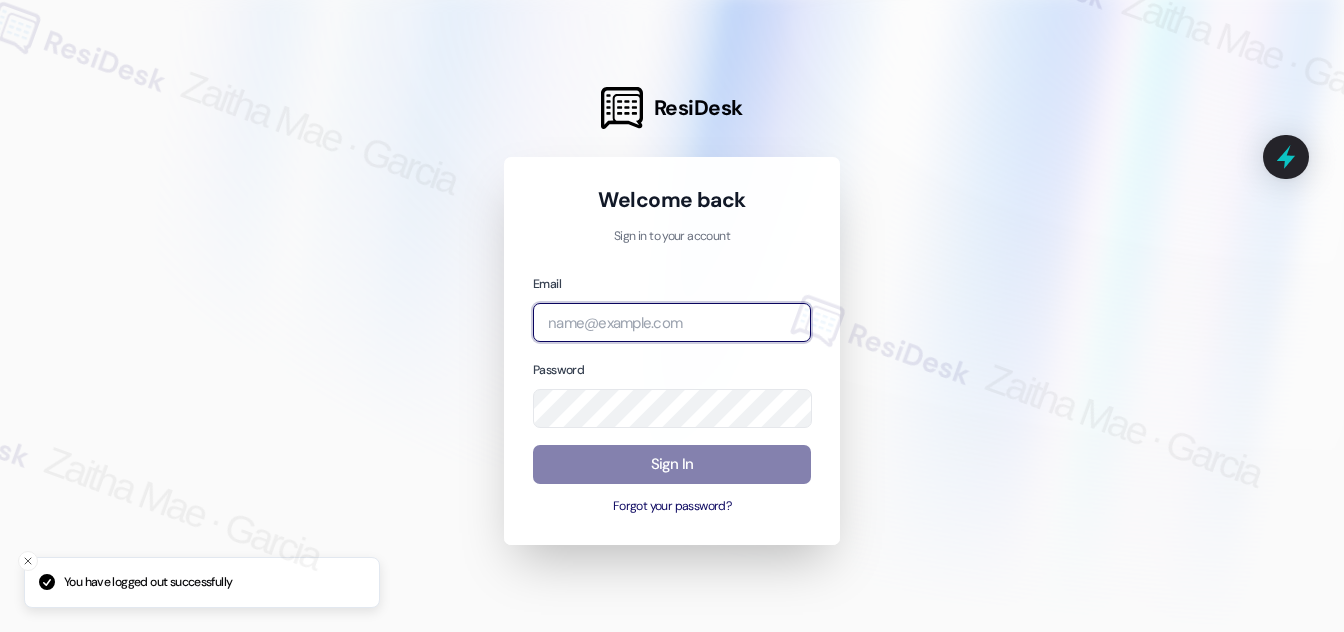 click at bounding box center [672, 322] 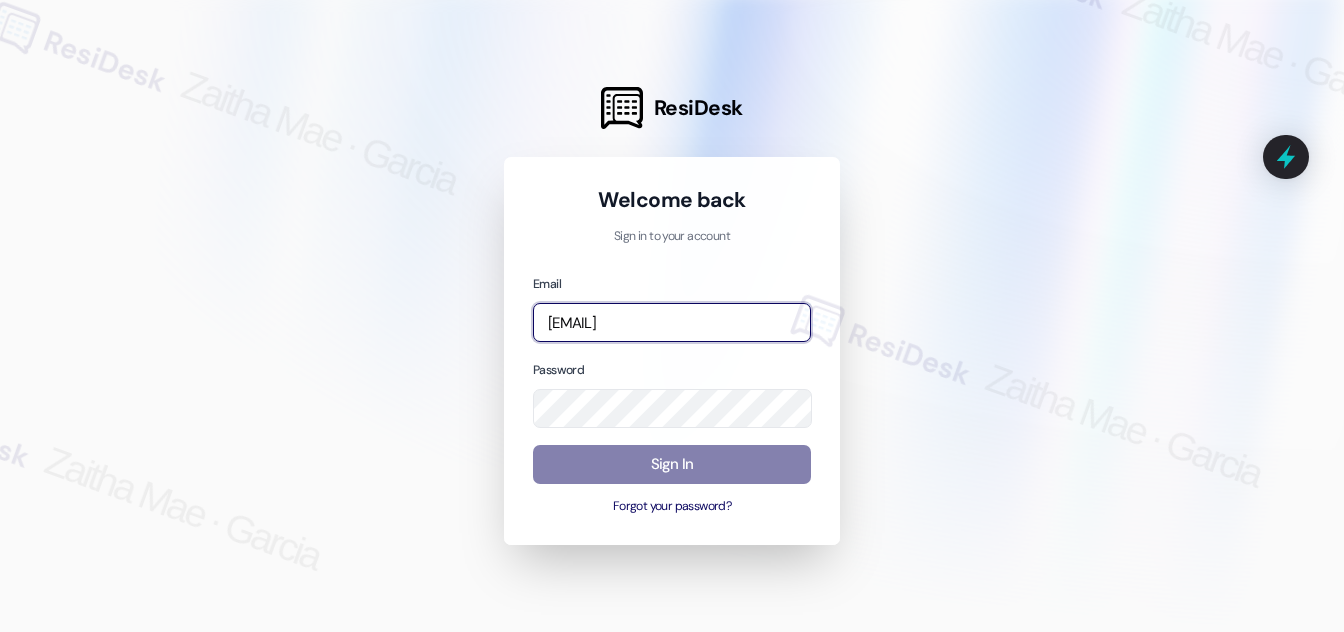 type on "[EMAIL]" 